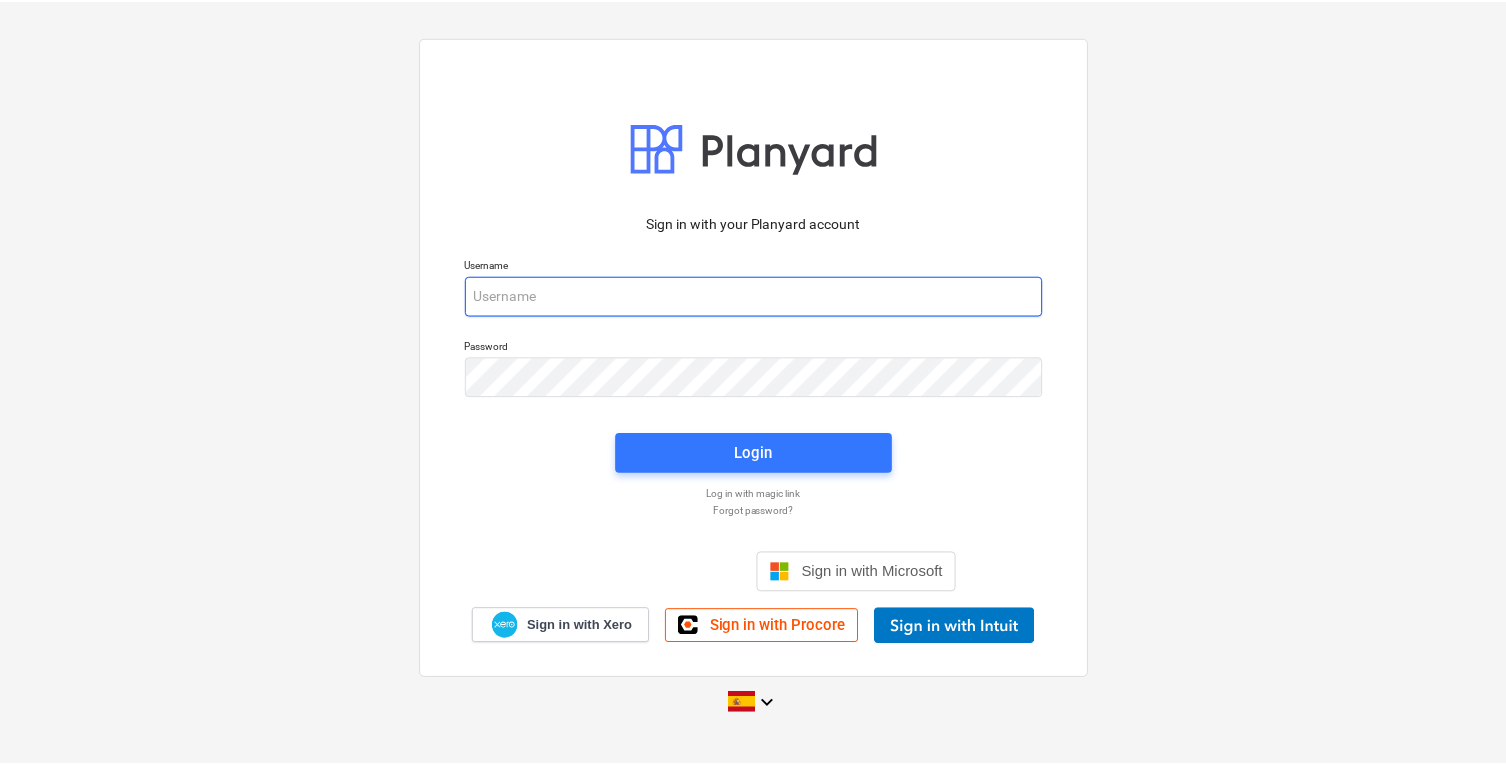 scroll, scrollTop: 0, scrollLeft: 0, axis: both 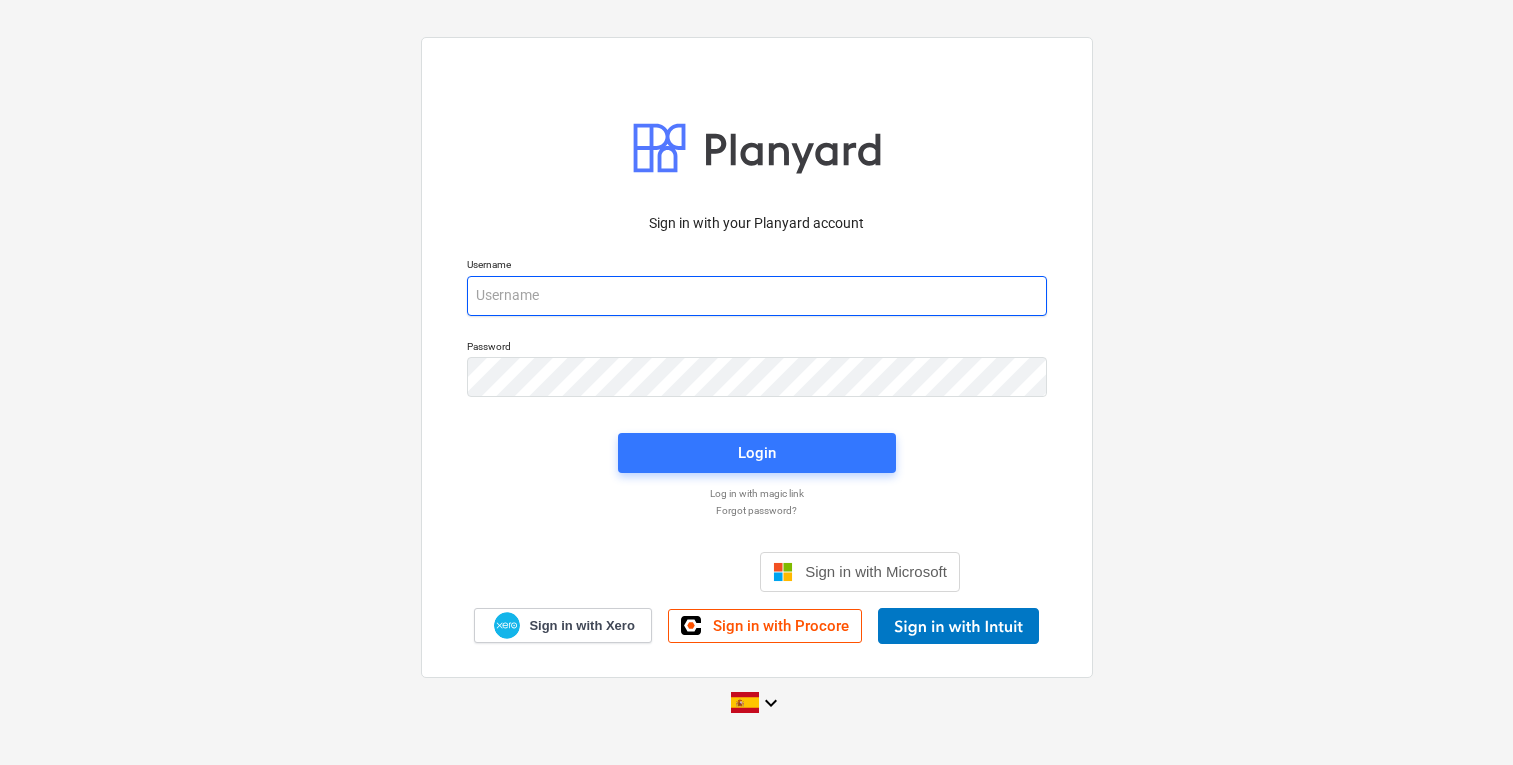 type on "[EMAIL_ADDRESS][DOMAIN_NAME]" 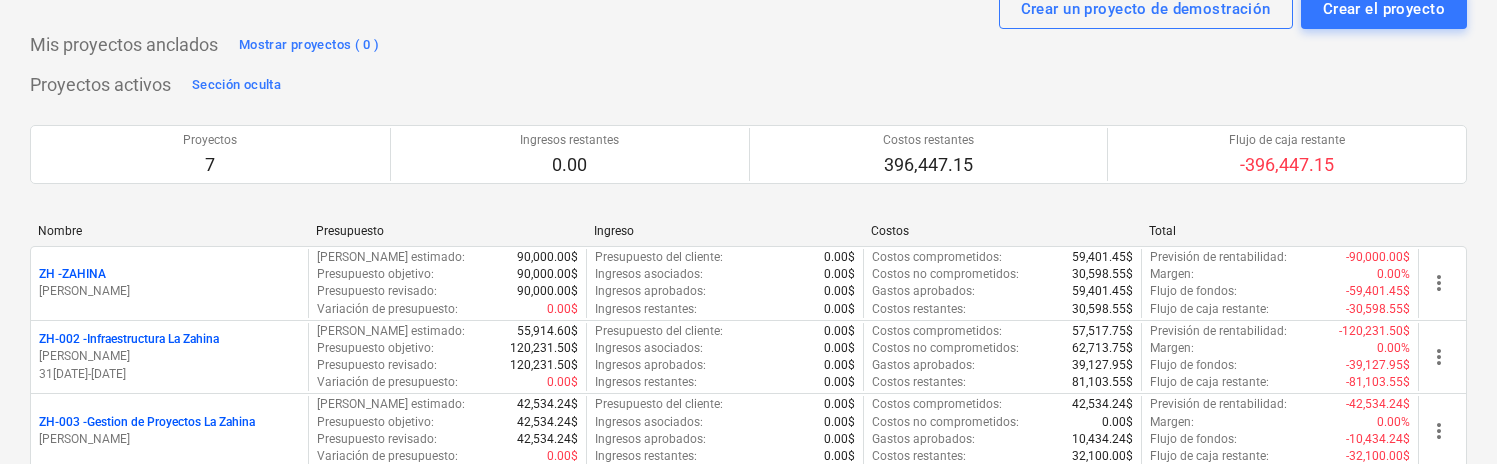 scroll, scrollTop: 80, scrollLeft: 0, axis: vertical 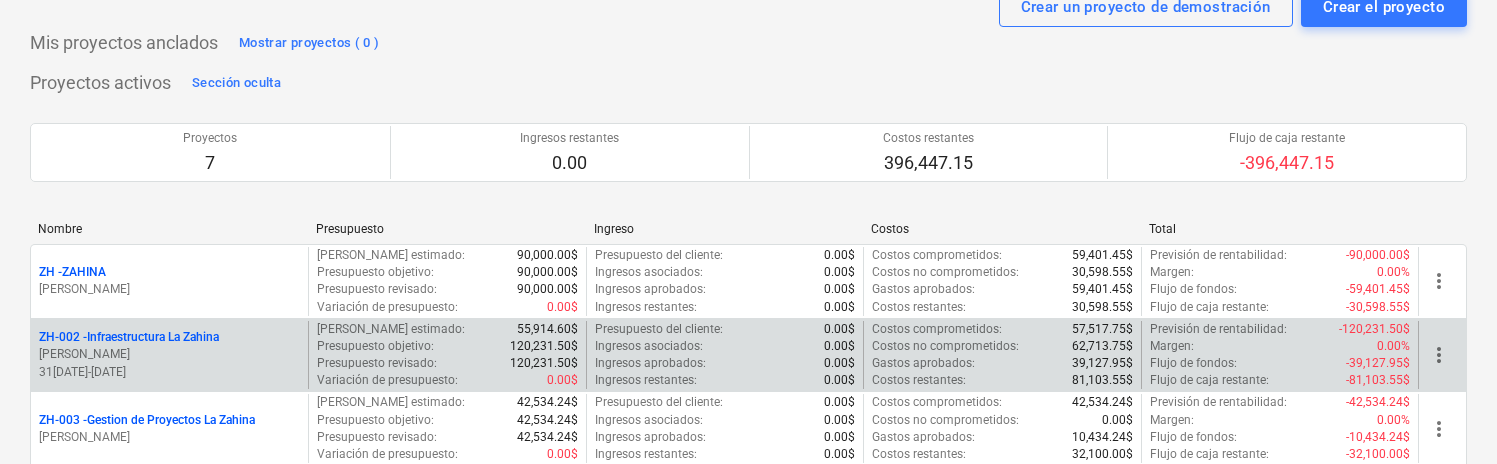 click on "ZH-002 -  Infraestructura La Zahina" at bounding box center [129, 337] 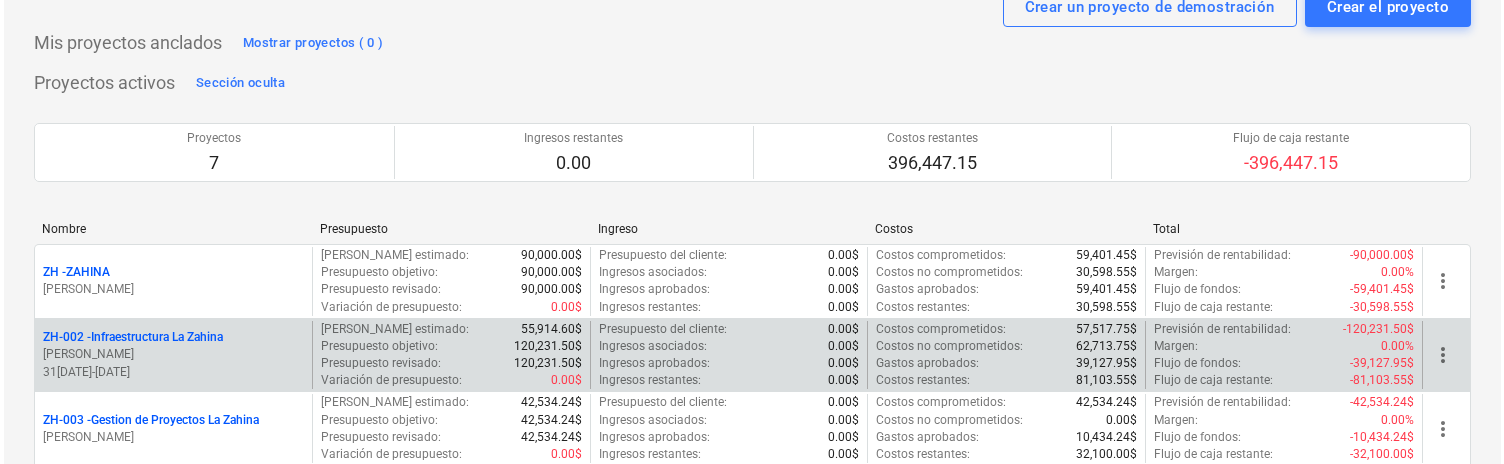 scroll, scrollTop: 0, scrollLeft: 0, axis: both 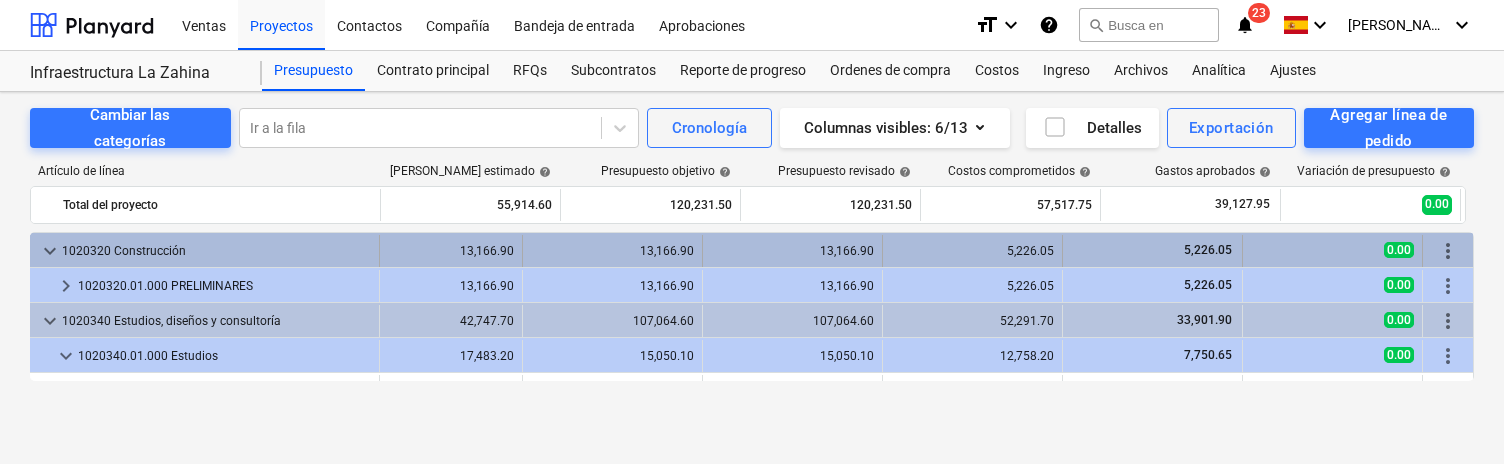 click on "1020320 Construcción" at bounding box center [216, 251] 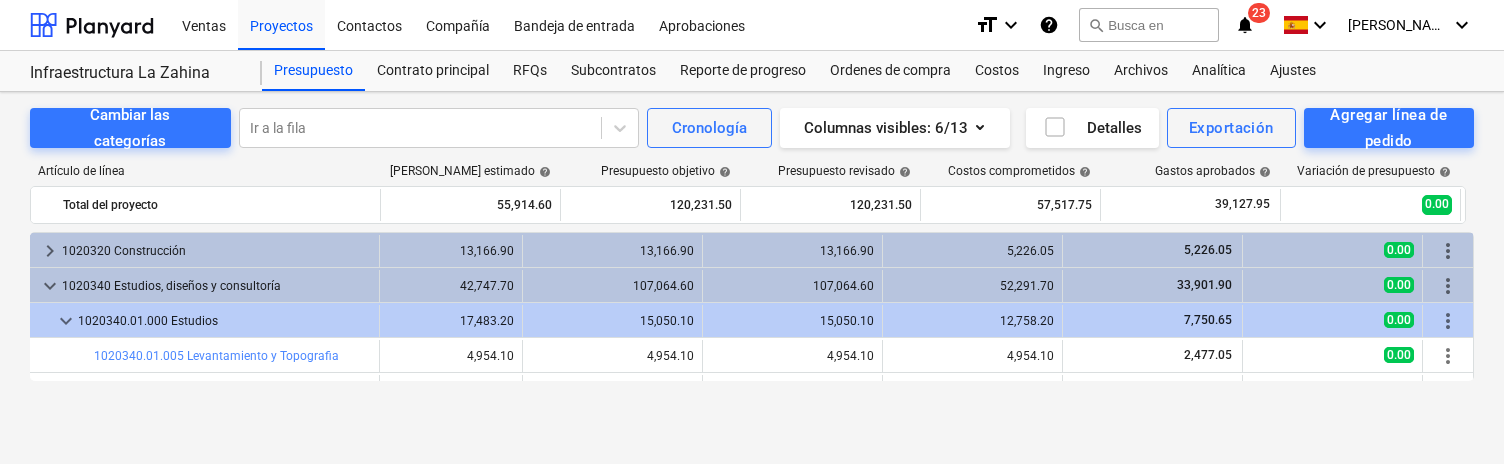 click on "1020320 Construcción" at bounding box center [216, 251] 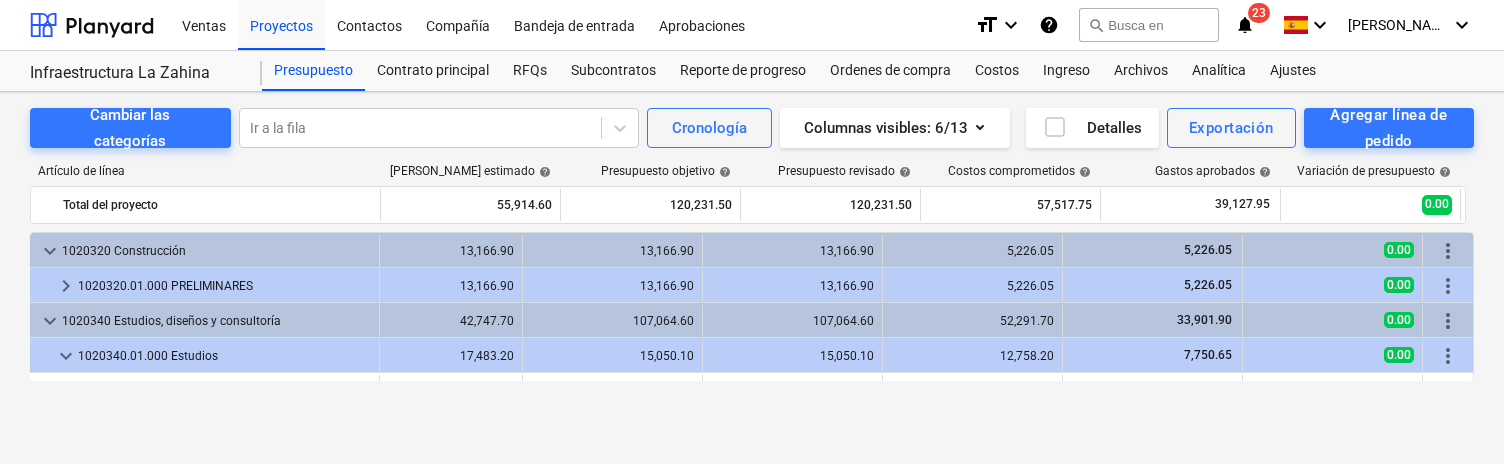 click on "1020320 Construcción" at bounding box center [216, 251] 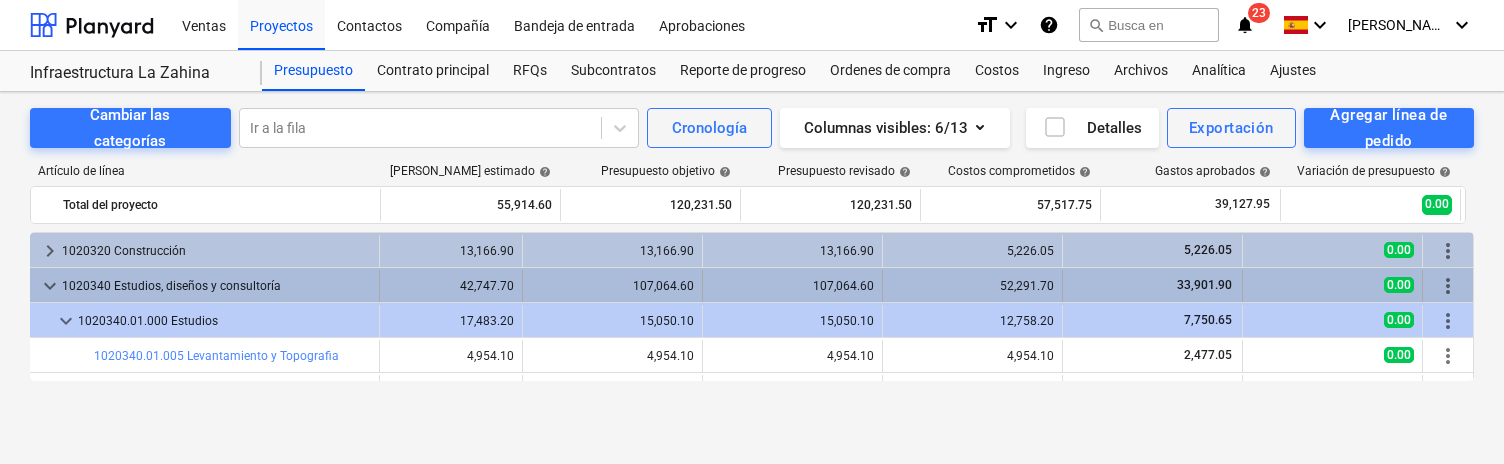 click on "1020340 Estudios, diseños y consultoría" at bounding box center (216, 286) 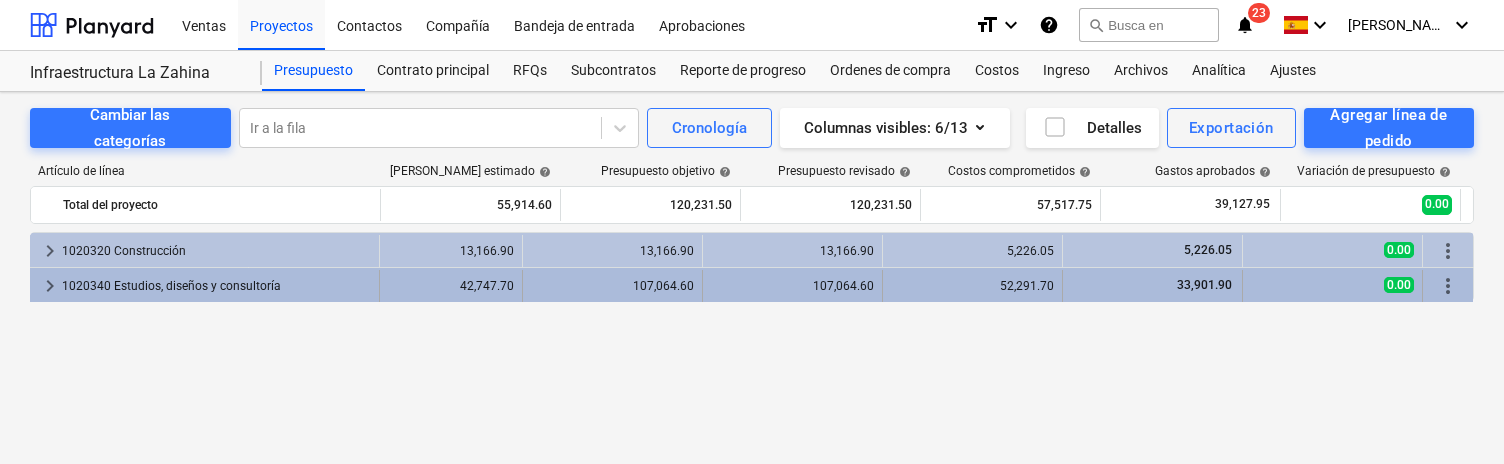 scroll, scrollTop: 1, scrollLeft: 0, axis: vertical 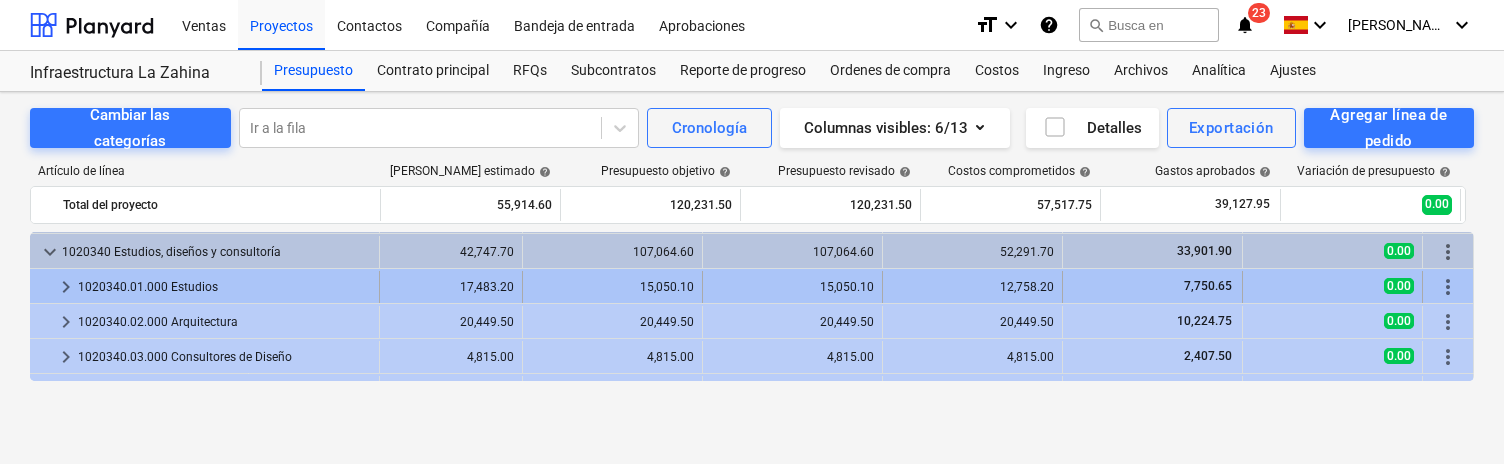 click on "1020340.01.000 Estudios" at bounding box center (224, 287) 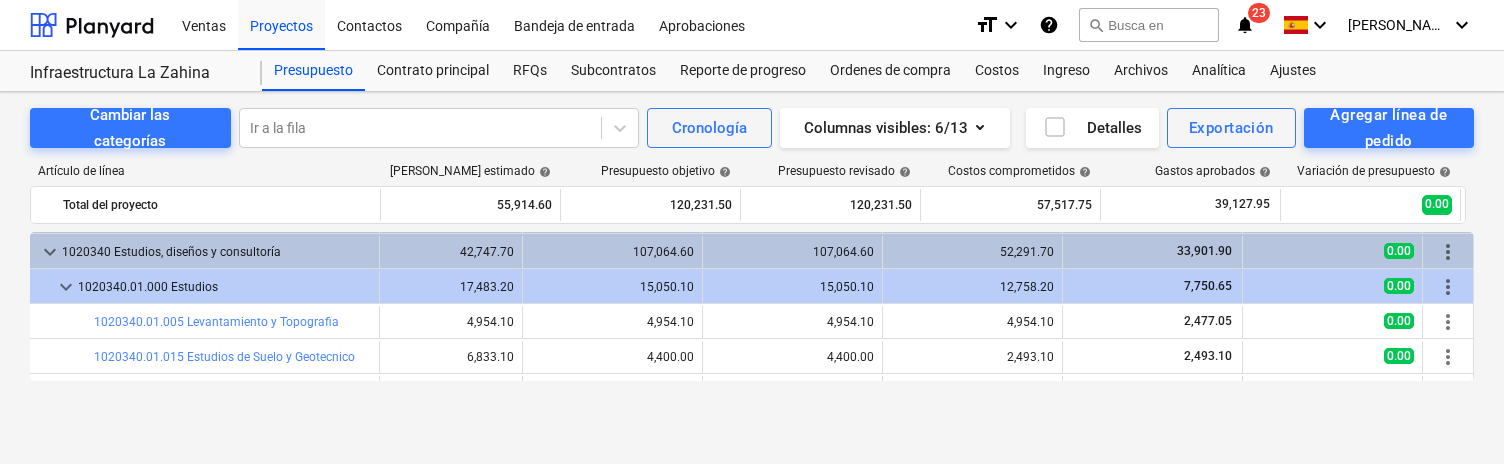 click on "1020340.01.000 Estudios" at bounding box center [224, 287] 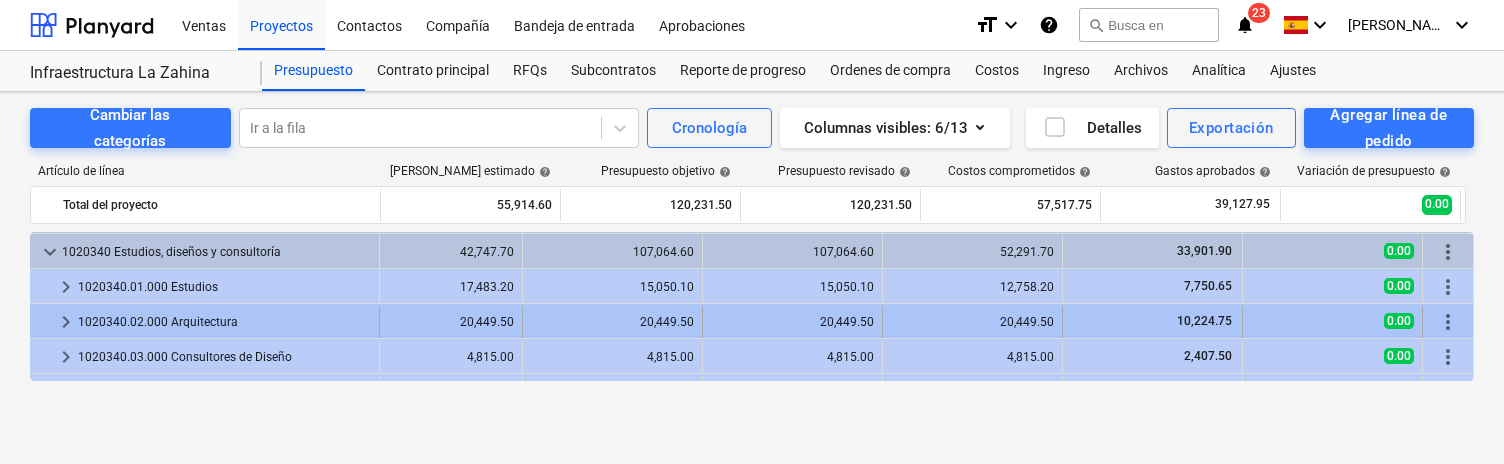 click on "1020340.02.000 Arquitectura" at bounding box center (224, 322) 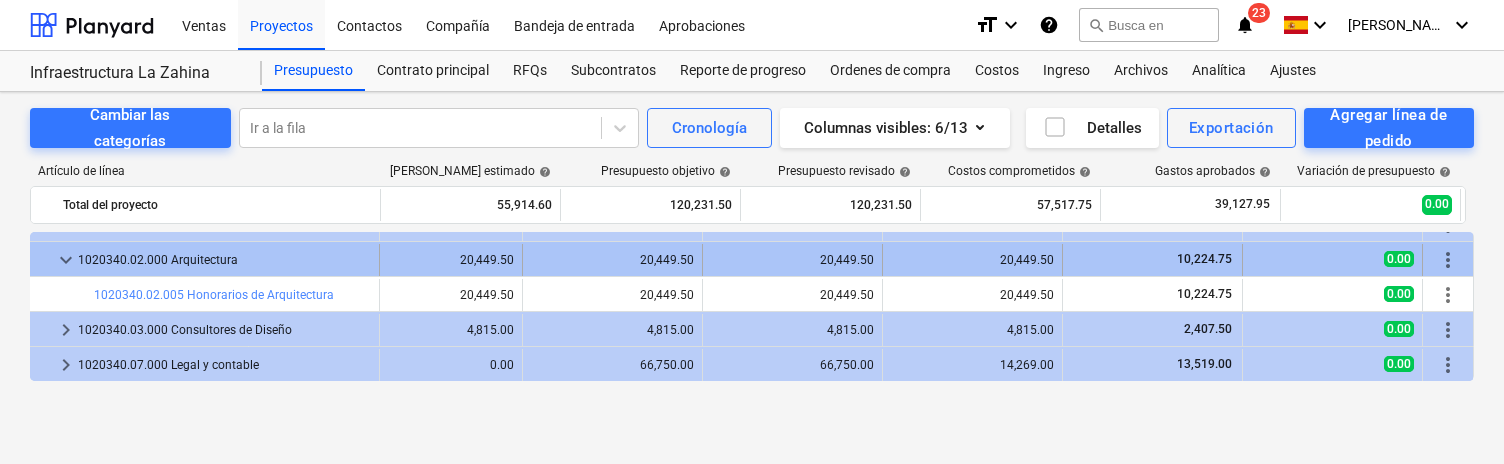 click on "1020340.02.000 Arquitectura" at bounding box center (224, 260) 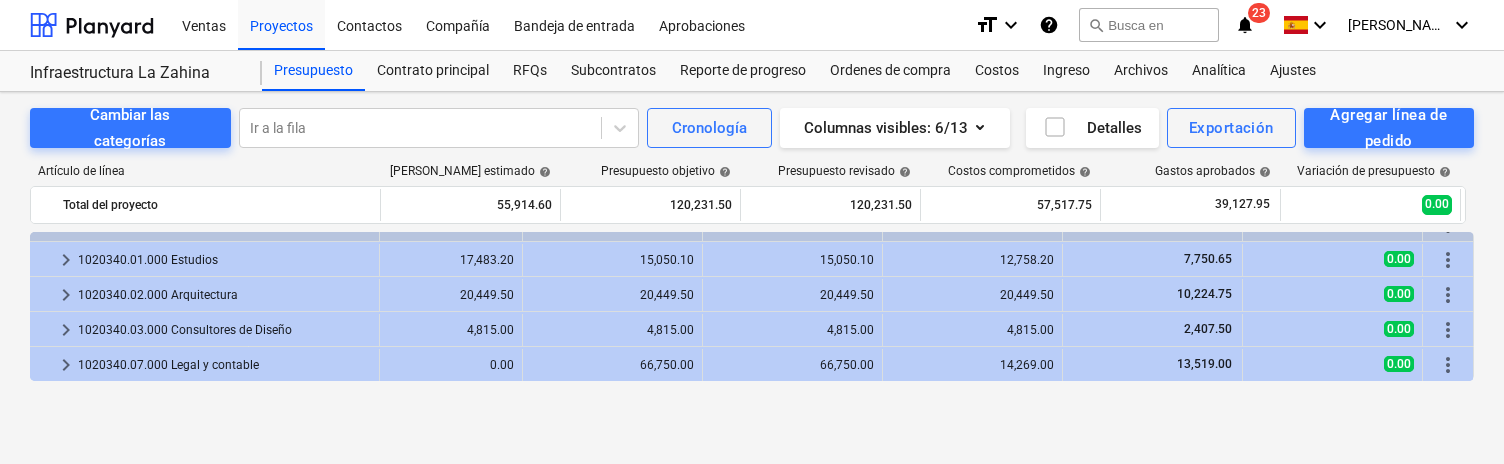 scroll, scrollTop: 61, scrollLeft: 38, axis: both 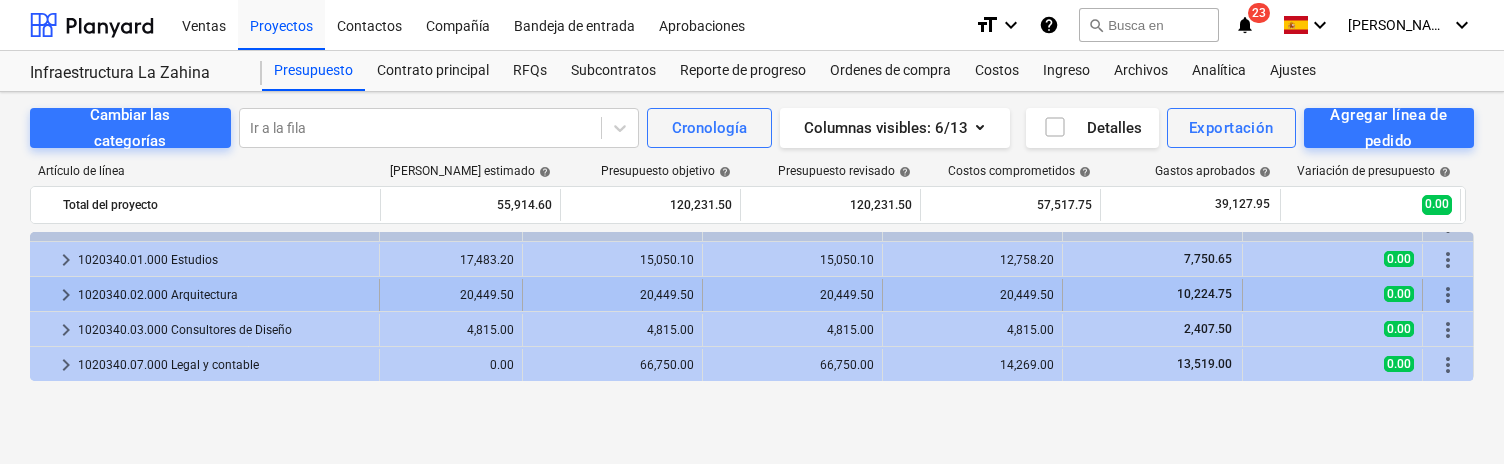 click on "1020340.02.000 Arquitectura" at bounding box center [224, 295] 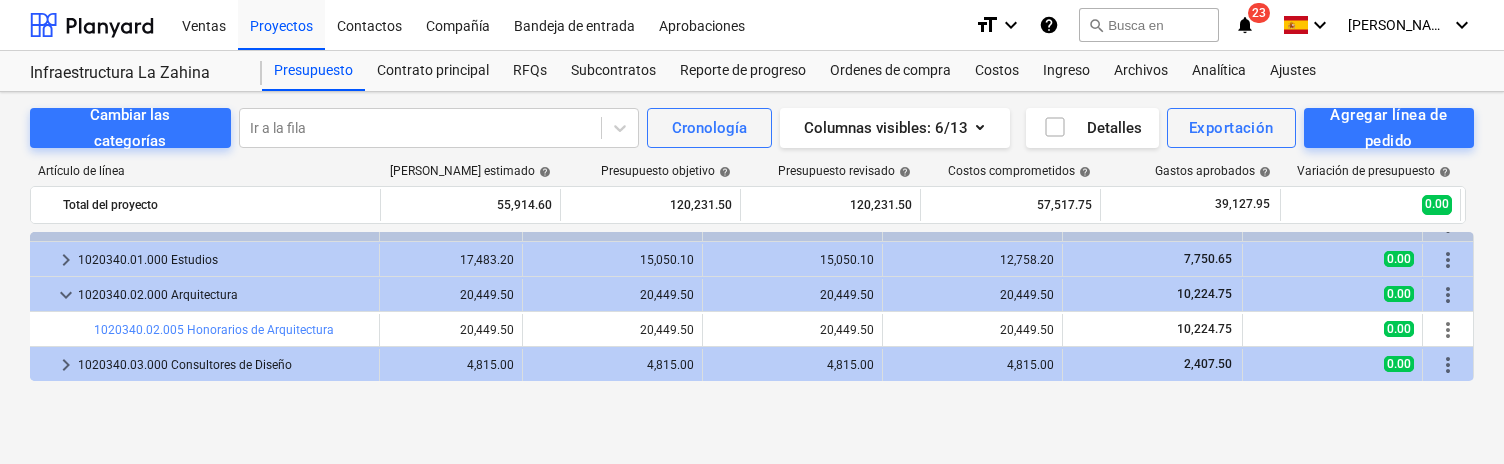 click on "1020340.02.000 Arquitectura" at bounding box center [224, 295] 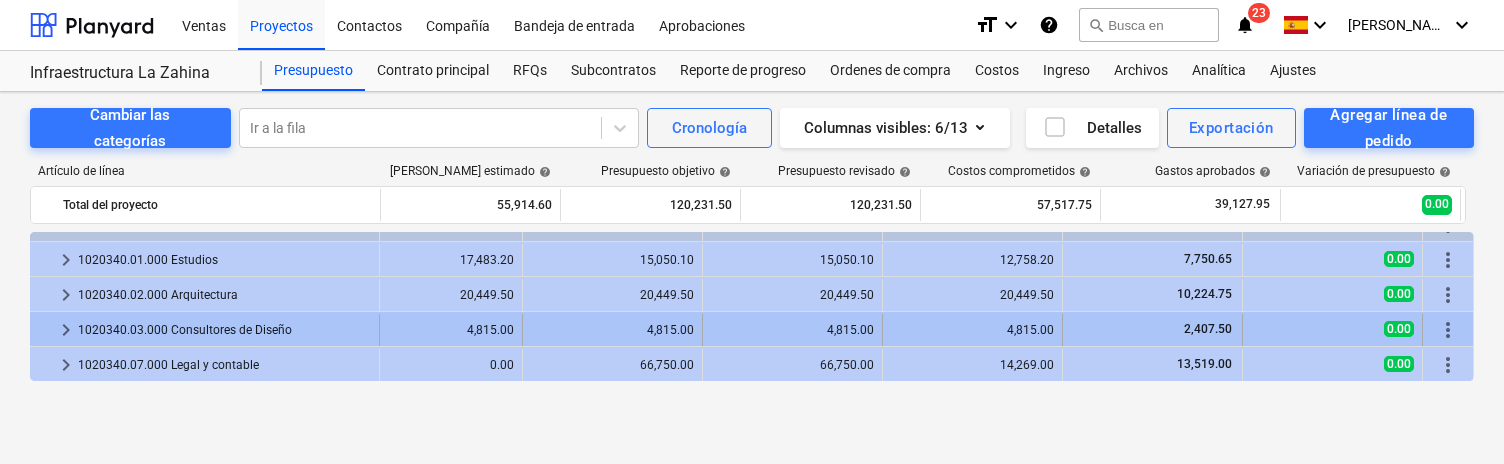 click on "1020340.03.000 Consultores de Diseño" at bounding box center [224, 330] 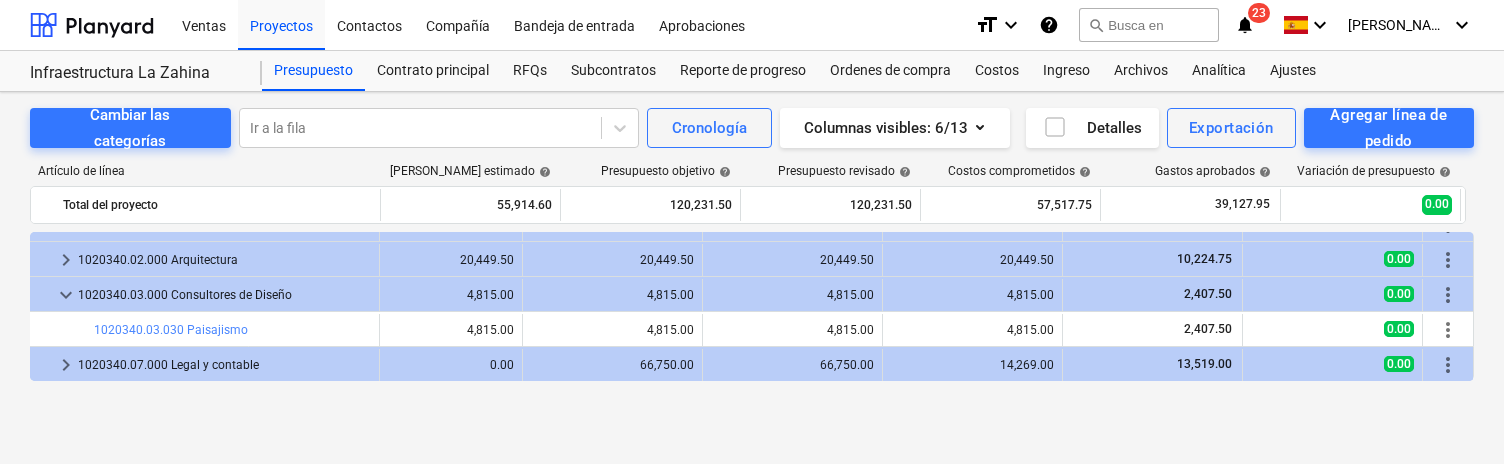 scroll, scrollTop: 96, scrollLeft: 45, axis: both 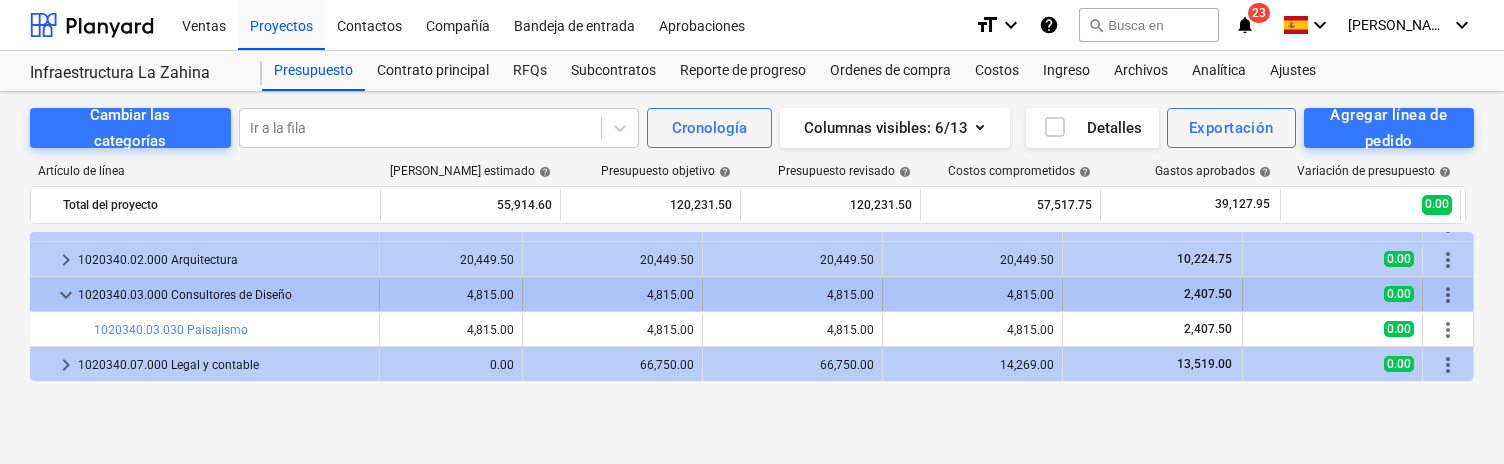 click on "1020340.03.000 Consultores de Diseño" at bounding box center [224, 295] 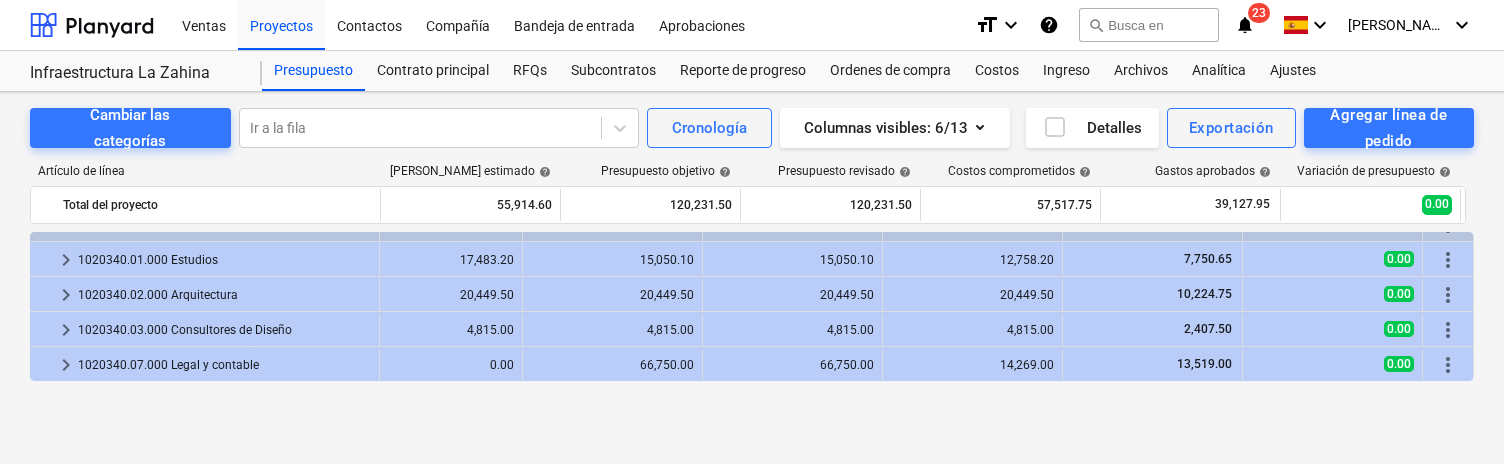 scroll, scrollTop: 61, scrollLeft: 45, axis: both 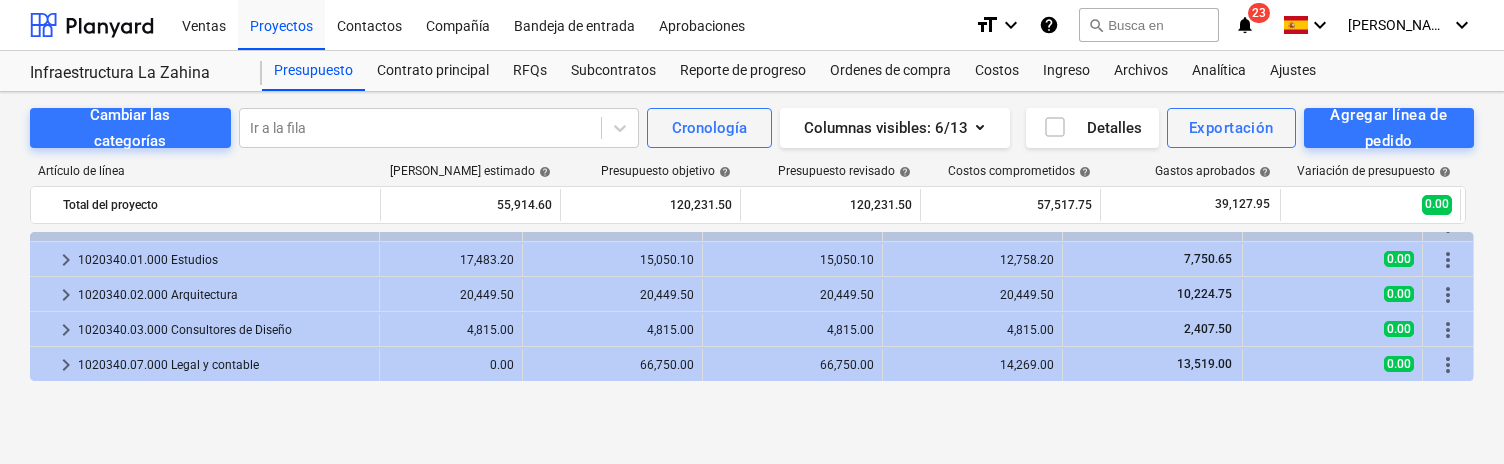 click on "Infraestructura La Zahina" at bounding box center [134, 73] 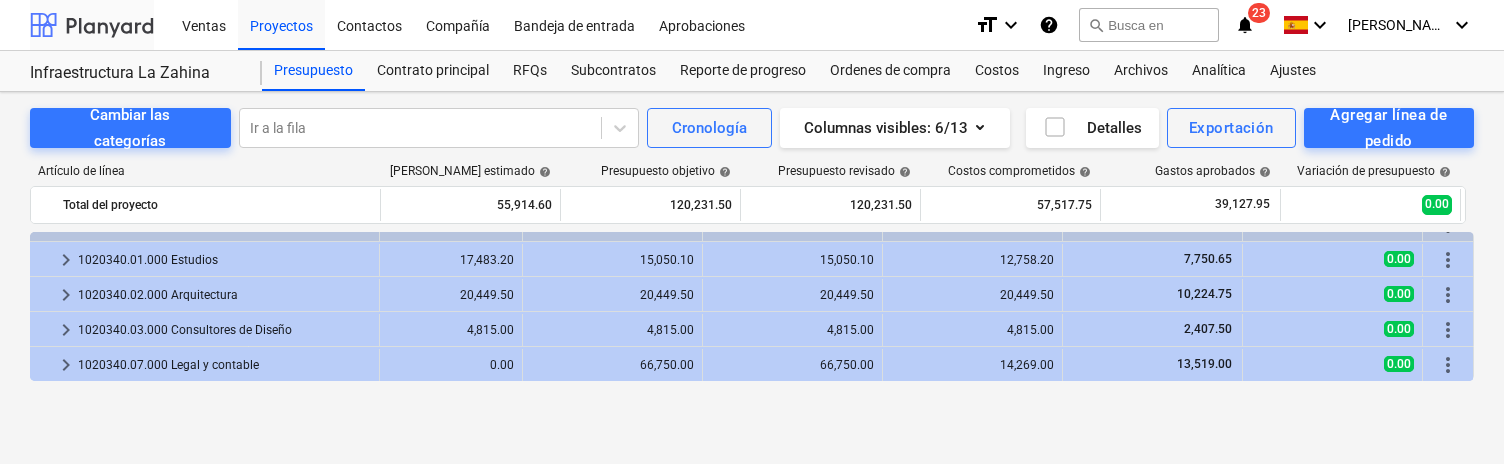 click at bounding box center (92, 25) 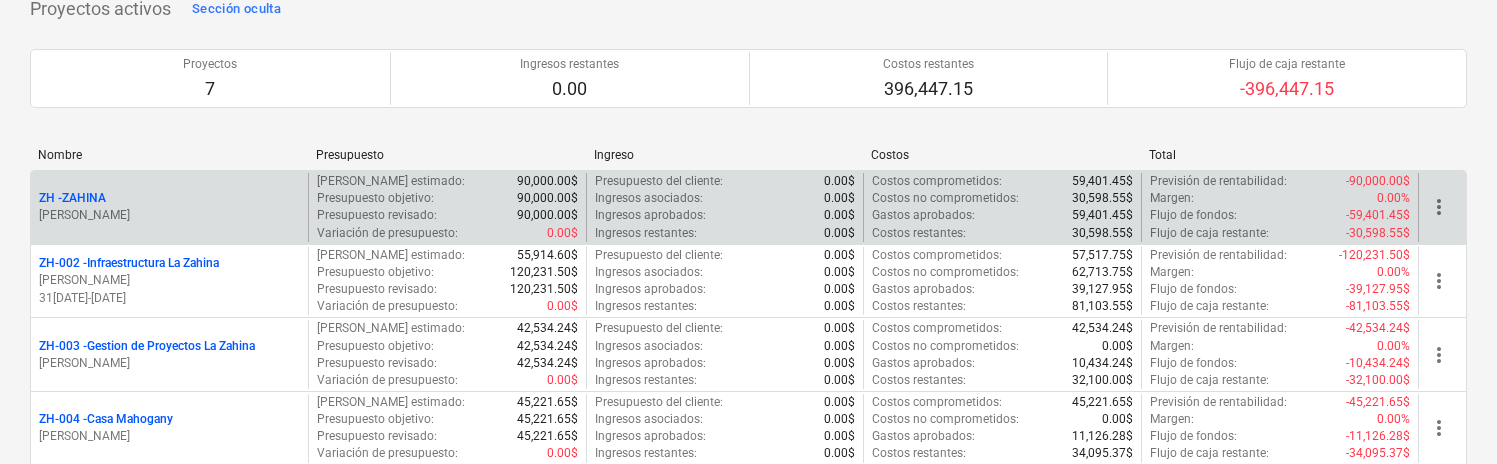 scroll, scrollTop: 163, scrollLeft: 0, axis: vertical 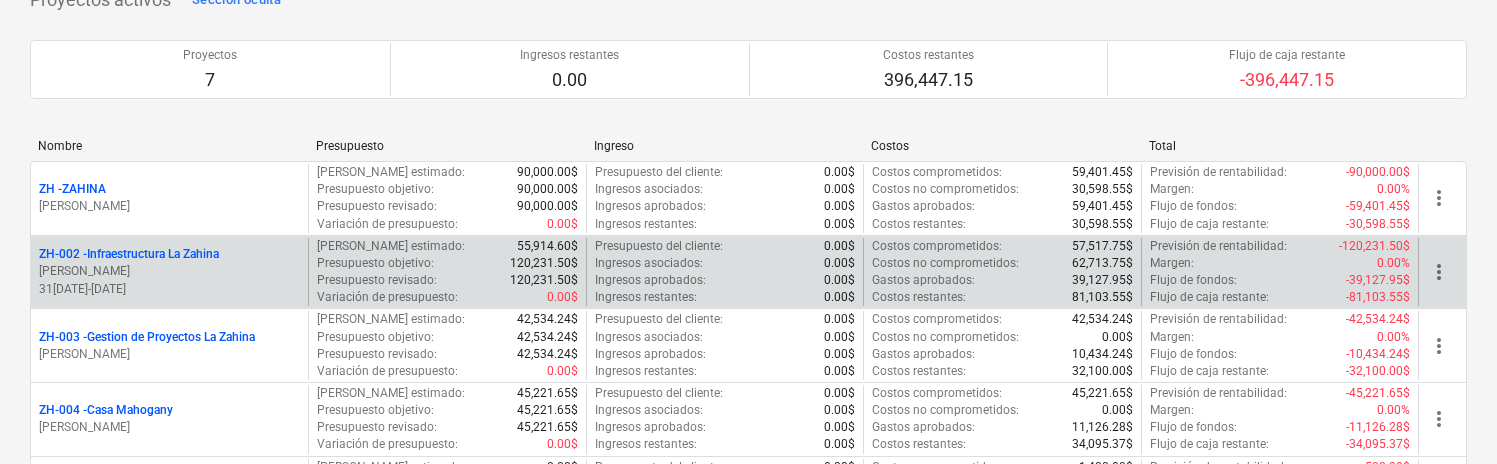 click on "ZH-002 -  Infraestructura La Zahina" at bounding box center (129, 254) 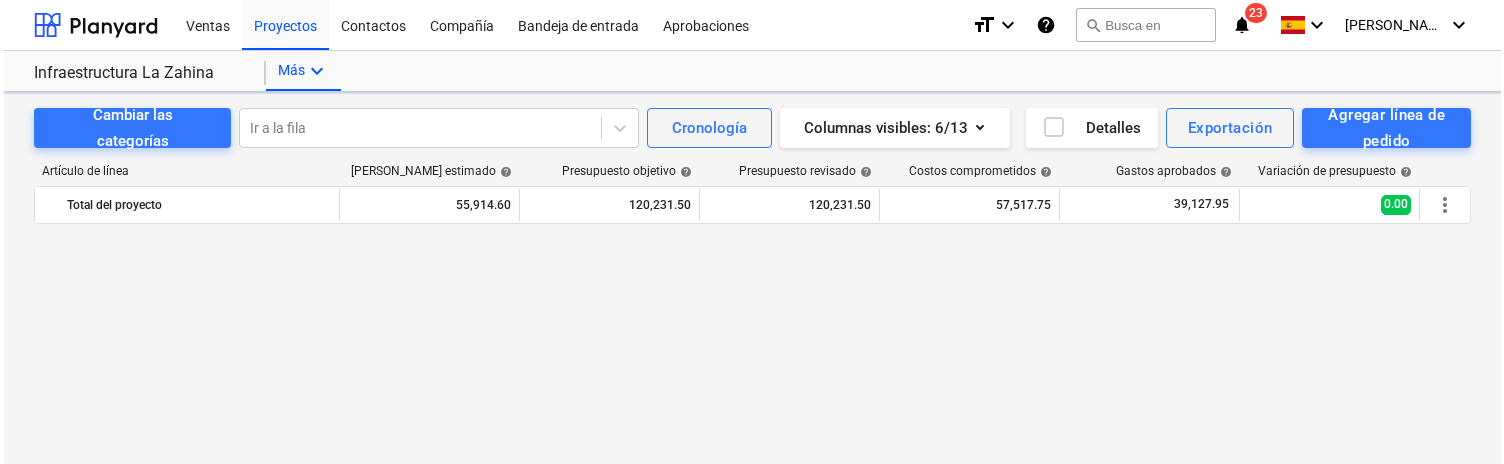 scroll, scrollTop: 0, scrollLeft: 0, axis: both 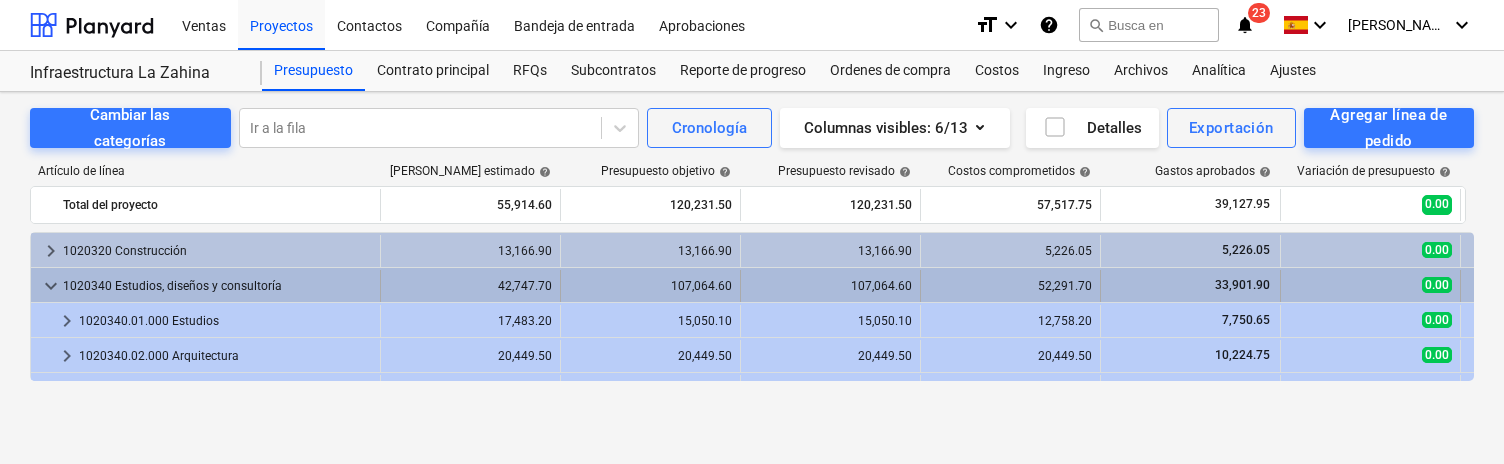 click on "1020340 Estudios, diseños y consultoría" at bounding box center (217, 286) 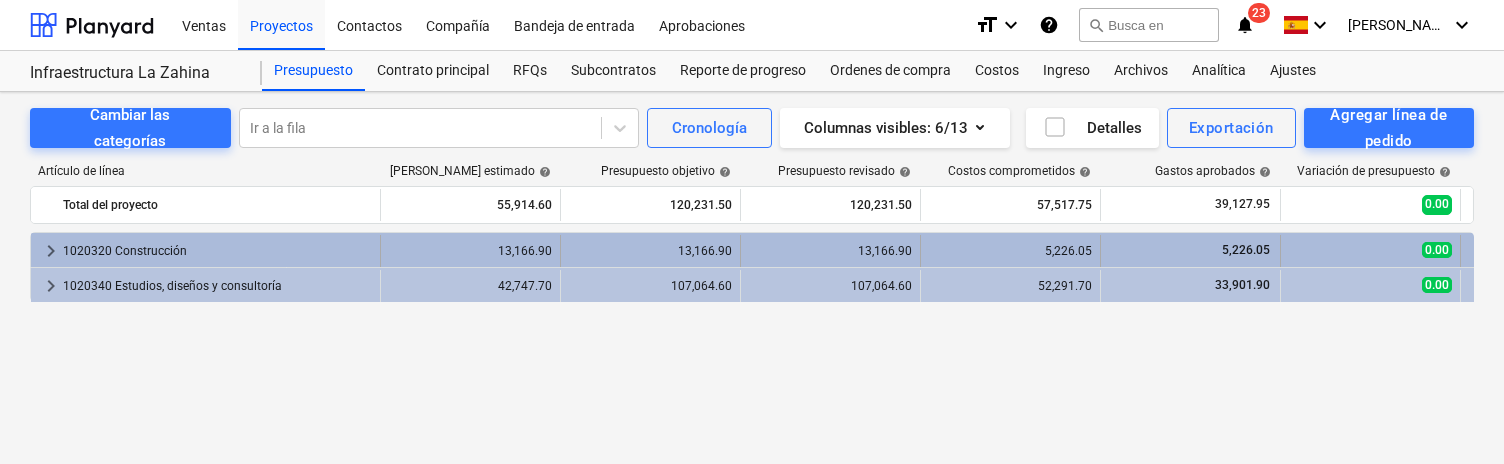 click on "1020320 Construcción" at bounding box center (217, 251) 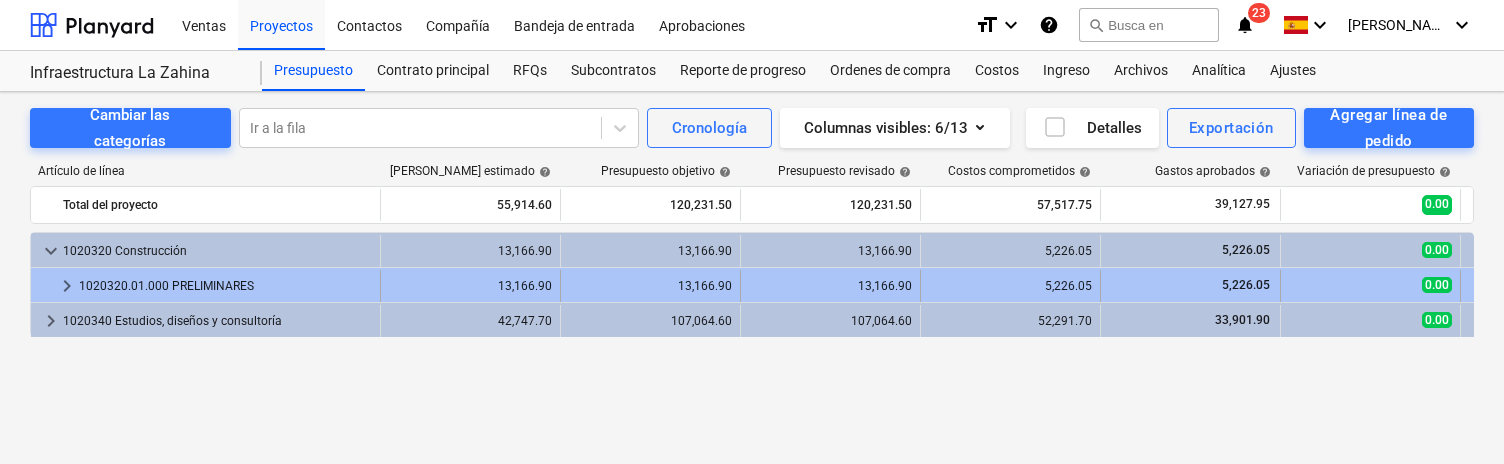 click on "1020320.01.000 PRELIMINARES" at bounding box center (225, 286) 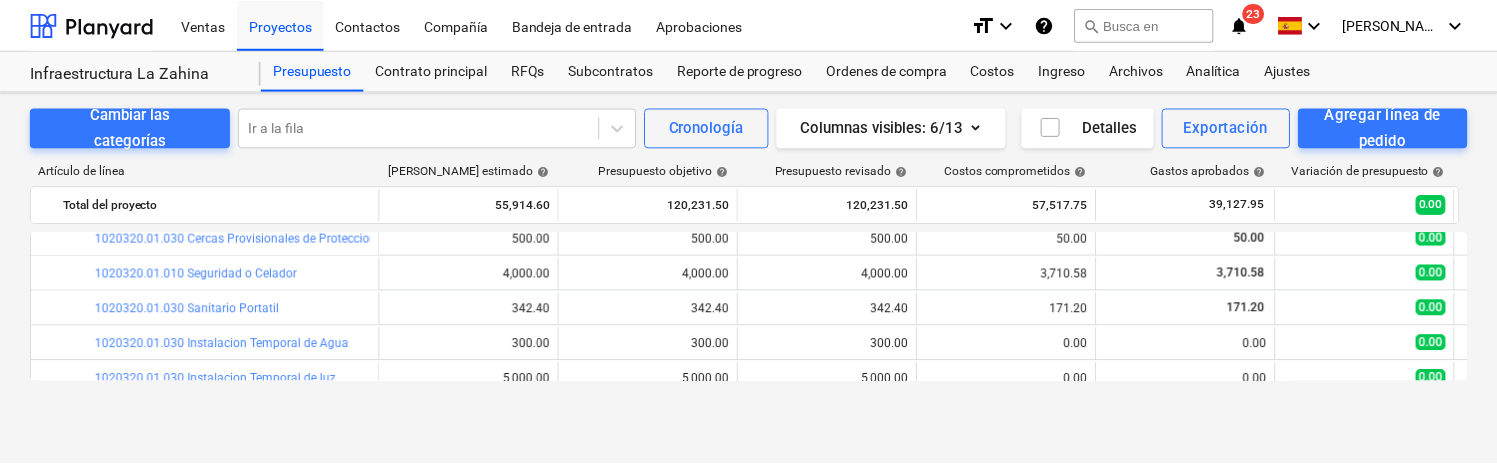 scroll, scrollTop: 86, scrollLeft: 0, axis: vertical 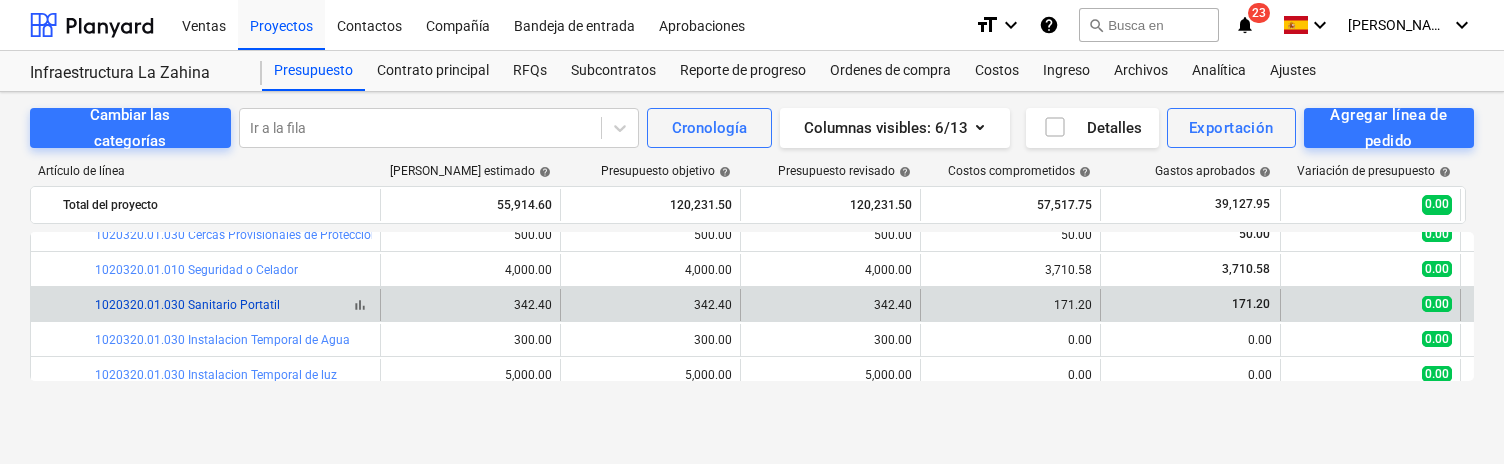 click on "1020320.01.030 Sanitario Portatil" at bounding box center [187, 305] 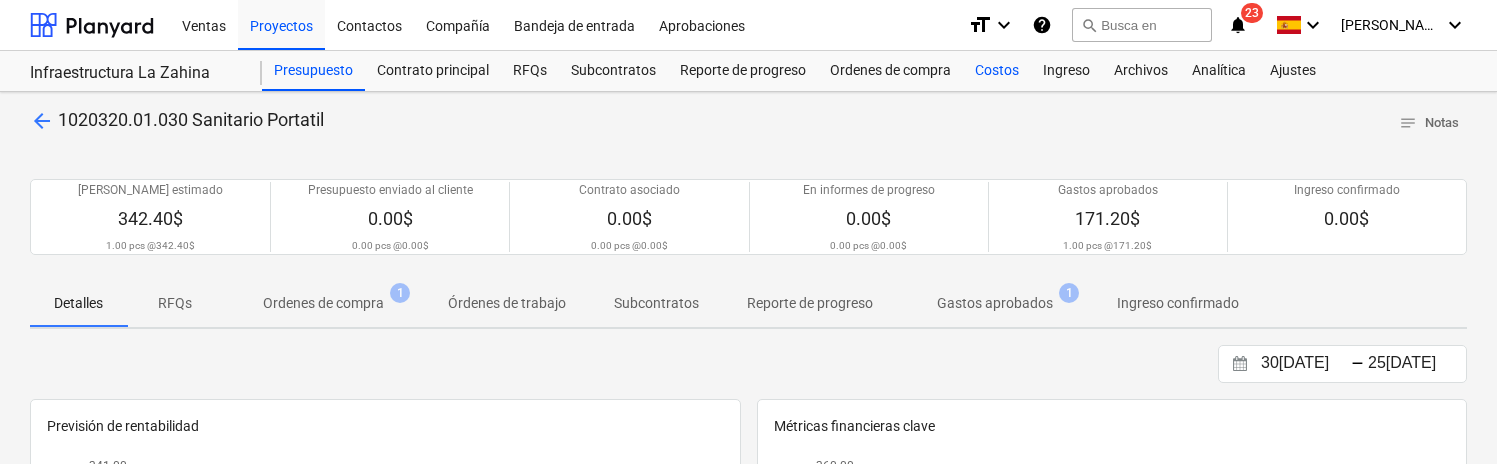 click on "Costos" at bounding box center (997, 71) 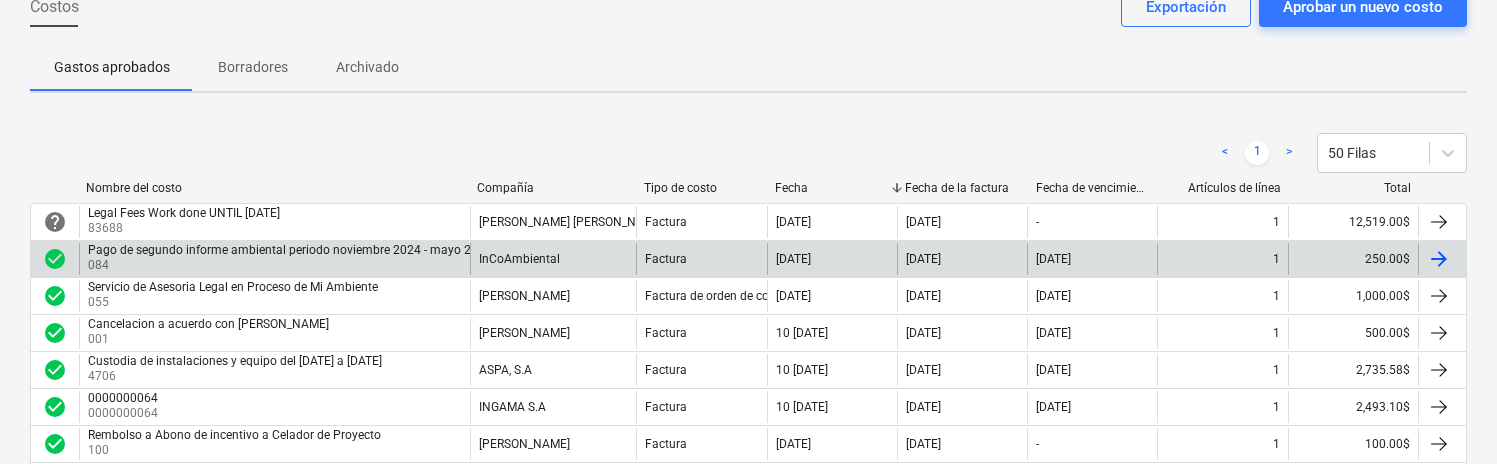 scroll, scrollTop: 44, scrollLeft: 0, axis: vertical 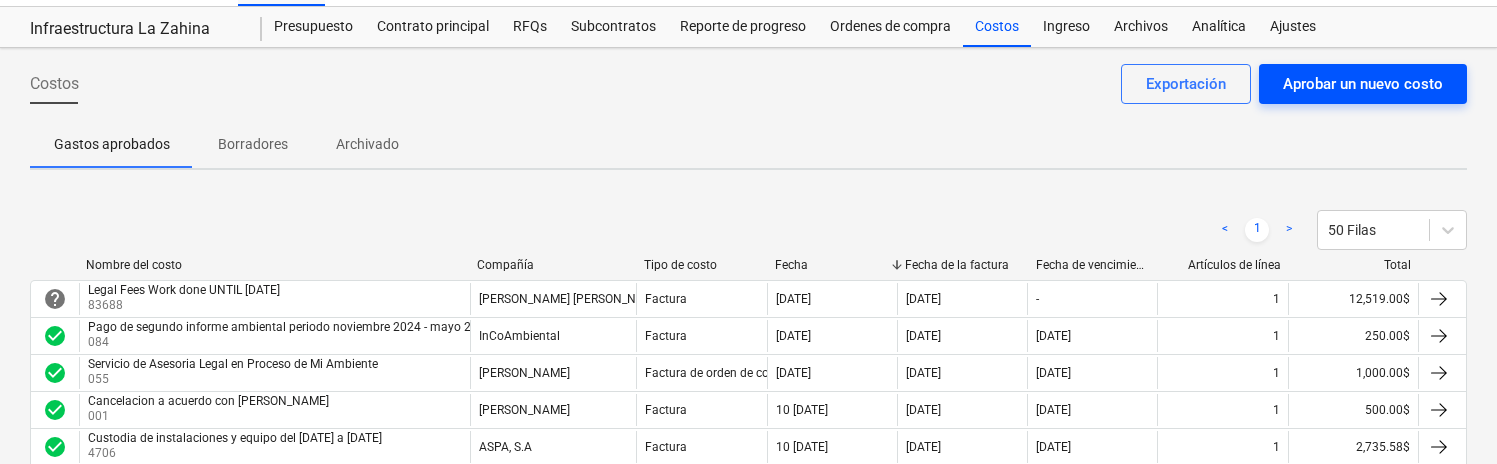 click on "Aprobar un nuevo costo" at bounding box center [1363, 84] 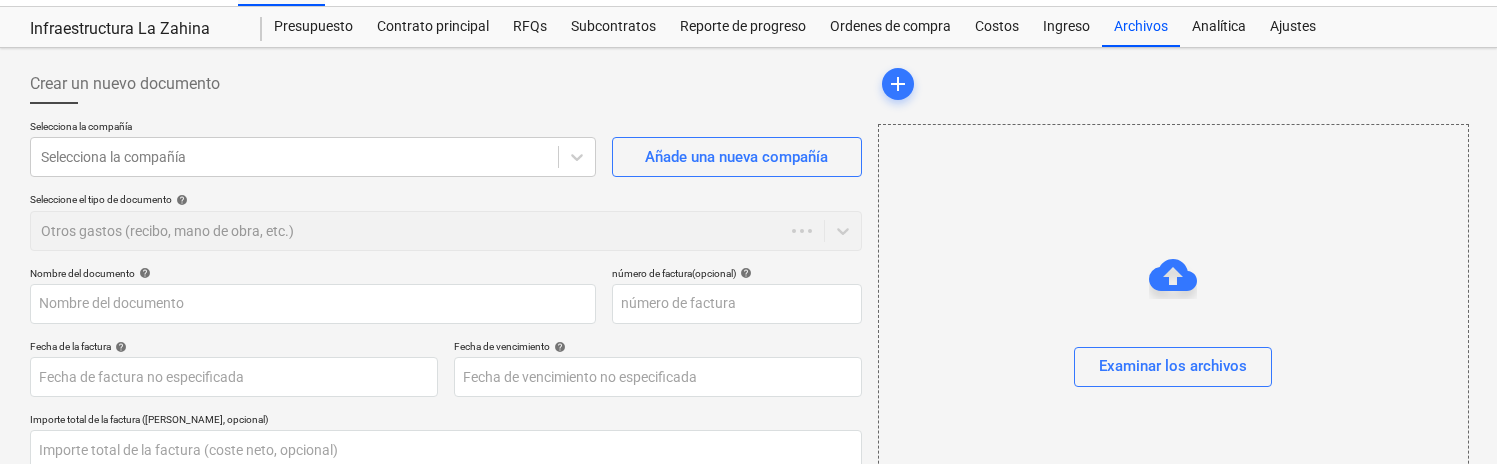 type on "0.00" 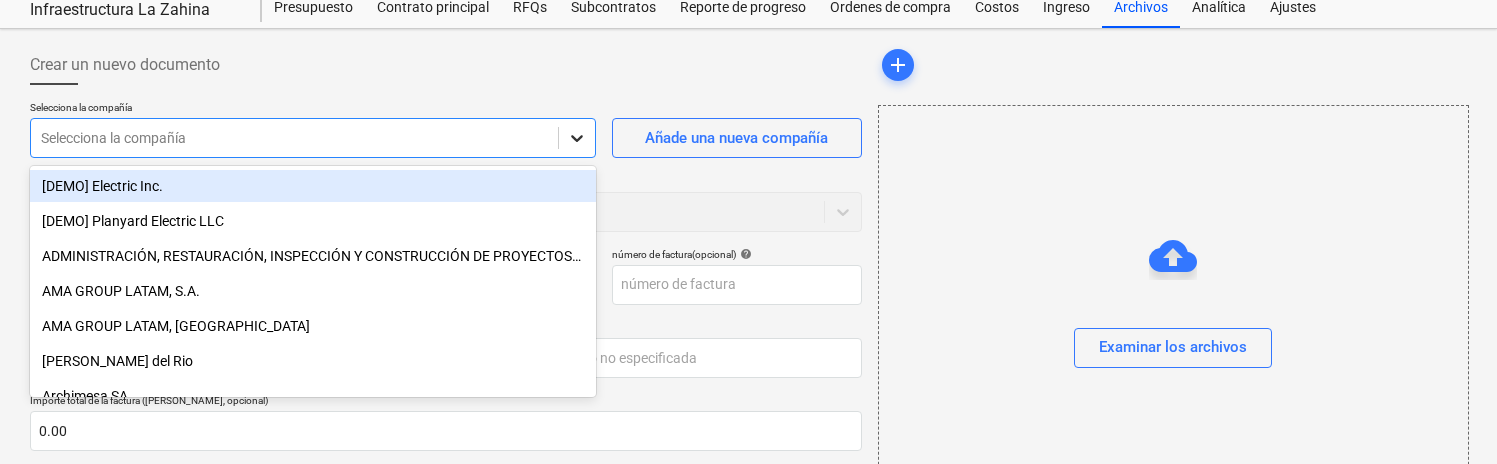 click on "Selecciona la compañía option [DEMO] Electric Inc.   focused, 1 of 46. 46 results available. Use Up and Down to choose options, press Enter to select the currently focused option, press Escape to exit the menu, press Tab to select the option and exit the menu. Selecciona la compañía Añade una nueva compañía Seleccione el tipo de documento help Otros gastos (recibo, mano de obra, etc.)" at bounding box center (446, 174) 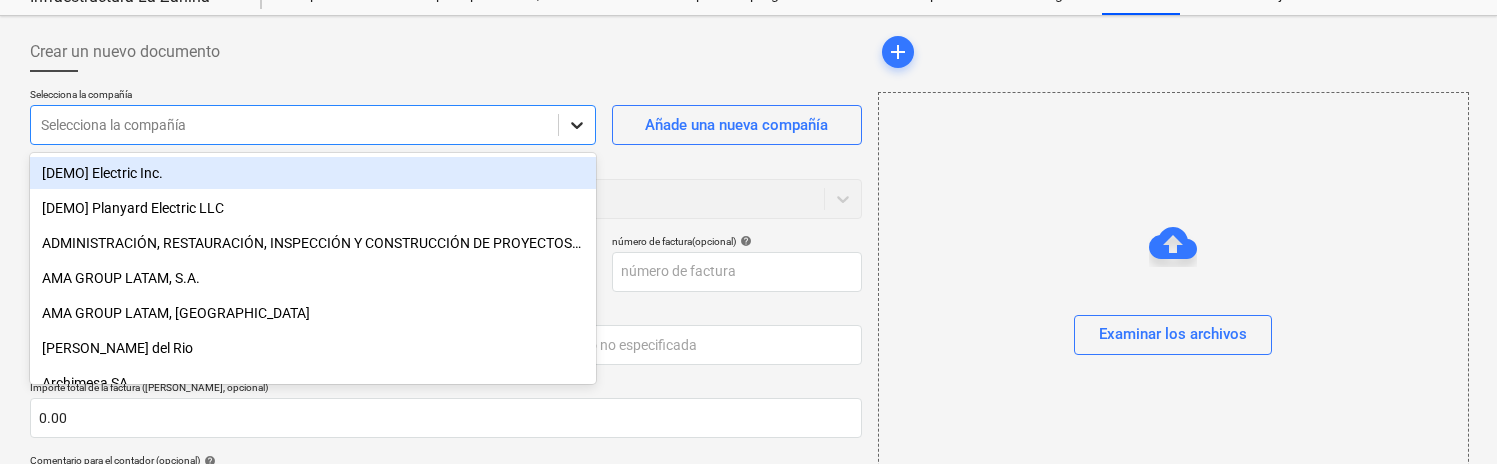 scroll, scrollTop: 77, scrollLeft: 0, axis: vertical 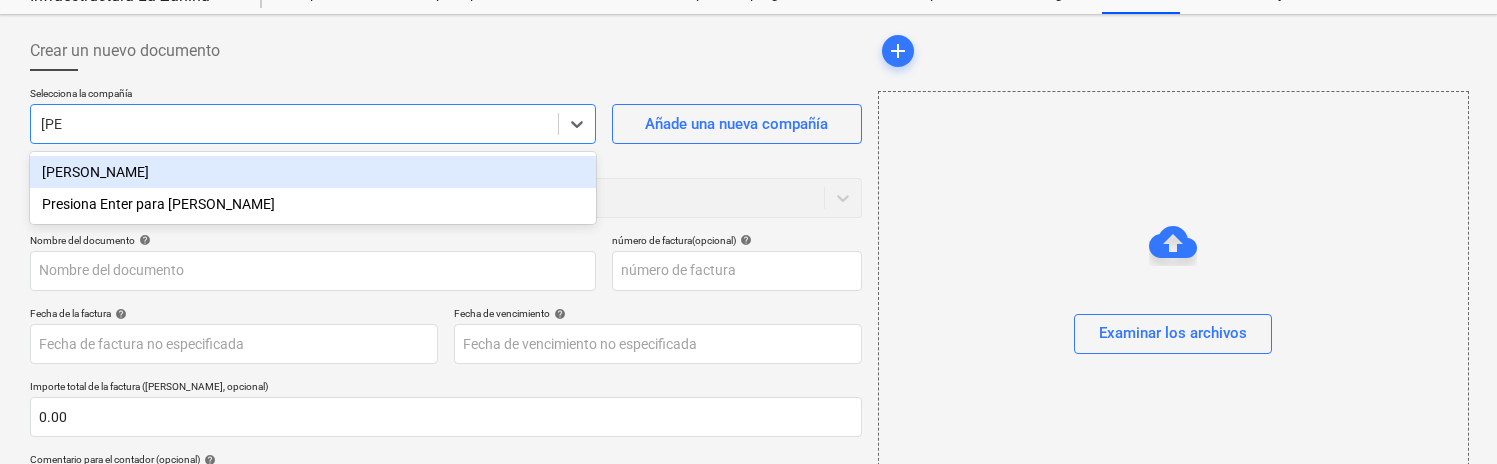 type on "[PERSON_NAME]" 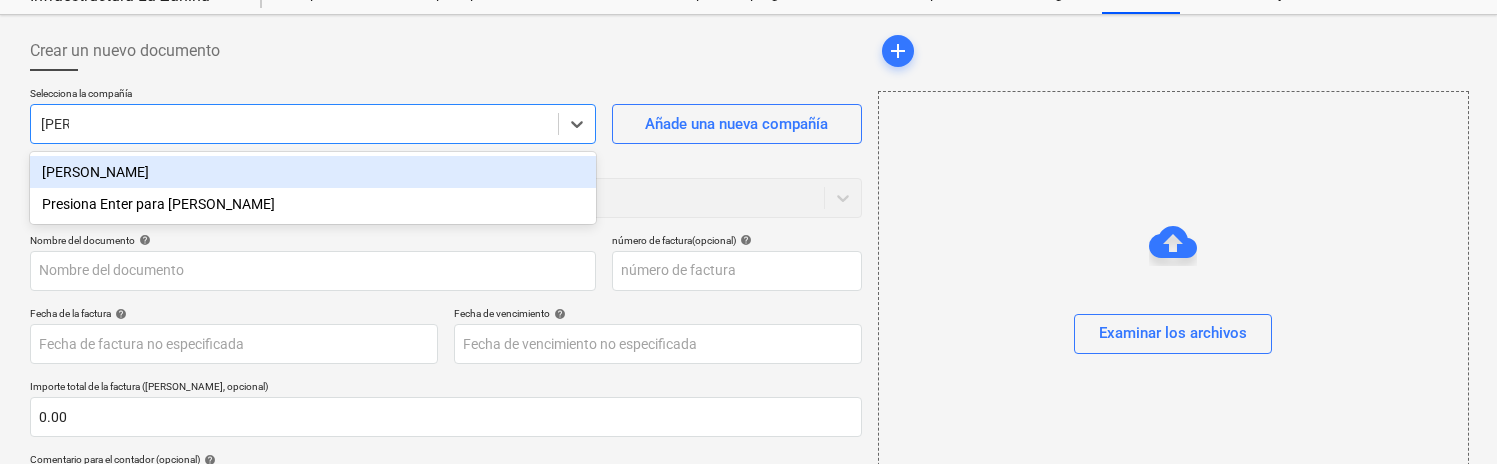 click on "[PERSON_NAME]" at bounding box center (313, 172) 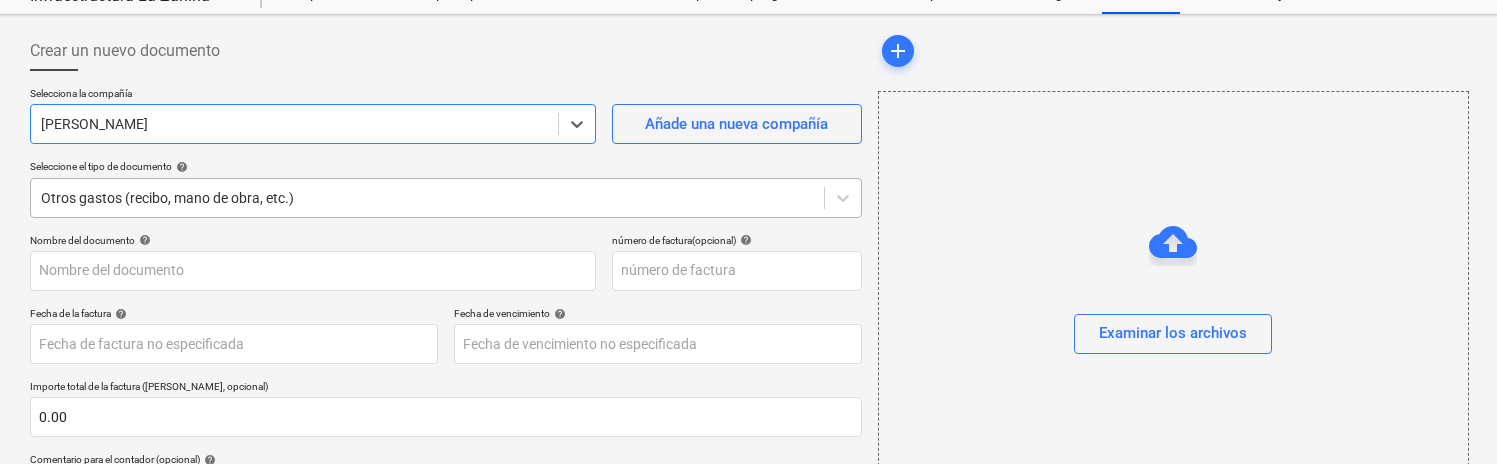 click on "Ventas Proyectos Contactos Compañía Bandeja de entrada Aprobaciones format_size keyboard_arrow_down help search Busca en notifications 23 keyboard_arrow_down [PERSON_NAME] keyboard_arrow_down Infraestructura La Zahina Presupuesto Contrato principal RFQs Subcontratos Reporte de progreso Ordenes de compra Costos Ingreso Archivos Analítica Ajustes Crear un nuevo documento Selecciona la compañía option [PERSON_NAME]  , selected.   Select is focused ,type to refine list, press Down to open the menu,  [PERSON_NAME]   Añade una nueva compañía Seleccione el tipo de documento help Otros gastos (recibo, mano de obra, etc.) Nombre del documento help número de factura  (opcional) help Fecha de la factura help Press the down arrow key to interact with the calendar and
select a date. Press the question mark key to get the keyboard shortcuts for changing dates. Fecha de vencimiento help Importe total de la factura (coste neto, opcional) 0.00 Comentario para el contador (opcional)" at bounding box center (748, 155) 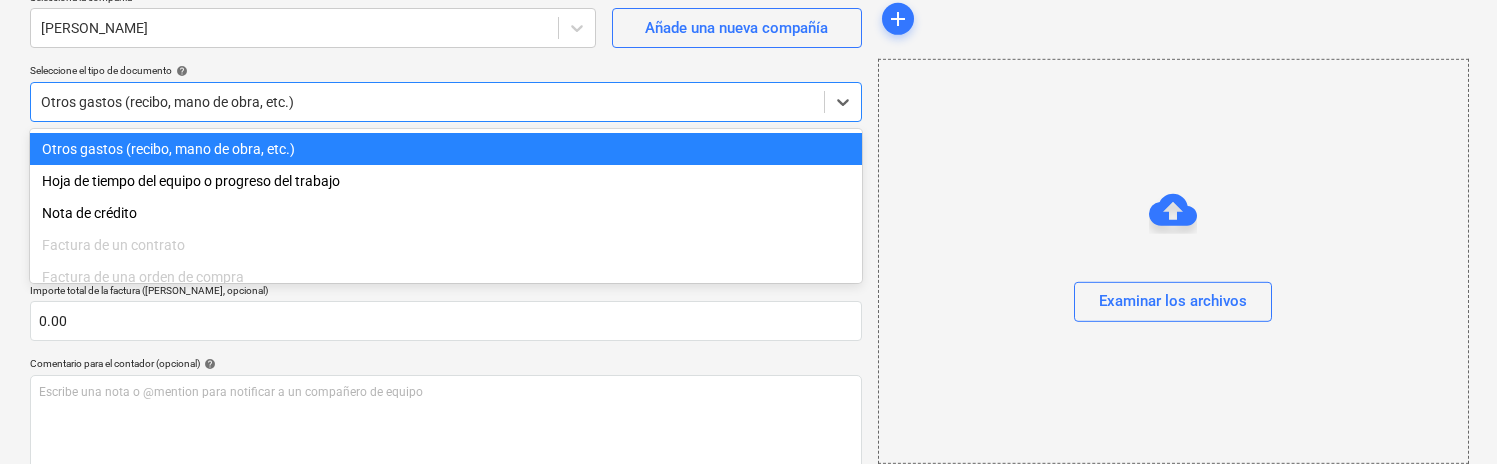 scroll, scrollTop: 174, scrollLeft: 0, axis: vertical 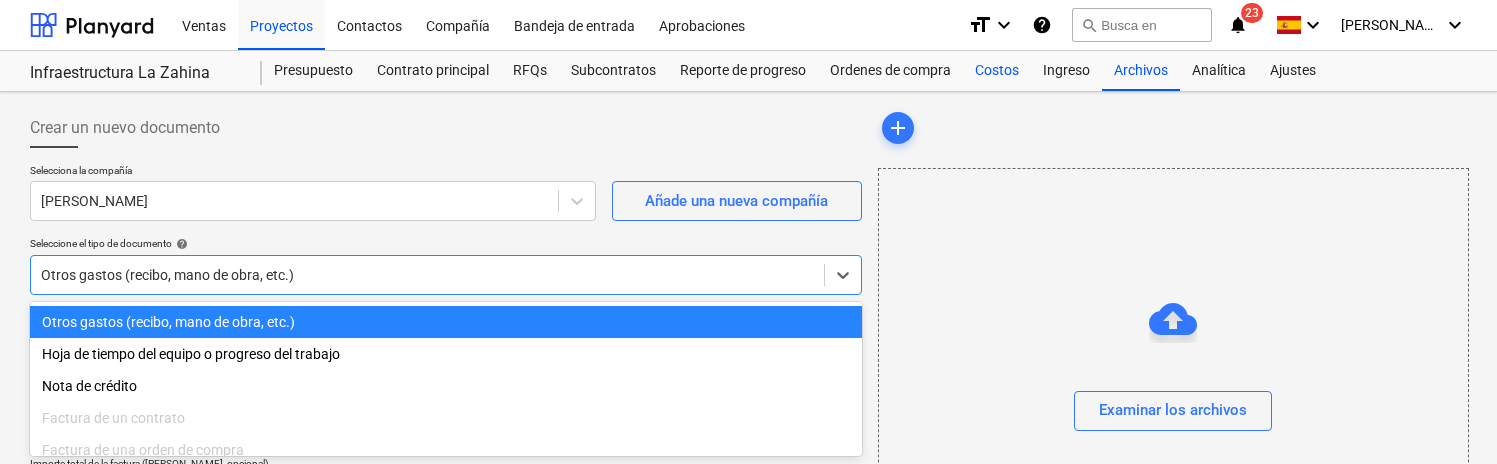 click on "Costos" at bounding box center (997, 71) 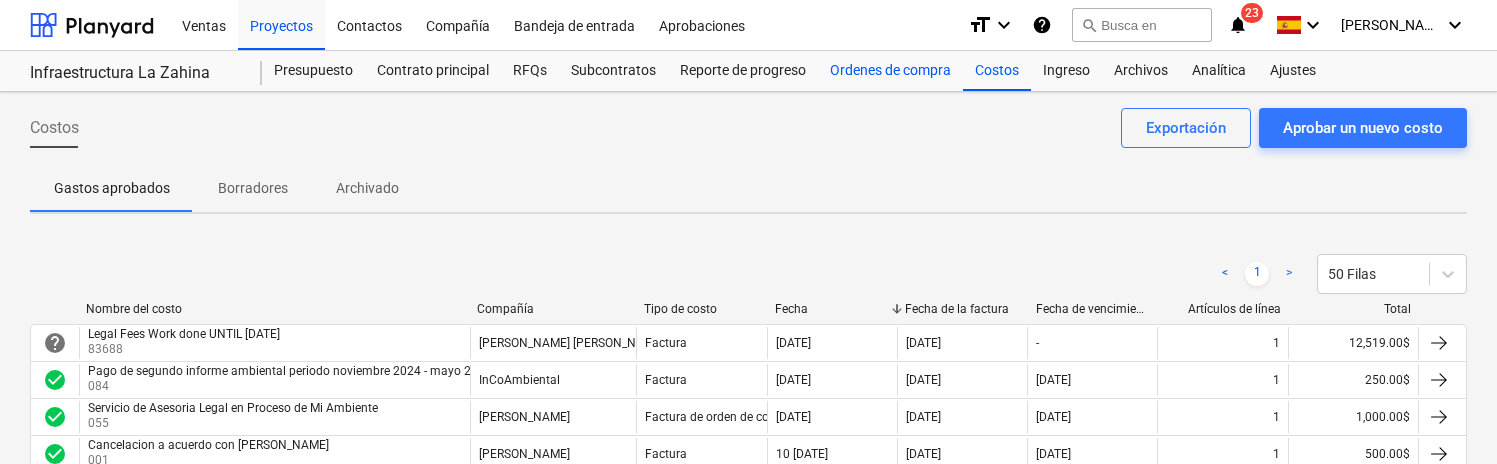 click on "Ordenes de compra" at bounding box center (890, 71) 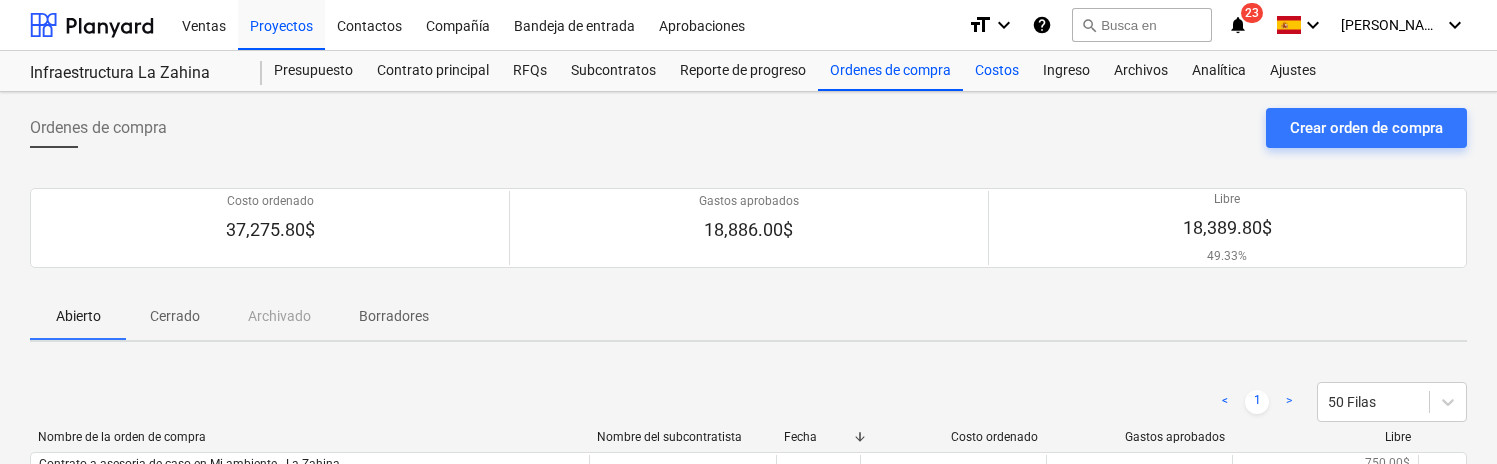 click on "Costos" at bounding box center [997, 71] 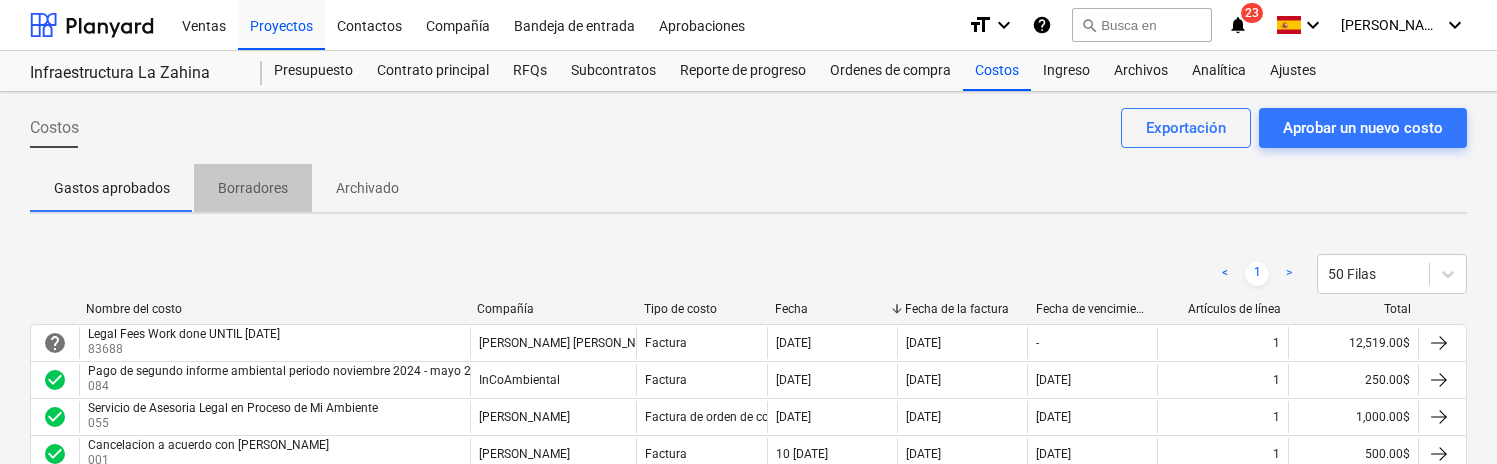 click on "Borradores" at bounding box center (253, 188) 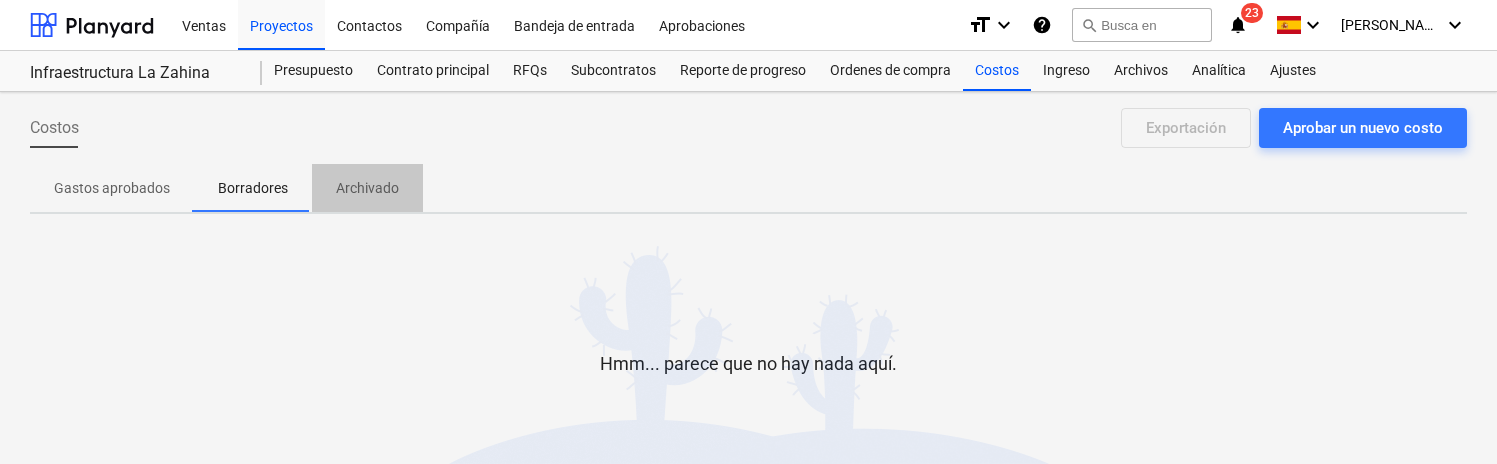 click on "Archivado" at bounding box center [367, 188] 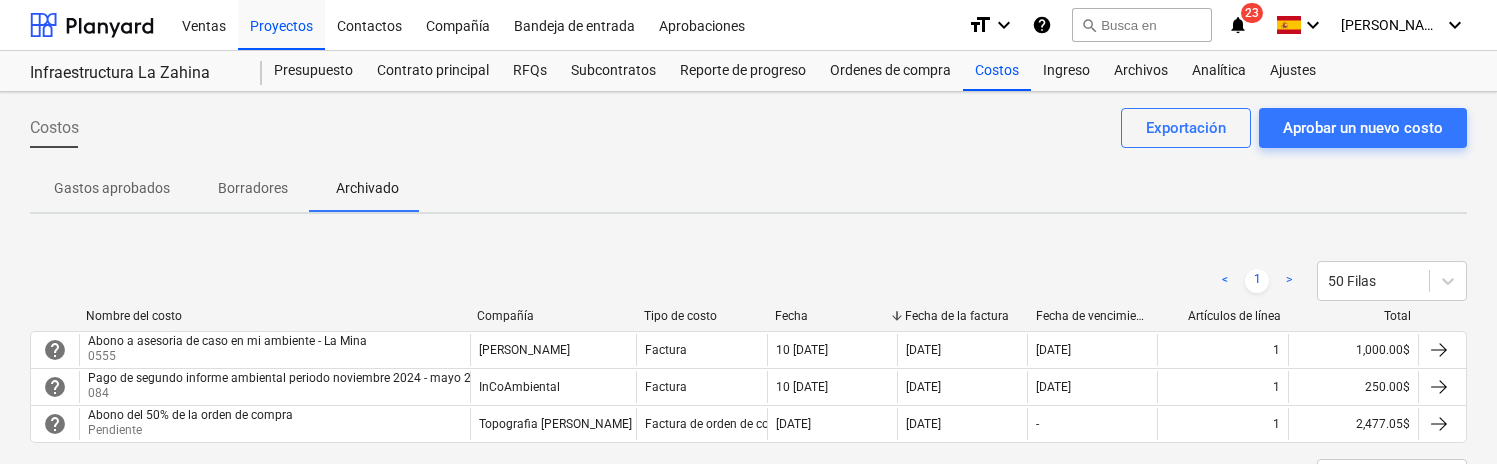 click on "Gastos aprobados" at bounding box center [112, 188] 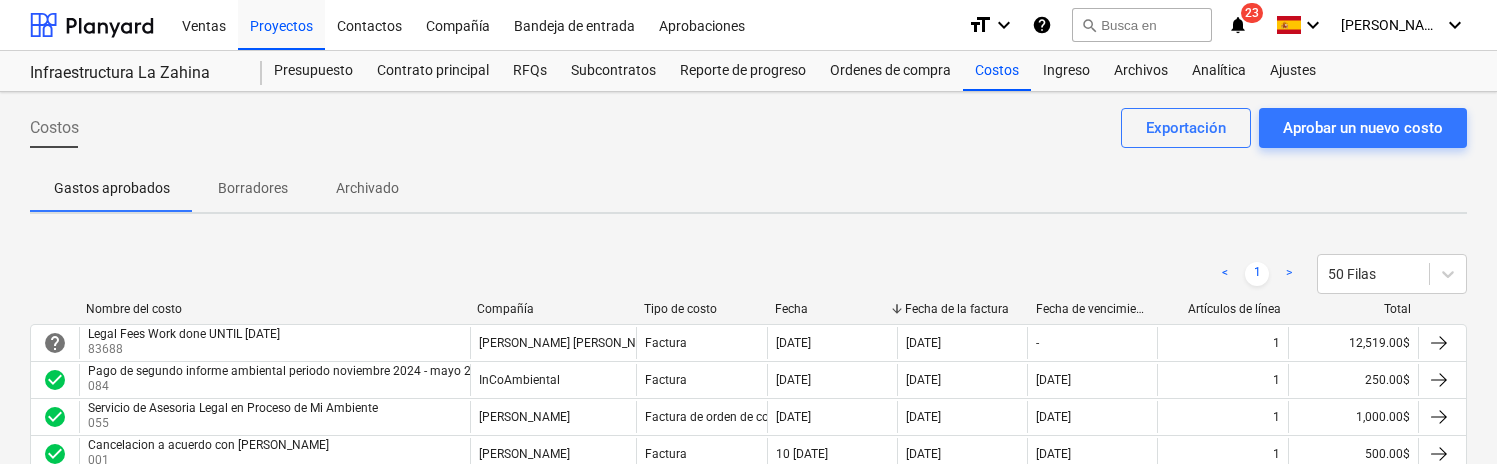 scroll, scrollTop: 0, scrollLeft: 0, axis: both 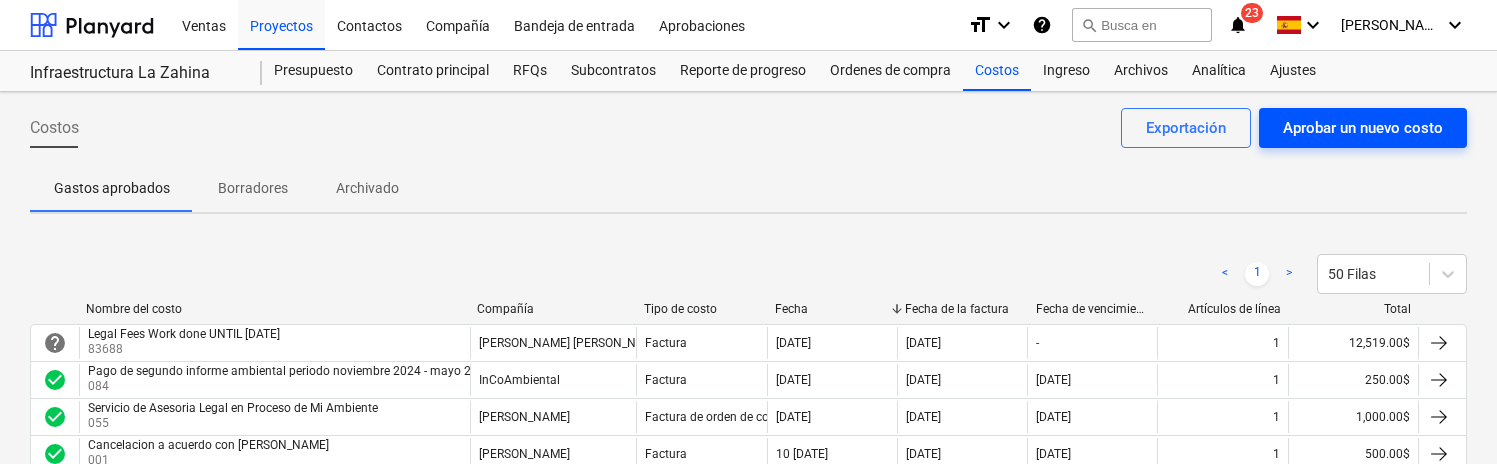 click on "Aprobar un nuevo costo" at bounding box center [1363, 128] 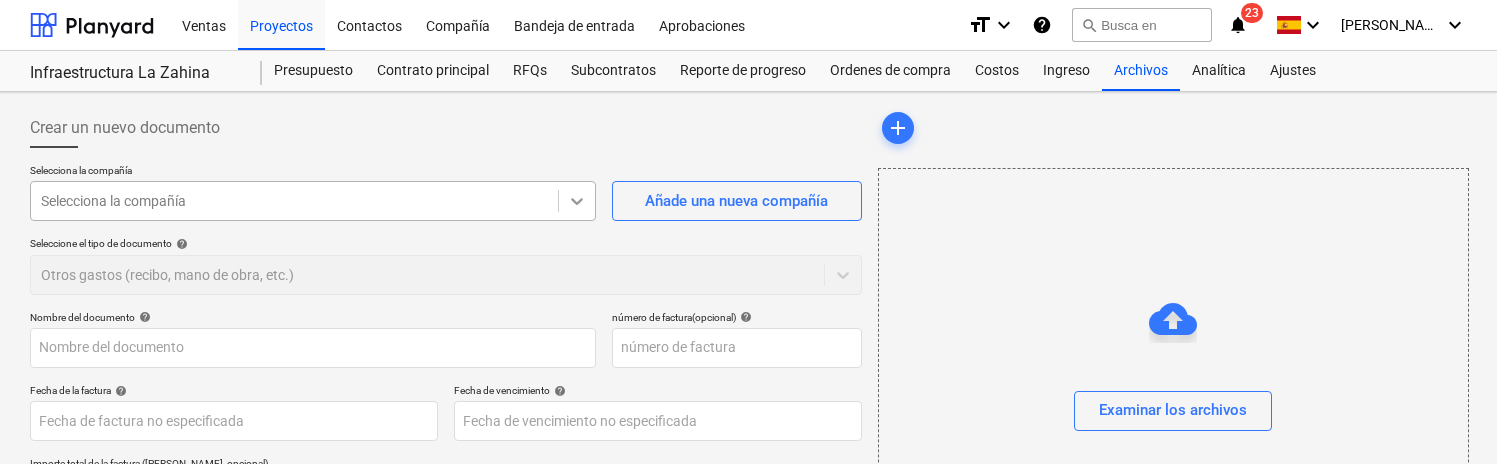 click on "Ventas Proyectos Contactos Compañía Bandeja de entrada Aprobaciones format_size keyboard_arrow_down help search Busca en notifications 23 keyboard_arrow_down [PERSON_NAME] keyboard_arrow_down Infraestructura La Zahina Presupuesto Contrato principal RFQs Subcontratos Reporte de progreso Ordenes de compra Costos Ingreso Archivos Analítica Ajustes Crear un nuevo documento Selecciona la compañía Selecciona la compañía Añade una nueva compañía Seleccione el tipo de documento help Otros gastos (recibo, mano de obra, etc.) Nombre del documento help número de factura  (opcional) help Fecha de la factura help Press the down arrow key to interact with the calendar and
select a date. Press the question mark key to get the keyboard shortcuts for changing dates. Fecha de vencimiento help Press the down arrow key to interact with the calendar and
select a date. Press the question mark key to get the keyboard shortcuts for changing dates. Importe total de la factura ([PERSON_NAME], opcional) 0.00 help ﻿ 0.00$" at bounding box center [748, 232] 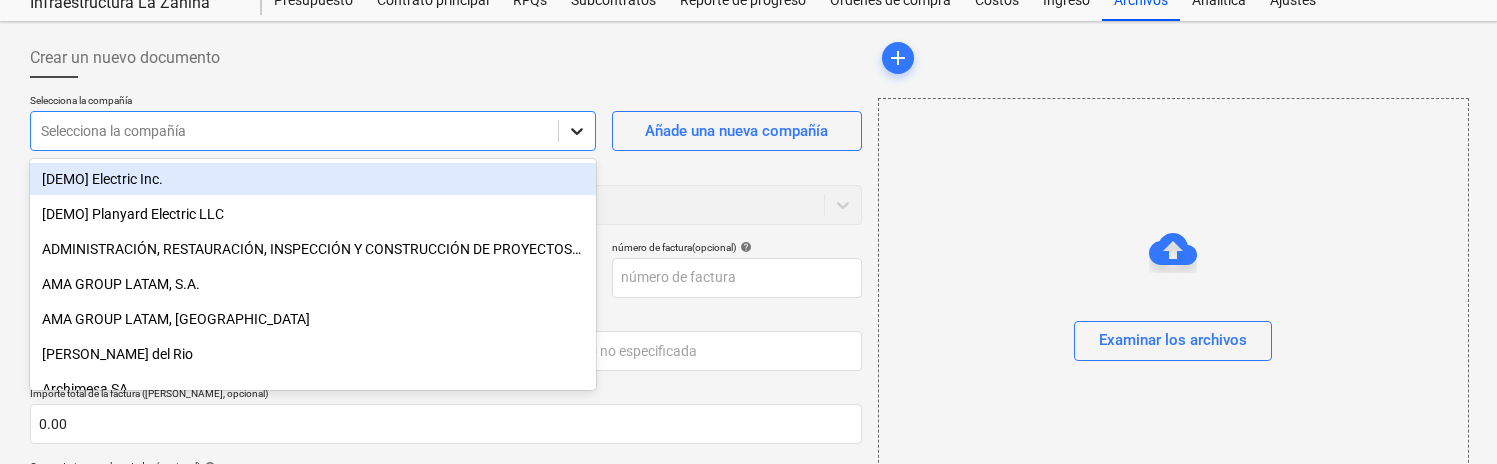 scroll, scrollTop: 77, scrollLeft: 0, axis: vertical 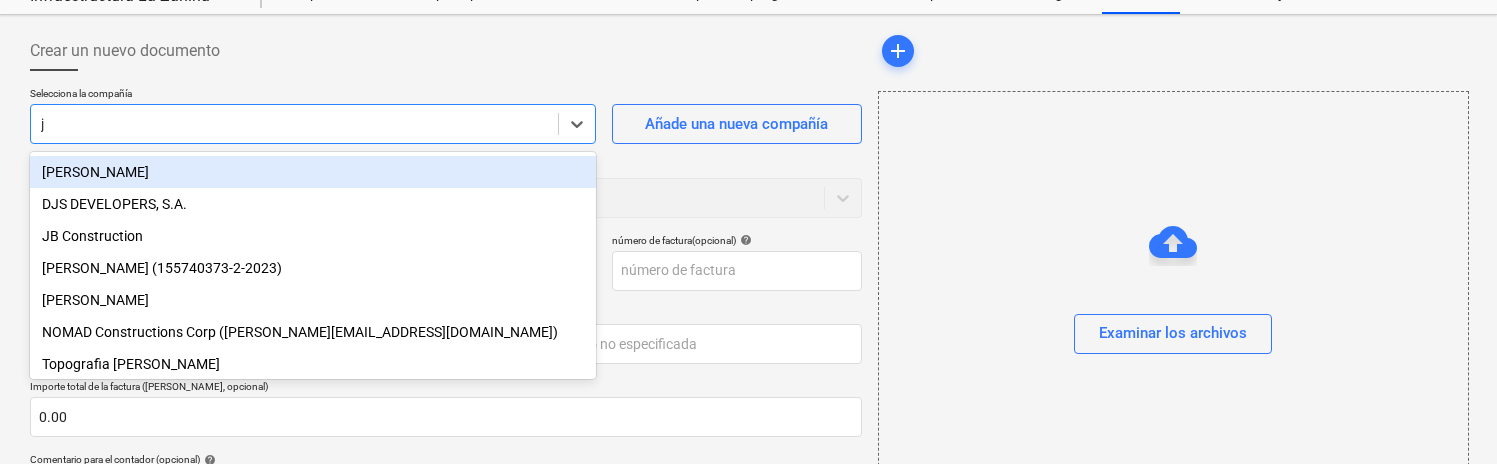 type on "jo" 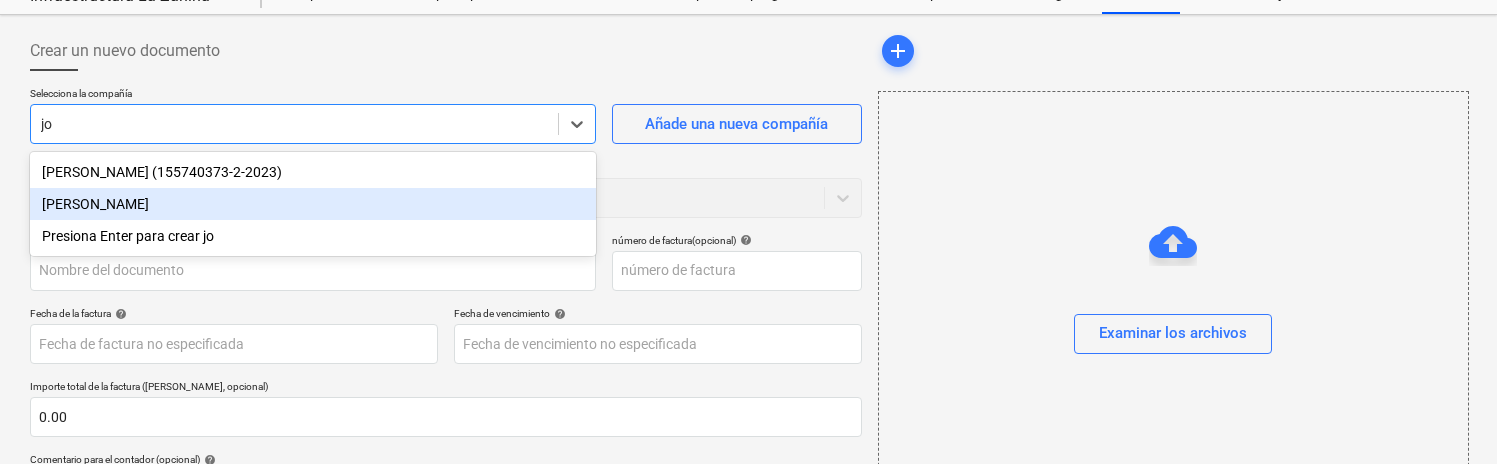 click on "[PERSON_NAME]" at bounding box center (313, 204) 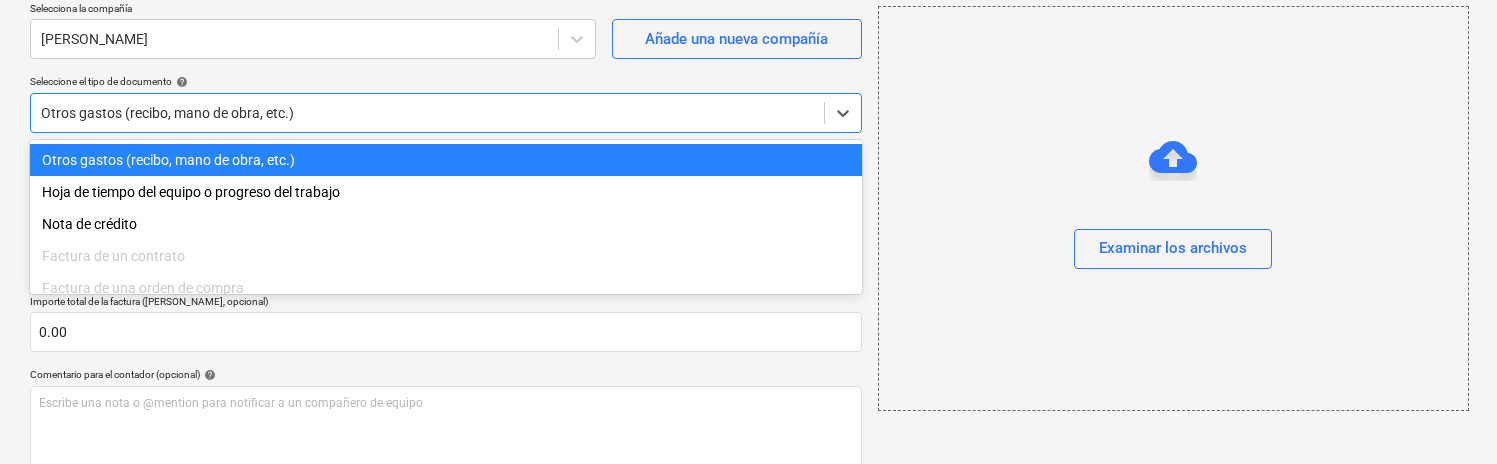 click on "Ventas Proyectos Contactos Compañía Bandeja de entrada Aprobaciones format_size keyboard_arrow_down help search Busca en notifications 23 keyboard_arrow_down [PERSON_NAME] keyboard_arrow_down Infraestructura La Zahina Presupuesto Contrato principal RFQs Subcontratos Reporte de progreso Ordenes de compra Costos Ingreso Archivos Analítica Ajustes Crear un nuevo documento Selecciona la compañía [PERSON_NAME]   Añade una nueva compañía Seleccione el tipo de documento help option Otros gastos (recibo, mano de obra, etc.) selected, 1 of 10. 10 results available. Use Up and Down to choose options, press Enter to select the currently focused option, press Escape to exit the menu, press Tab to select the option and exit the menu. Otros gastos (recibo, mano de obra, etc.) Nombre del documento help número de factura  (opcional) help Fecha de la factura help Fecha de vencimiento help Importe total de la factura (coste neto, opcional) 0.00 Comentario para el contador (opcional) help ﻿ Despejado" at bounding box center (748, 70) 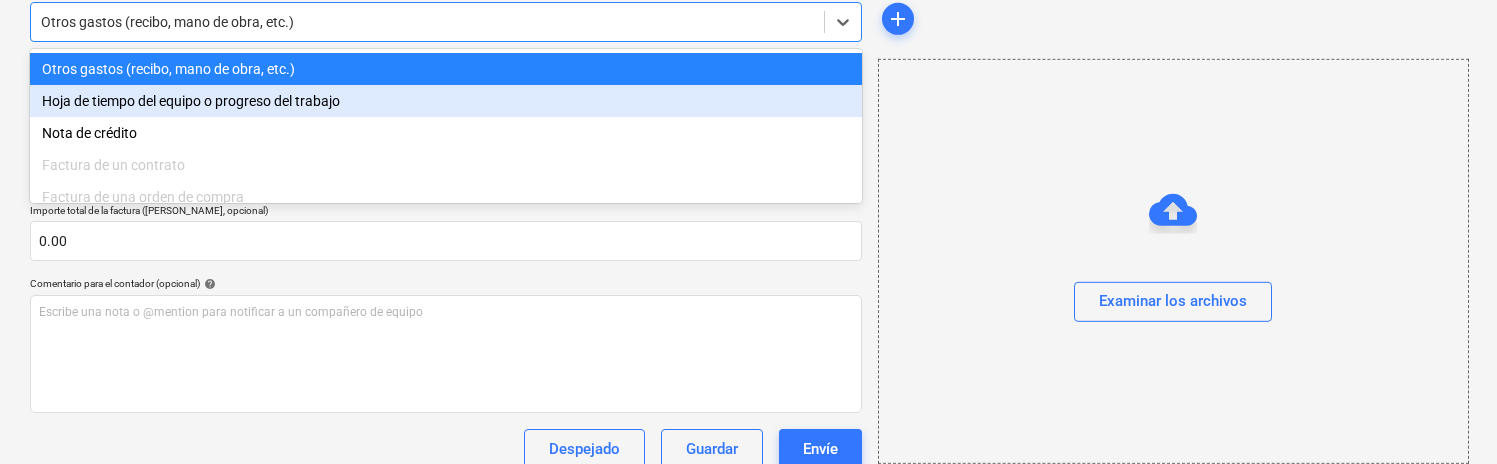 scroll, scrollTop: 254, scrollLeft: 0, axis: vertical 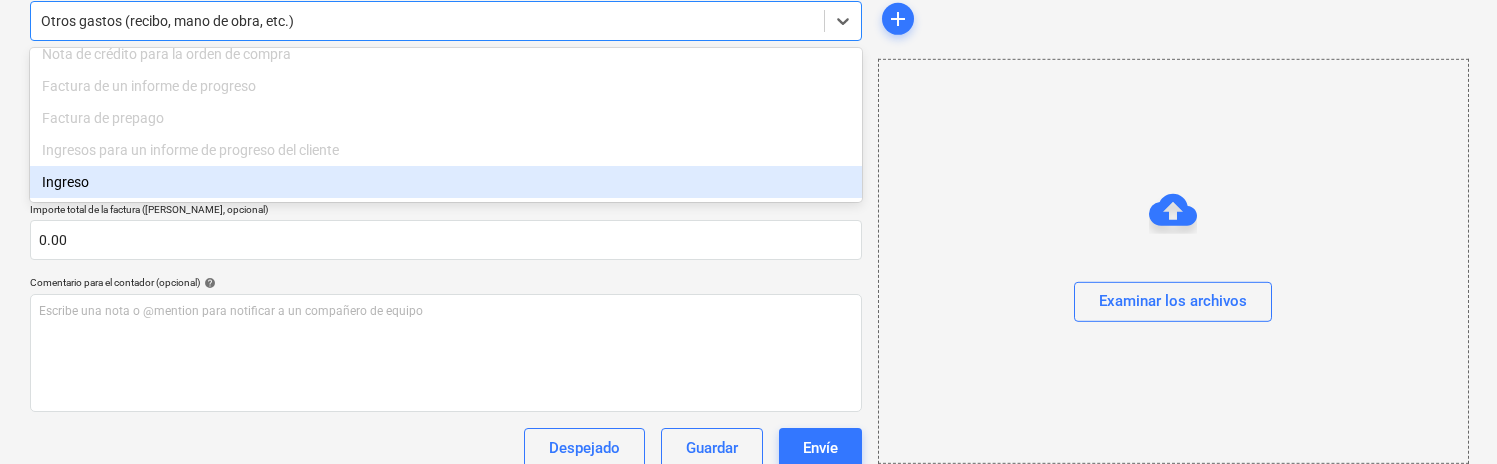 click on "Ingreso" at bounding box center (446, 182) 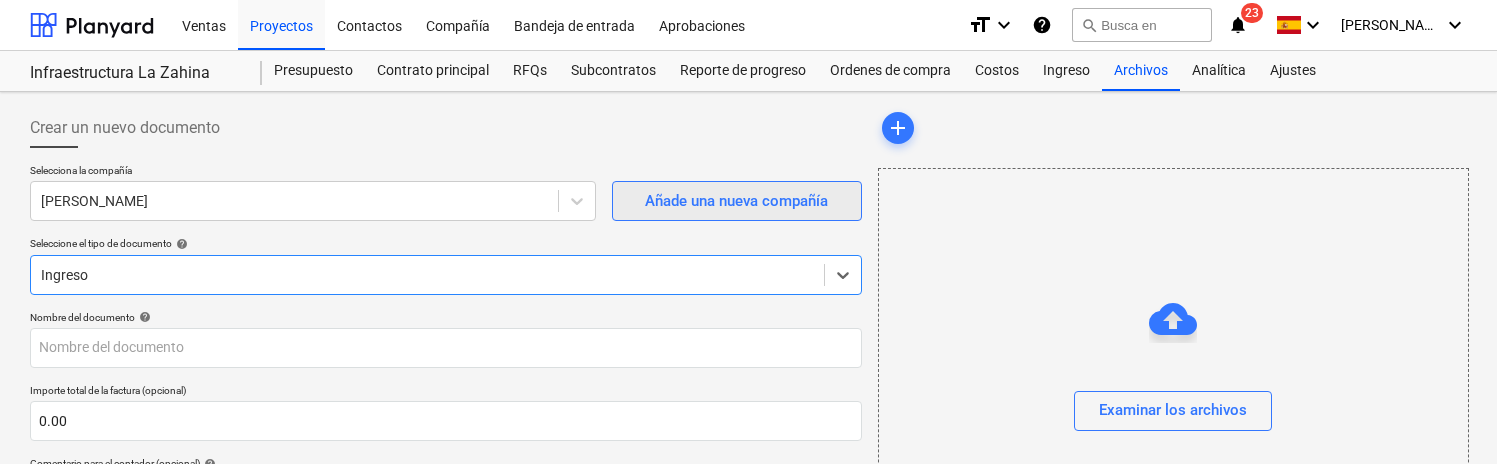 scroll, scrollTop: 0, scrollLeft: 0, axis: both 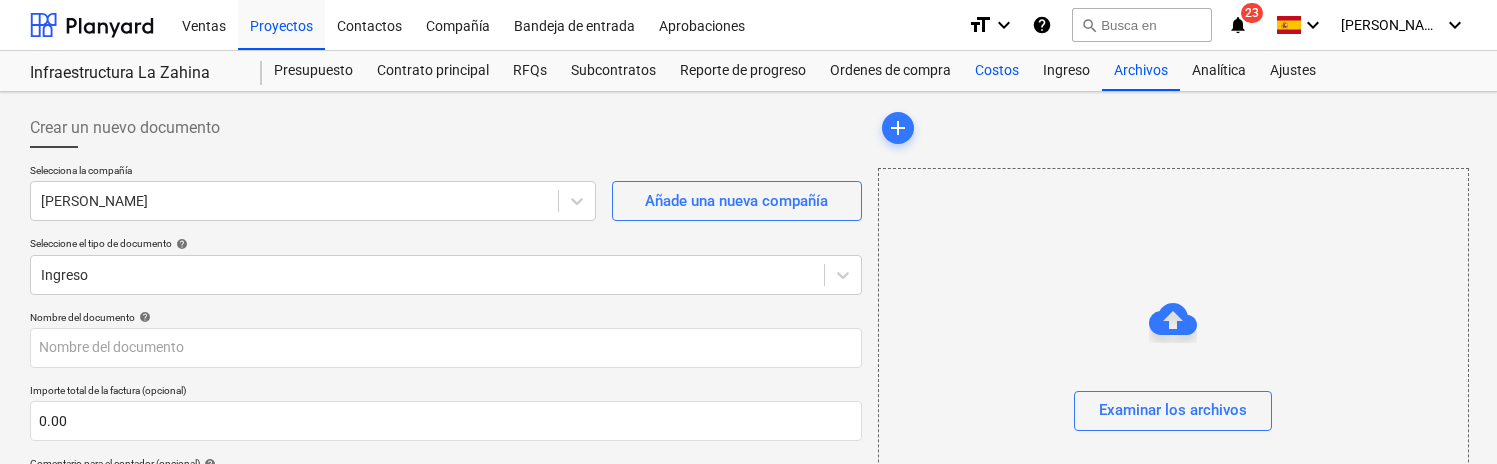 click on "Costos" at bounding box center (997, 71) 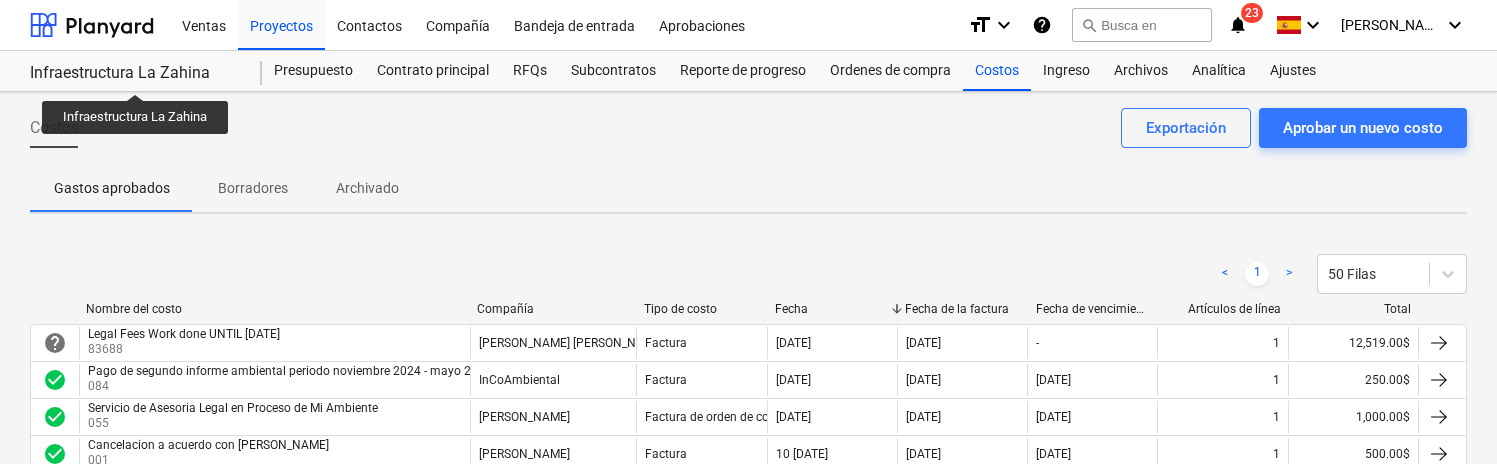 click on "Infraestructura La Zahina" at bounding box center [134, 73] 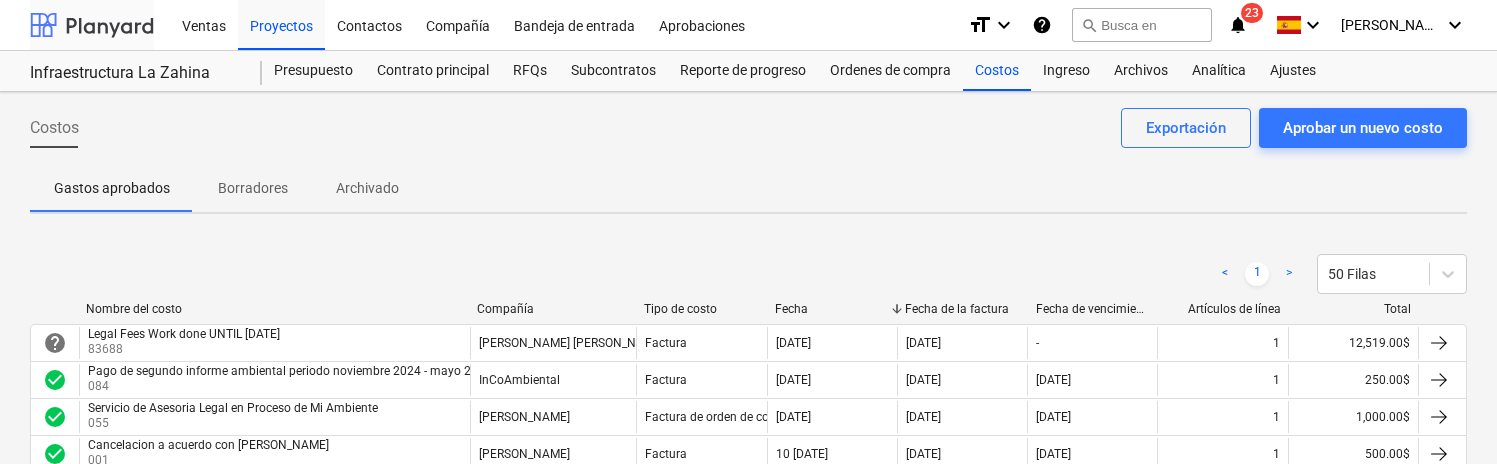 click at bounding box center [92, 25] 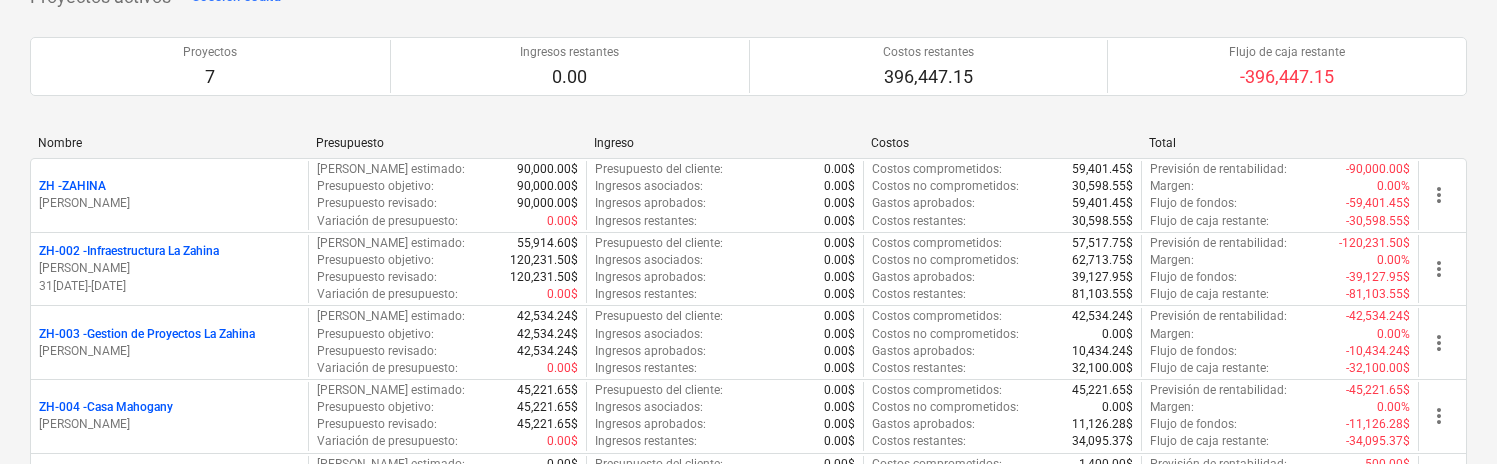 scroll, scrollTop: 175, scrollLeft: 0, axis: vertical 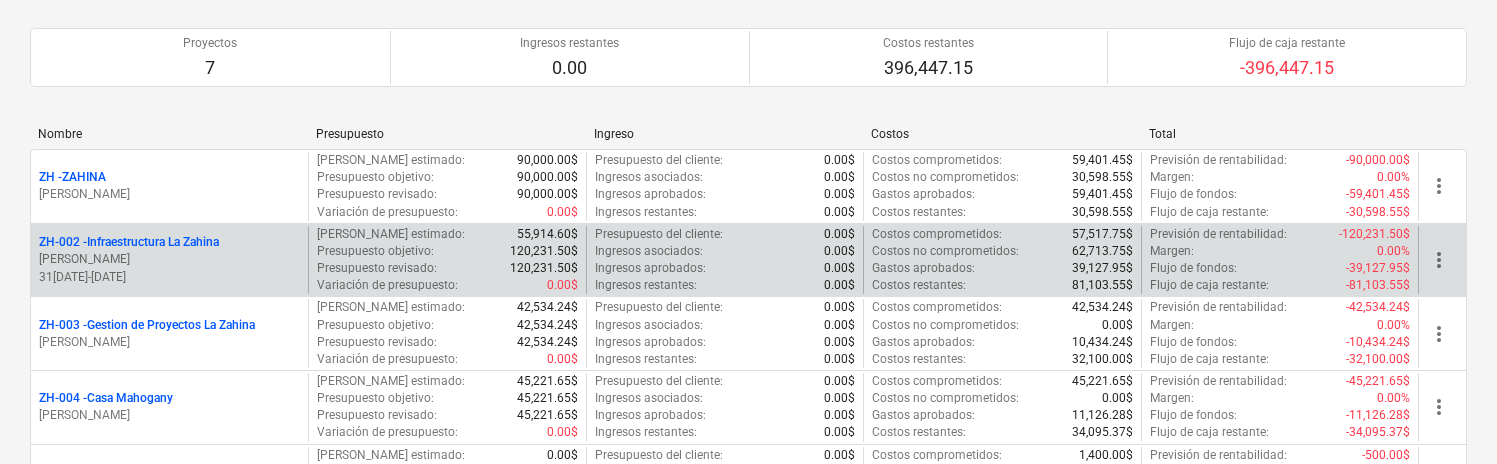 click on "ZH-002 -  Infraestructura La Zahina" at bounding box center (129, 242) 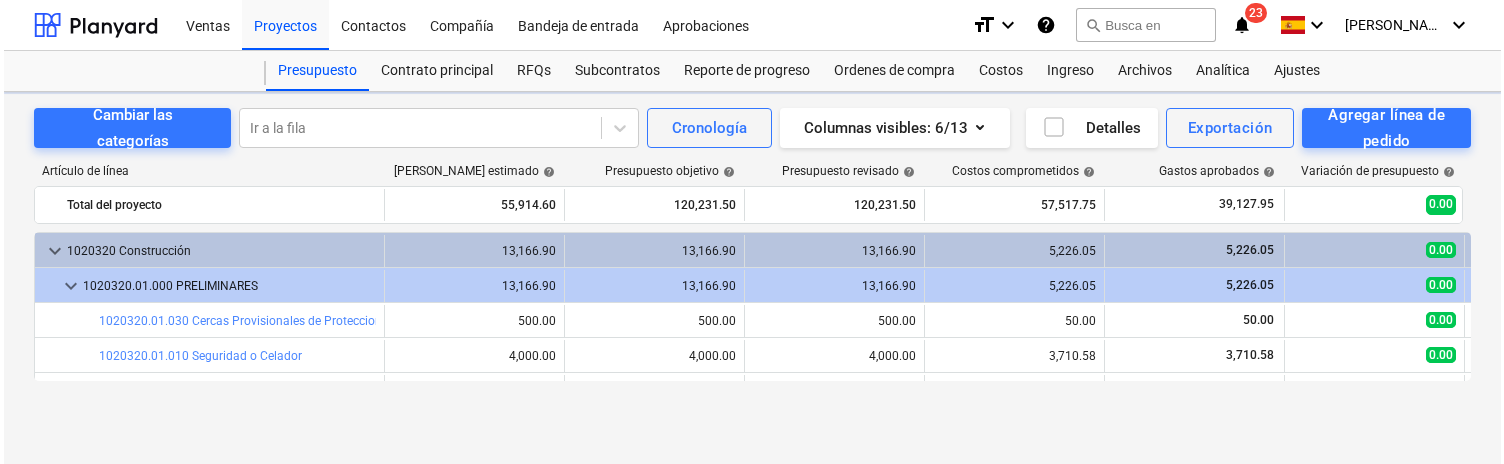 scroll, scrollTop: 0, scrollLeft: 0, axis: both 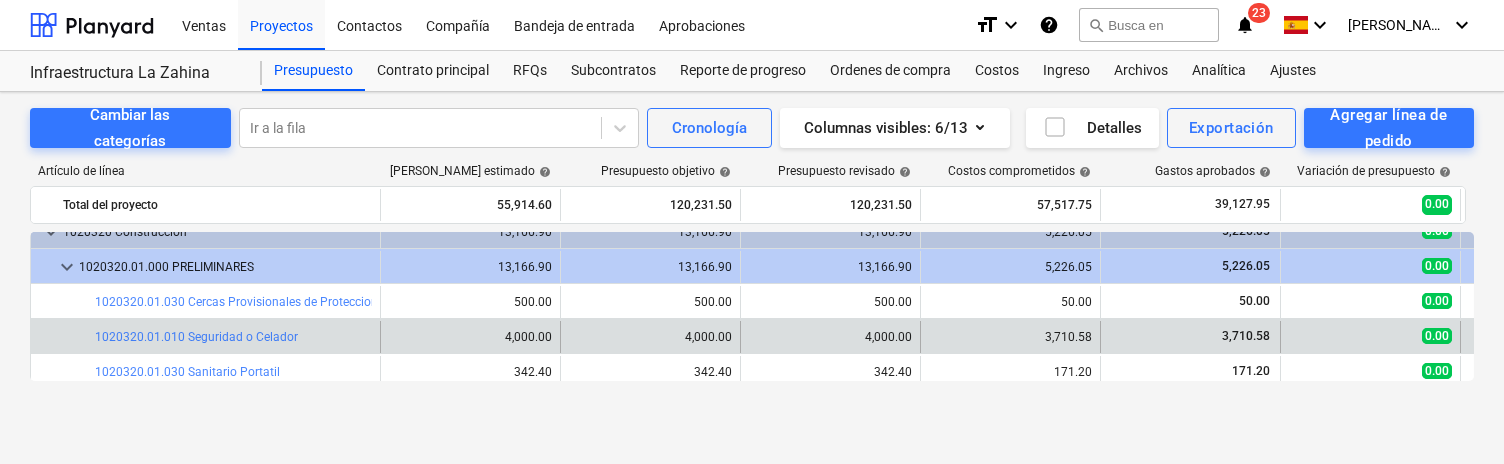 click on "3,710.58" at bounding box center (1190, 336) 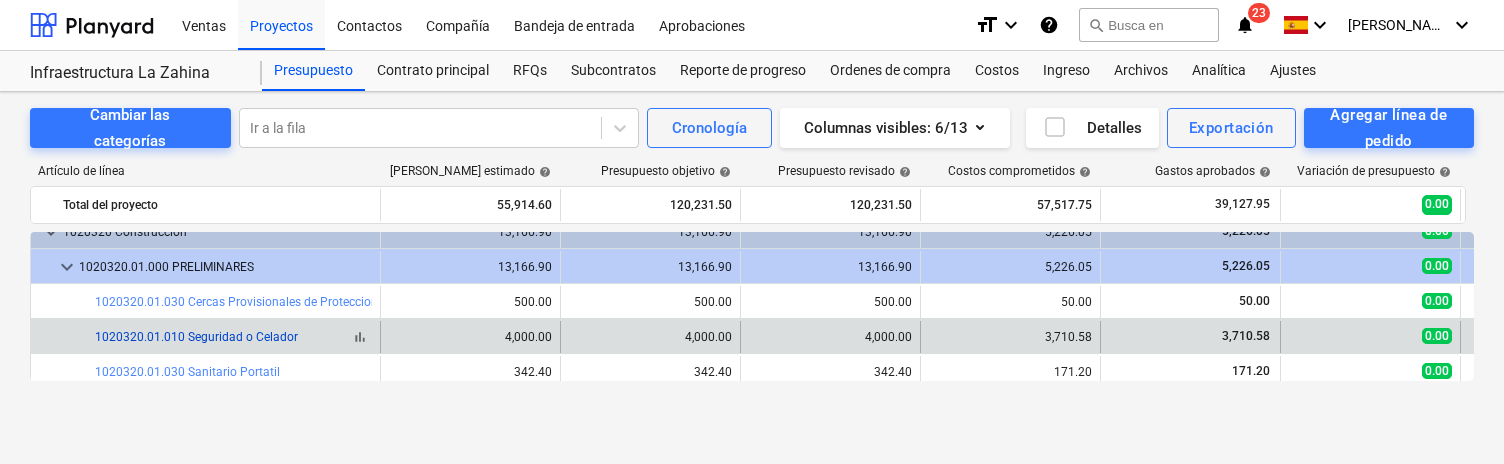 click on "1020320.01.010 Seguridad o Celador" at bounding box center [196, 337] 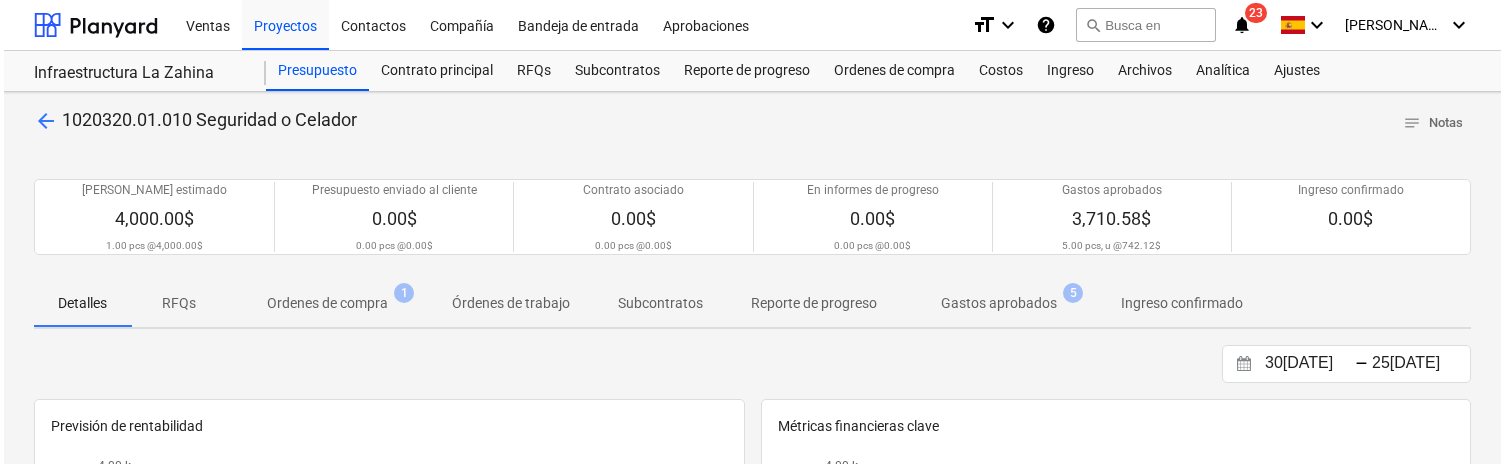scroll, scrollTop: 0, scrollLeft: 0, axis: both 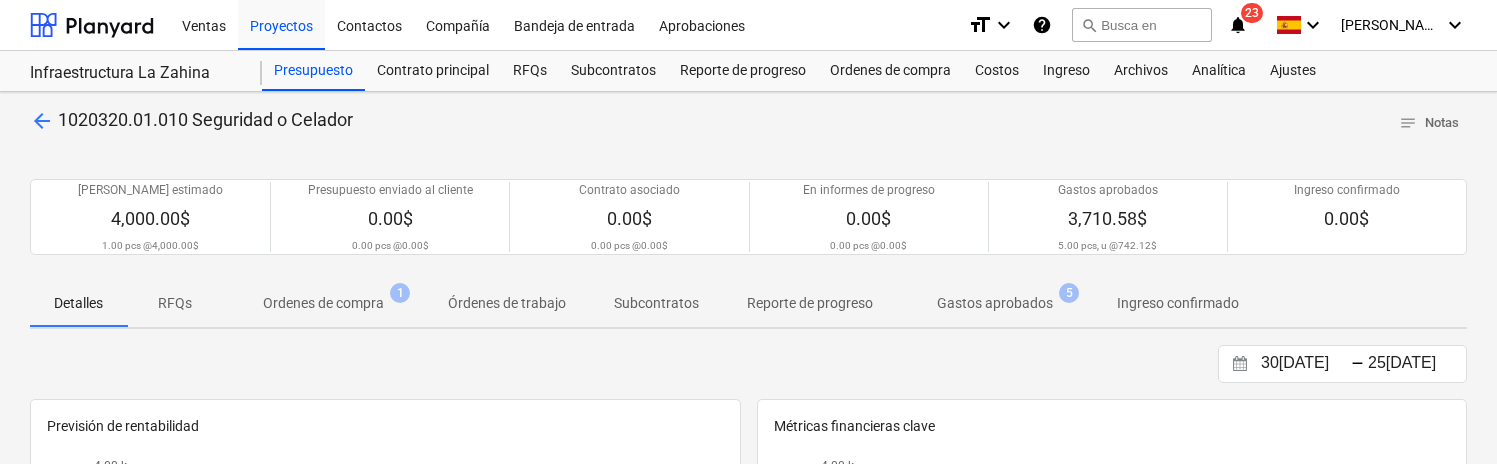 click on "arrow_back" at bounding box center (42, 121) 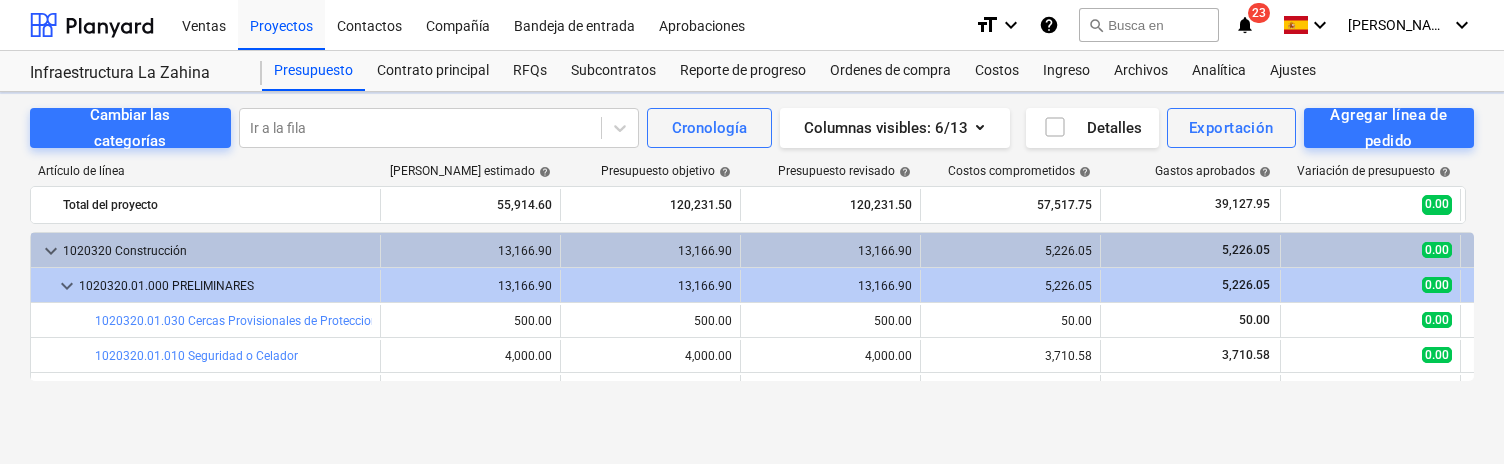 scroll, scrollTop: 19, scrollLeft: 0, axis: vertical 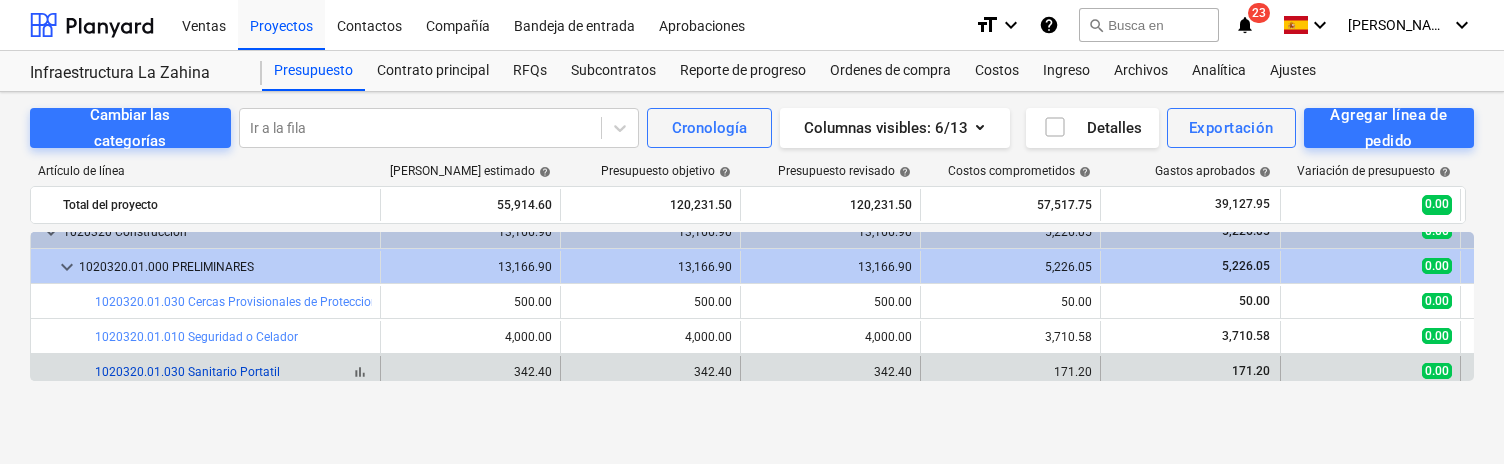 click on "1020320.01.030 Sanitario Portatil" at bounding box center [187, 372] 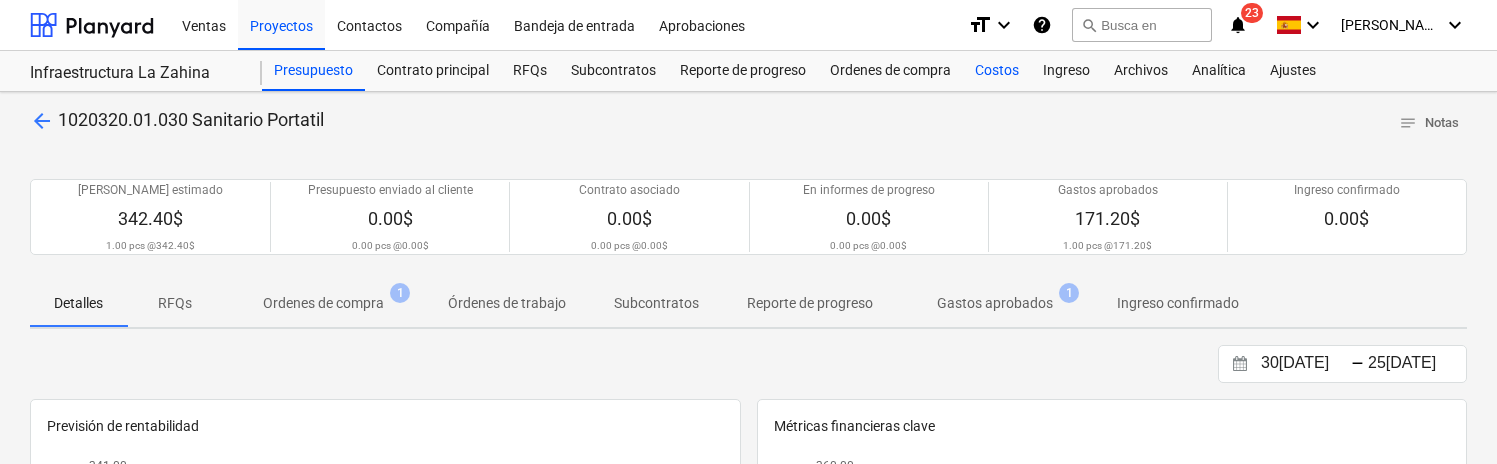 click on "Costos" at bounding box center [997, 71] 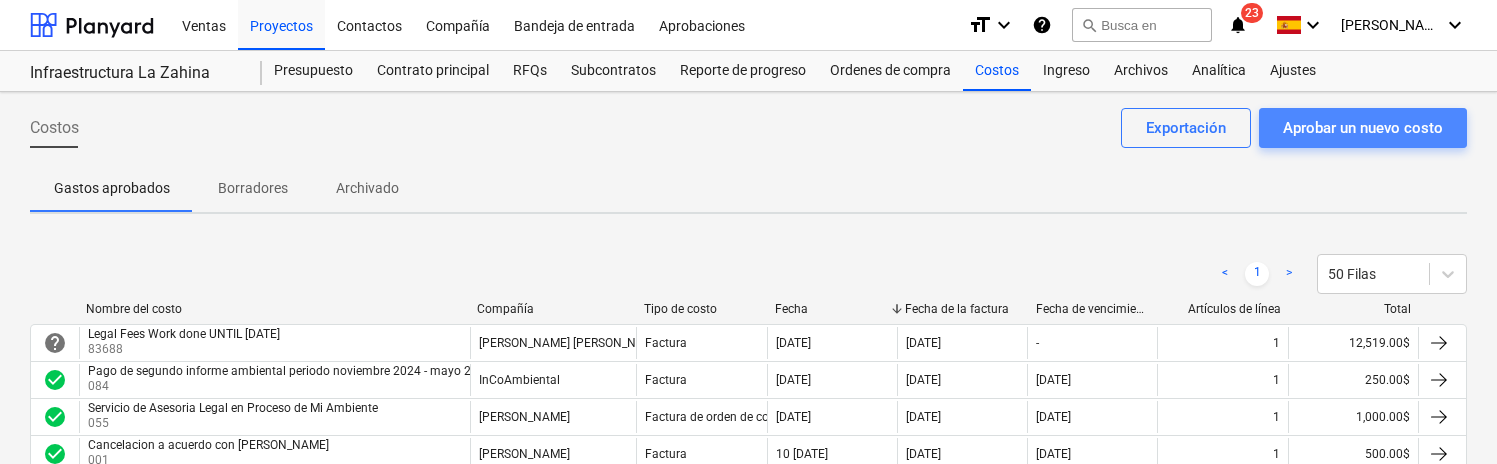 click on "Aprobar un nuevo costo" at bounding box center (1363, 128) 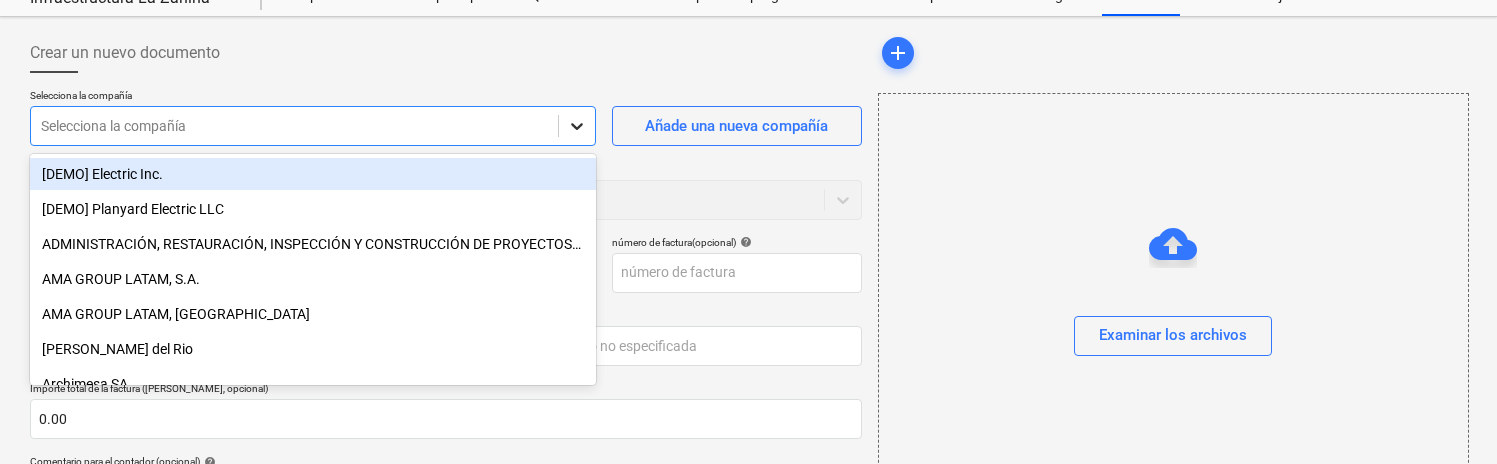 click on "Selecciona la compañía option [DEMO] Electric Inc.   focused, 1 of 46. 46 results available. Use Up and Down to choose options, press Enter to select the currently focused option, press Escape to exit the menu, press Tab to select the option and exit the menu. Selecciona la compañía Añade una nueva compañía Seleccione el tipo de documento help Otros gastos (recibo, mano de obra, etc.)" at bounding box center [446, 162] 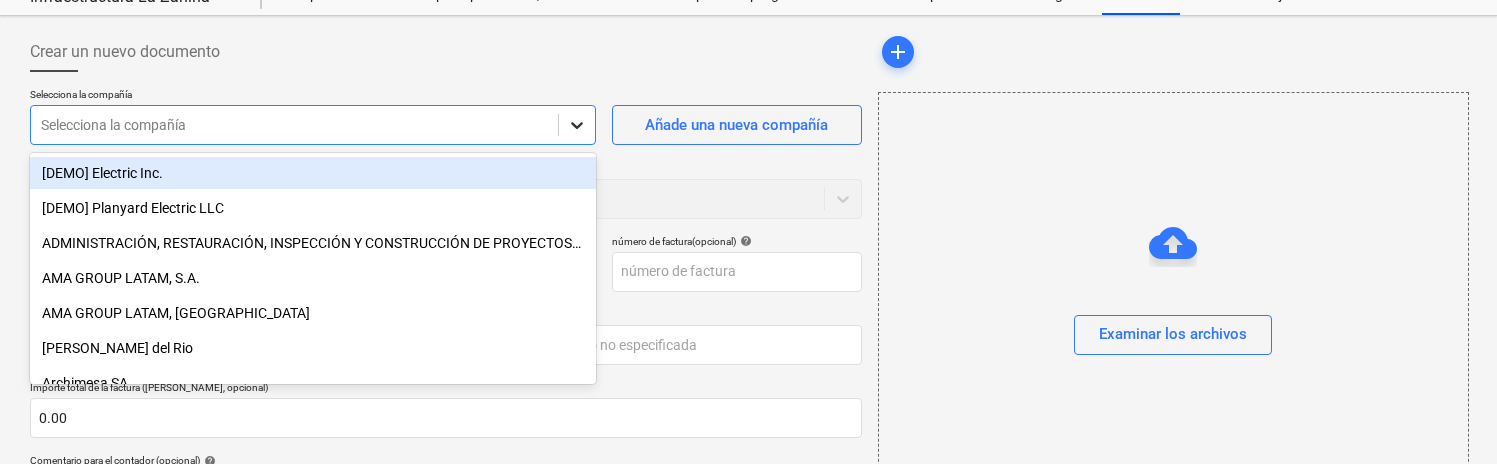 scroll, scrollTop: 77, scrollLeft: 0, axis: vertical 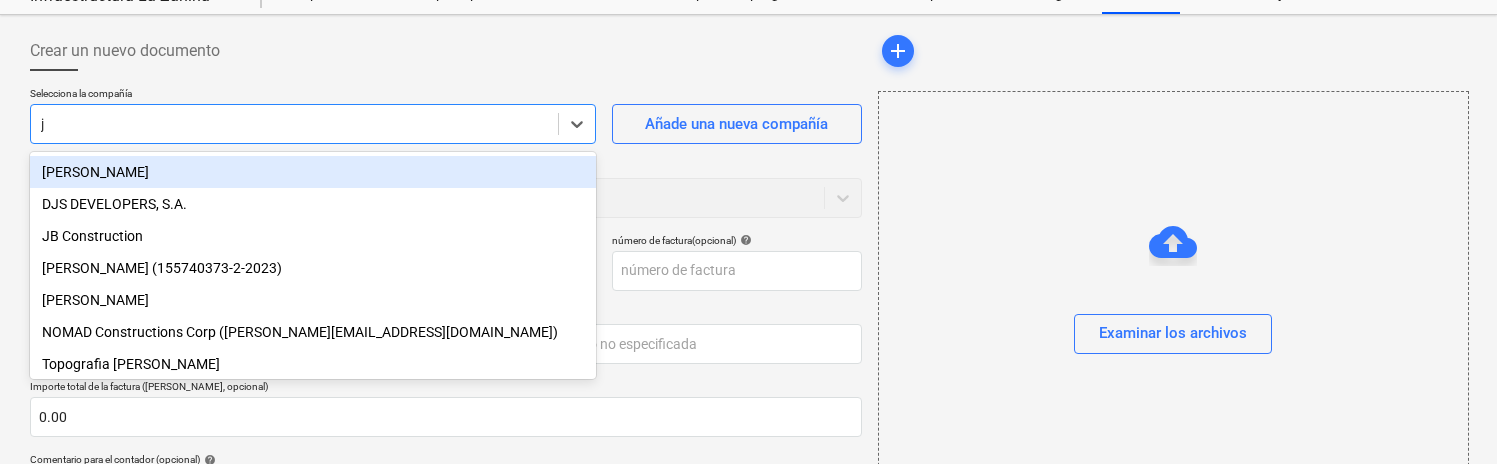 type on "jo" 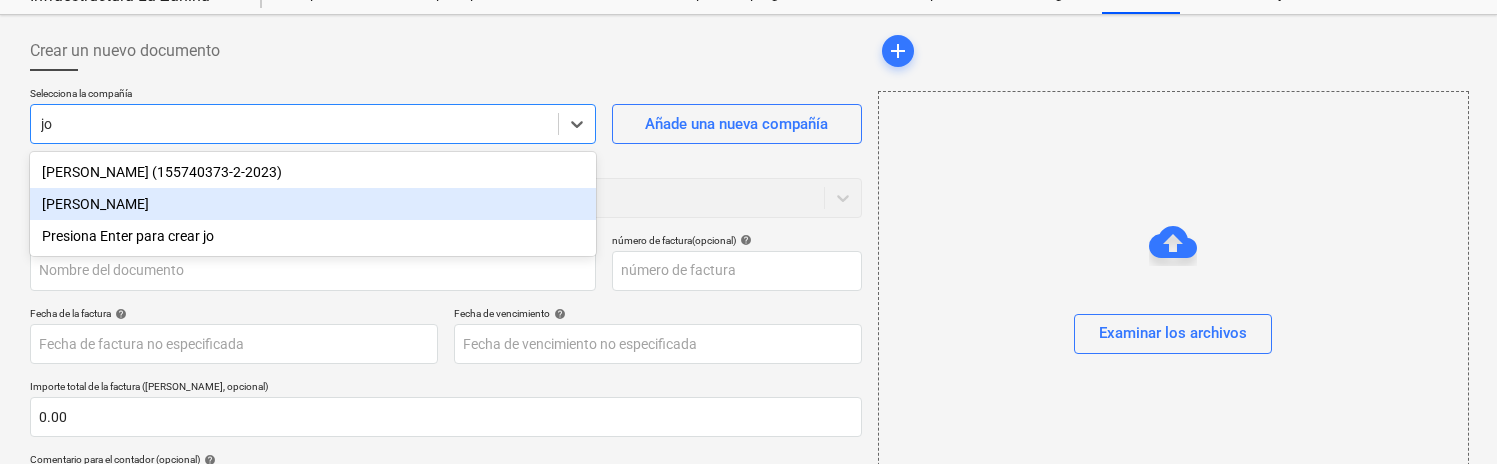 click on "[PERSON_NAME]" at bounding box center (313, 204) 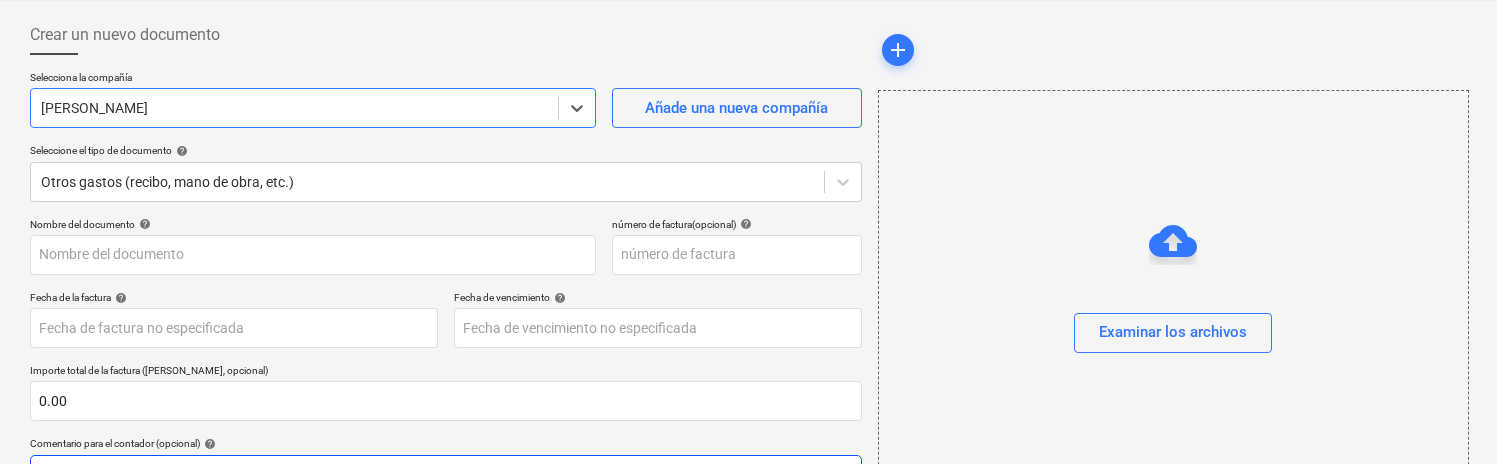 scroll, scrollTop: 19, scrollLeft: 0, axis: vertical 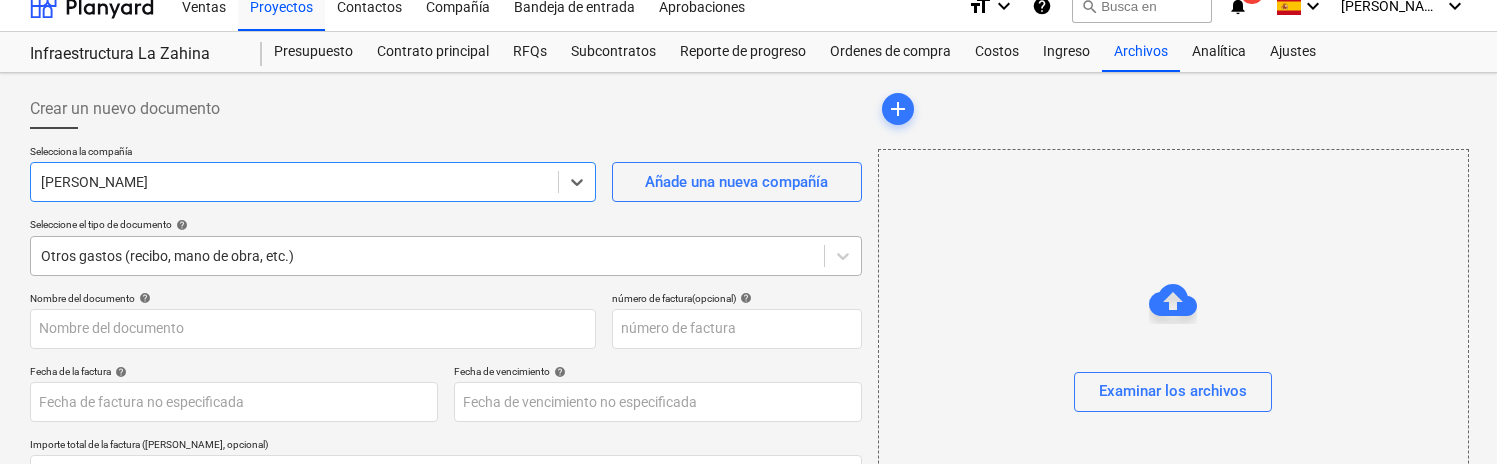 click on "Ventas Proyectos Contactos Compañía Bandeja de entrada Aprobaciones format_size keyboard_arrow_down help search Busca en notifications 23 keyboard_arrow_down [PERSON_NAME] keyboard_arrow_down Infraestructura La Zahina Presupuesto Contrato principal RFQs Subcontratos Reporte de progreso Ordenes de compra Costos Ingreso Archivos Analítica Ajustes Crear un nuevo documento Selecciona la compañía option [PERSON_NAME]  , selected.   Select is focused ,type to refine list, press Down to open the menu,  [PERSON_NAME]   Añade una nueva compañía Seleccione el tipo de documento help Otros gastos (recibo, mano de obra, etc.) Nombre del documento help número de factura  (opcional) help Fecha de la factura help Press the down arrow key to interact with the calendar and
select a date. Press the question mark key to get the keyboard shortcuts for changing dates. Fecha de vencimiento help Importe total de la factura (coste neto, opcional) 0.00 Comentario para el contador (opcional)" at bounding box center [748, 213] 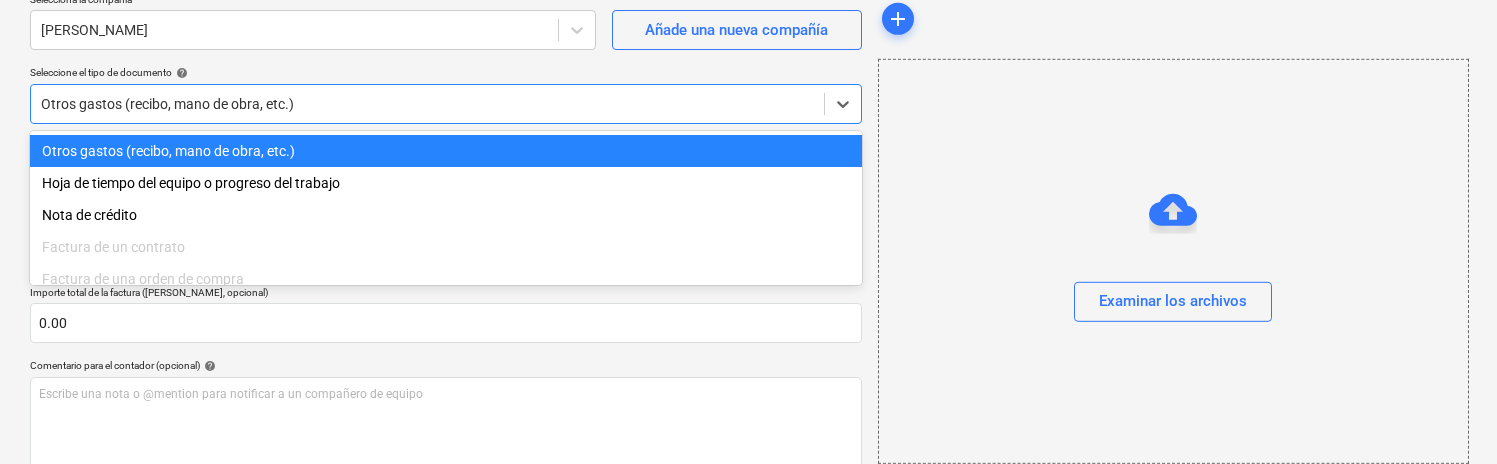 scroll, scrollTop: 174, scrollLeft: 0, axis: vertical 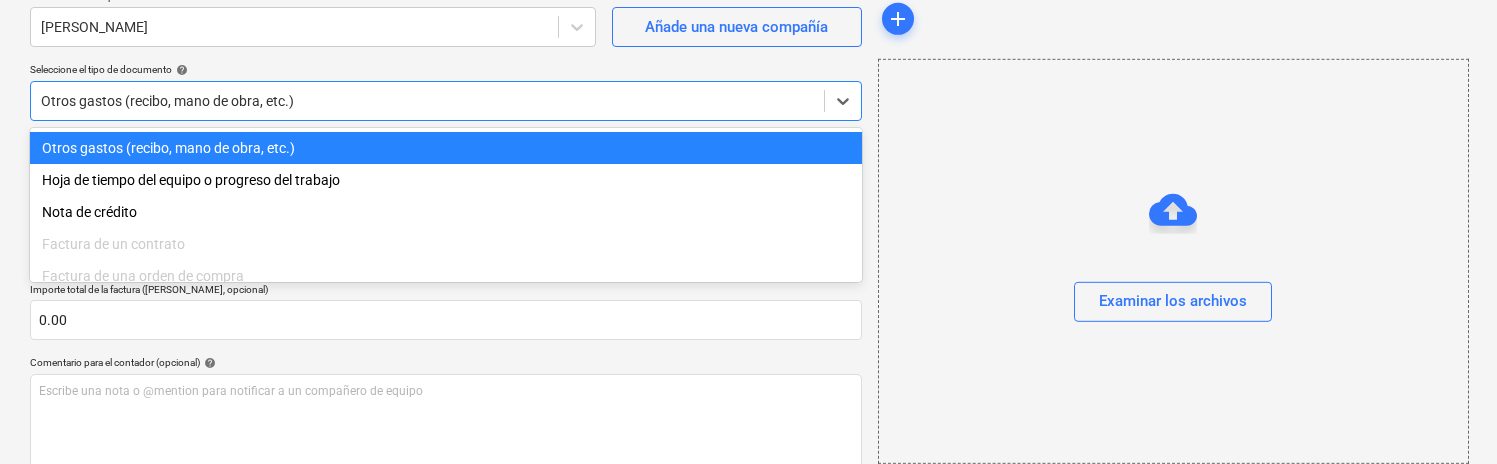 click on "Otros gastos (recibo, mano de obra, etc.)" at bounding box center (446, 148) 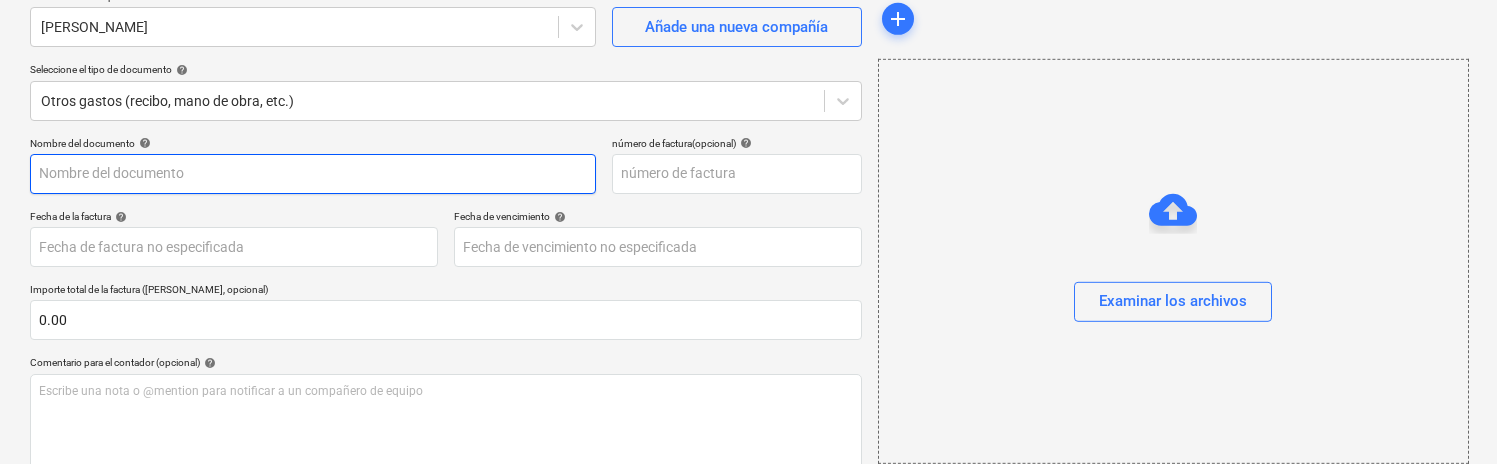 click at bounding box center [313, 174] 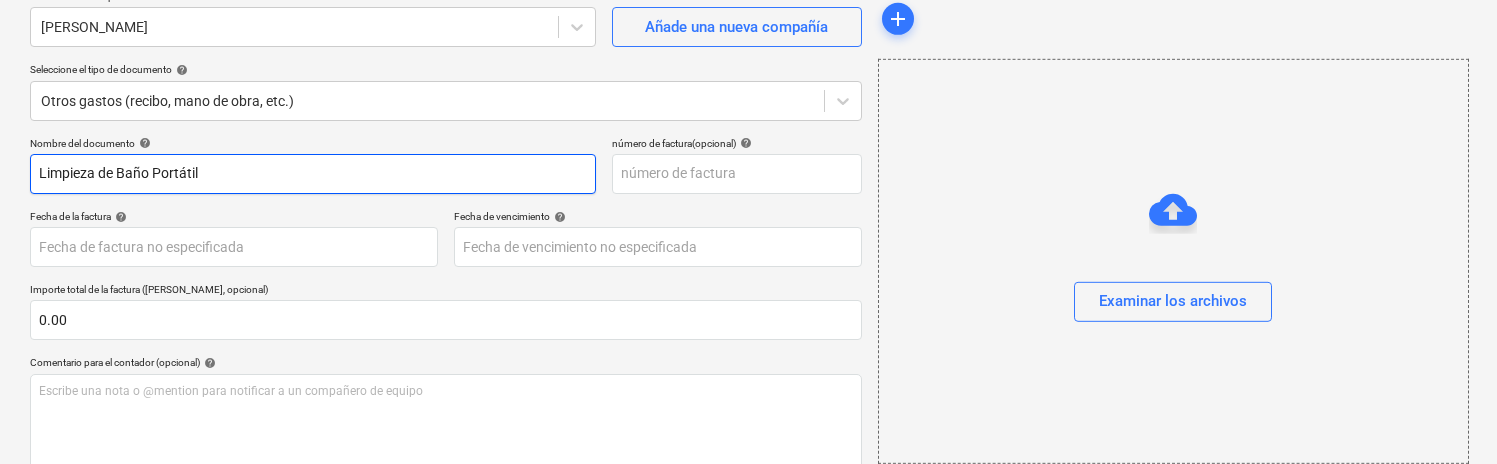 type on "Limpieza de Baño Portátil" 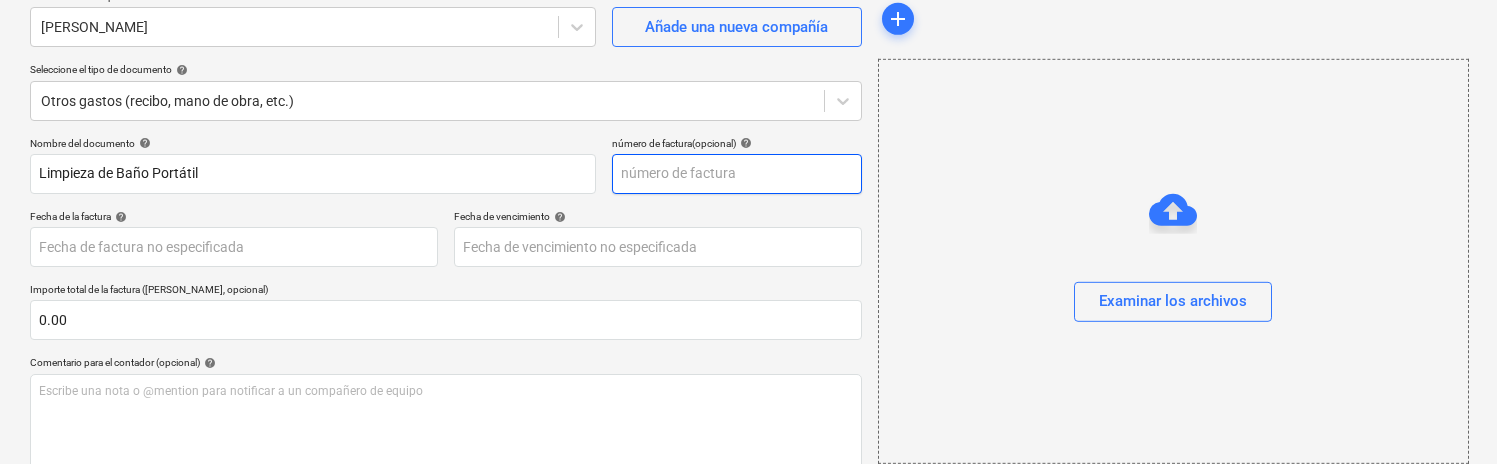 drag, startPoint x: 267, startPoint y: 182, endPoint x: 677, endPoint y: 188, distance: 410.0439 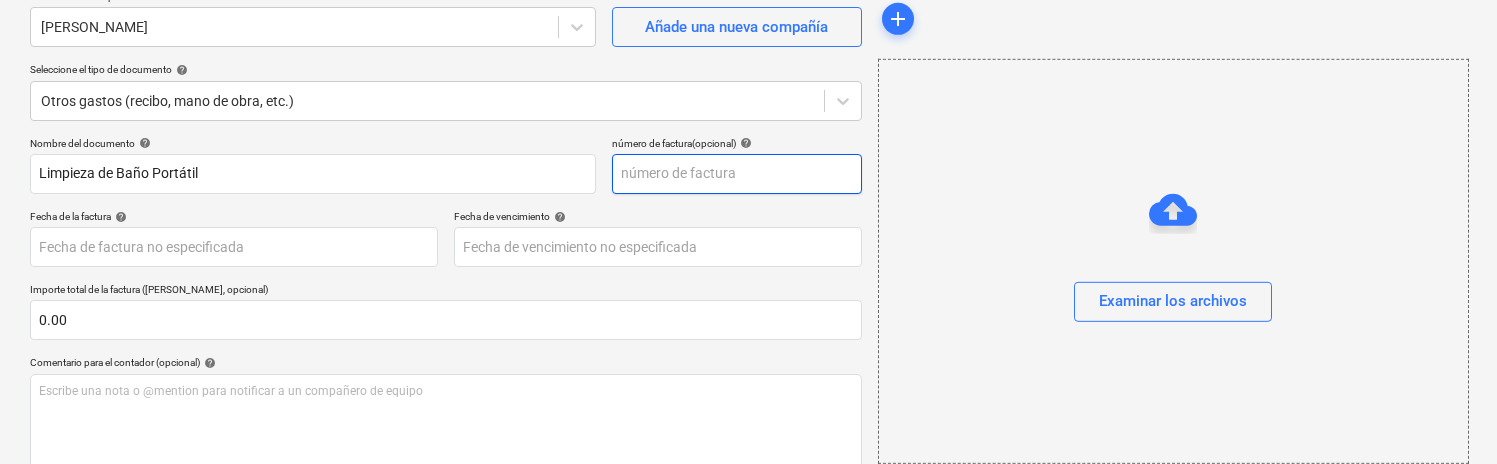 click at bounding box center (737, 174) 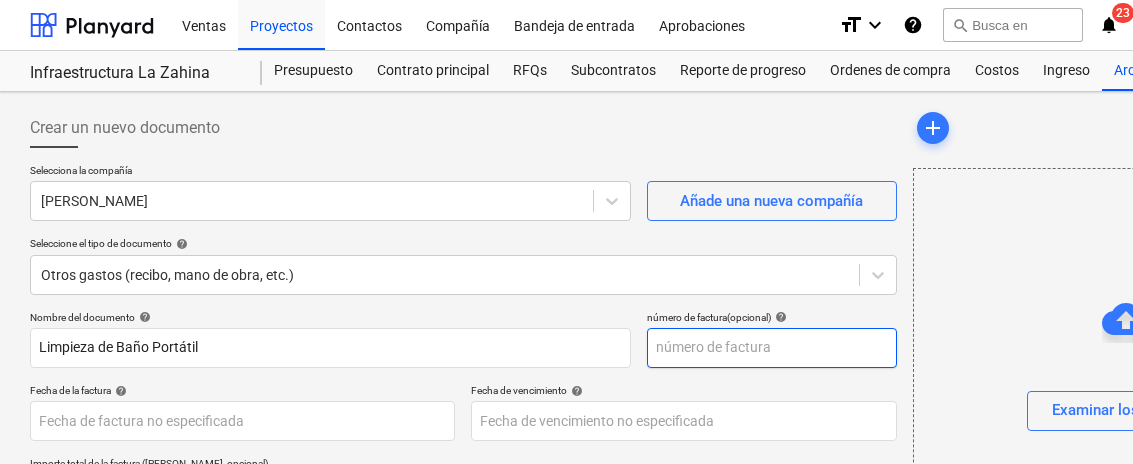 scroll, scrollTop: 0, scrollLeft: 0, axis: both 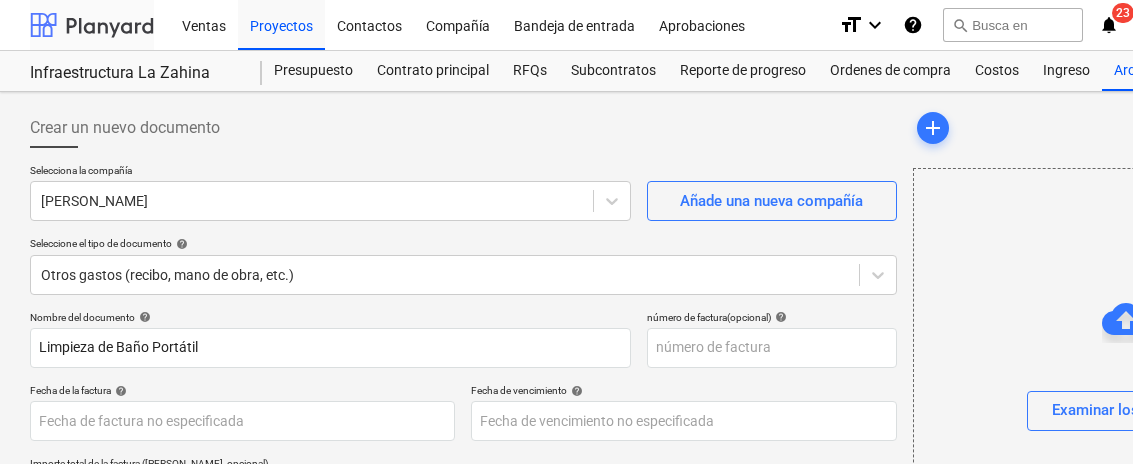 click at bounding box center [92, 25] 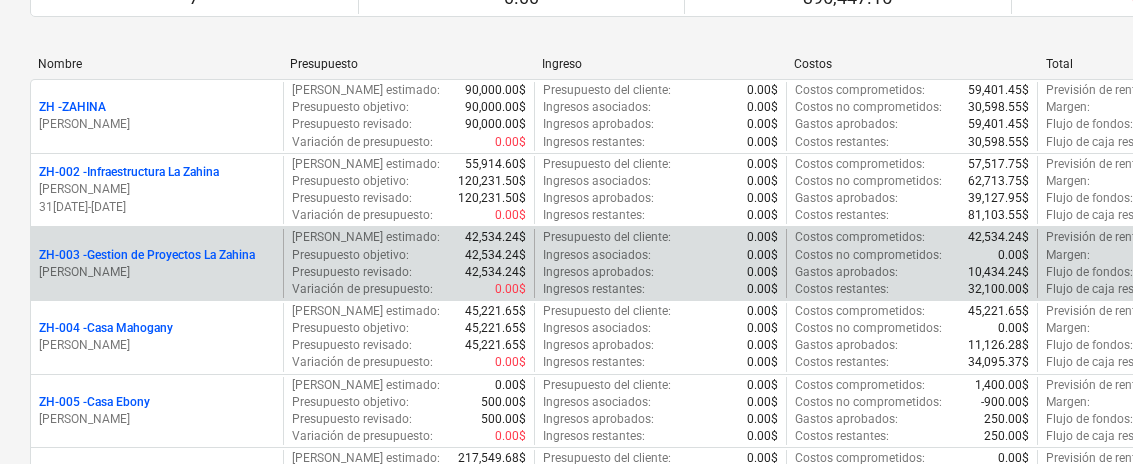 scroll, scrollTop: 283, scrollLeft: 0, axis: vertical 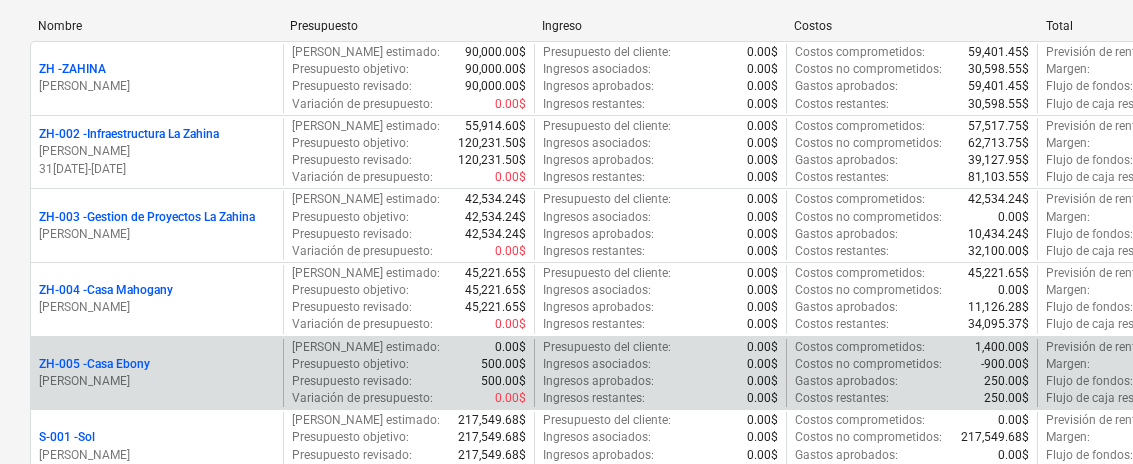 click on "ZH-005 -  [GEOGRAPHIC_DATA]" at bounding box center (94, 364) 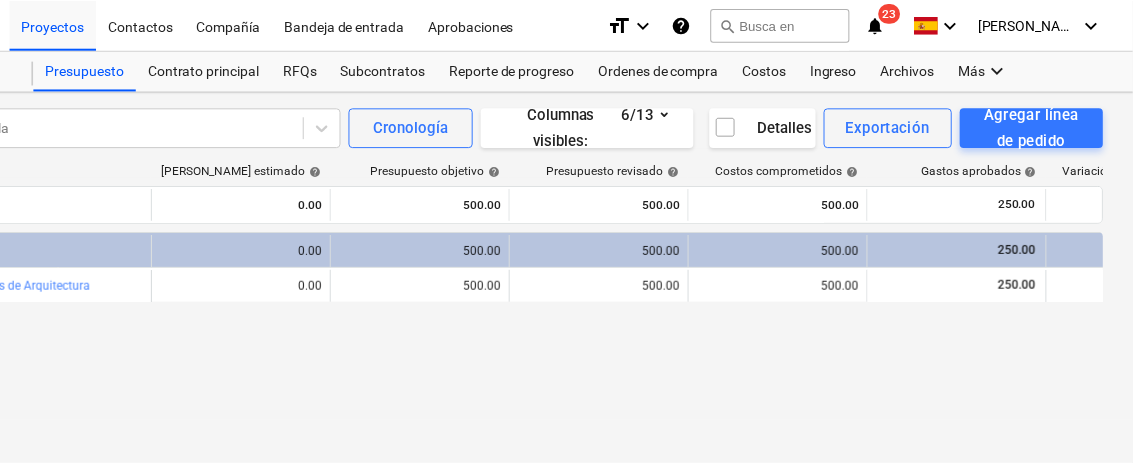 scroll, scrollTop: 0, scrollLeft: 228, axis: horizontal 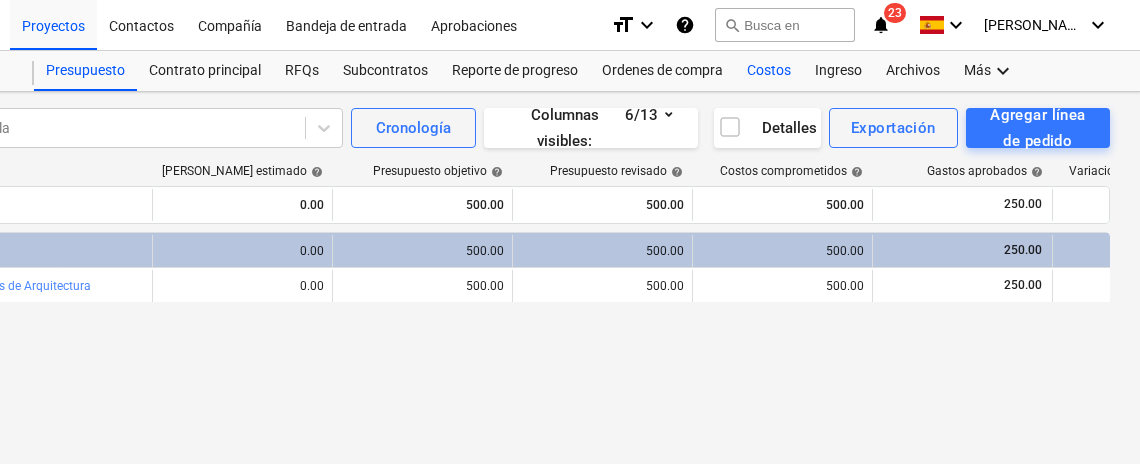 click on "Costos" at bounding box center [769, 71] 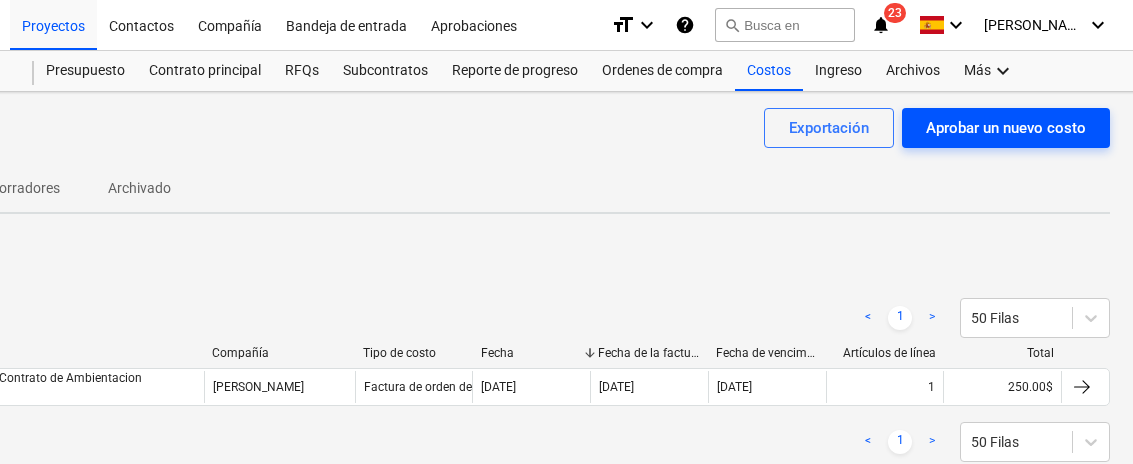 click on "Aprobar un nuevo costo" at bounding box center (1006, 128) 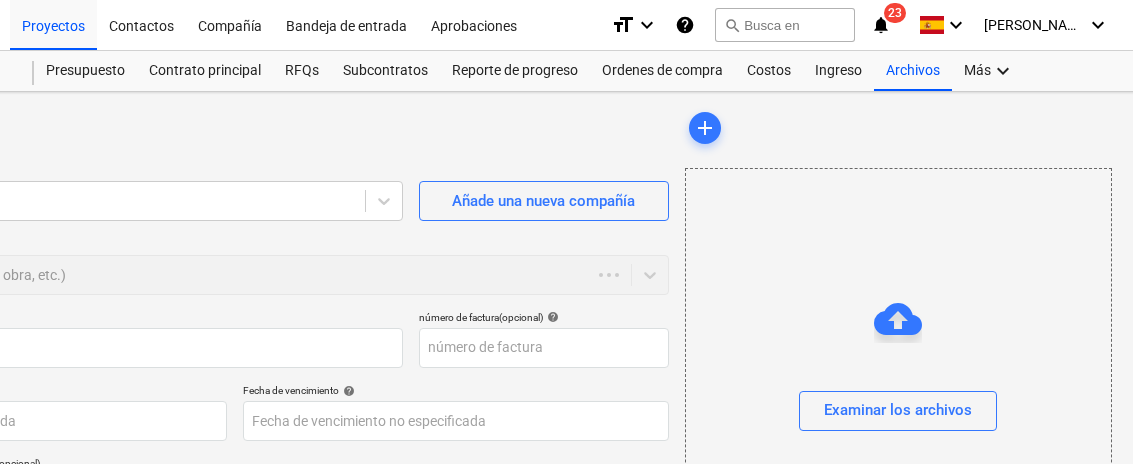 type on "0.00" 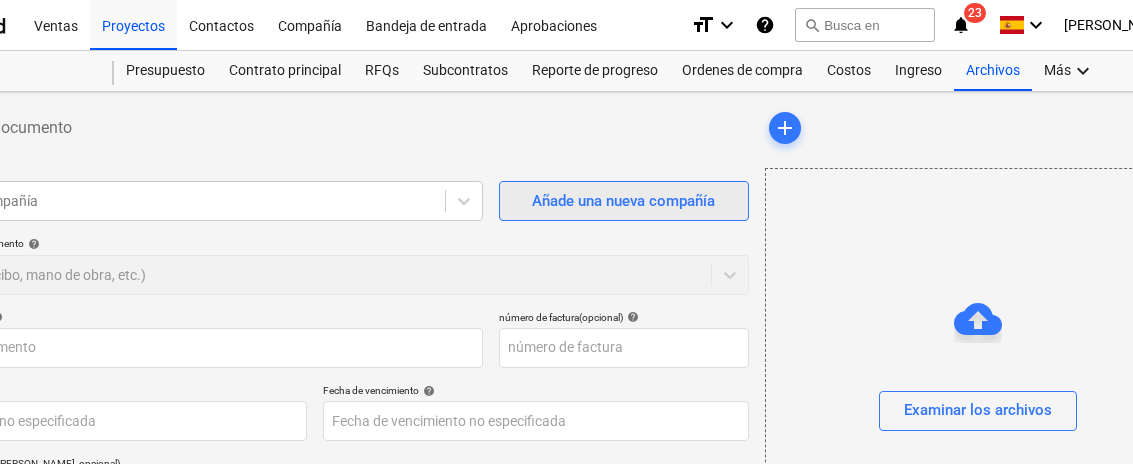 scroll, scrollTop: 9, scrollLeft: 115, axis: both 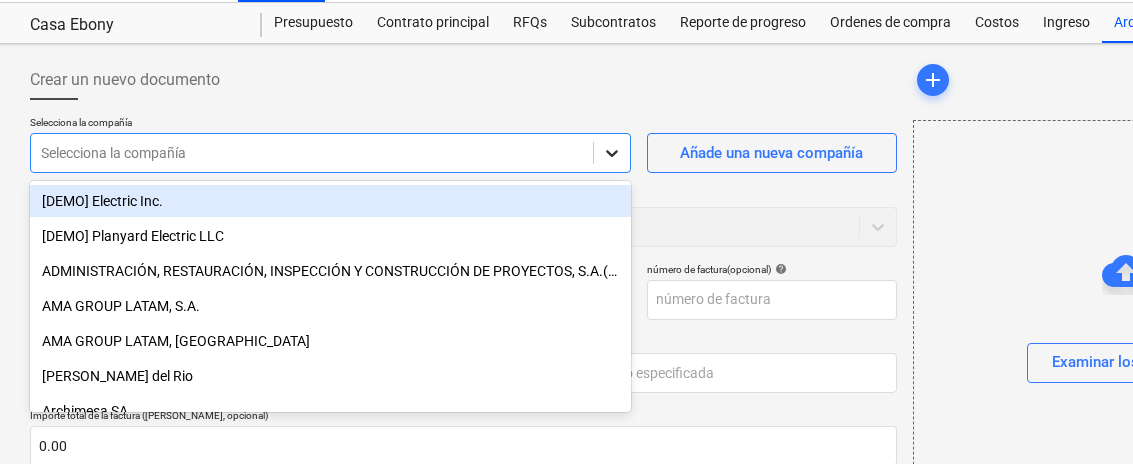 click on "Ventas Proyectos Contactos Compañía Bandeja de entrada Aprobaciones format_size keyboard_arrow_down help search Busca en notifications 23 keyboard_arrow_down [PERSON_NAME] keyboard_arrow_down Casa Ebony Presupuesto Contrato principal RFQs Subcontratos Reporte de progreso Ordenes de compra Costos Ingreso Archivos Más keyboard_arrow_down Crear un nuevo documento Selecciona la compañía option [DEMO] Electric Inc.   focused, 1 of 46. 46 results available. Use Up and Down to choose options, press Enter to select the currently focused option, press Escape to exit the menu, press Tab to select the option and exit the menu. Selecciona la compañía Añade una nueva compañía Seleccione el tipo de documento help Otros gastos (recibo, mano de obra, etc.) Nombre del documento help número de factura  (opcional) help Fecha de la factura help Press the down arrow key to interact with the calendar and
select a date. Press the question mark key to get the keyboard shortcuts for changing dates. Fecha de vencimiento" at bounding box center (566, 184) 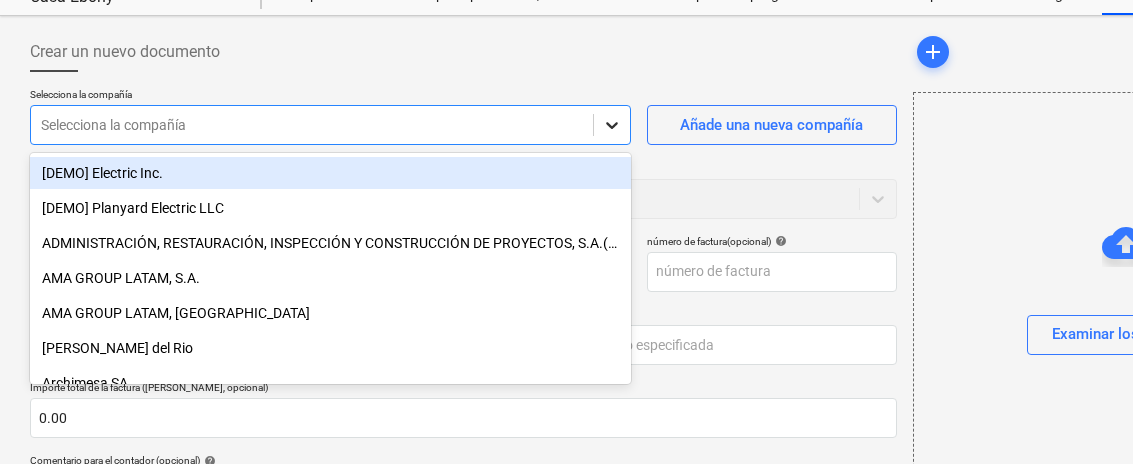 scroll, scrollTop: 77, scrollLeft: 0, axis: vertical 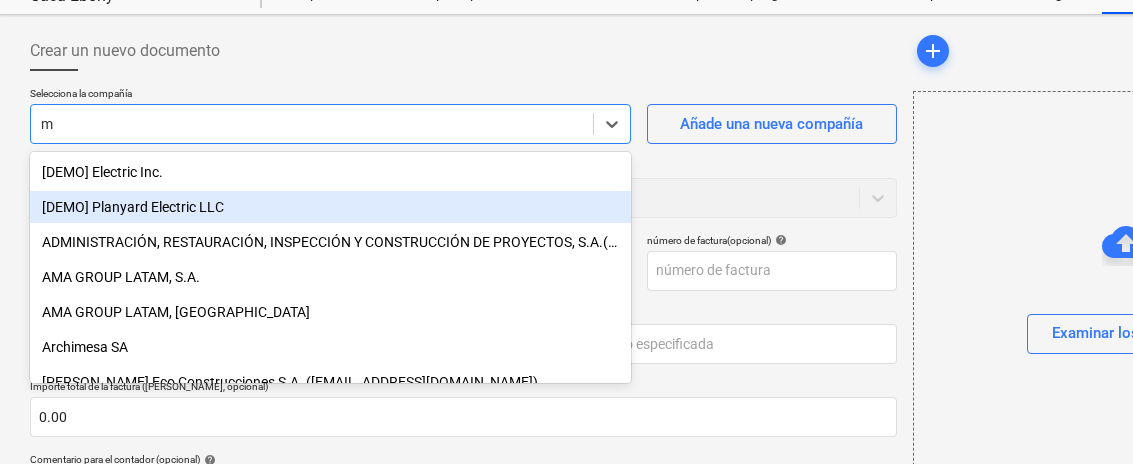 type on "mi" 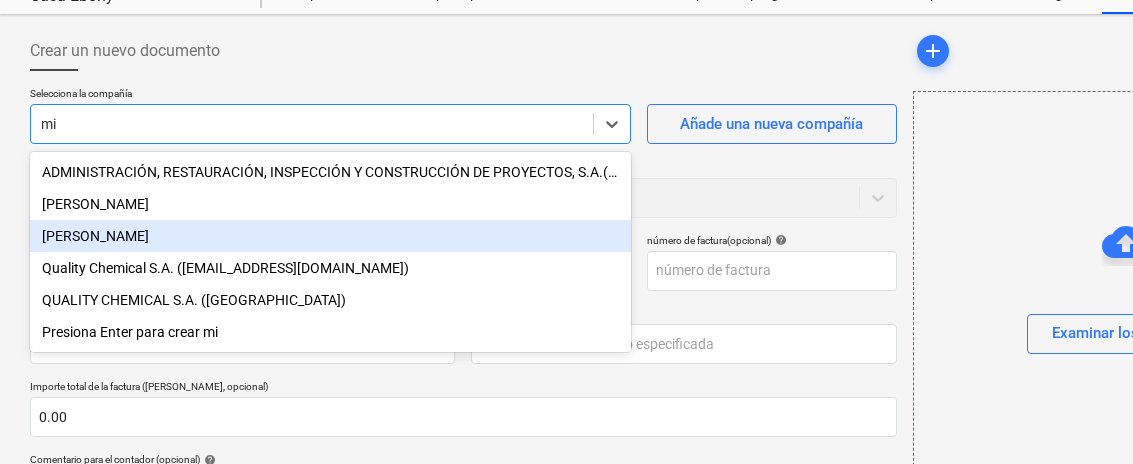 click on "[PERSON_NAME]" at bounding box center [330, 236] 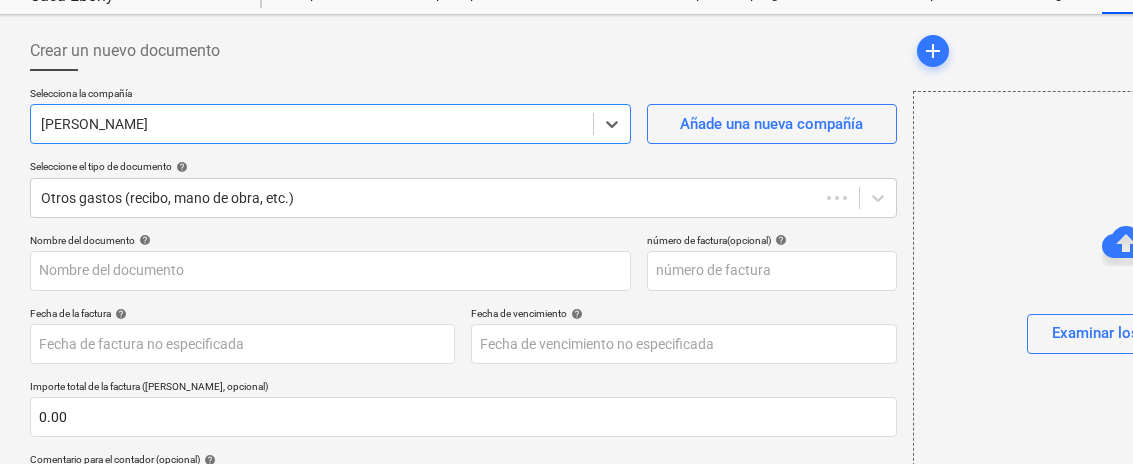type 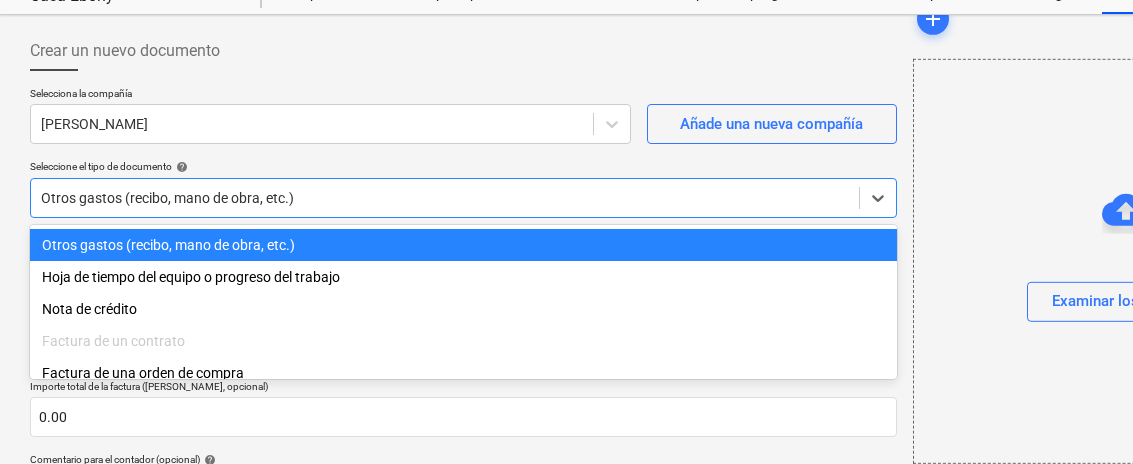 click on "Ventas Proyectos Contactos Compañía Bandeja de entrada Aprobaciones format_size keyboard_arrow_down help search Busca en notifications 23 keyboard_arrow_down [PERSON_NAME] keyboard_arrow_down Casa Ebony Presupuesto Contrato principal RFQs Subcontratos Reporte de progreso Ordenes de compra Costos Ingreso Archivos Más keyboard_arrow_down Crear un nuevo documento Selecciona la compañía [PERSON_NAME]   Añade una nueva compañía Seleccione el tipo de documento help option Otros gastos (recibo, mano de obra, etc.) selected, 1 of 10. 10 results available. Use Up and Down to choose options, press Enter to select the currently focused option, press Escape to exit the menu, press Tab to select the option and exit the menu. Otros gastos (recibo, mano de obra, etc.) Nombre del documento help número de factura  (opcional) help Fecha de la factura help Press the down arrow key to interact with the calendar and
select a date. Press the question mark key to get the keyboard shortcuts for changing dates." at bounding box center (566, 155) 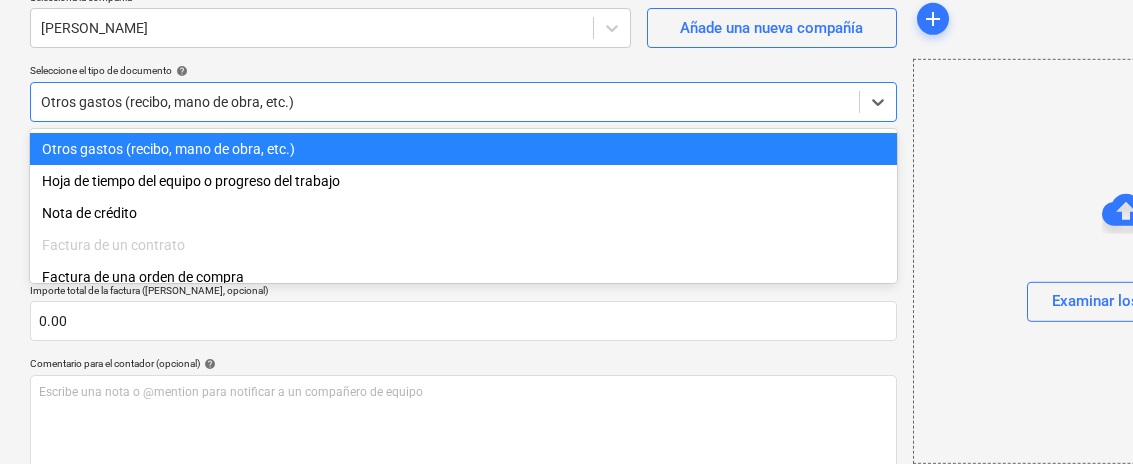 scroll, scrollTop: 174, scrollLeft: 0, axis: vertical 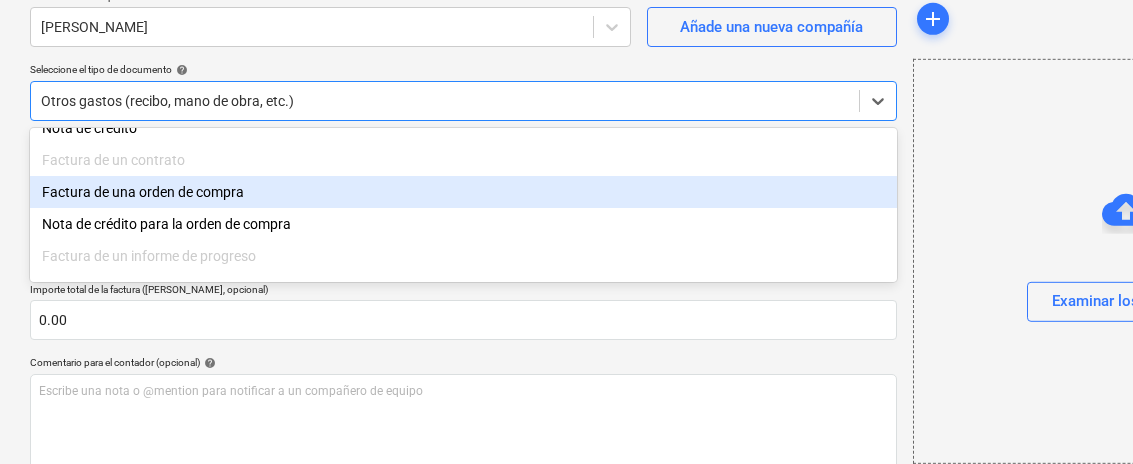 click on "Factura de una orden de compra" at bounding box center [463, 192] 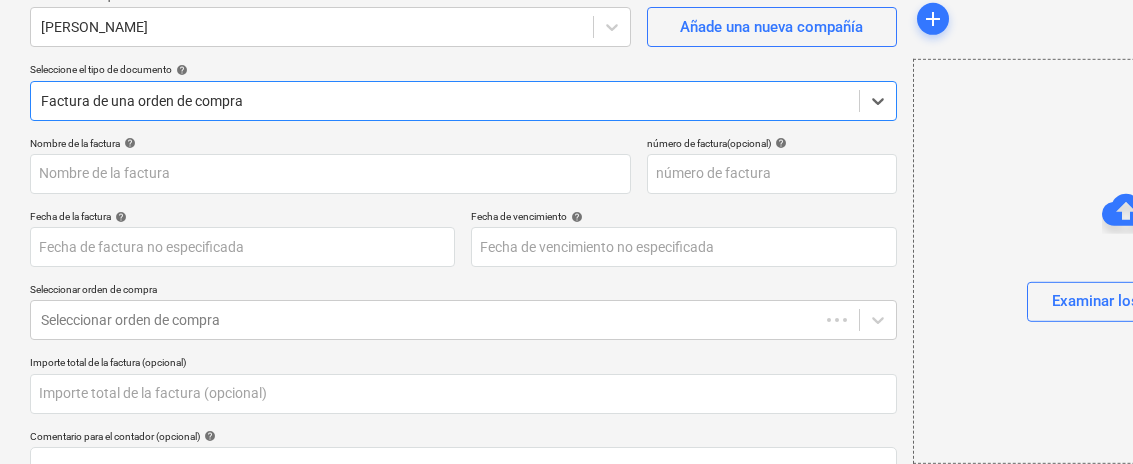 type on "0.00" 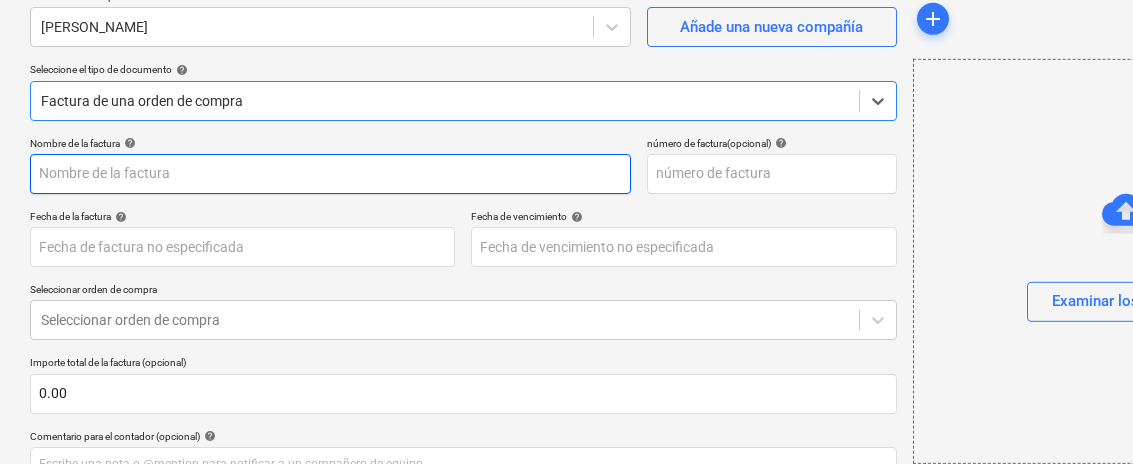 click at bounding box center [330, 174] 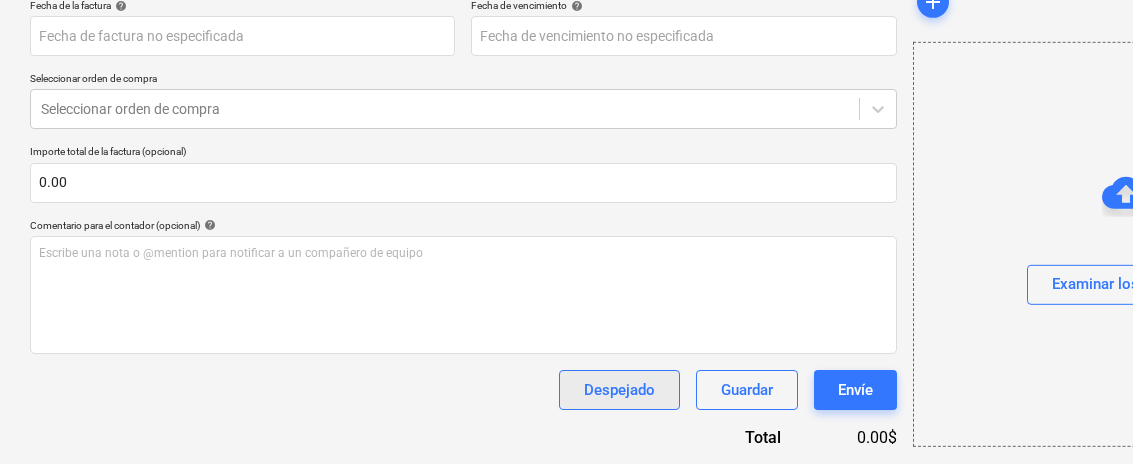 scroll, scrollTop: 384, scrollLeft: 0, axis: vertical 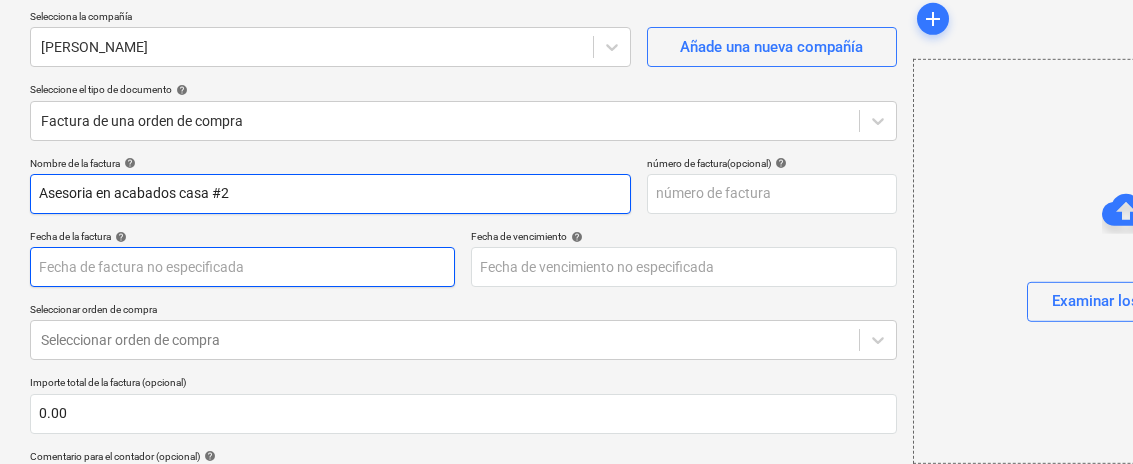 type on "Asesoria en acabados casa #2" 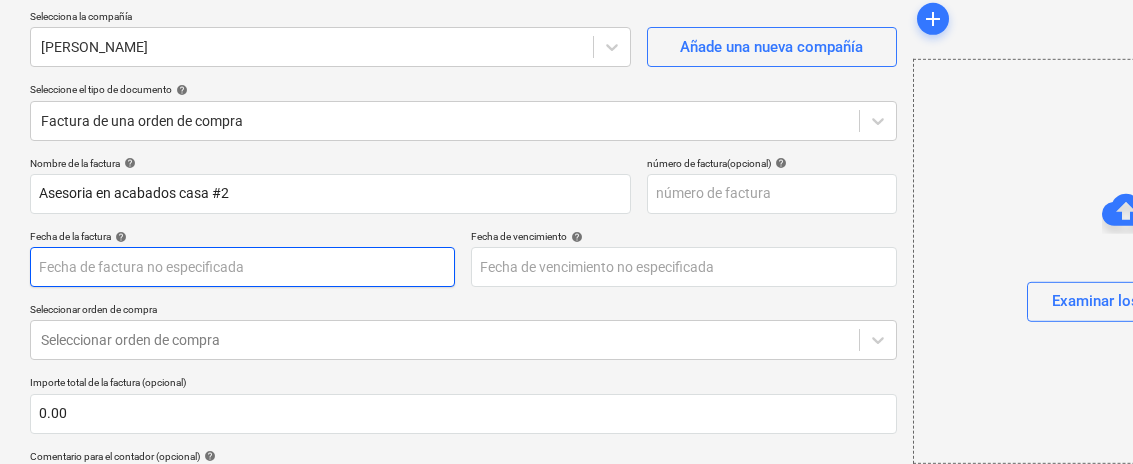 click on "Ventas Proyectos Contactos Compañía Bandeja de entrada Aprobaciones format_size keyboard_arrow_down help search Busca en notifications 23 keyboard_arrow_down [PERSON_NAME] keyboard_arrow_down Casa Ebony Presupuesto Contrato principal RFQs Subcontratos Reporte de progreso Ordenes de compra Costos Ingreso Archivos Más keyboard_arrow_down Crear un nuevo documento Selecciona la compañía [PERSON_NAME]   Añade una nueva compañía Seleccione el tipo de documento help Factura de una orden de compra Nombre de la factura help Asesoria en acabados casa #2 número de factura  (opcional) help Fecha de la factura help Press the down arrow key to interact with the calendar and
select a date. Press the question mark key to get the keyboard shortcuts for changing dates. Fecha de vencimiento help Press the down arrow key to interact with the calendar and
select a date. Press the question mark key to get the keyboard shortcuts for changing dates. Seleccionar orden de compra Seleccionar orden de compra ﻿" at bounding box center (566, 78) 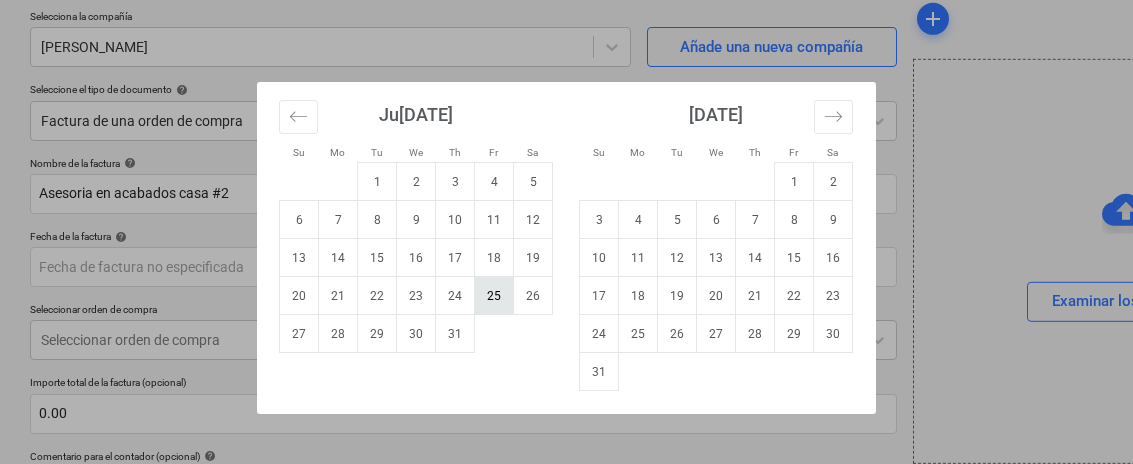 click on "25" at bounding box center (494, 296) 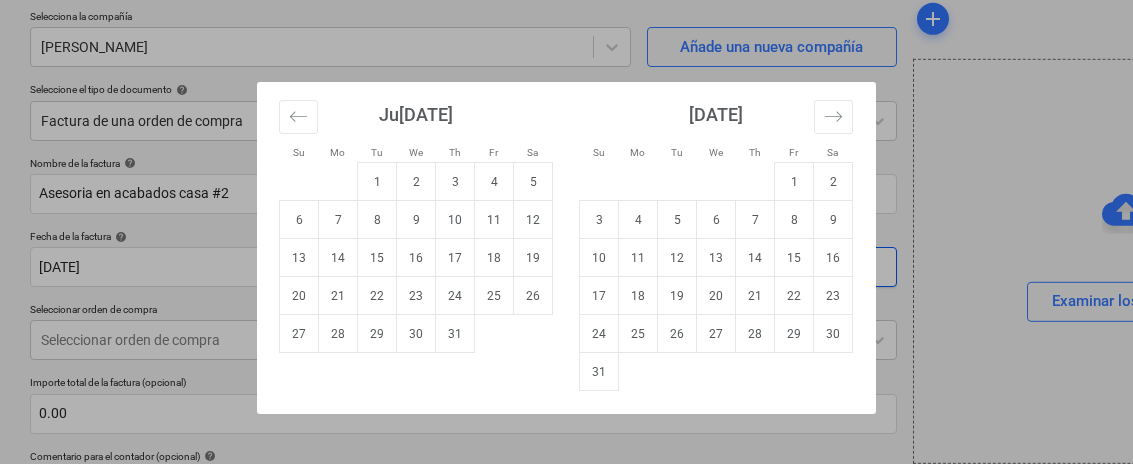click on "Ventas Proyectos Contactos Compañía Bandeja de entrada Aprobaciones format_size keyboard_arrow_down help search Busca en notifications 23 keyboard_arrow_down [PERSON_NAME] keyboard_arrow_down Casa Ebony Presupuesto Contrato principal RFQs Subcontratos Reporte de progreso Ordenes de compra Costos Ingreso Archivos Más keyboard_arrow_down Crear un nuevo documento Selecciona la compañía [PERSON_NAME]   Añade una nueva compañía Seleccione el tipo de documento help Factura de una orden de compra Nombre de la factura help Asesoria en acabados casa #2 número de factura  (opcional) help Fecha de la factura help [DATE] [DATE] Press the down arrow key to interact with the calendar and
select a date. Press the question mark key to get the keyboard shortcuts for changing dates. Fecha de vencimiento help Press the down arrow key to interact with the calendar and
select a date. Press the question mark key to get the keyboard shortcuts for changing dates. Seleccionar orden de compra 0.00 ﻿" at bounding box center [566, 78] 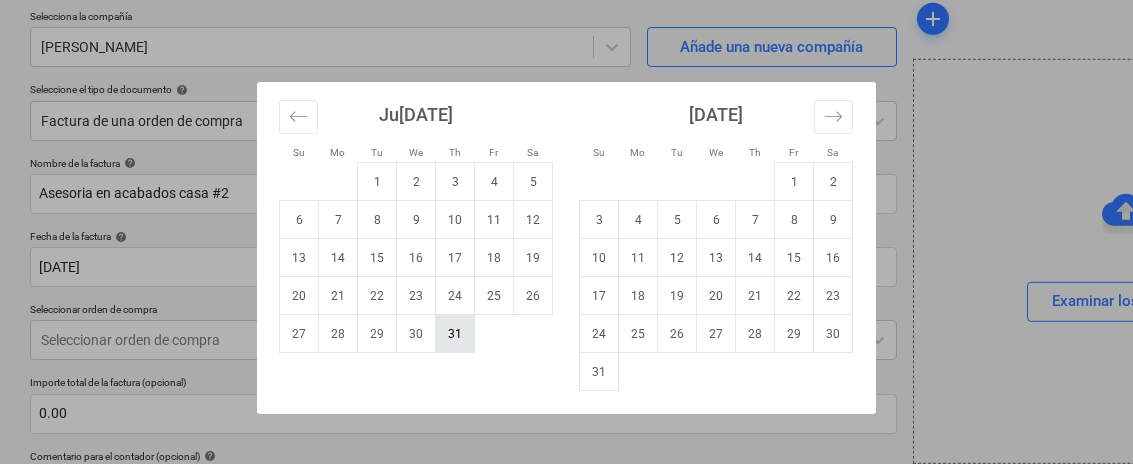 click on "31" at bounding box center (455, 334) 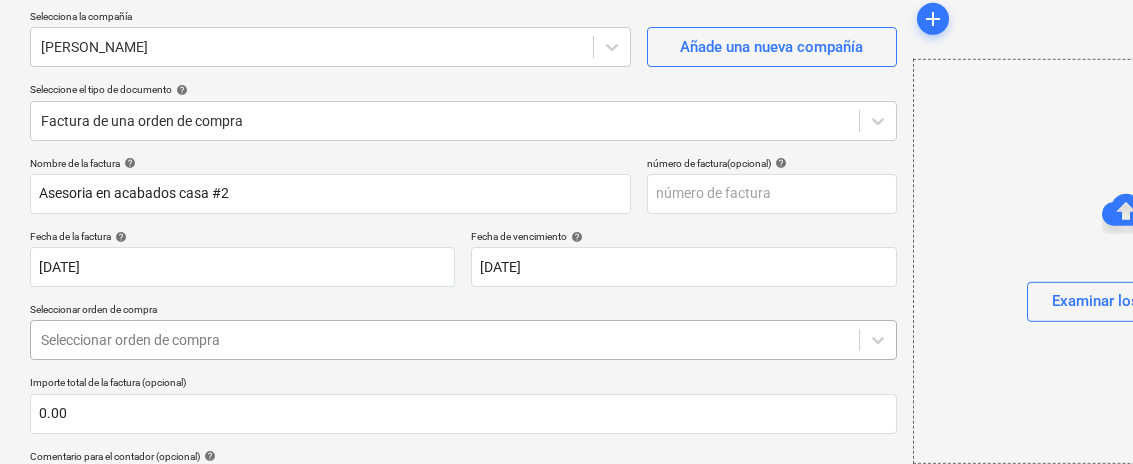 click at bounding box center [445, 340] 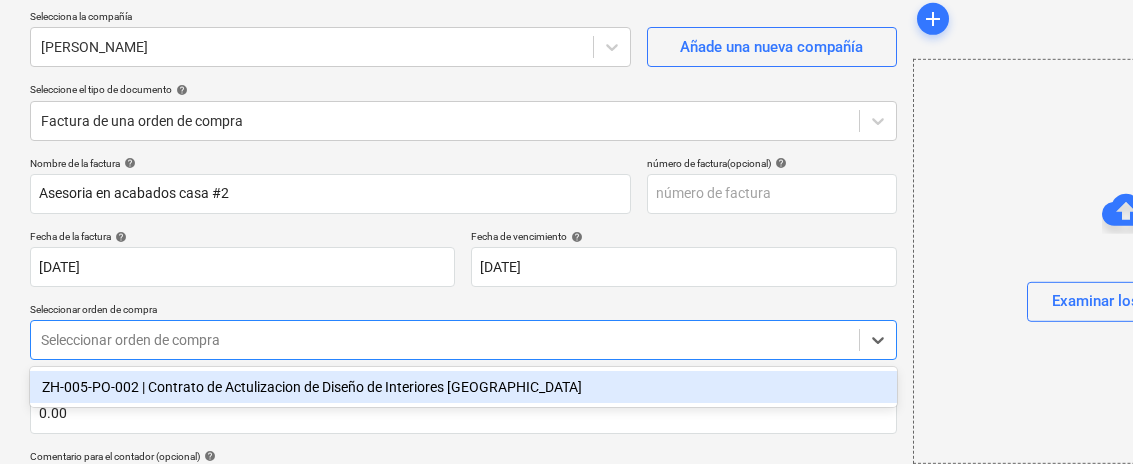 click on "ZH-005-PO-002 | Contrato de Actulizacion de Diseño de Interiores [GEOGRAPHIC_DATA]" at bounding box center (463, 387) 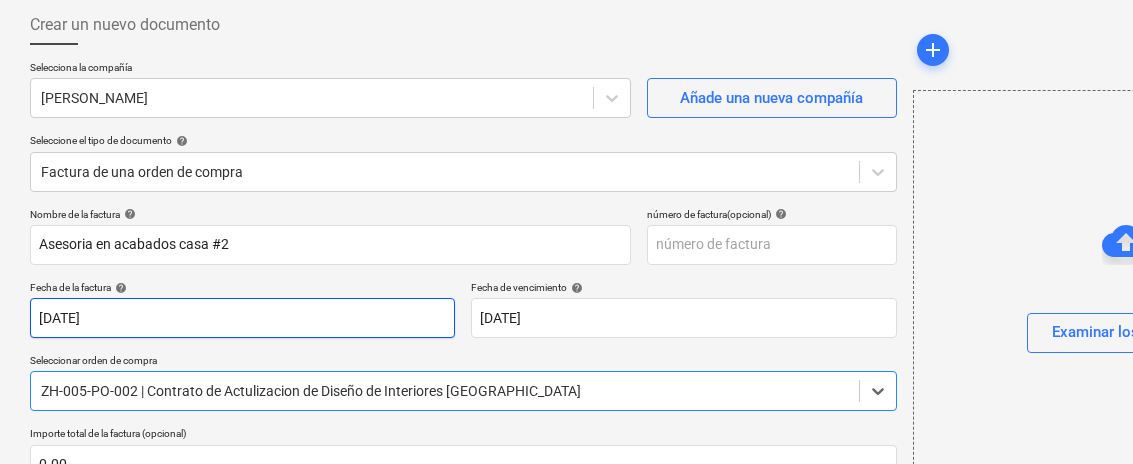 scroll, scrollTop: 101, scrollLeft: 0, axis: vertical 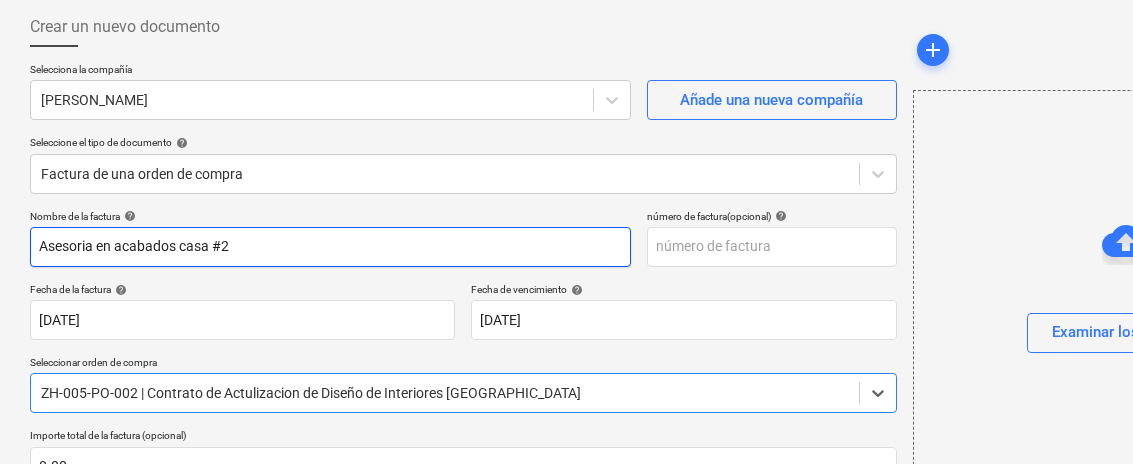 click on "Asesoria en acabados casa #2" at bounding box center [330, 247] 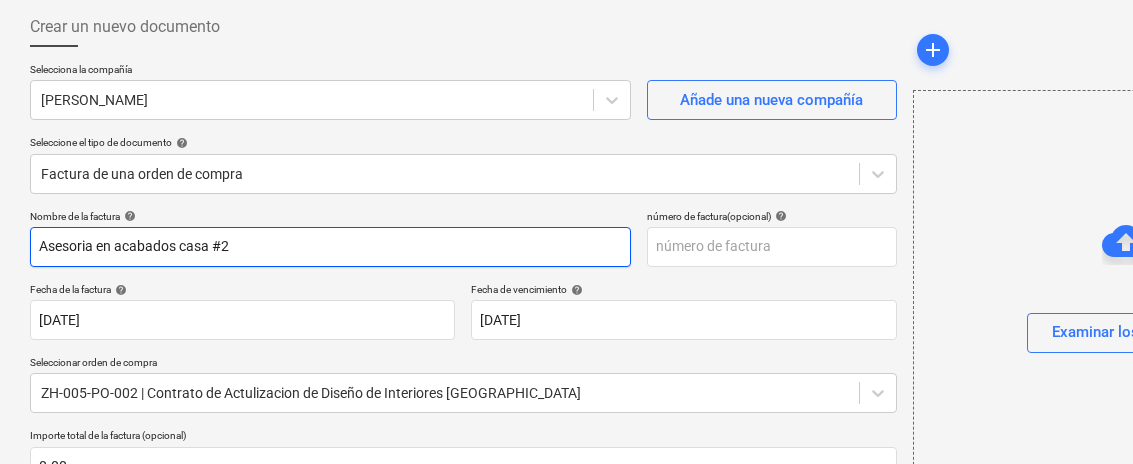 click on "Asesoria en acabados casa #2" at bounding box center (330, 247) 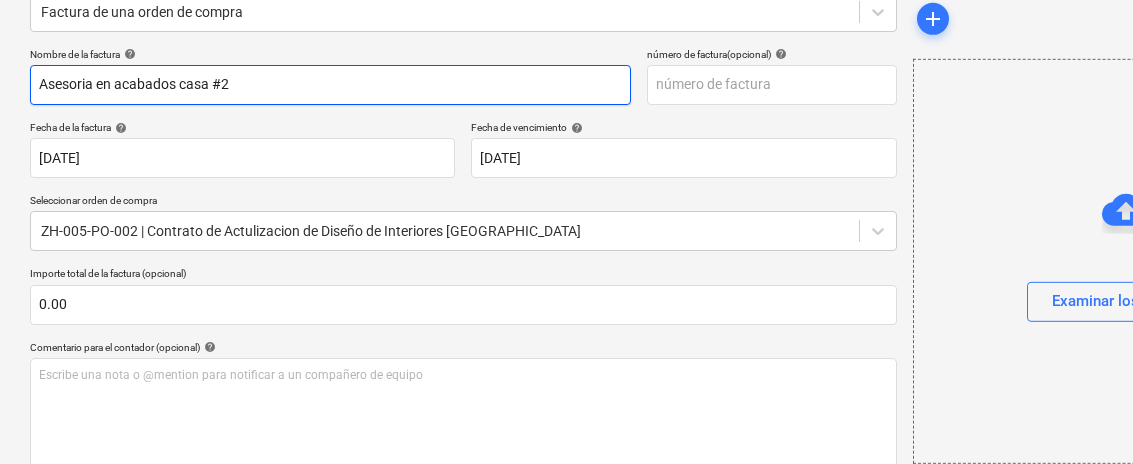 scroll, scrollTop: 299, scrollLeft: 0, axis: vertical 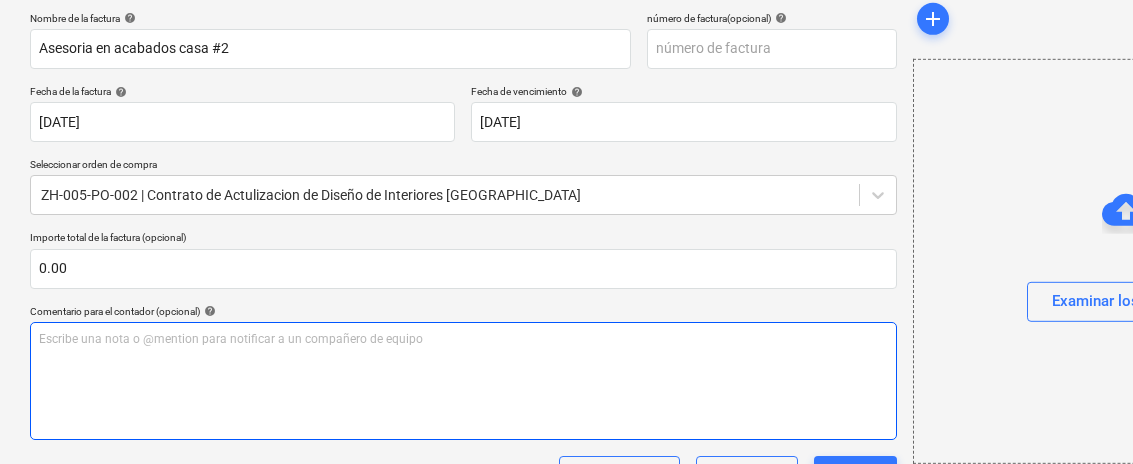 click on "Escribe una nota o @mention para notificar a un compañero de equipo ﻿" at bounding box center [463, 381] 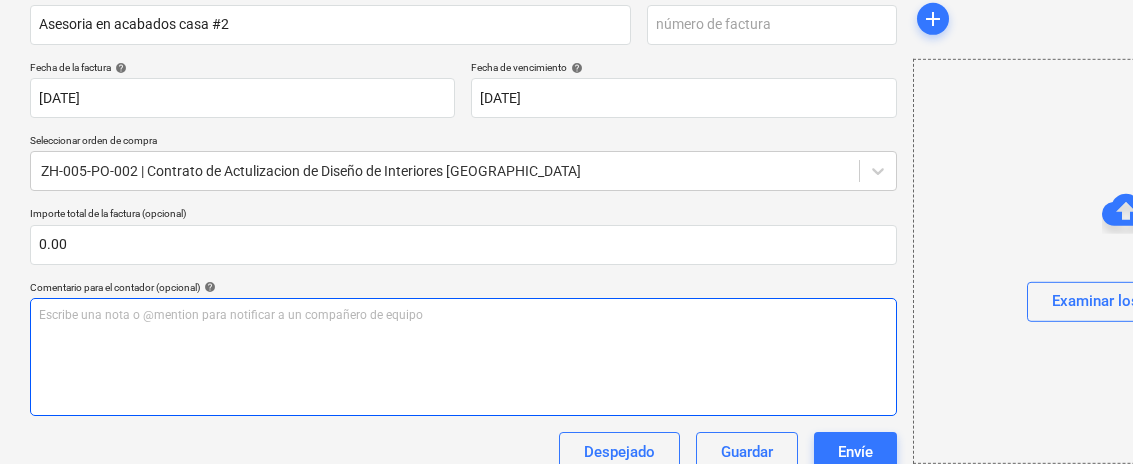 scroll, scrollTop: 325, scrollLeft: 0, axis: vertical 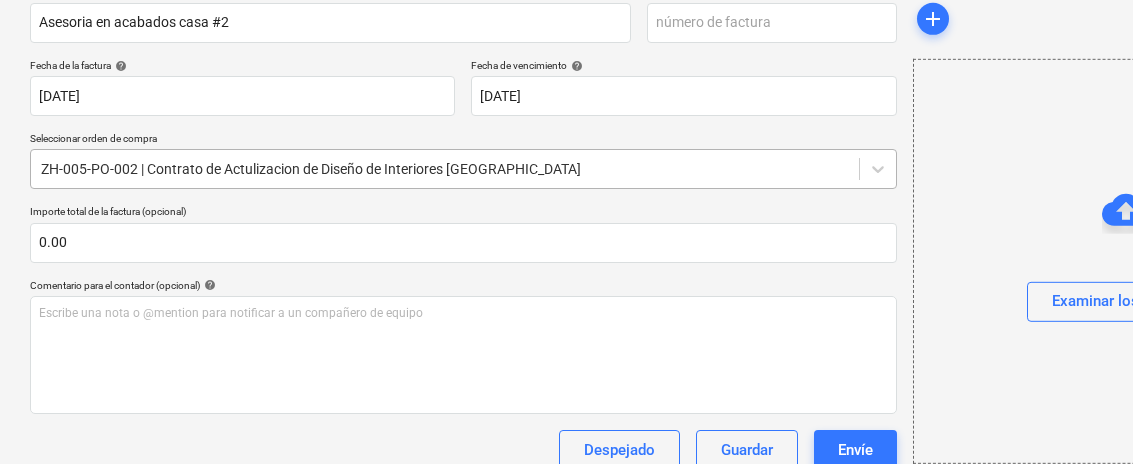 click on "ZH-005-PO-002 | Contrato de Actulizacion de Diseño de Interiores [GEOGRAPHIC_DATA]" at bounding box center [445, 169] 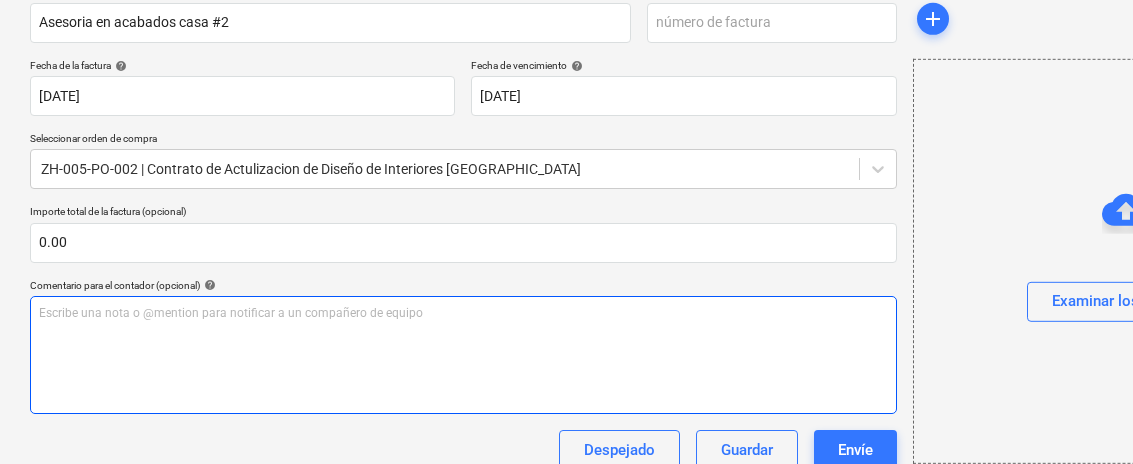 click on "Escribe una nota o @mention para notificar a un compañero de equipo ﻿" at bounding box center (463, 355) 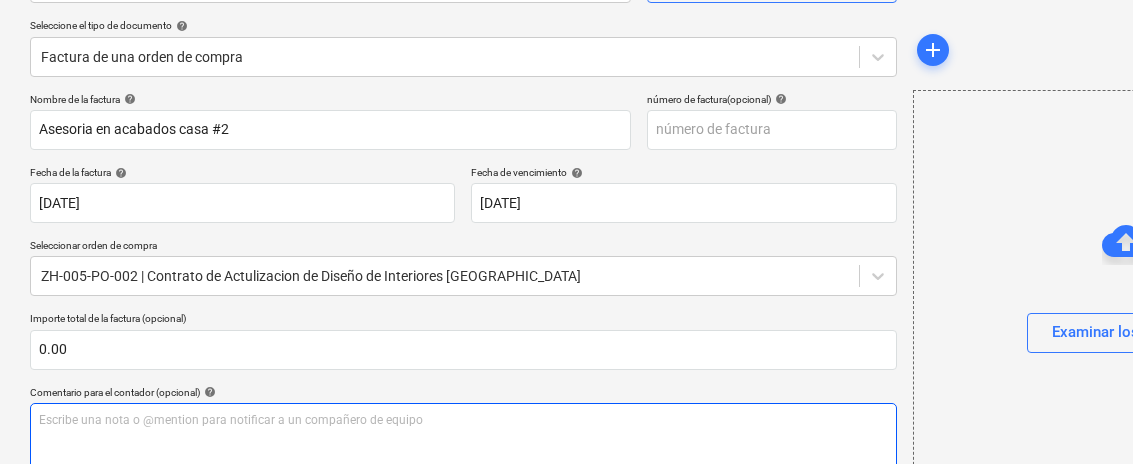 scroll, scrollTop: 211, scrollLeft: 0, axis: vertical 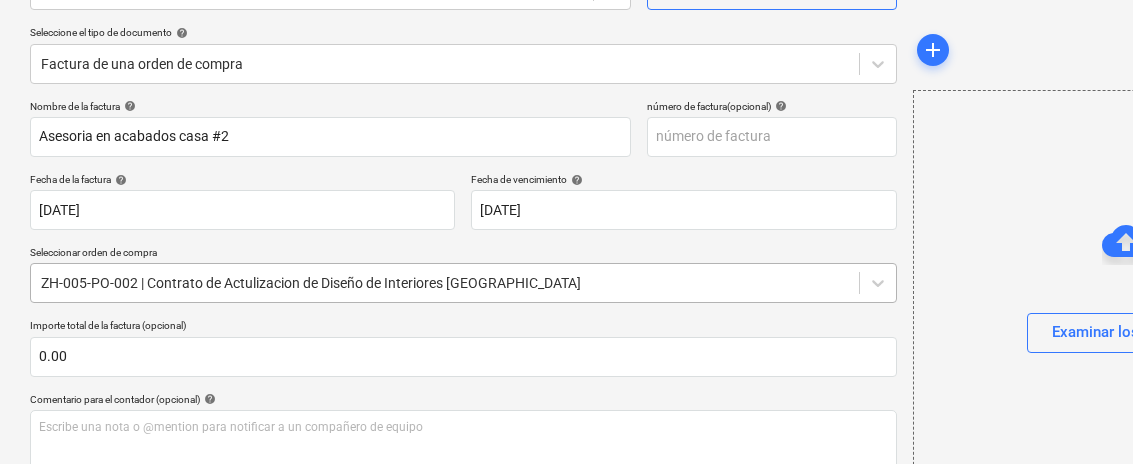 click on "ZH-005-PO-002 | Contrato de Actulizacion de Diseño de Interiores [GEOGRAPHIC_DATA]" at bounding box center [445, 283] 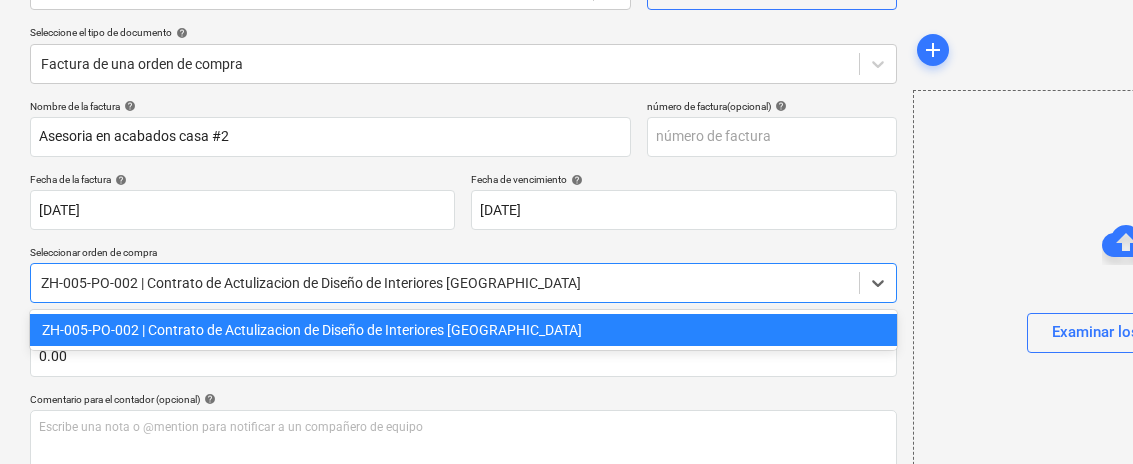 click on "ZH-005-PO-002 | Contrato de Actulizacion de Diseño de Interiores [GEOGRAPHIC_DATA]" at bounding box center (445, 283) 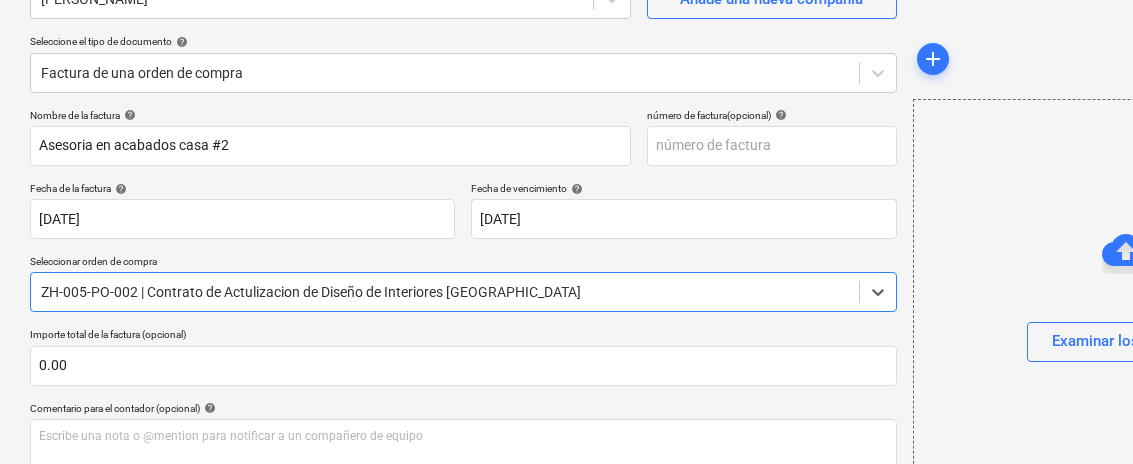 scroll, scrollTop: 191, scrollLeft: 0, axis: vertical 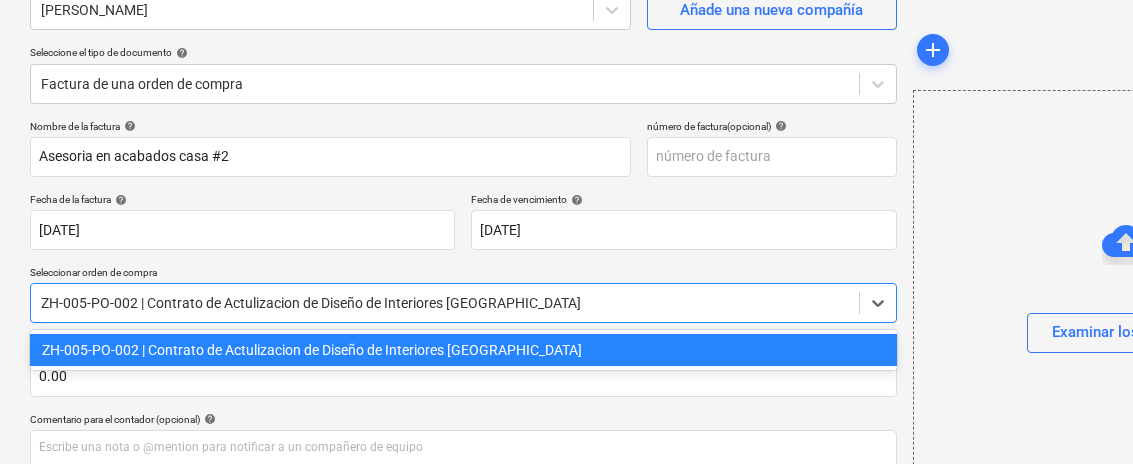 click on "ZH-005-PO-002 | Contrato de Actulizacion de Diseño de Interiores [GEOGRAPHIC_DATA]" at bounding box center [445, 303] 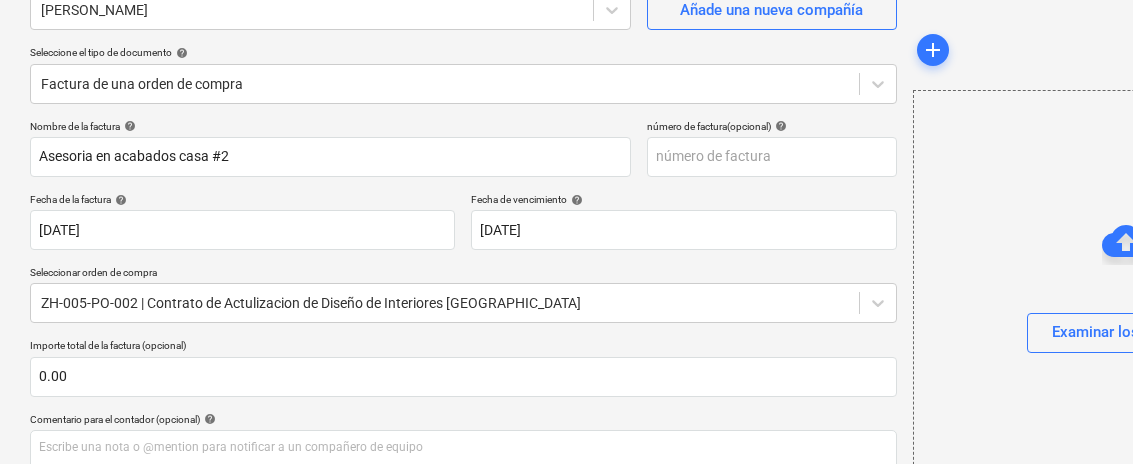 click on "Nombre de la factura help Asesoria en acabados casa #2 número de factura  (opcional) help Fecha de la factura help 25 [DATE]5[DATE]ress the down arrow key to interact with the calendar and
select a date. Press the question mark key to get the keyboard shortcuts for changing dates. Fecha de vencimiento help 31 [DATE]1[DATE]ress the down arrow key to interact with the calendar and
select a date. Press the question mark key to get the keyboard shortcuts for changing dates. Seleccionar orden de compra ZH-005-PO-002 | Contrato de Actulizacion de Diseño de Interiores Casa Ebony  Importe total de la factura (opcional) 0.00 Comentario para el contador (opcional) help Escribe una nota o @mention para notificar a un compañero de equipo ﻿ Despejado Guardar Envíe Total 0.00$ Recibe todo lo que queda Agregar orden de cambio Artículo de línea Ordenado Cantidad Total Libre 1020340.02.005 Honorarios de Arquitectura 500.00 1.00 u @ 500.00 0.00 0.00$ 250.00$ Despejado Guardar Envíe" at bounding box center [463, 483] 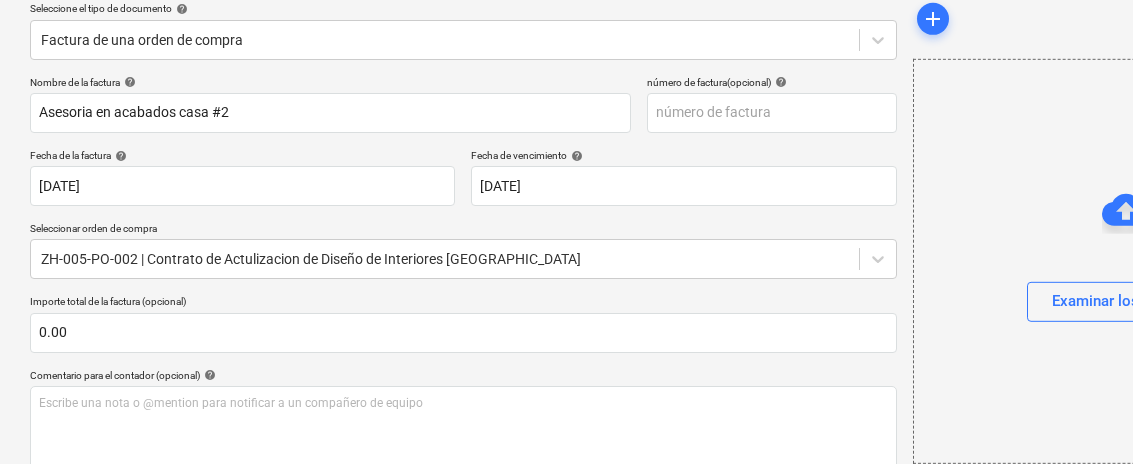 scroll, scrollTop: 261, scrollLeft: 0, axis: vertical 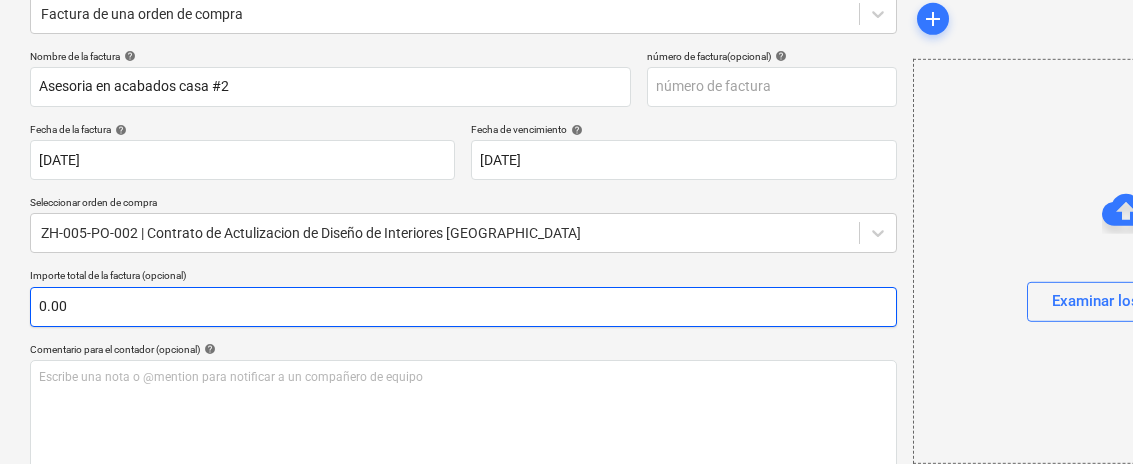 type 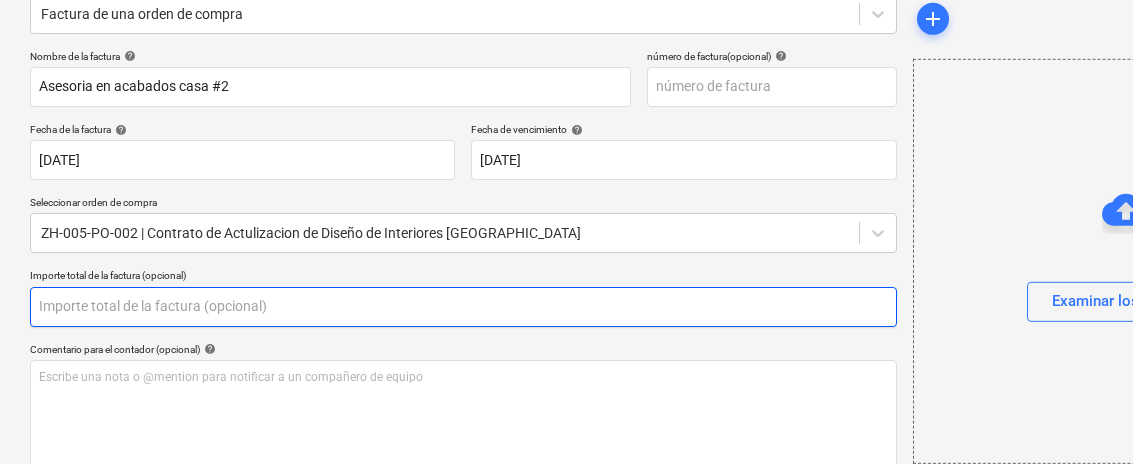 click at bounding box center (463, 307) 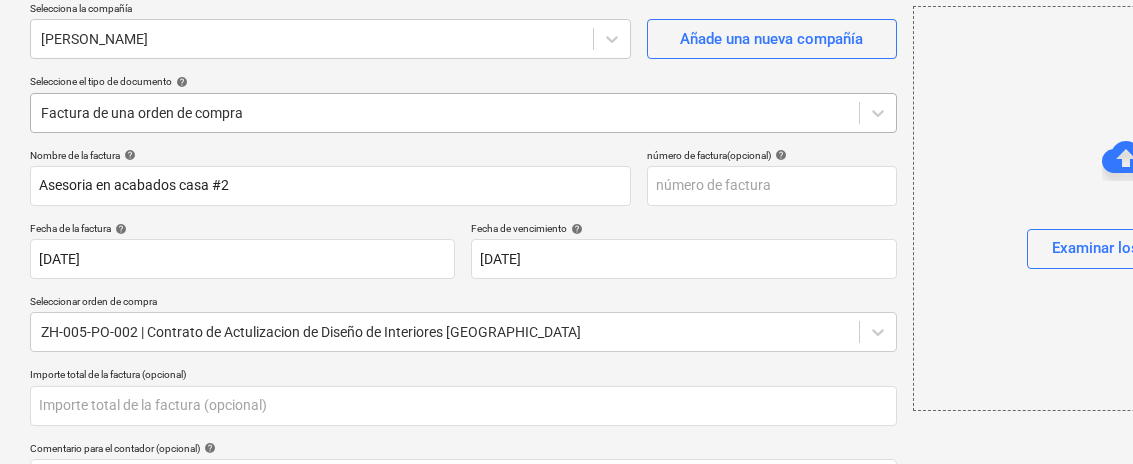 click on "Ventas Proyectos Contactos Compañía Bandeja de entrada Aprobaciones format_size keyboard_arrow_down help search Busca en notifications 23 keyboard_arrow_down [PERSON_NAME] keyboard_arrow_down Casa Ebony Presupuesto Contrato principal RFQs Subcontratos Reporte de progreso Ordenes de compra Costos Ingreso Archivos Más keyboard_arrow_down Crear un nuevo documento Selecciona la compañía [PERSON_NAME]   Añade una nueva compañía Seleccione el tipo de documento help Factura de una orden de compra Nombre de la factura help Asesoria en acabados casa #2 número de factura  (opcional) help Fecha de la factura help 25 [DATE]5[DATE]ress the down arrow key to interact with the calendar and
select a date. Press the question mark key to get the keyboard shortcuts for changing dates. Fecha de vencimiento help 31 [DATE]1[DATE]ress the down arrow key to interact with the calendar and
select a date. Press the question mark key to get the keyboard shortcuts for changing dates. help ﻿ 0.00" at bounding box center (566, 70) 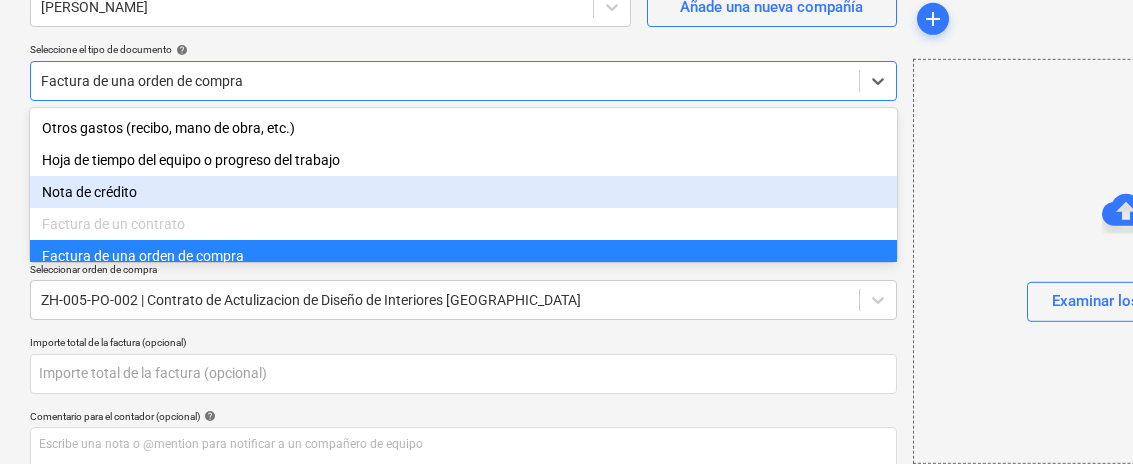 scroll, scrollTop: 203, scrollLeft: 0, axis: vertical 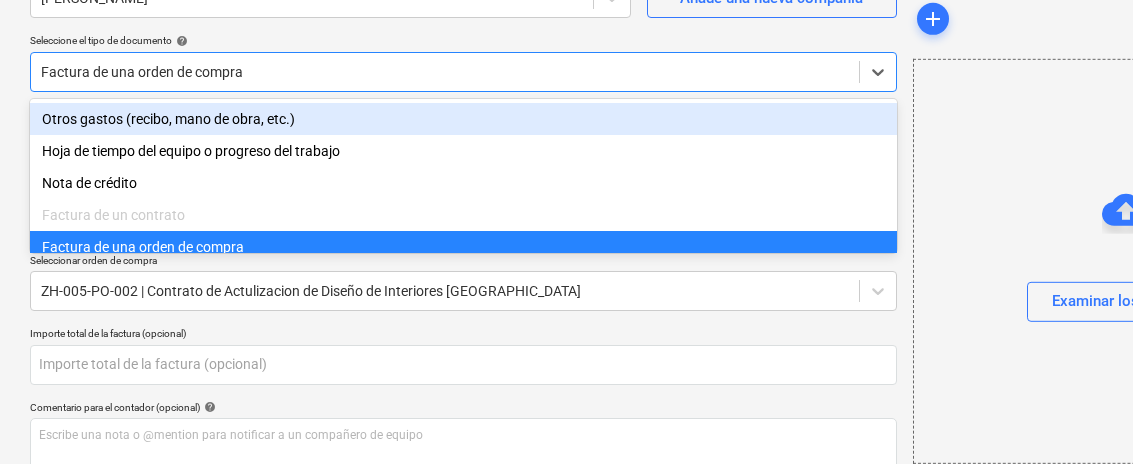 click on "Otros gastos (recibo, mano de obra, etc.)" at bounding box center (463, 119) 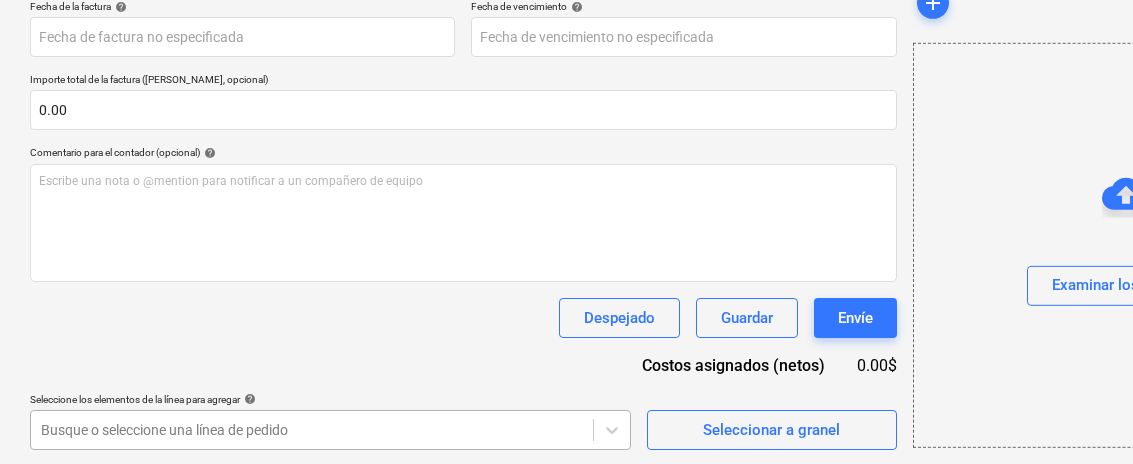 scroll, scrollTop: 544, scrollLeft: 0, axis: vertical 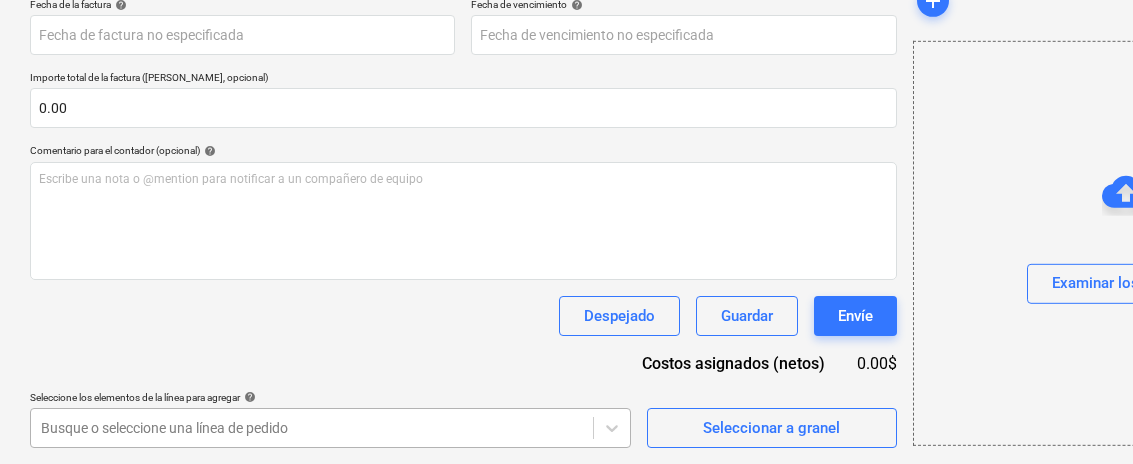 click on "Ventas Proyectos Contactos Compañía Bandeja de entrada Aprobaciones format_size keyboard_arrow_down help search Busca en notifications 23 keyboard_arrow_down [PERSON_NAME] keyboard_arrow_down Casa Ebony Presupuesto Contrato principal RFQs Subcontratos Reporte de progreso Ordenes de compra Costos Ingreso Archivos Más keyboard_arrow_down Crear un nuevo documento Selecciona la compañía [PERSON_NAME]   Añade una nueva compañía Seleccione el tipo de documento help option Otros gastos (recibo, mano de obra, etc.), selected.   Select is focused ,type to refine list, press Down to open the menu,  Otros gastos (recibo, mano de obra, etc.) Nombre del documento help número de factura  (opcional) help Fecha de la factura help Press the down arrow key to interact with the calendar and
select a date. Press the question mark key to get the keyboard shortcuts for changing dates. Fecha de vencimiento help Importe total de la factura (coste neto, opcional) 0.00 Comentario para el contador (opcional) help" at bounding box center (566, -154) 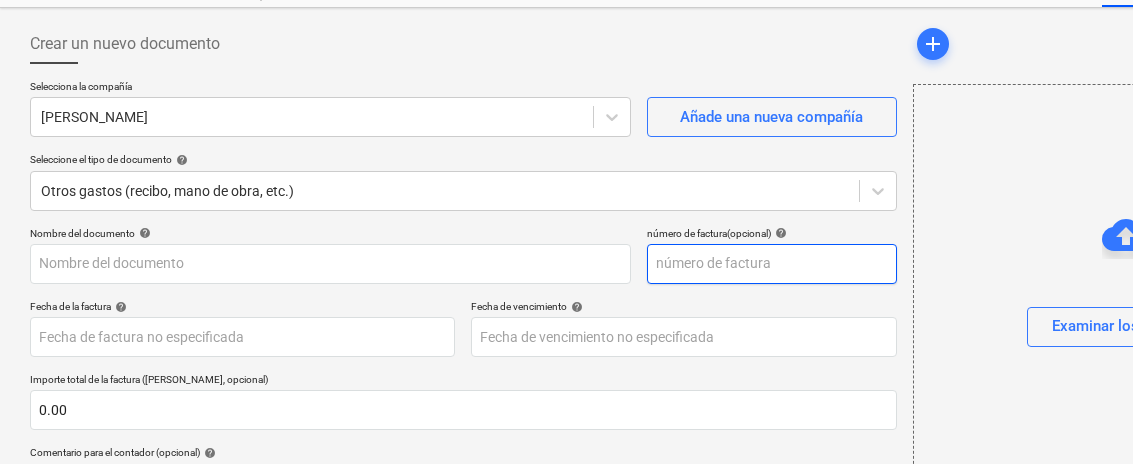 scroll, scrollTop: 38, scrollLeft: 0, axis: vertical 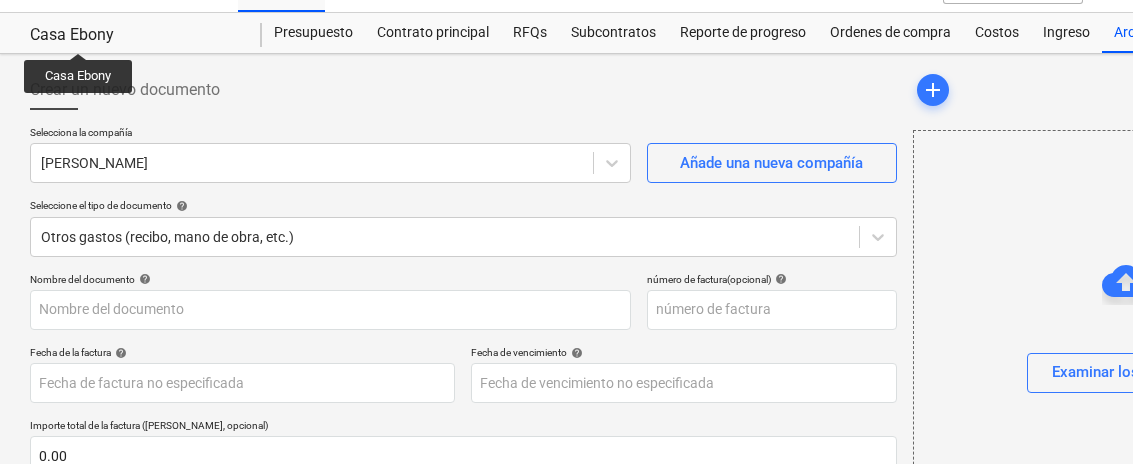 click on "Casa Ebony" at bounding box center [134, 35] 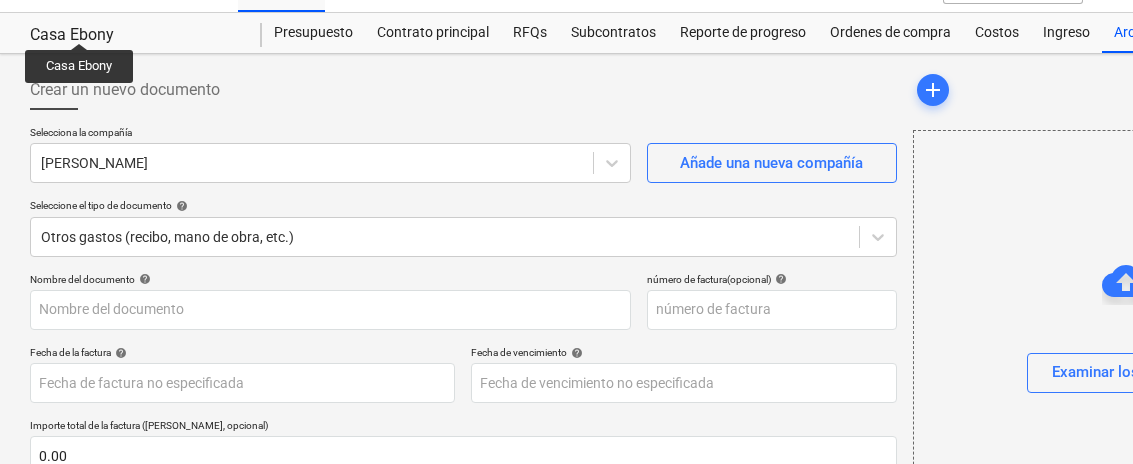click on "Casa Ebony" at bounding box center [134, 35] 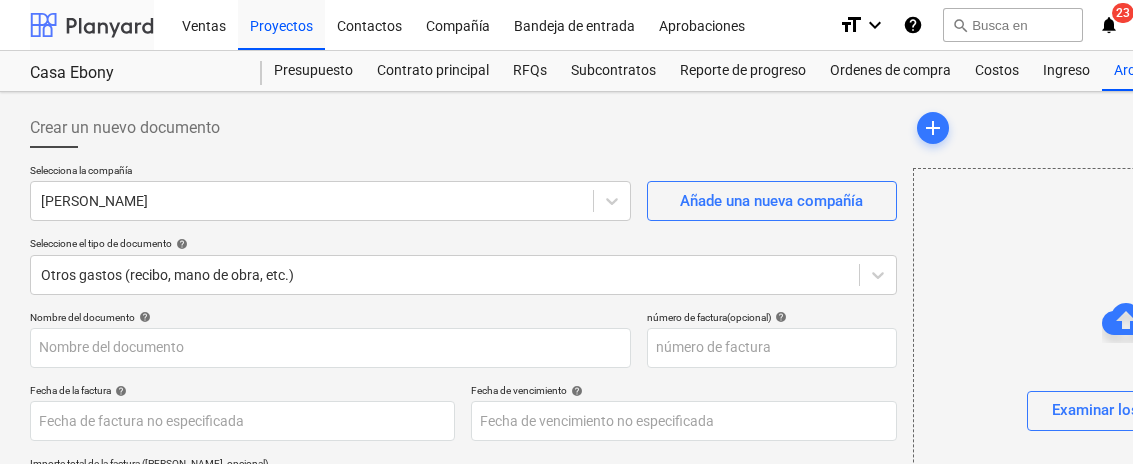 scroll, scrollTop: -1, scrollLeft: 0, axis: vertical 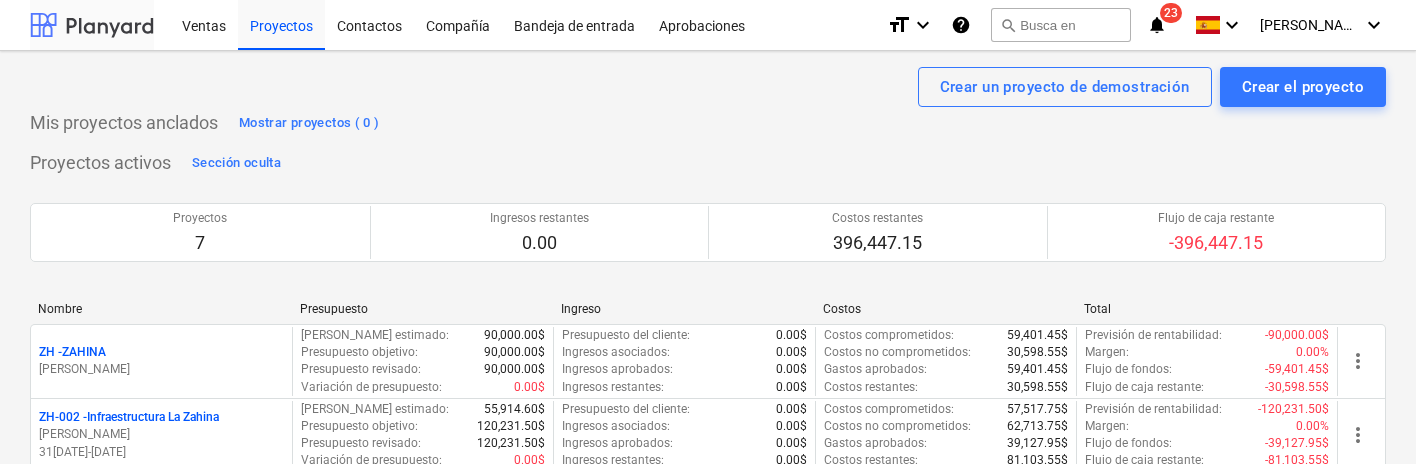 click at bounding box center (92, 25) 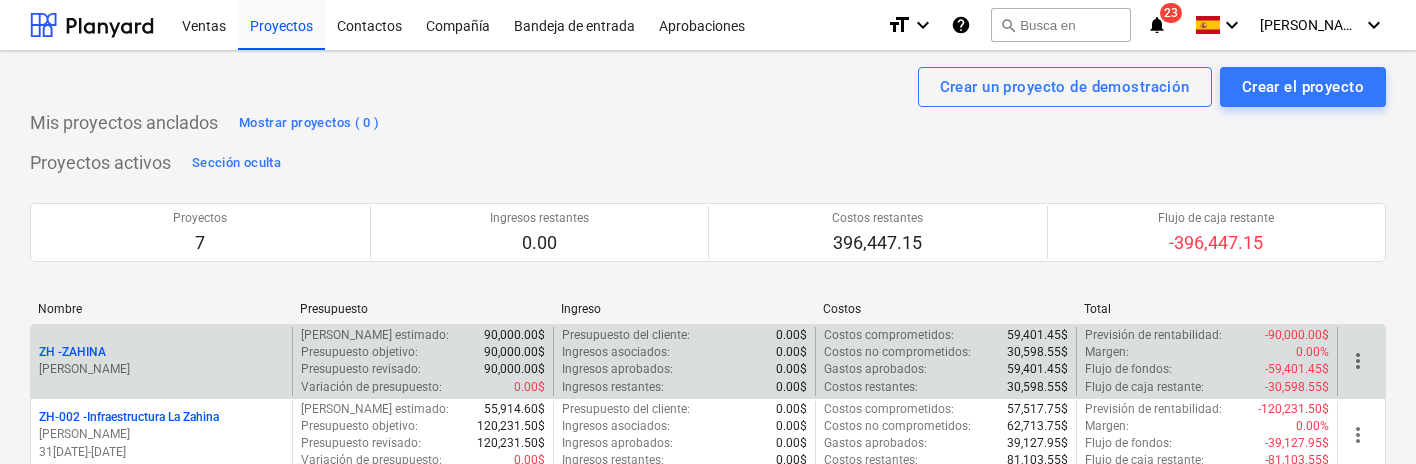 click on "ZH -  ZAHINA" at bounding box center (72, 352) 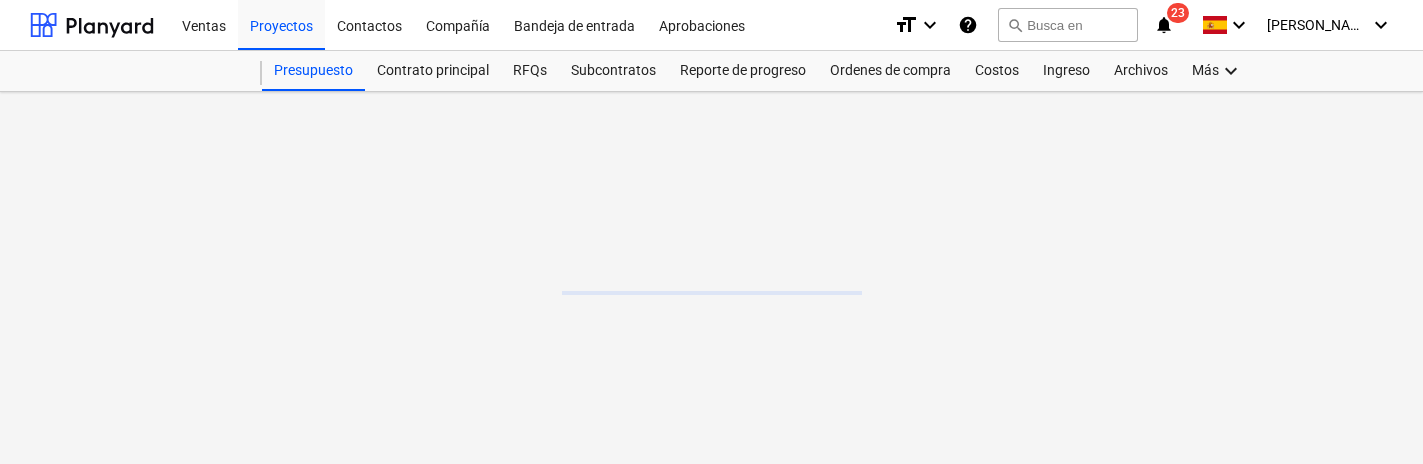 click at bounding box center [711, 278] 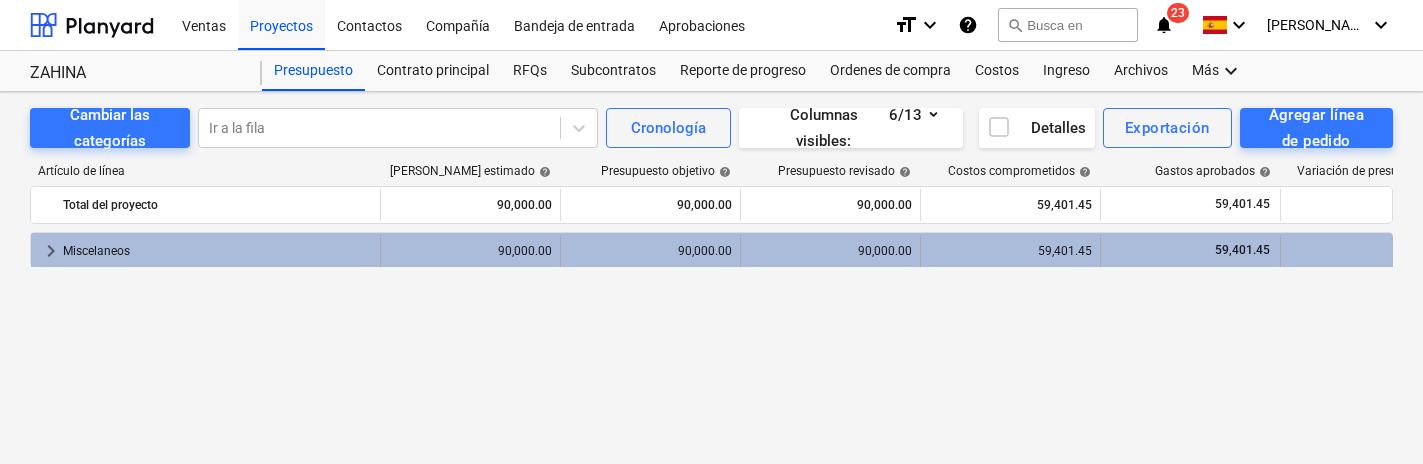 click on "90,000.00" at bounding box center (471, 251) 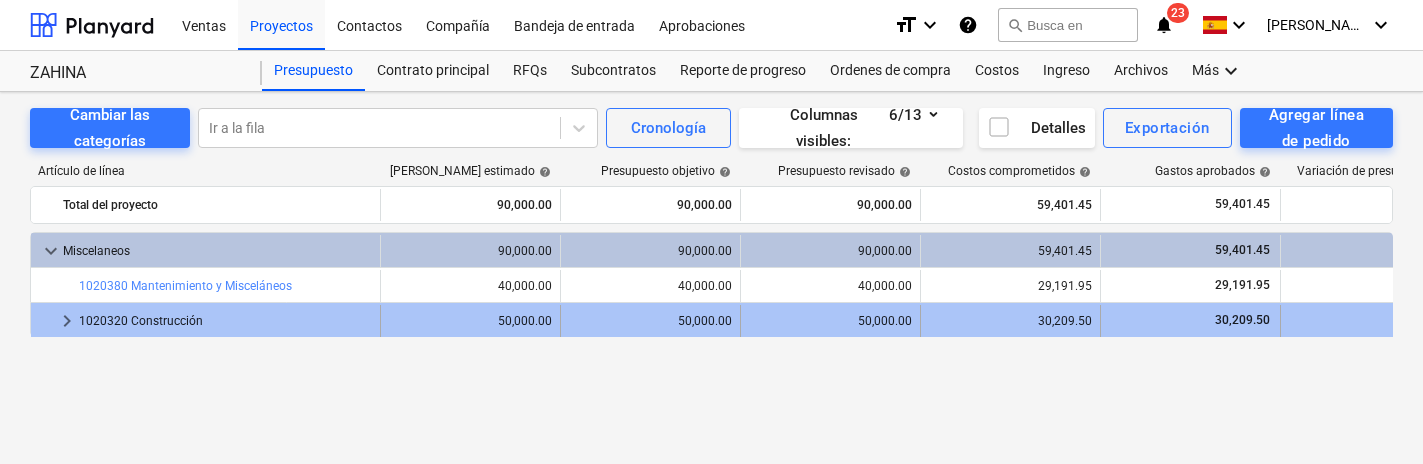 click on "1020320 Construcción" at bounding box center [225, 321] 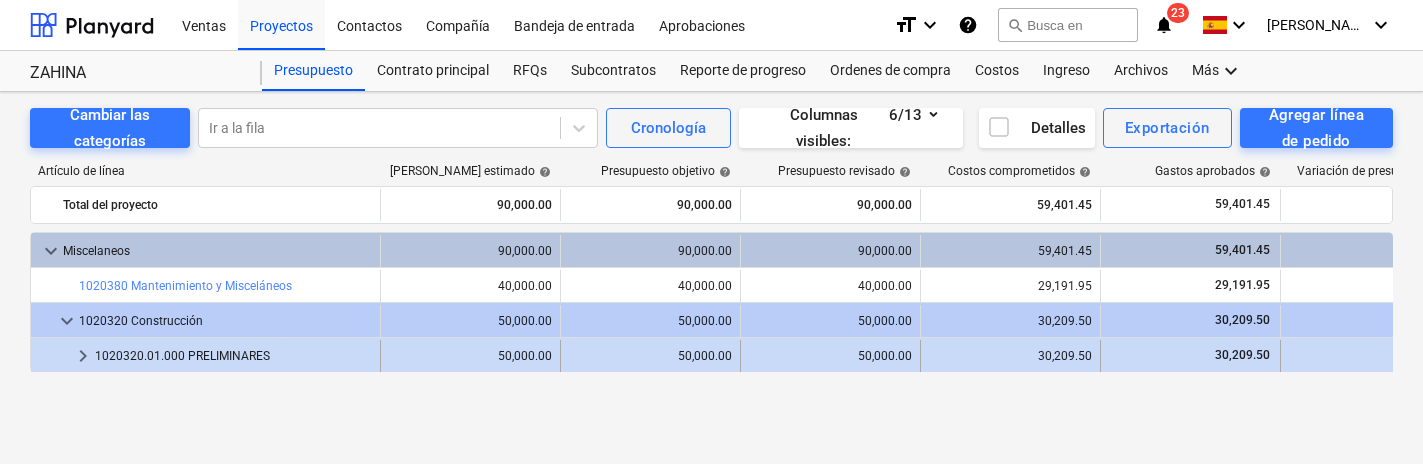 click on "1020320.01.000 PRELIMINARES" at bounding box center (233, 356) 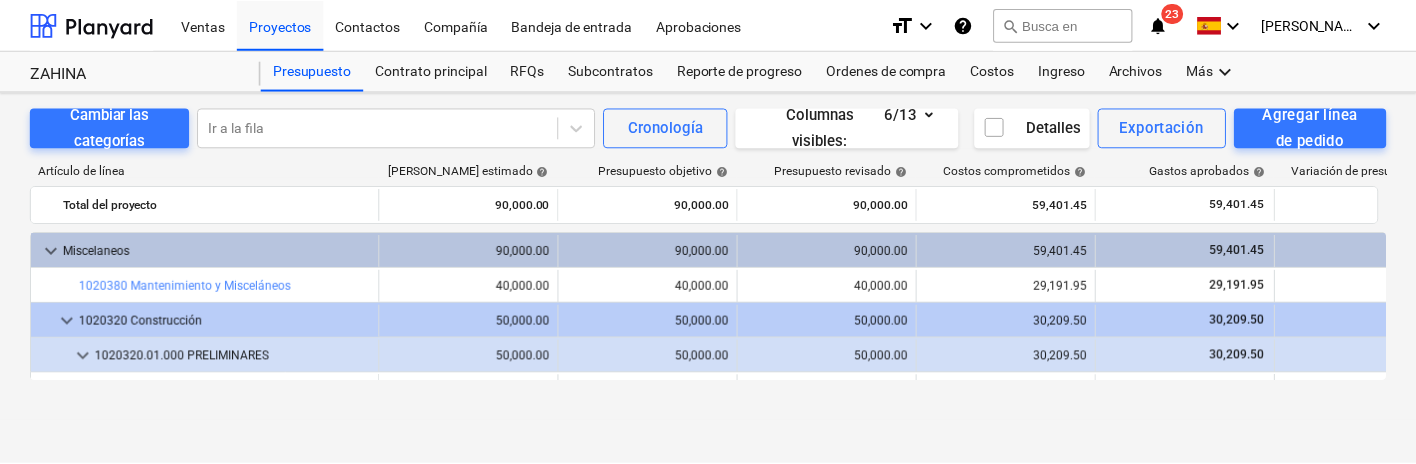scroll, scrollTop: 0, scrollLeft: 0, axis: both 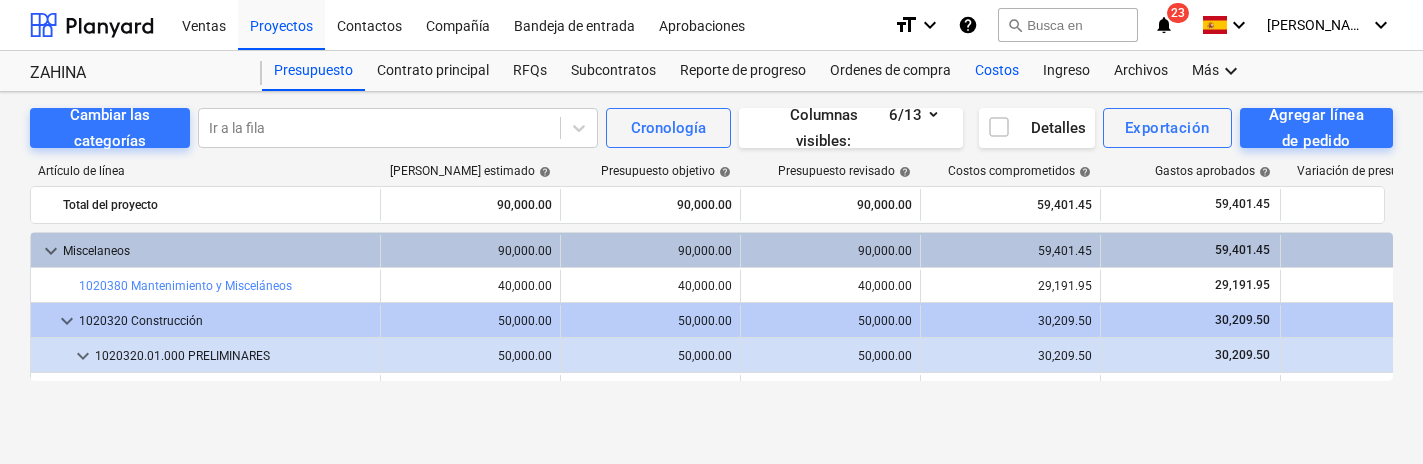 click on "Costos" at bounding box center (997, 71) 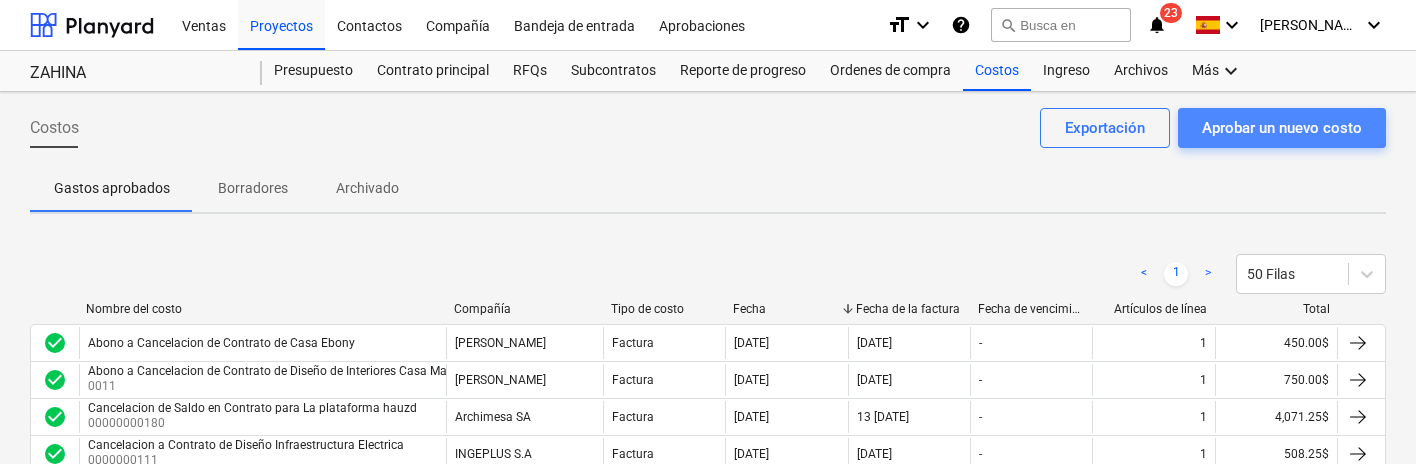 click on "Aprobar un nuevo costo" at bounding box center [1282, 128] 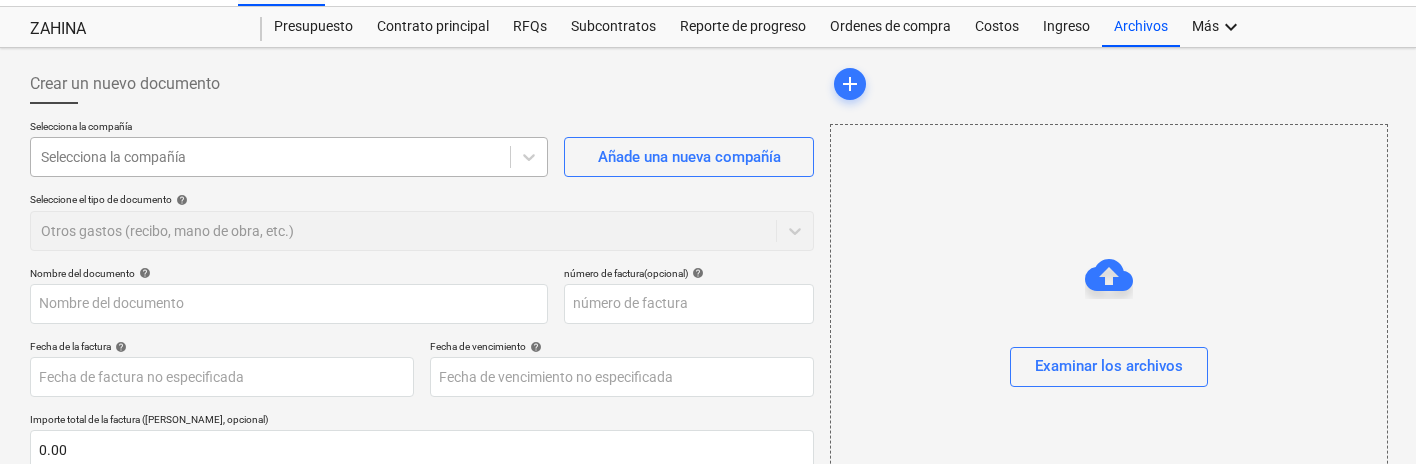 click on "Ventas Proyectos Contactos Compañía Bandeja de entrada Aprobaciones format_size keyboard_arrow_down help search Busca en notifications 23 keyboard_arrow_down [PERSON_NAME] keyboard_arrow_down ZAHINA  Presupuesto Contrato principal RFQs Subcontratos Reporte de progreso Ordenes de compra Costos Ingreso Archivos Más keyboard_arrow_down Crear un nuevo documento Selecciona la compañía Selecciona la compañía Añade una nueva compañía Seleccione el tipo de documento help Otros gastos (recibo, mano de obra, etc.) Nombre del documento help número de factura  (opcional) help Fecha de la factura help Press the down arrow key to interact with the calendar and
select a date. Press the question mark key to get the keyboard shortcuts for changing dates. Fecha de vencimiento help Press the down arrow key to interact with the calendar and
select a date. Press the question mark key to get the keyboard shortcuts for changing dates. Importe total de la factura (coste neto, opcional) 0.00 help ﻿ Despejado Guardar" at bounding box center [708, 188] 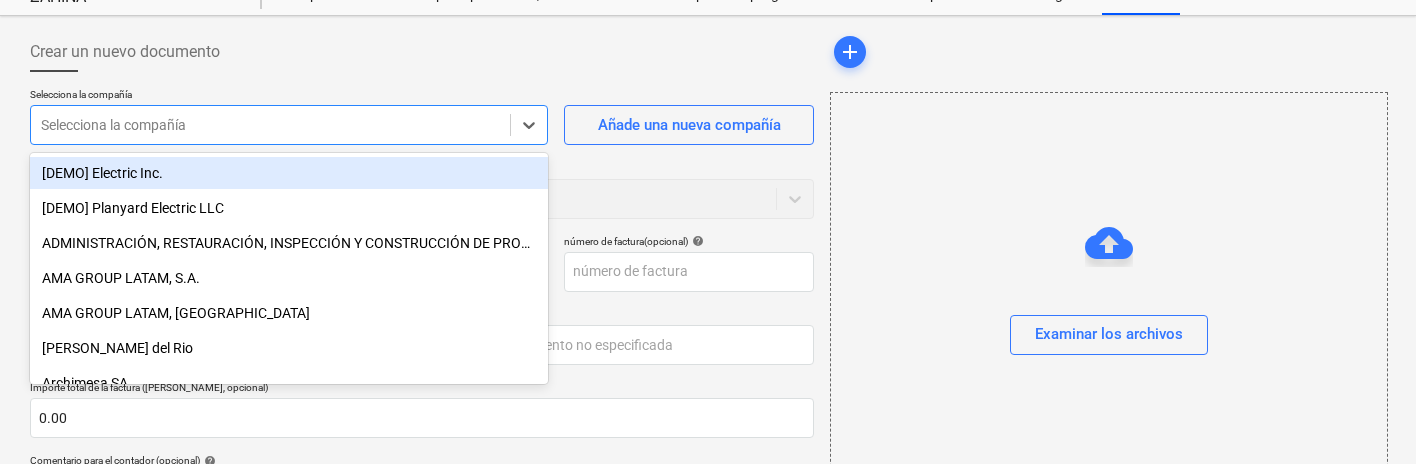 scroll, scrollTop: 77, scrollLeft: 0, axis: vertical 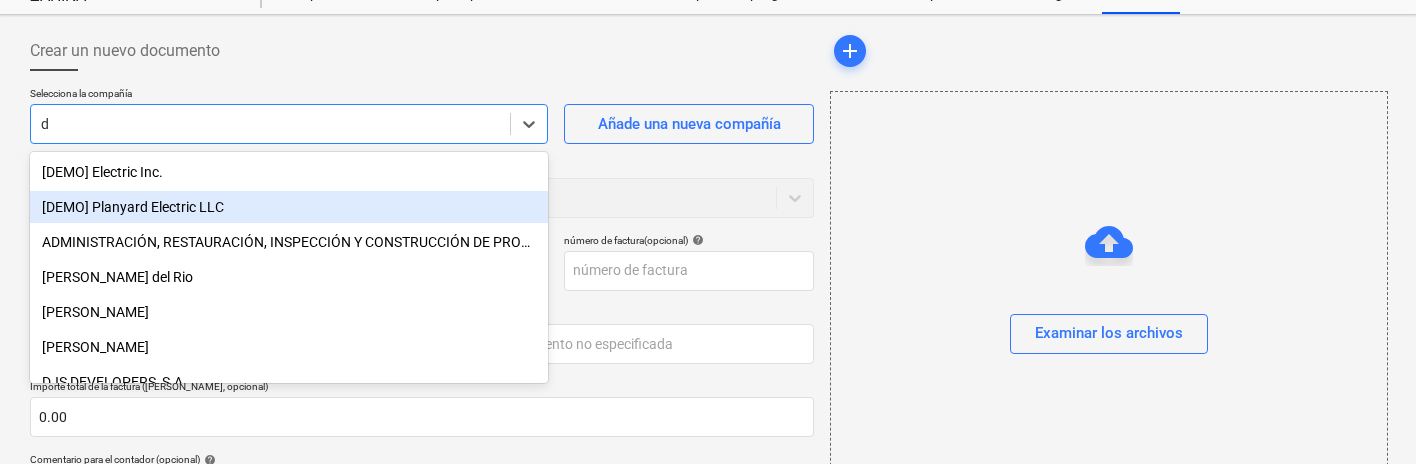 type on "da" 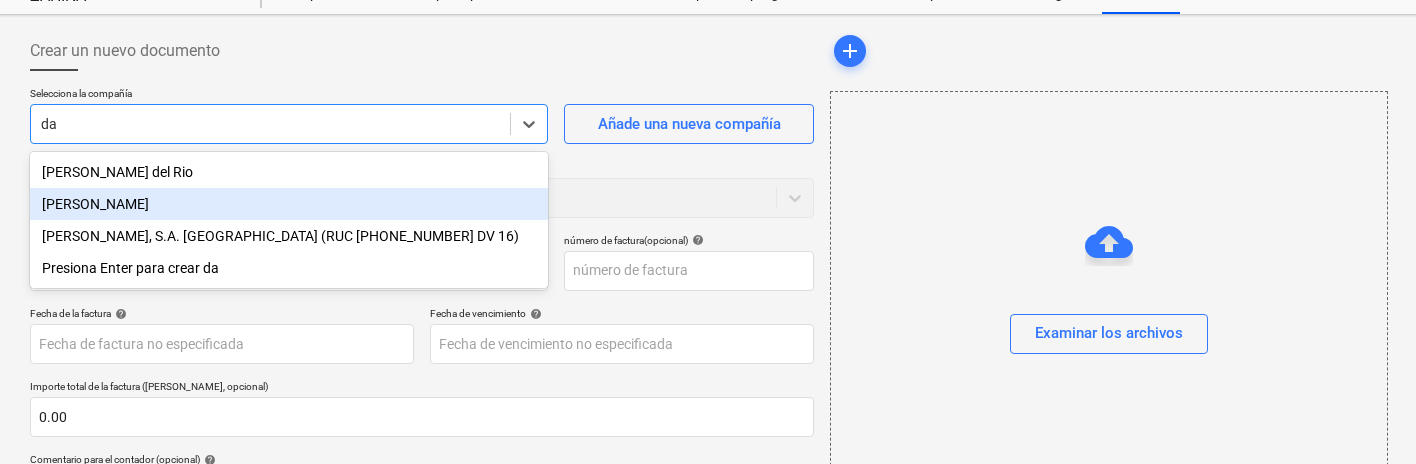 click on "[PERSON_NAME]" at bounding box center [289, 204] 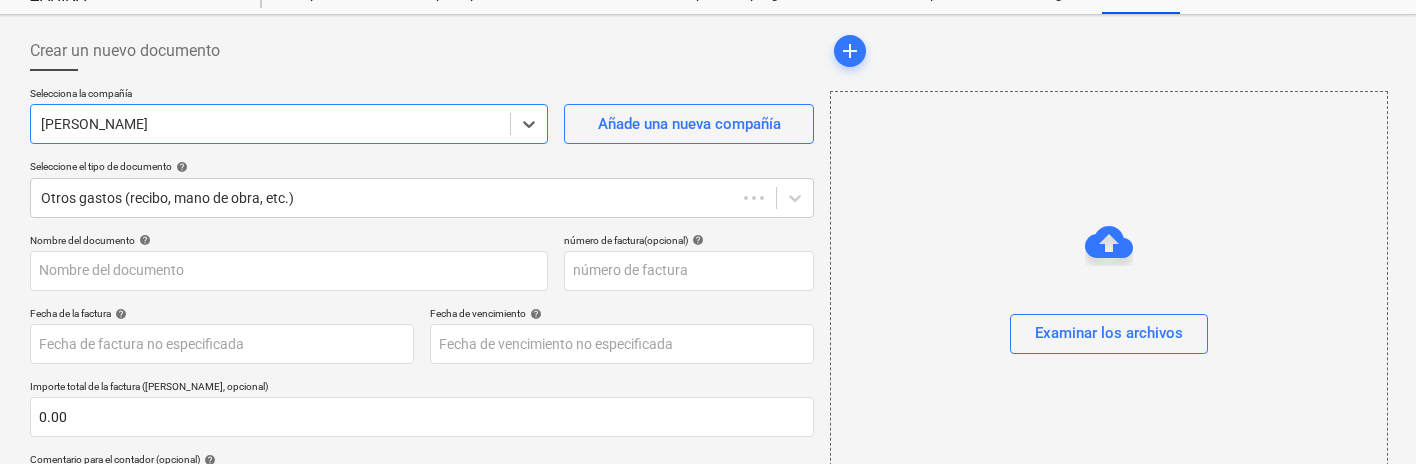 type 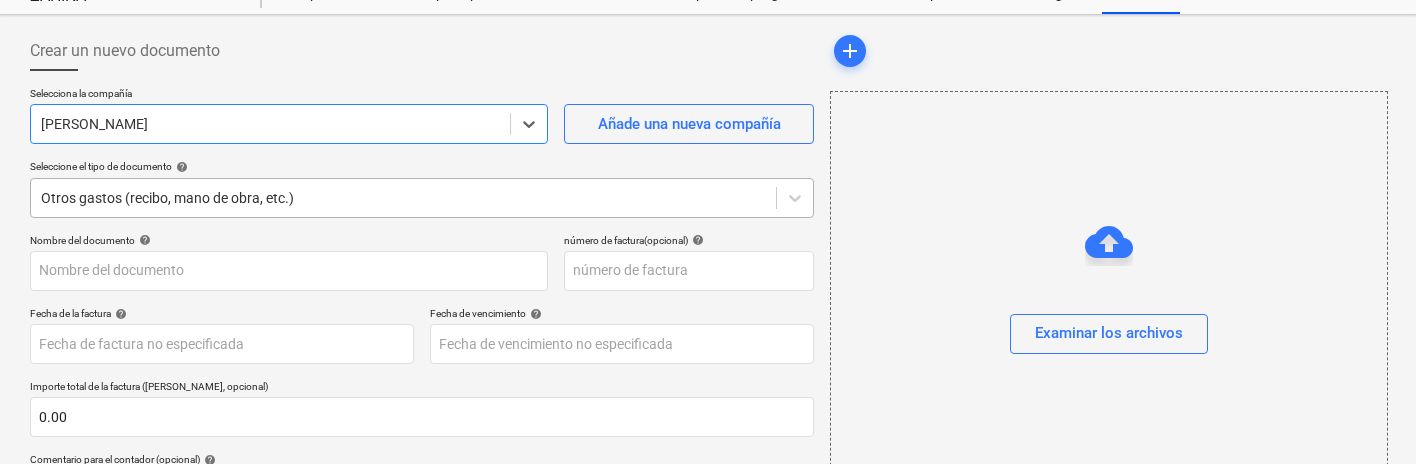 click on "Ventas Proyectos Contactos Compañía Bandeja de entrada Aprobaciones format_size keyboard_arrow_down help search Busca en notifications 23 keyboard_arrow_down [PERSON_NAME] keyboard_arrow_down ZAHINA  Presupuesto Contrato principal RFQs Subcontratos Reporte de progreso Ordenes de compra Costos Ingreso Archivos Más keyboard_arrow_down Crear un nuevo documento Selecciona la compañía option [PERSON_NAME]  , selected.   Select is focused ,type to refine list, press Down to open the menu,  [PERSON_NAME]   Añade una nueva compañía Seleccione el tipo de documento help Otros gastos (recibo, mano de obra, etc.) Nombre del documento help número de factura  (opcional) help Fecha de la factura help Press the down arrow key to interact with the calendar and
select a date. Press the question mark key to get the keyboard shortcuts for changing dates. Fecha de vencimiento help Importe total de la factura (coste neto, opcional) 0.00 Comentario para el contador (opcional) help ﻿ Despejado Guardar" at bounding box center (708, 155) 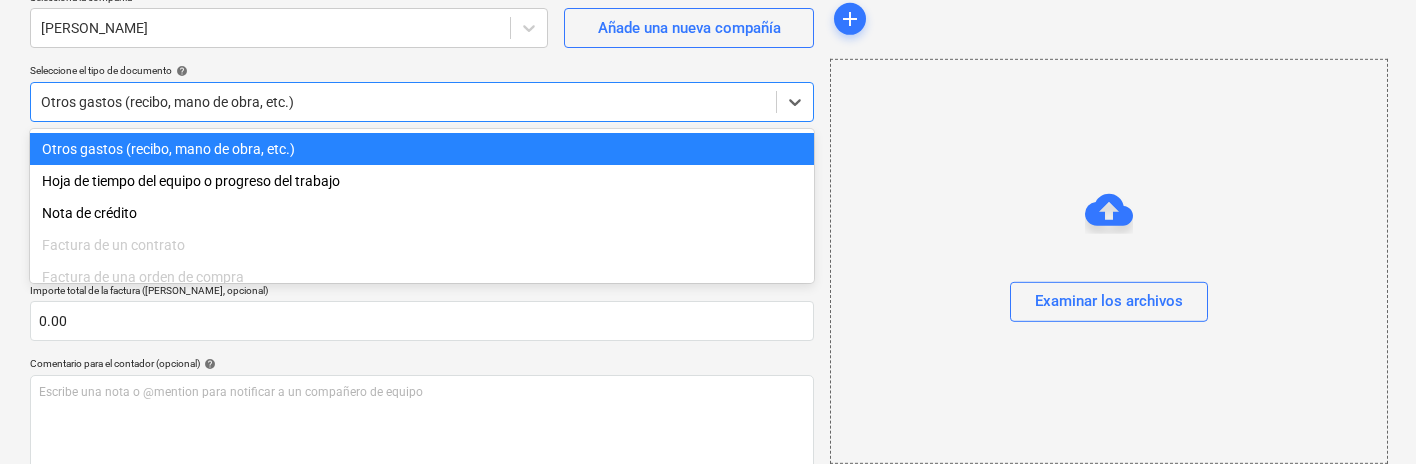 scroll, scrollTop: 174, scrollLeft: 0, axis: vertical 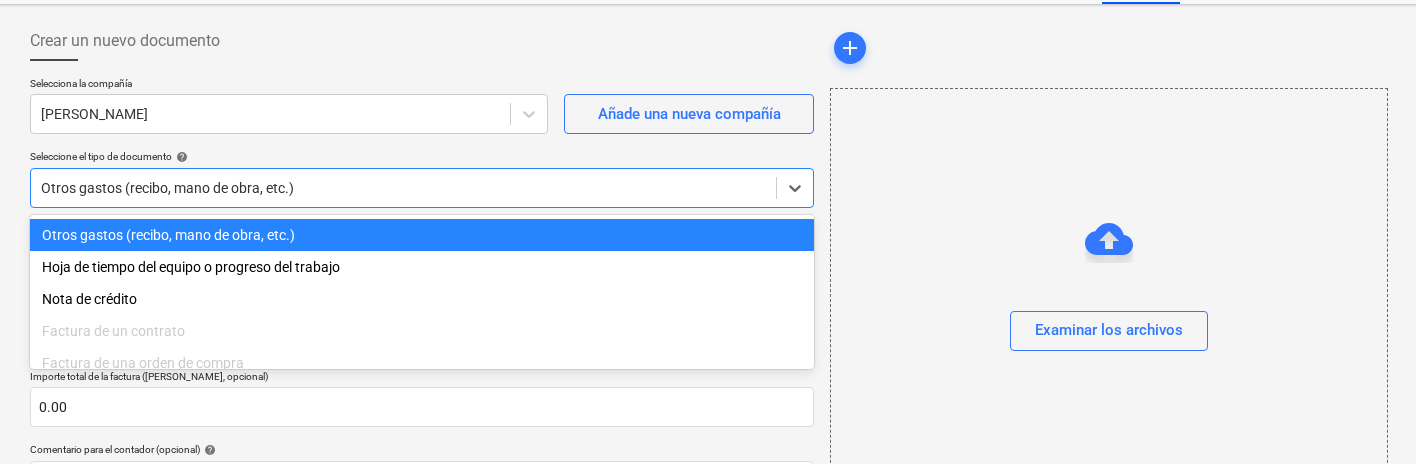 click on "Seleccione el tipo de documento help" at bounding box center (422, 156) 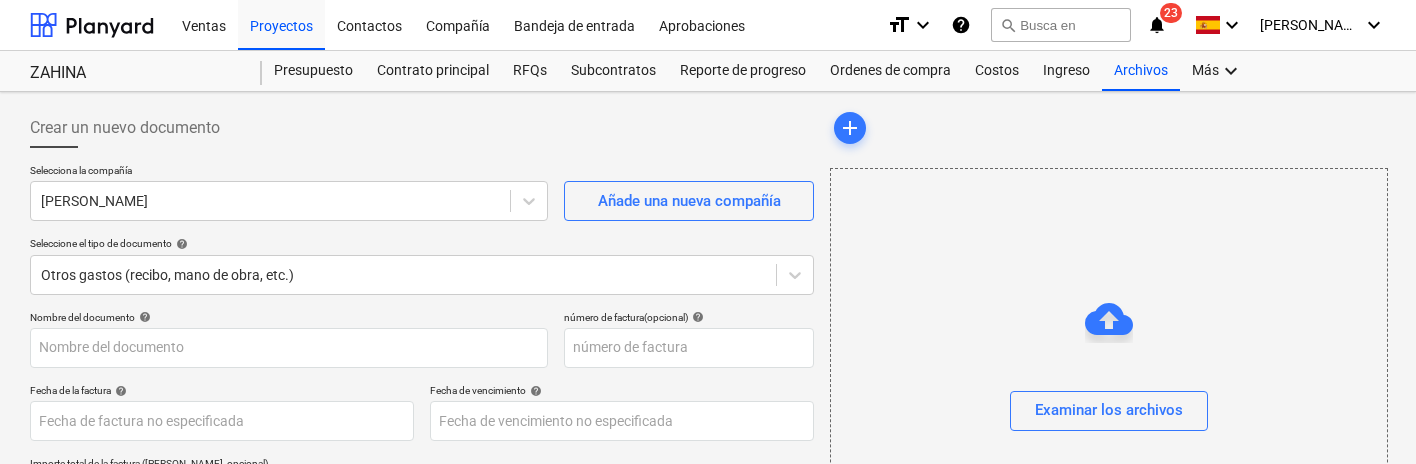 scroll, scrollTop: 0, scrollLeft: 0, axis: both 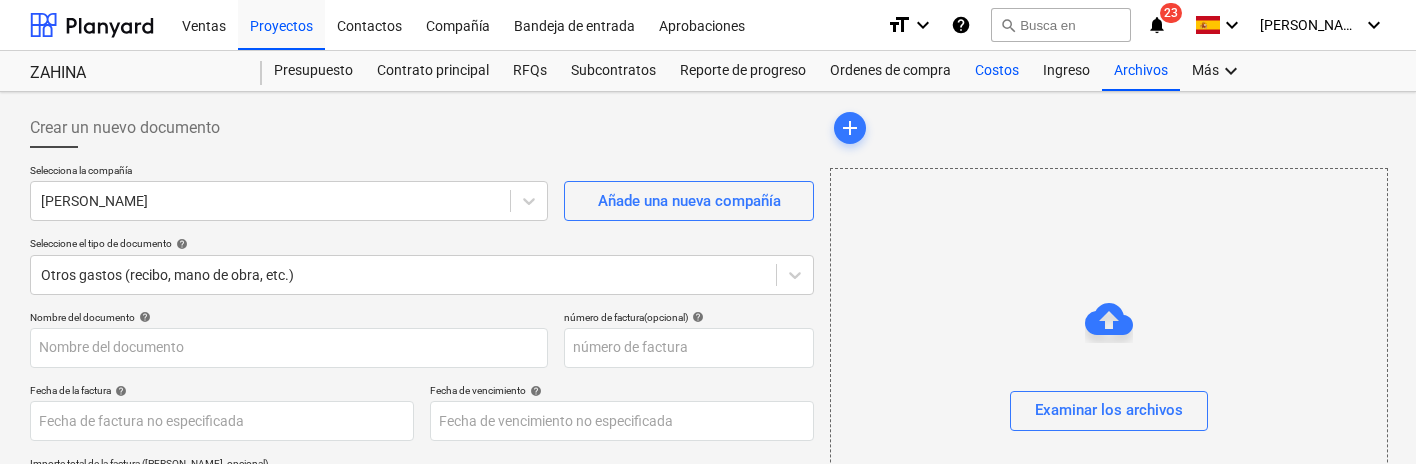 click on "Costos" at bounding box center (997, 71) 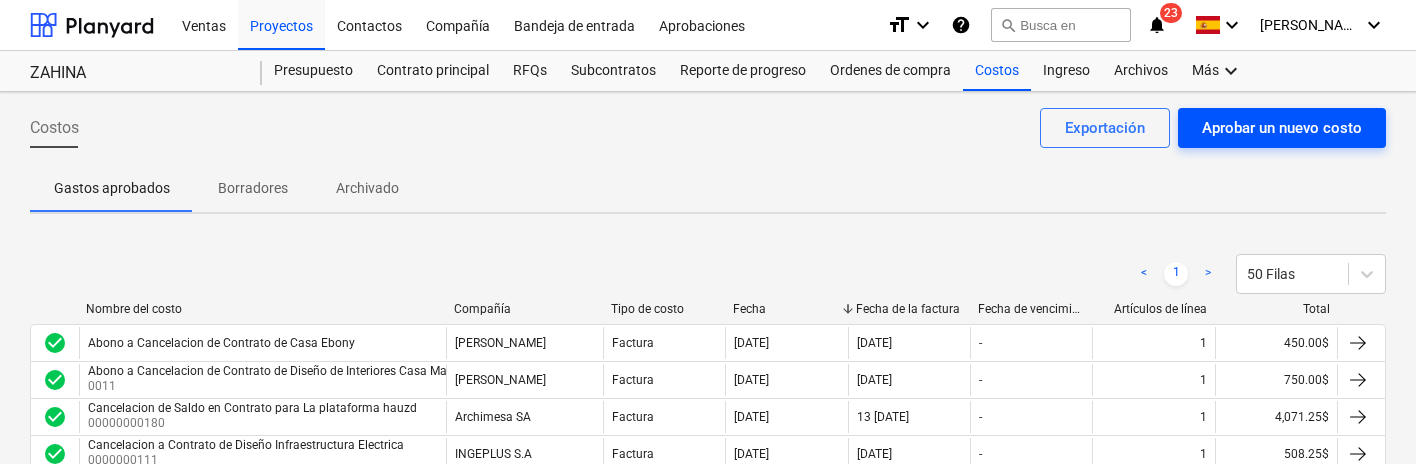 click on "Aprobar un nuevo costo" at bounding box center (1282, 128) 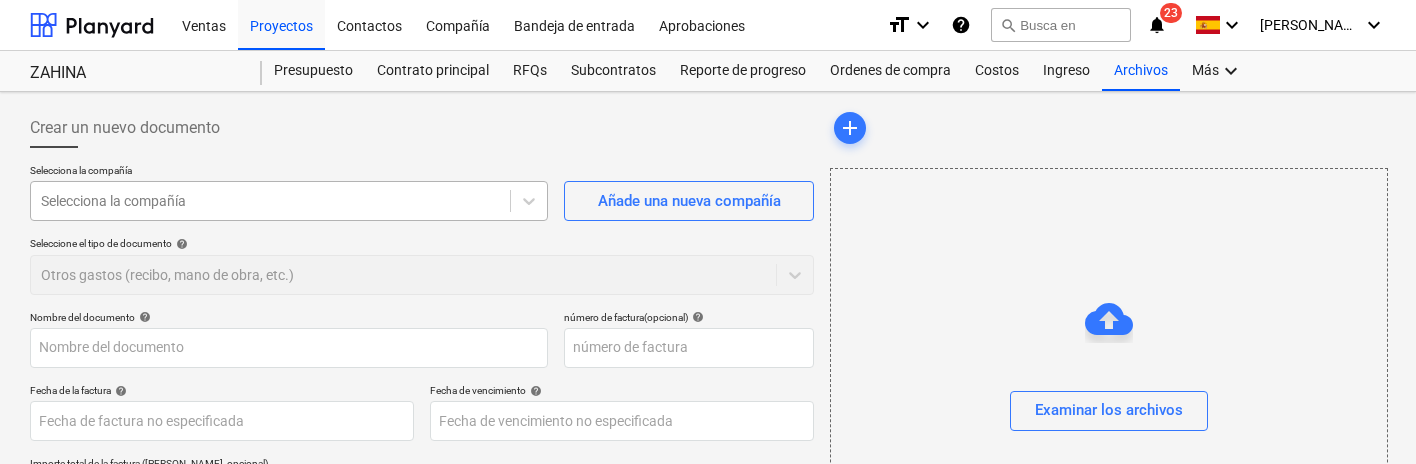 click on "Ventas Proyectos Contactos Compañía Bandeja de entrada Aprobaciones format_size keyboard_arrow_down help search Busca en notifications 23 keyboard_arrow_down [PERSON_NAME] keyboard_arrow_down ZAHINA  Presupuesto Contrato principal RFQs Subcontratos Reporte de progreso Ordenes de compra Costos Ingreso Archivos Más keyboard_arrow_down Crear un nuevo documento Selecciona la compañía Selecciona la compañía Añade una nueva compañía Seleccione el tipo de documento help Otros gastos (recibo, mano de obra, etc.) Nombre del documento help número de factura  (opcional) help Fecha de la factura help Press the down arrow key to interact with the calendar and
select a date. Press the question mark key to get the keyboard shortcuts for changing dates. Fecha de vencimiento help Press the down arrow key to interact with the calendar and
select a date. Press the question mark key to get the keyboard shortcuts for changing dates. Importe total de la factura (coste neto, opcional) 0.00 help ﻿ Despejado Guardar" at bounding box center [708, 232] 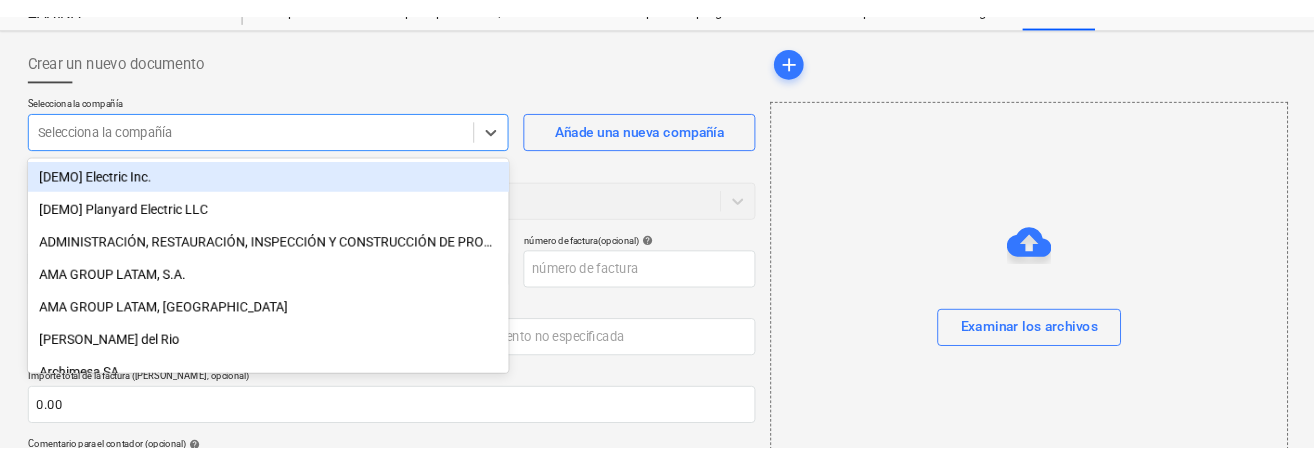 scroll, scrollTop: 77, scrollLeft: 0, axis: vertical 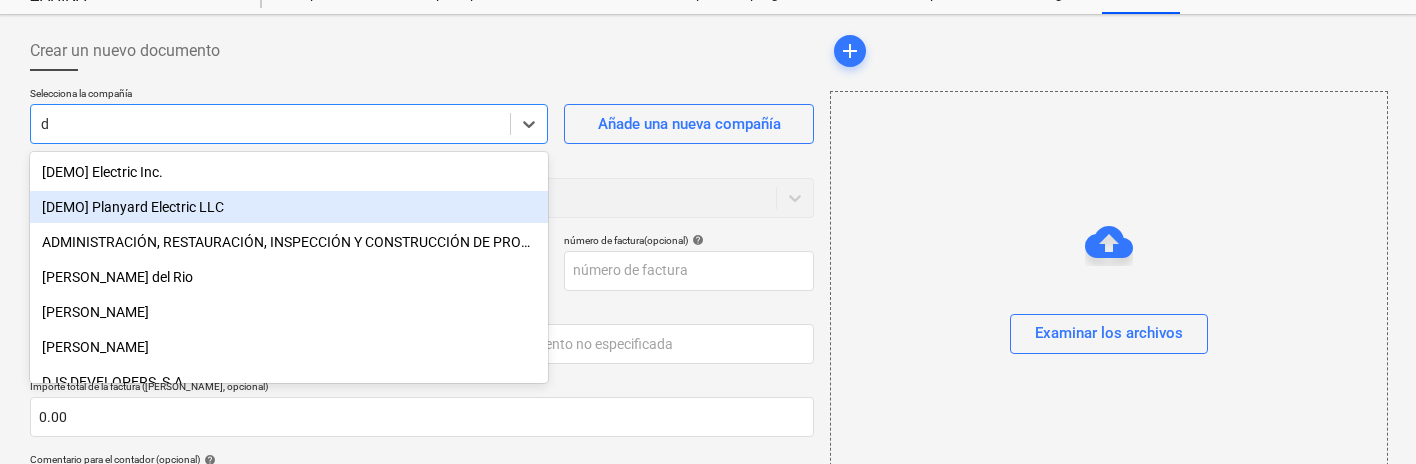 type on "da" 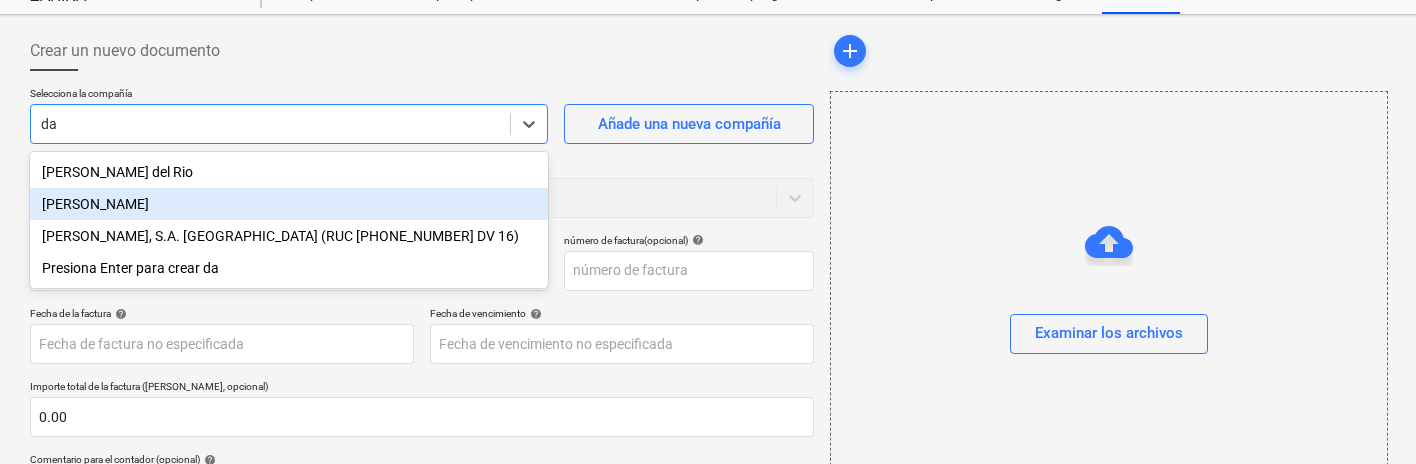 click on "[PERSON_NAME]" at bounding box center [289, 204] 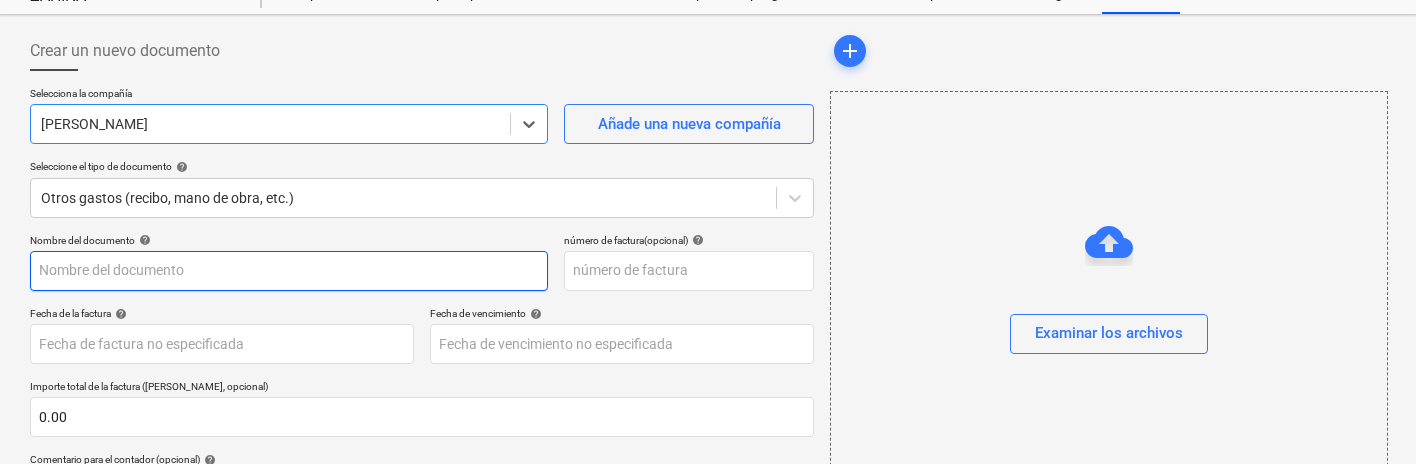 click at bounding box center (289, 271) 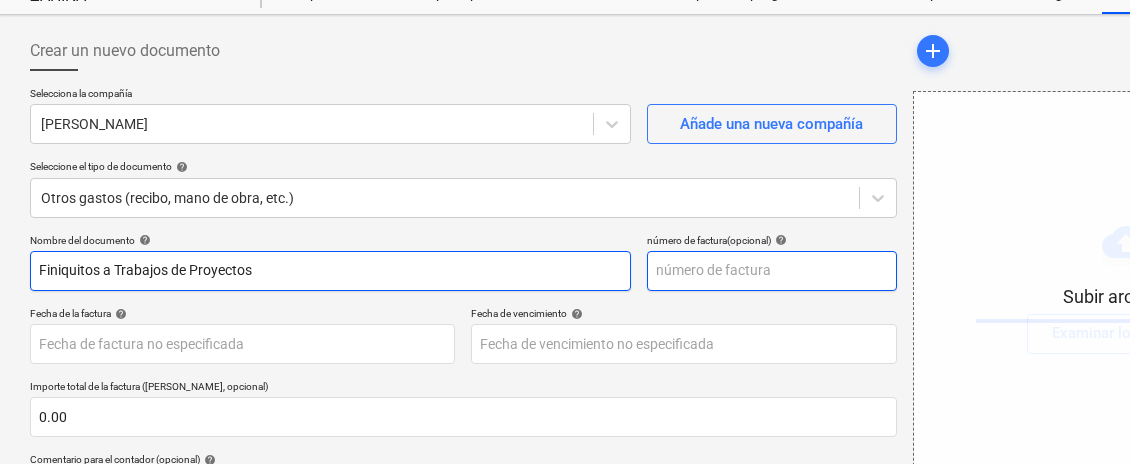 type on "Finiquitos a Trabajos de Proyectos" 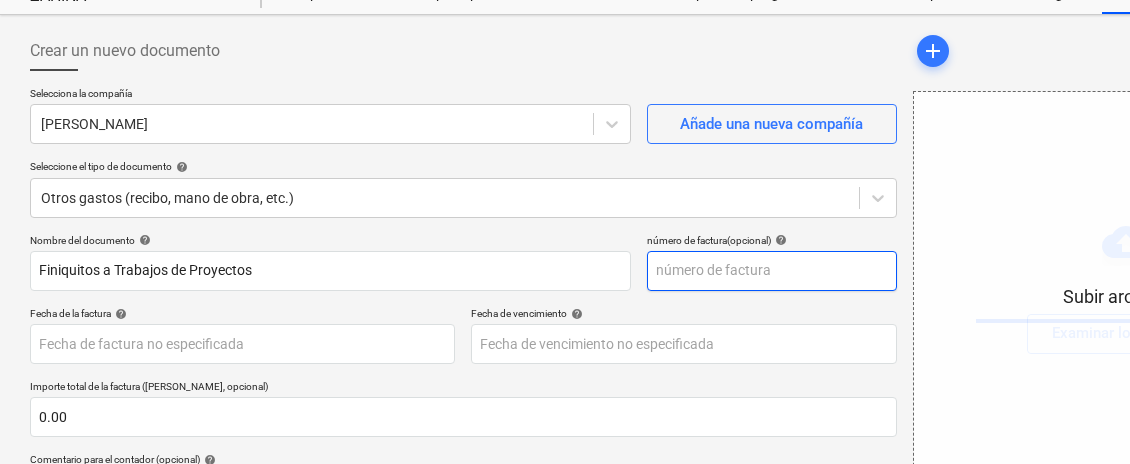 click at bounding box center [772, 271] 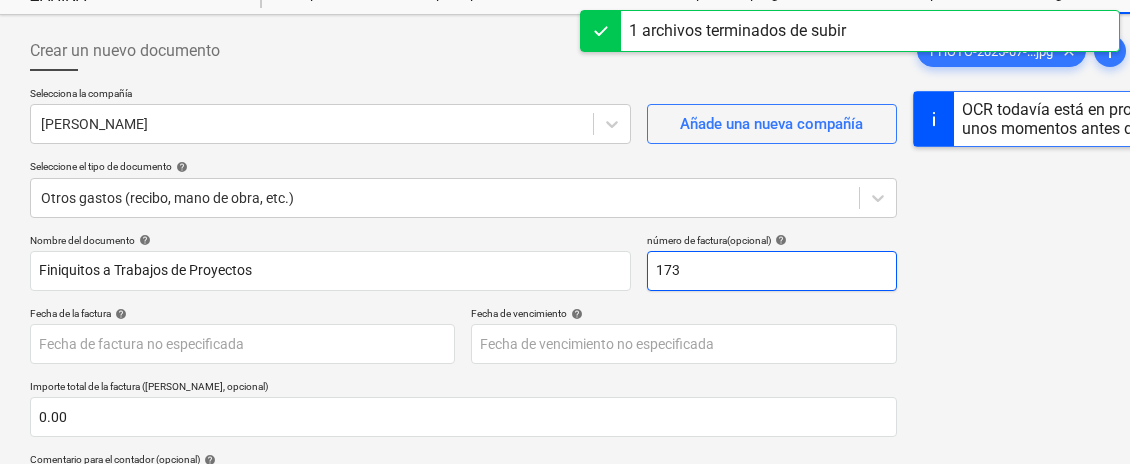 type on "173" 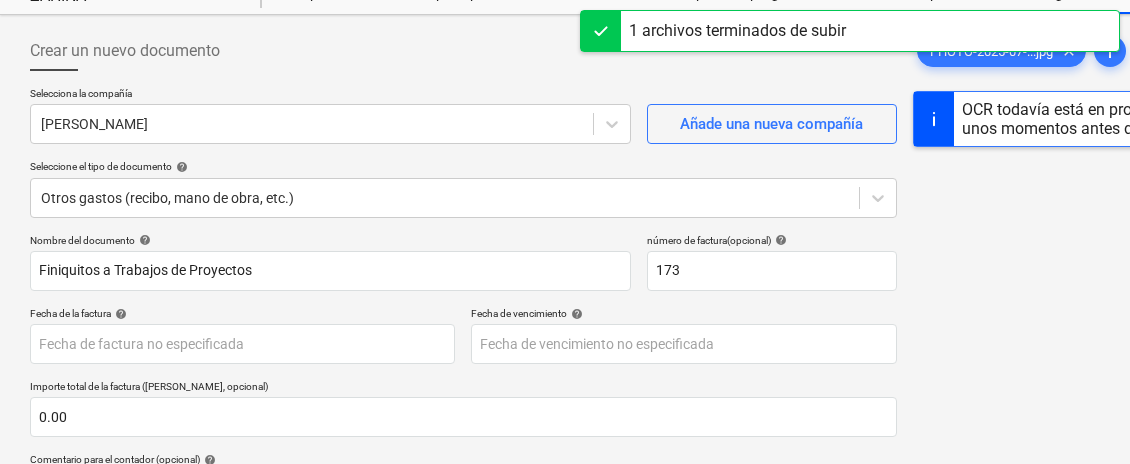 click on "Nombre del documento help Finiquitos a Trabajos de Proyectos número de factura  (opcional) help 173 Fecha de la factura help Press the down arrow key to interact with the calendar and
select a date. Press the question mark key to get the keyboard shortcuts for changing dates. Fecha de vencimiento help Press the down arrow key to interact with the calendar and
select a date. Press the question mark key to get the keyboard shortcuts for changing dates. Importe total de la factura (coste neto, opcional) 0.00 Comentario para el contador (opcional) help Escribe una nota o @mention para notificar a un compañero de equipo ﻿ Despejado Guardar Envíe Costos asignados (netos) 0.00$ Seleccione los elementos de la línea para agregar help Busque o seleccione una línea de pedido Seleccionar a granel" at bounding box center (463, 495) 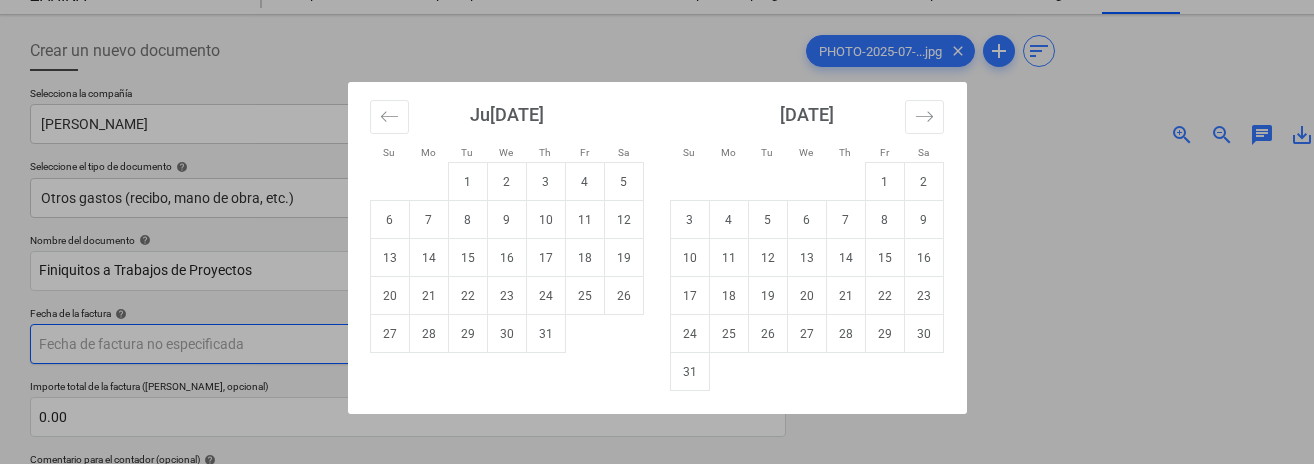 click on "Ventas Proyectos Contactos Compañía Bandeja de entrada Aprobaciones format_size keyboard_arrow_down help search Busca en notifications 23 keyboard_arrow_down [PERSON_NAME] keyboard_arrow_down ZAHINA  Presupuesto Contrato principal RFQs Subcontratos Reporte de progreso Ordenes de compra Costos Ingreso Archivos 1 Más keyboard_arrow_down Crear un nuevo documento Selecciona la compañía [PERSON_NAME]   Añade una nueva compañía Seleccione el tipo de documento help Otros gastos (recibo, mano de obra, etc.) Nombre del documento help Finiquitos a Trabajos de Proyectos número de factura  (opcional) help 173 Fecha de la factura help Press the down arrow key to interact with the calendar and
select a date. Press the question mark key to get the keyboard shortcuts for changing dates. Fecha de vencimiento help Press the down arrow key to interact with the calendar and
select a date. Press the question mark key to get the keyboard shortcuts for changing dates. 0.00 help ﻿ Despejado Guardar Envíe 0" at bounding box center (657, 155) 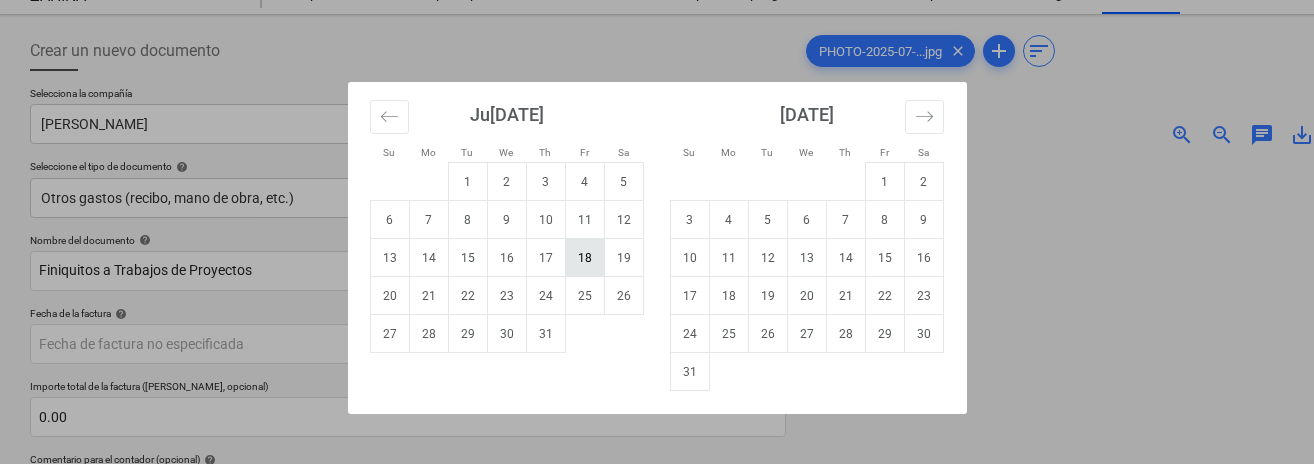 click on "18" at bounding box center [584, 258] 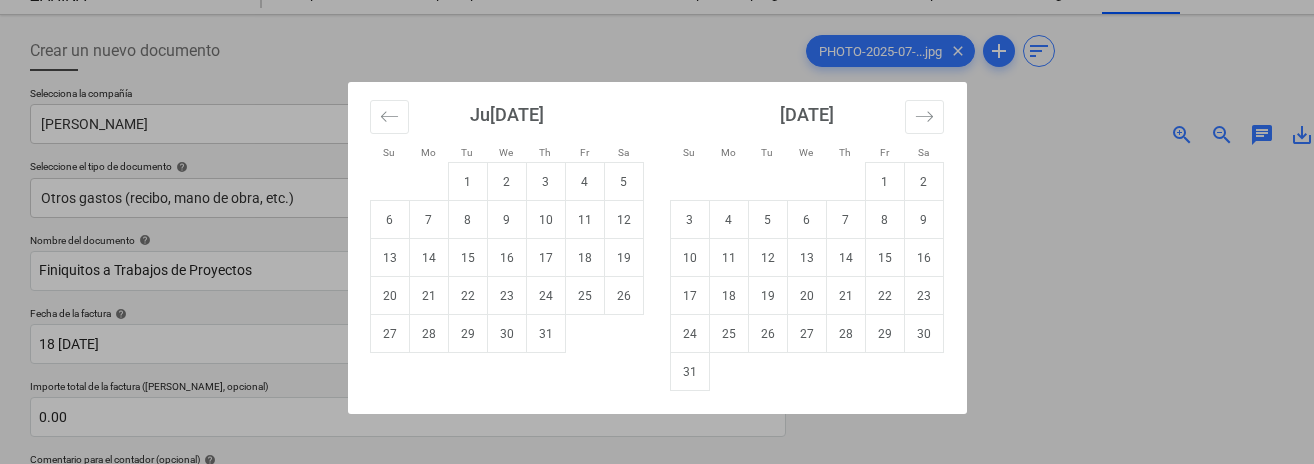 click on "Ventas Proyectos Contactos Compañía Bandeja de entrada Aprobaciones format_size keyboard_arrow_down help search Busca en notifications 23 keyboard_arrow_down [PERSON_NAME] keyboard_arrow_down ZAHINA  Presupuesto Contrato principal RFQs Subcontratos Reporte de progreso Ordenes de compra Costos Ingreso Archivos 1 Más keyboard_arrow_down Crear un nuevo documento Selecciona la compañía [PERSON_NAME]   Añade una nueva compañía Seleccione el tipo de documento help Otros gastos (recibo, mano de obra, etc.) Nombre del documento help Finiquitos a Trabajos de Proyectos número de factura  (opcional) help 173 Fecha de la factura help 18 [DATE].07.2025 Press the down arrow key to interact with the calendar and
select a date. Press the question mark key to get the keyboard shortcuts for changing dates. Fecha de vencimiento help Press the down arrow key to interact with the calendar and
select a date. Press the question mark key to get the keyboard shortcuts for changing dates. 0.00 help ﻿ help" at bounding box center [657, 155] 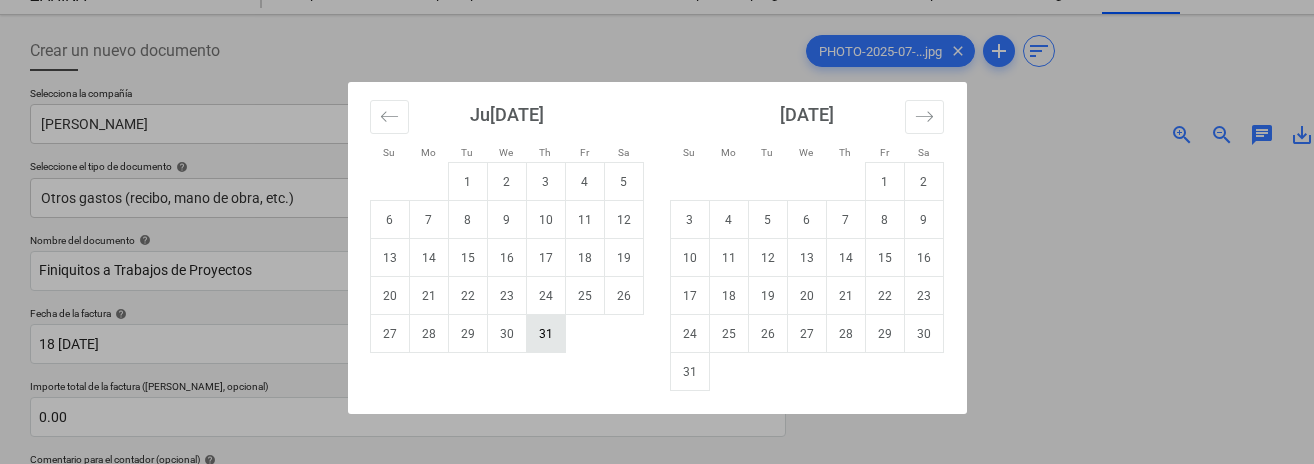 click on "31" at bounding box center [545, 334] 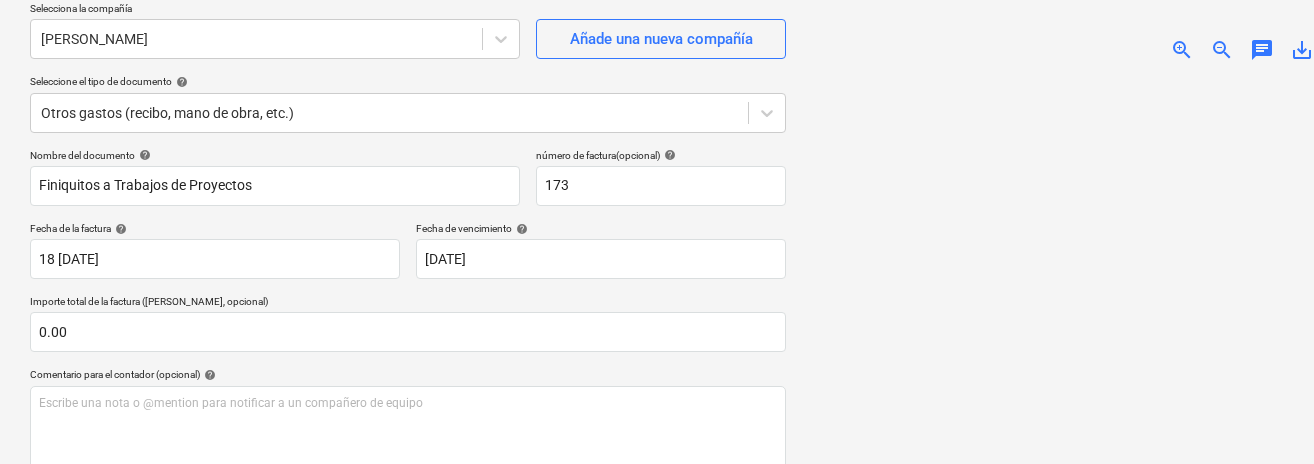 scroll, scrollTop: 173, scrollLeft: 0, axis: vertical 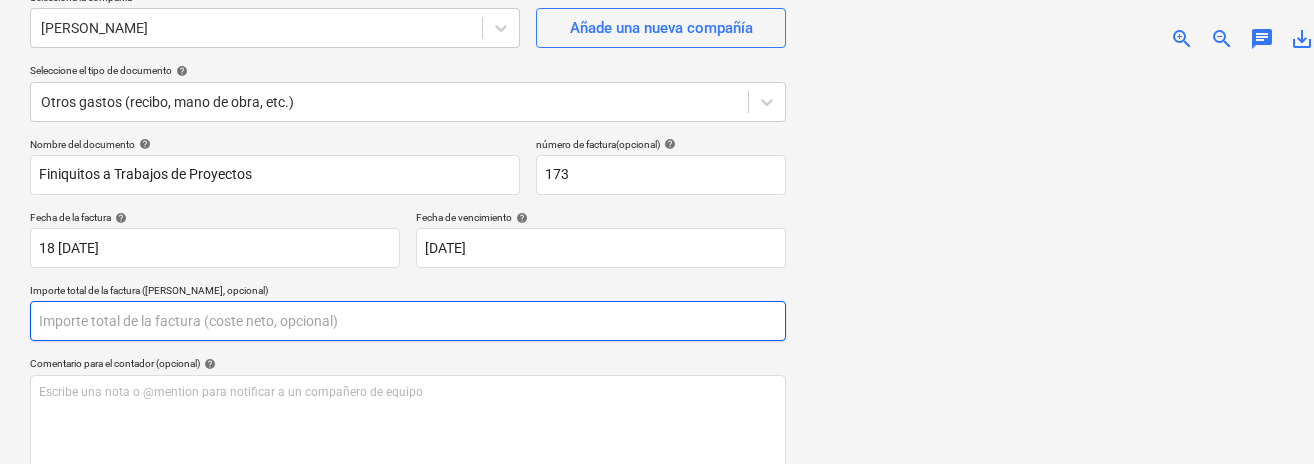 click at bounding box center [408, 321] 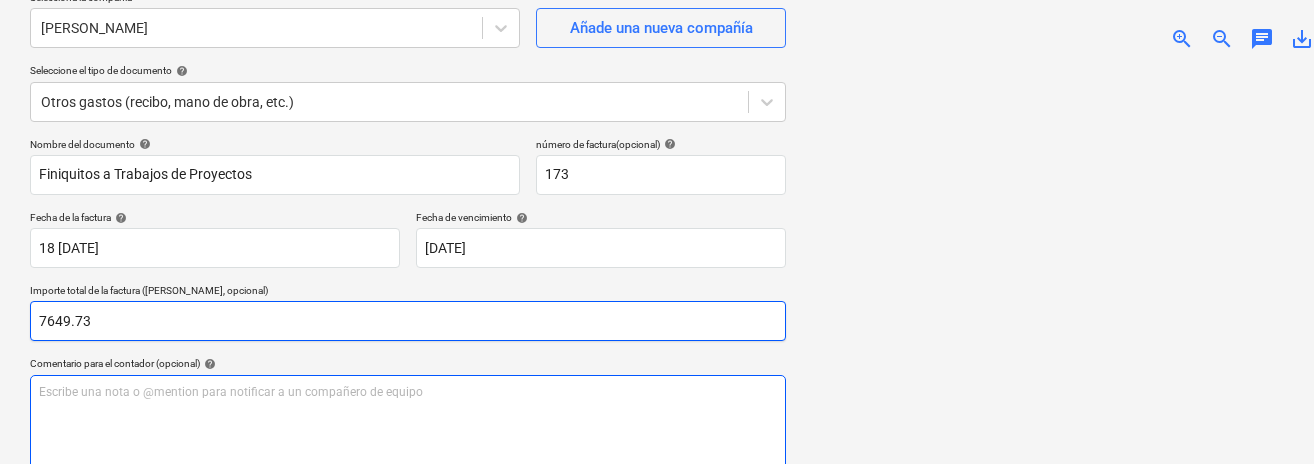 type on "7649.73" 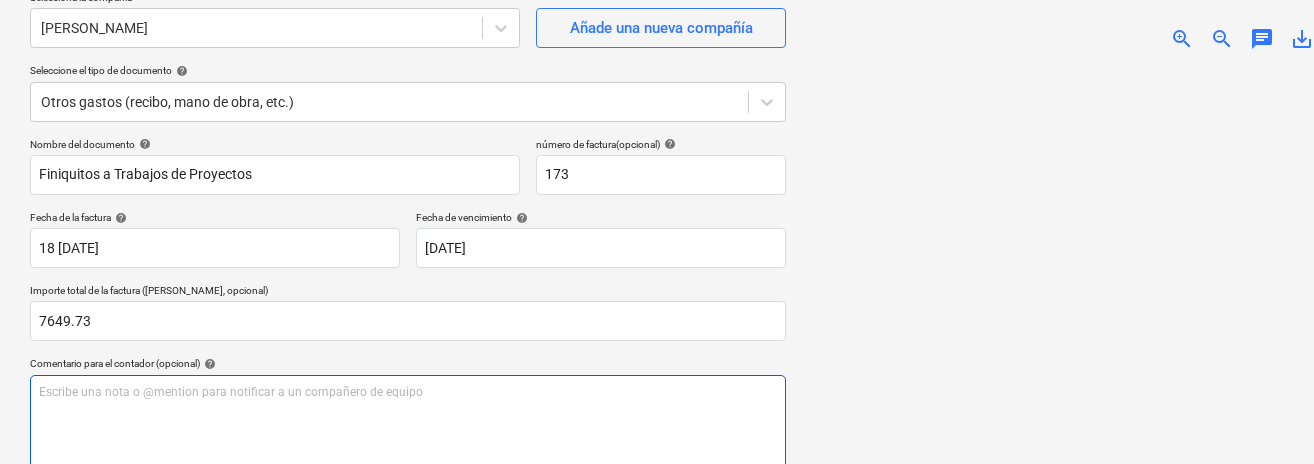 click on "Escribe una nota o @mention para notificar a un compañero de equipo ﻿" at bounding box center [408, 434] 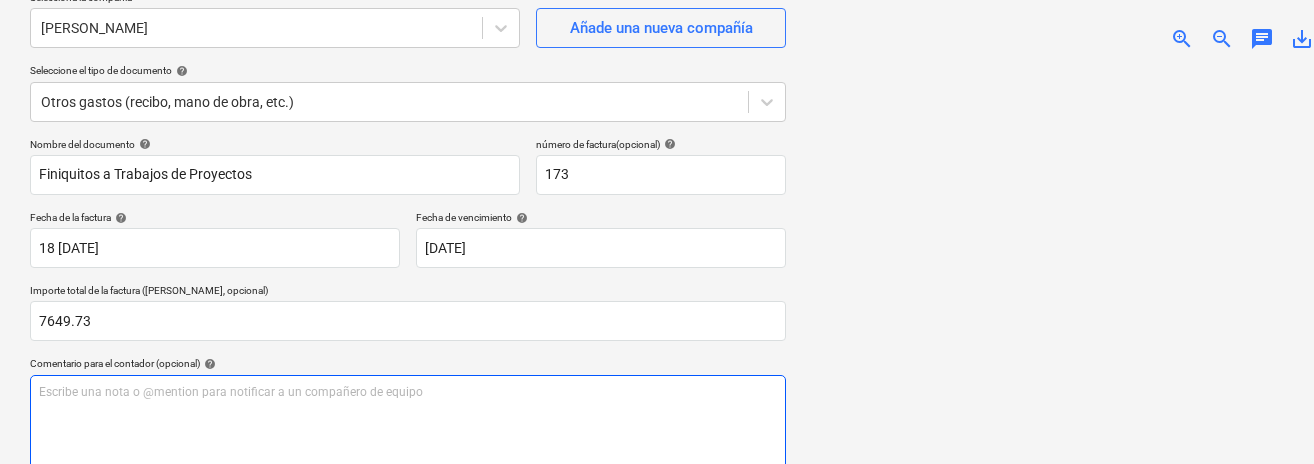 click on "Escribe una nota o @mention para notificar a un compañero de equipo ﻿" at bounding box center (408, 434) 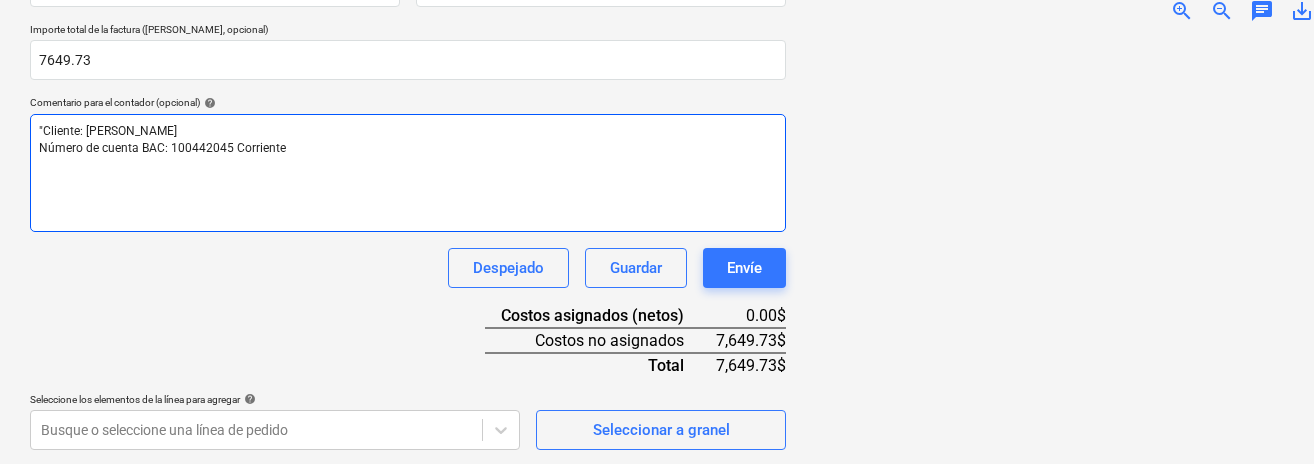 scroll, scrollTop: 433, scrollLeft: 0, axis: vertical 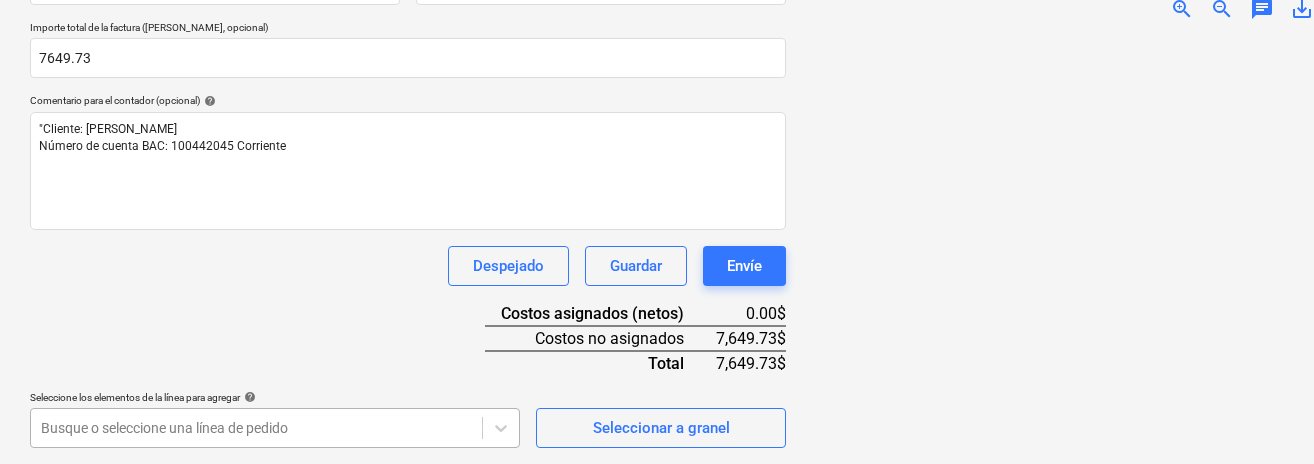 click on "Ventas Proyectos Contactos Compañía Bandeja de entrada Aprobaciones format_size keyboard_arrow_down help search Busca en notifications 23 keyboard_arrow_down [PERSON_NAME] keyboard_arrow_down ZAHINA  Presupuesto Contrato principal RFQs Subcontratos Reporte de progreso Ordenes de compra Costos Ingreso Archivos 1 Más keyboard_arrow_down Crear un nuevo documento Selecciona la compañía [PERSON_NAME]   Añade una nueva compañía Seleccione el tipo de documento help Otros gastos (recibo, mano de obra, etc.) Nombre del documento help Finiquitos a Trabajos de Proyectos número de factura  (opcional) help 173 Fecha de la factura help [DATE] 18.07.2025 Press the down arrow key to interact with the calendar and
select a date. Press the question mark key to get the keyboard shortcuts for changing dates. Fecha de vencimiento help [DATE] [DATE] Importe total de la factura (coste neto, opcional) 7649.73 Comentario para el contador (opcional) help "Cliente: [PERSON_NAME]  0" at bounding box center (657, -204) 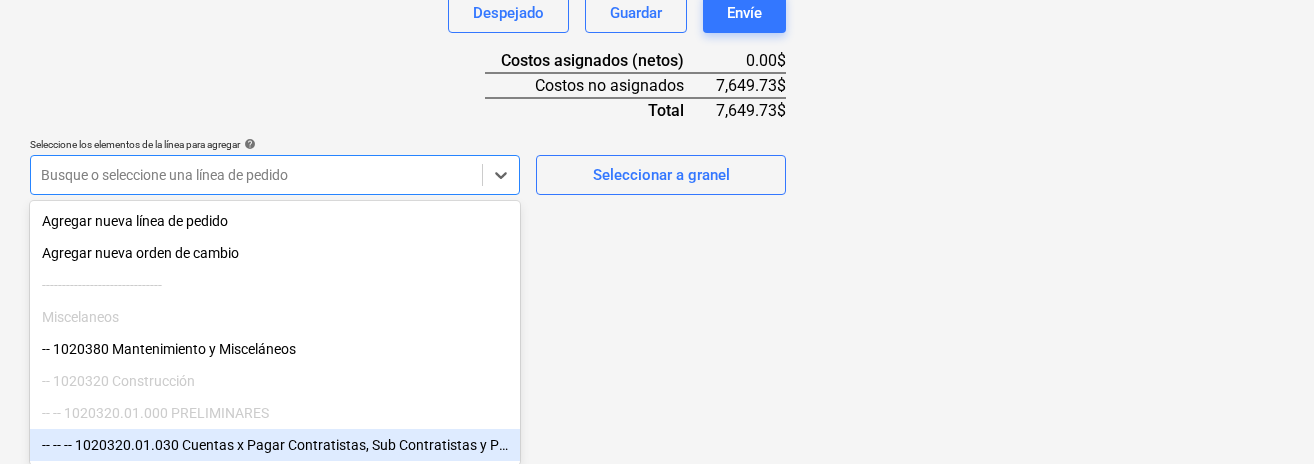 click on "-- -- --  1020320.01.030 Cuentas x Pagar Contratistas, Sub Contratistas y Proveedores" at bounding box center [275, 445] 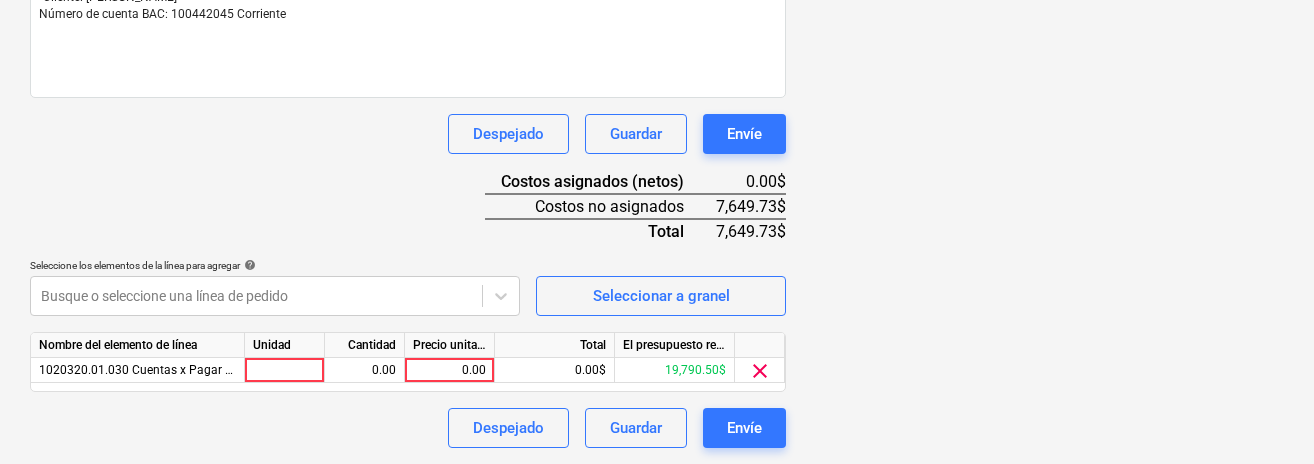 click on "PHOTO-2025-07-...jpg clear add sort zoom_in zoom_out chat 0 save_alt" at bounding box center [1070, -6] 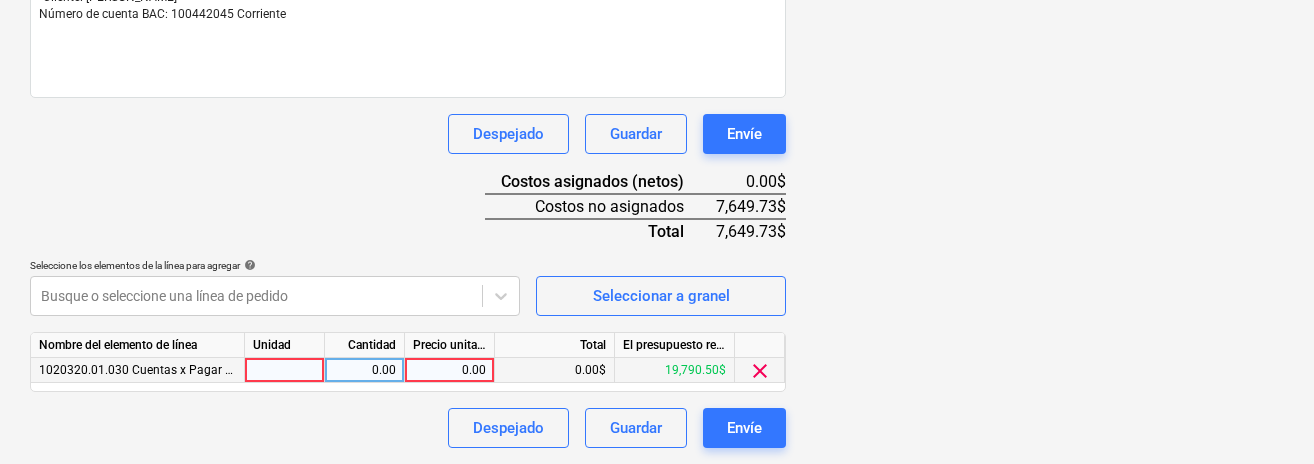 click on "0.00" at bounding box center [449, 370] 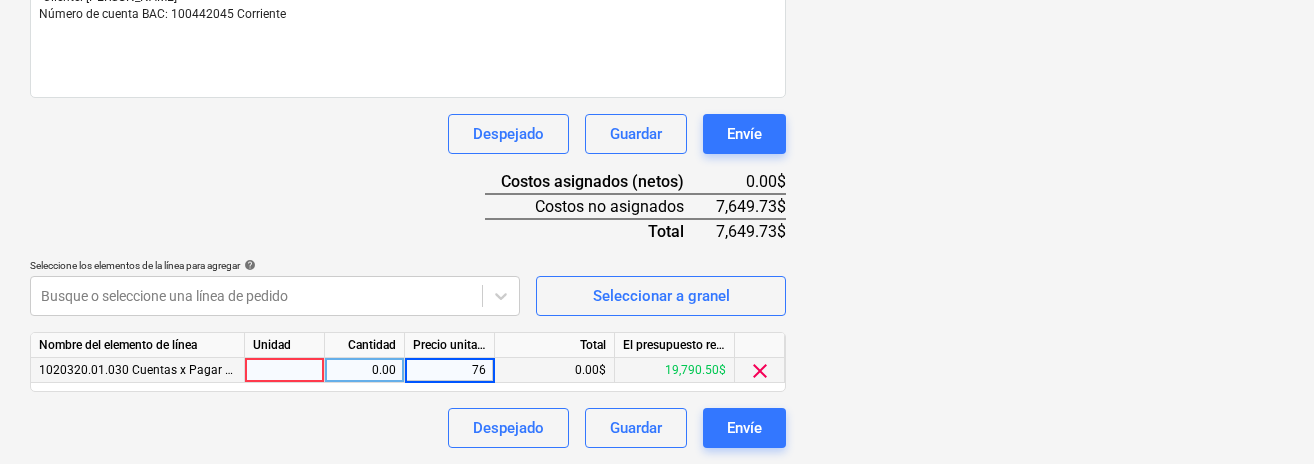 scroll, scrollTop: 566, scrollLeft: 0, axis: vertical 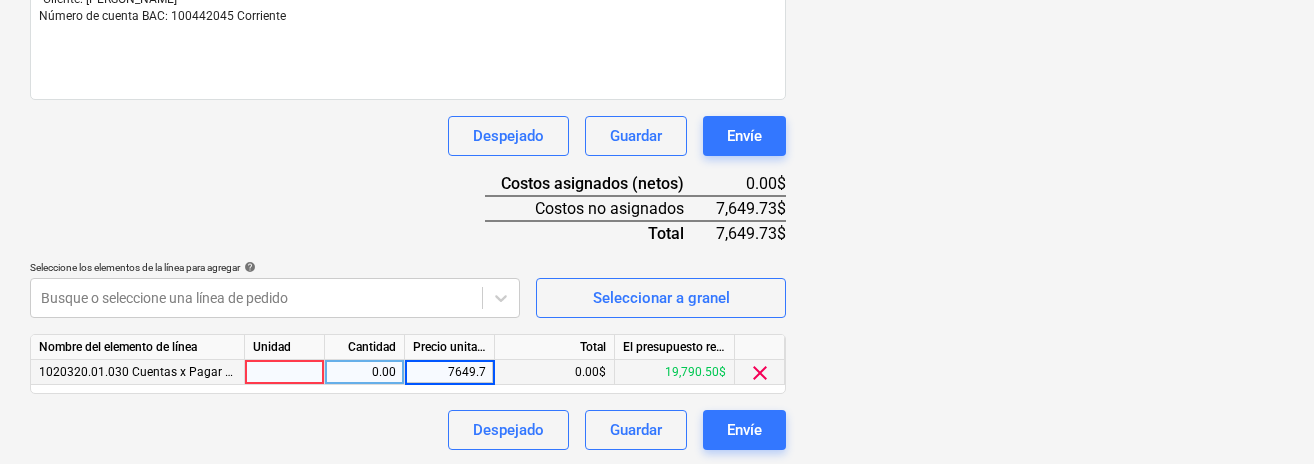 type on "7649.73" 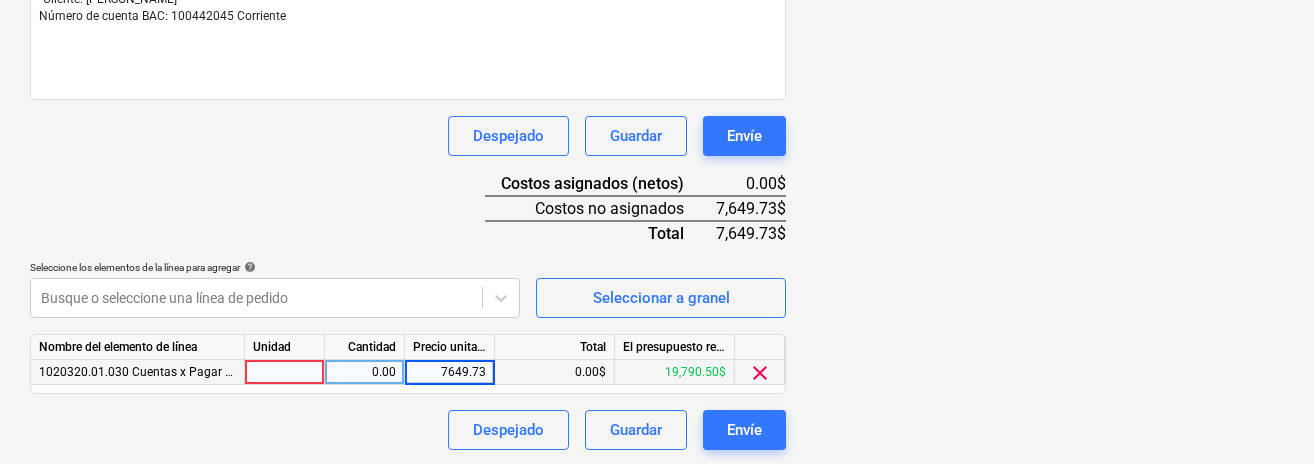 click on "Despejado Guardar Envíe" at bounding box center (408, 430) 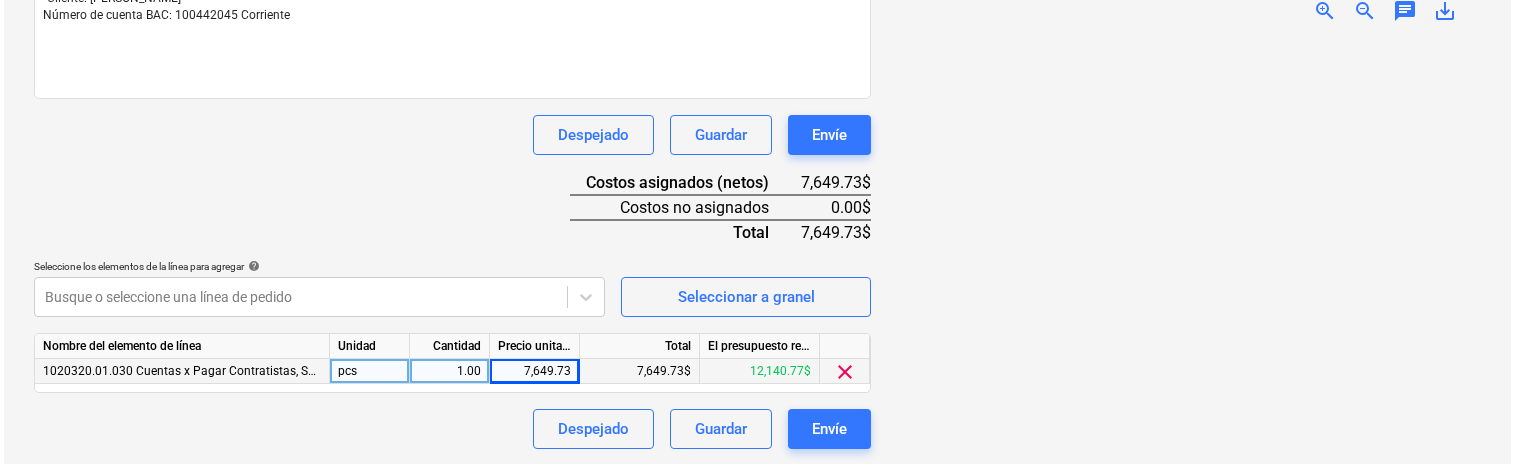 scroll, scrollTop: 566, scrollLeft: 0, axis: vertical 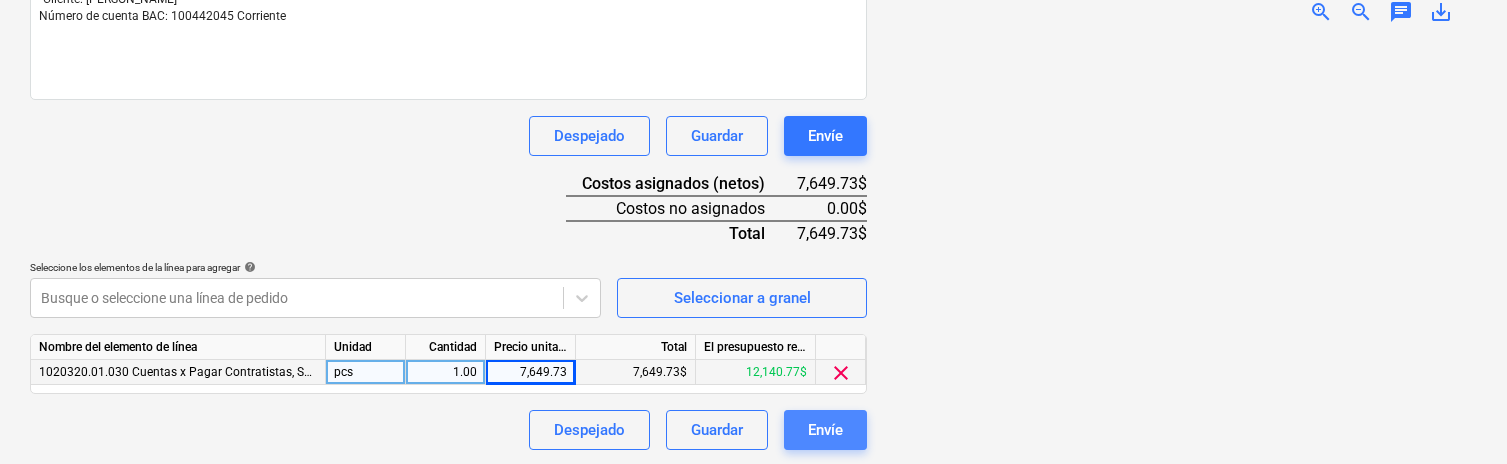 click on "Envíe" at bounding box center (825, 430) 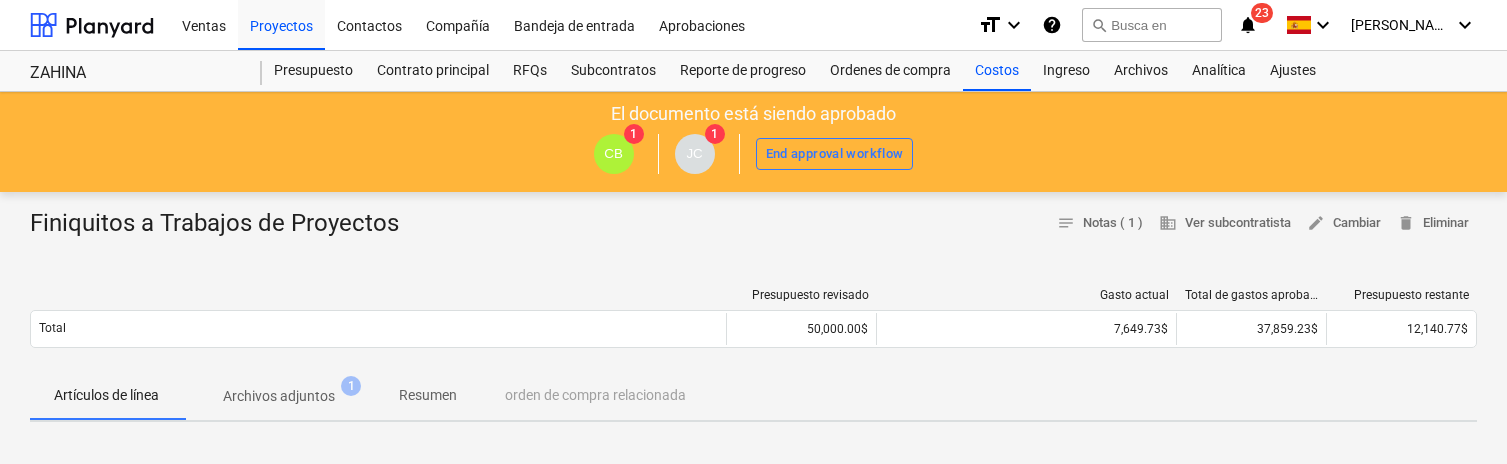 scroll, scrollTop: 0, scrollLeft: 0, axis: both 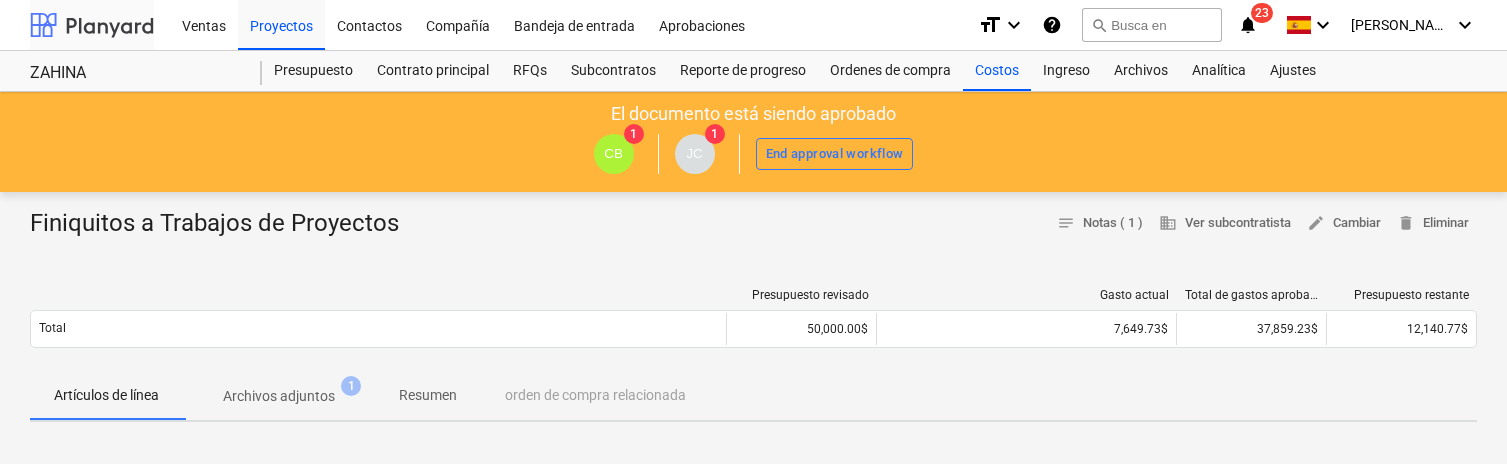click at bounding box center (92, 25) 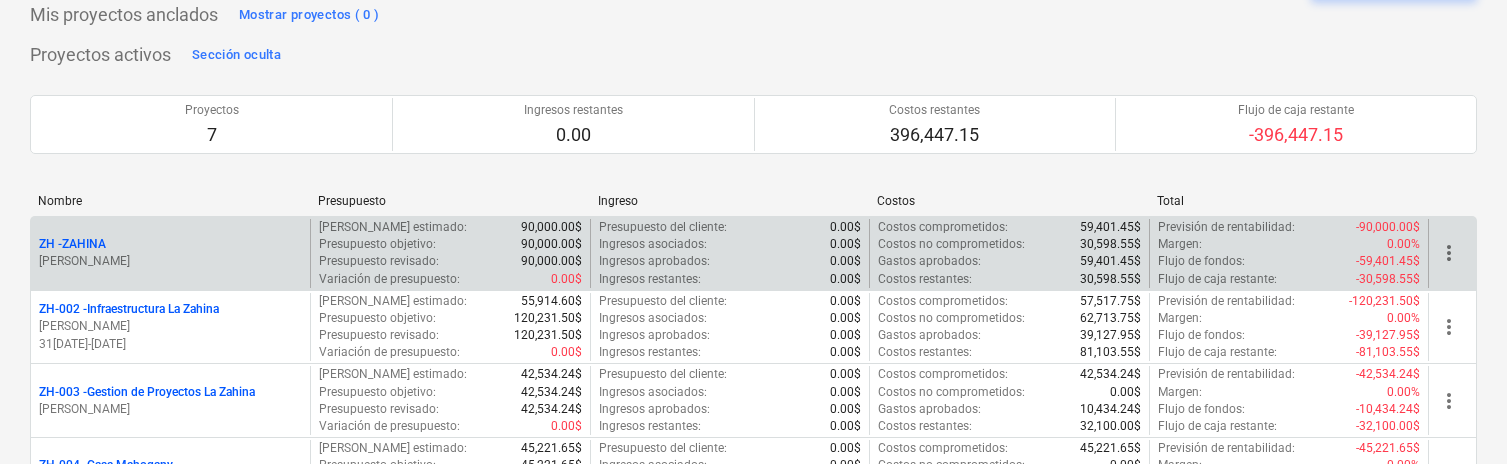 scroll, scrollTop: 116, scrollLeft: 0, axis: vertical 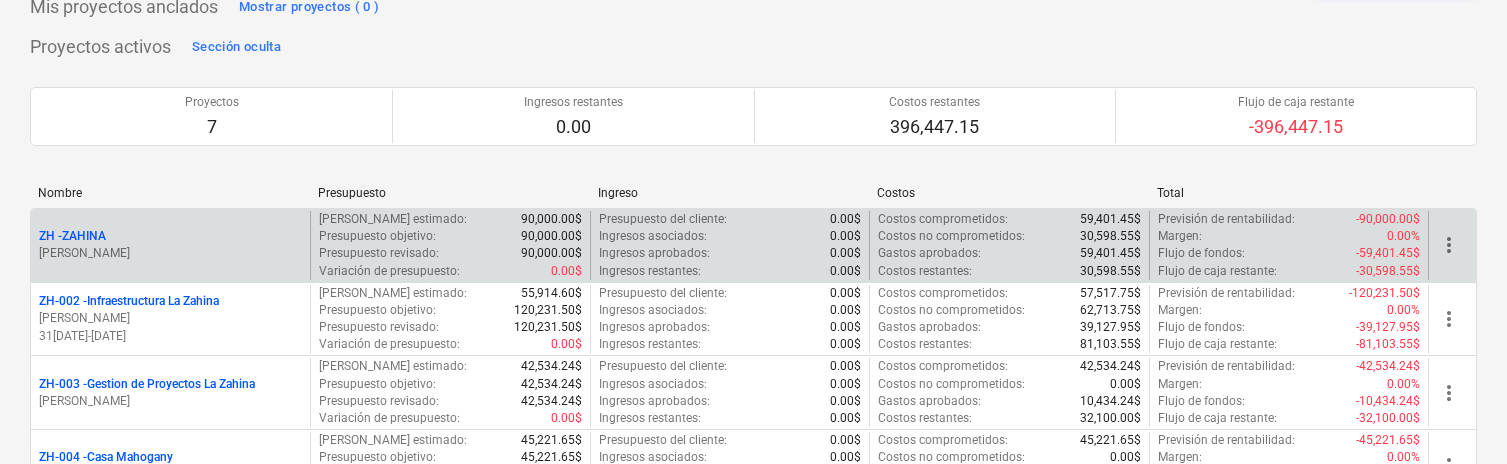 click on "ZH -  ZAHINA" at bounding box center (170, 236) 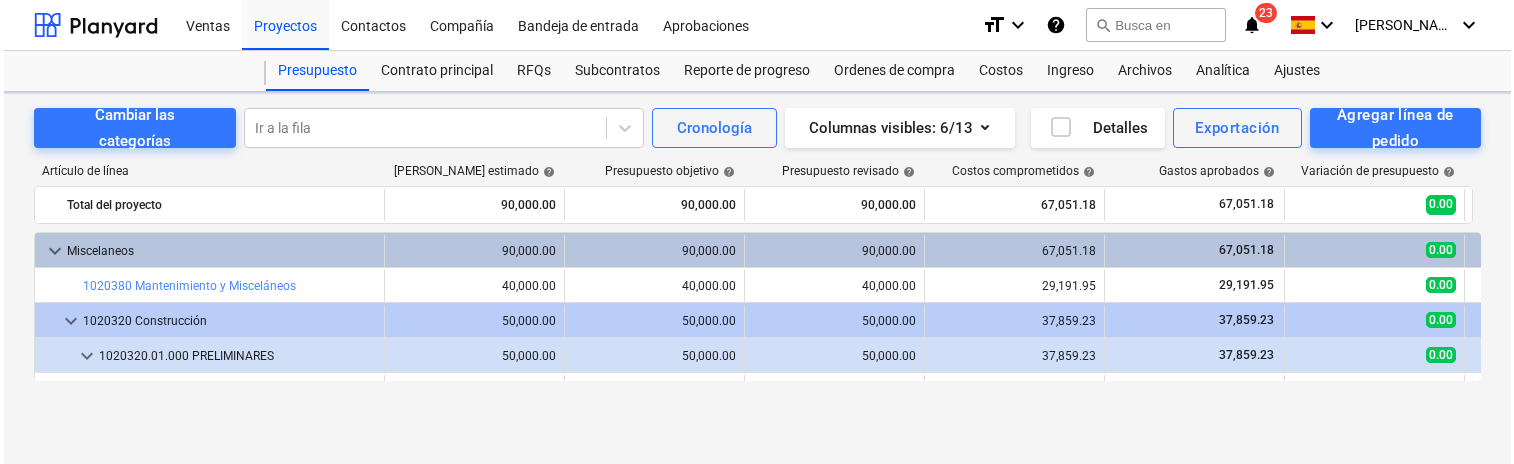 scroll, scrollTop: 0, scrollLeft: 0, axis: both 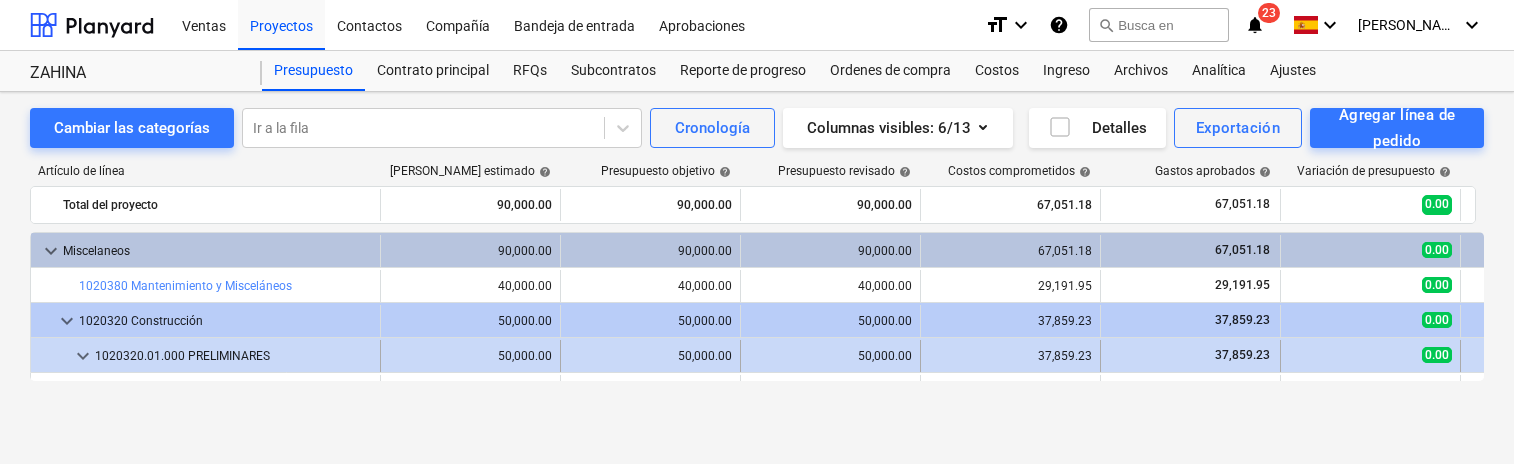 click on "1020320.01.000 PRELIMINARES" at bounding box center (233, 356) 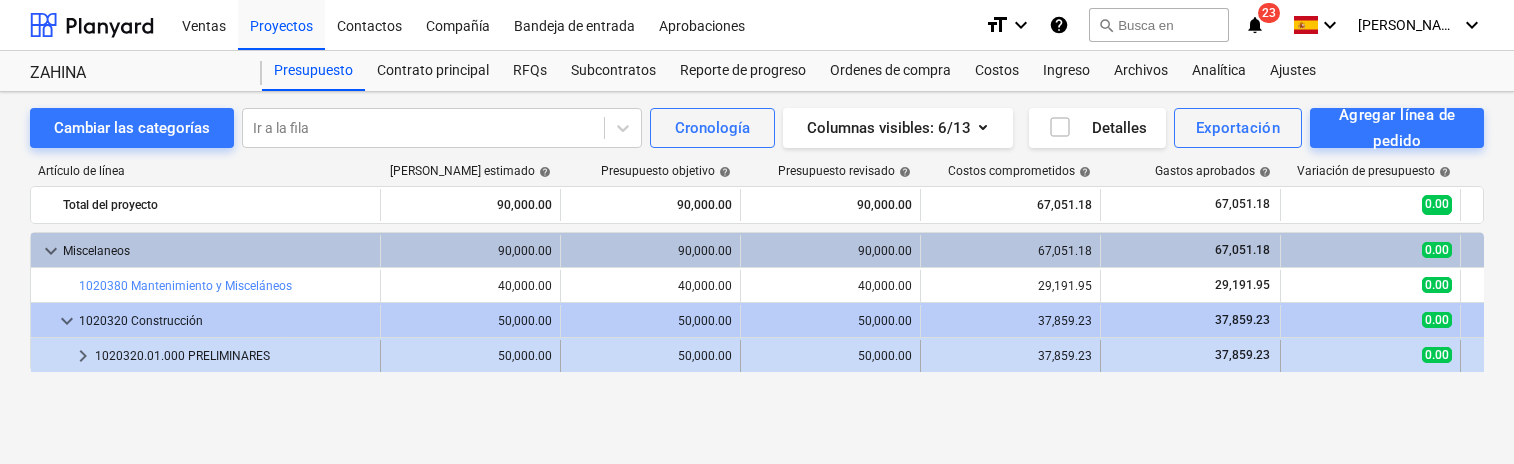 scroll, scrollTop: 1, scrollLeft: 0, axis: vertical 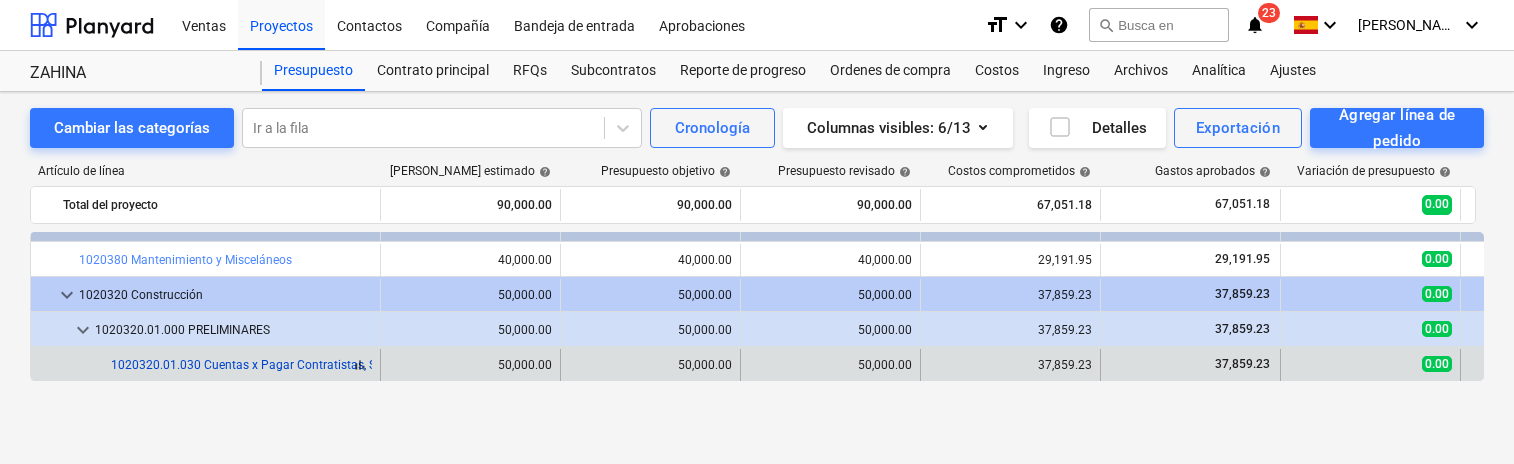 click on "1020320.01.030 Cuentas x Pagar Contratistas, Sub Contratistas y Proveedores" at bounding box center (325, 365) 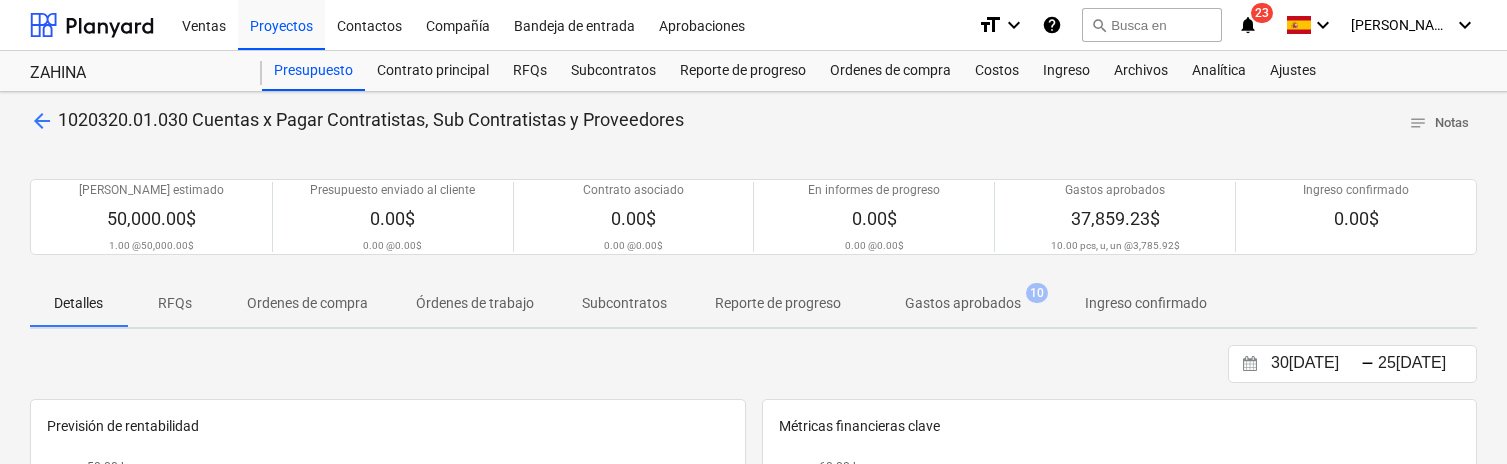scroll, scrollTop: 0, scrollLeft: 0, axis: both 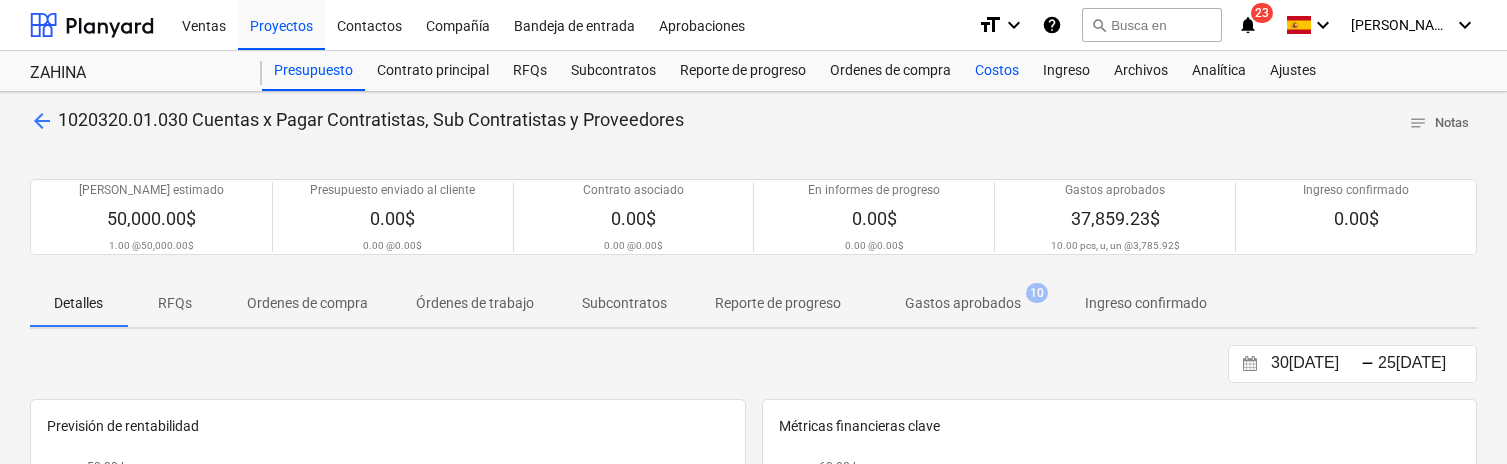 click on "Costos" at bounding box center (997, 71) 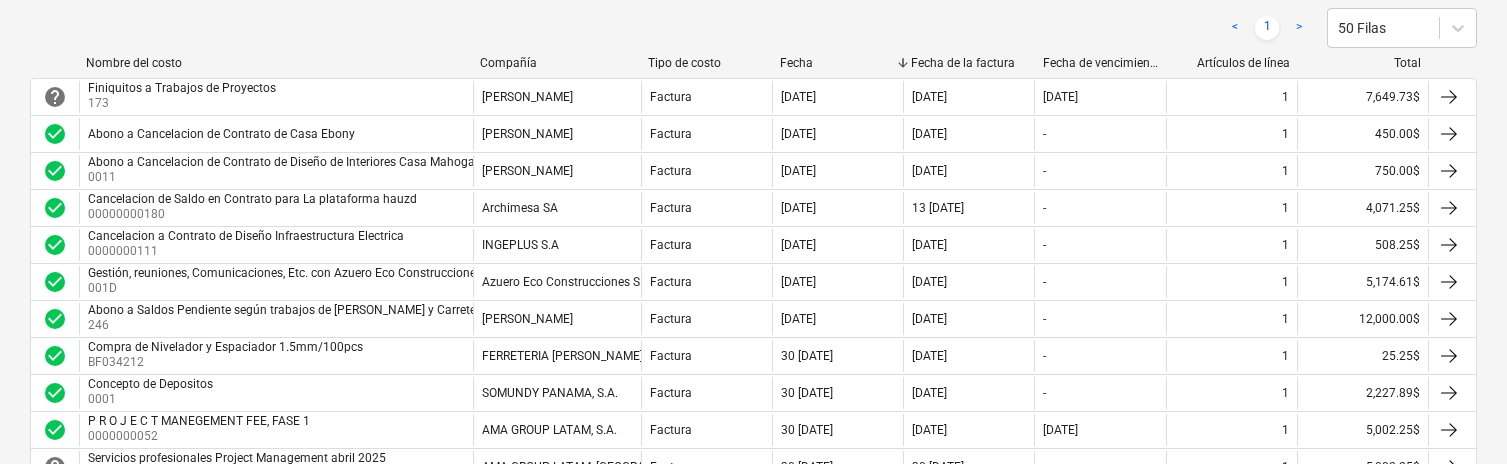 scroll, scrollTop: 302, scrollLeft: 0, axis: vertical 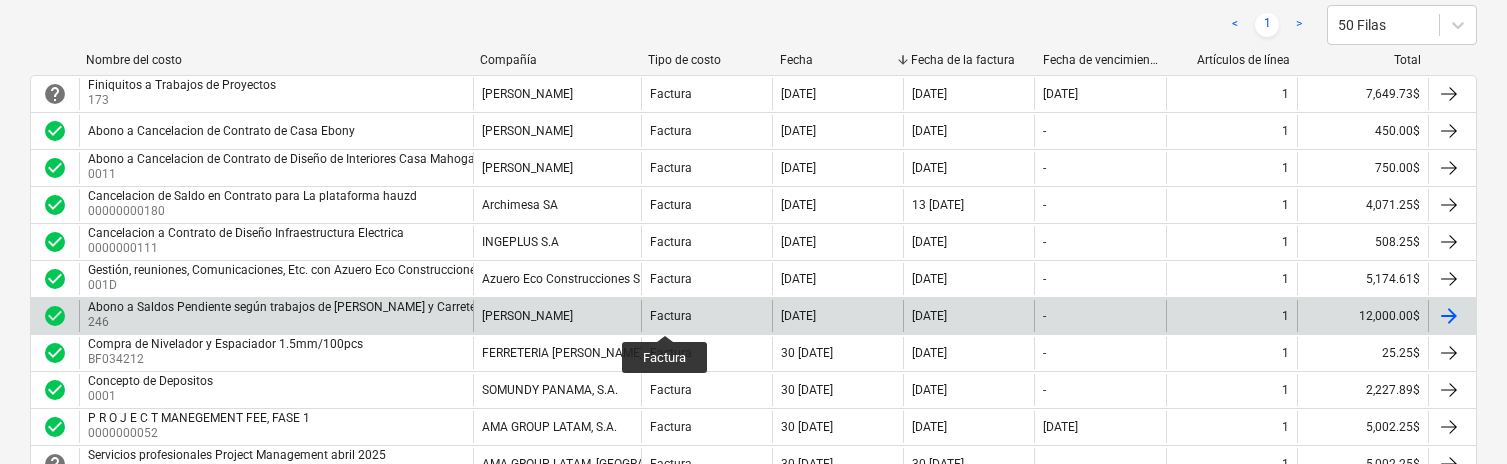 click on "Factura" at bounding box center (671, 316) 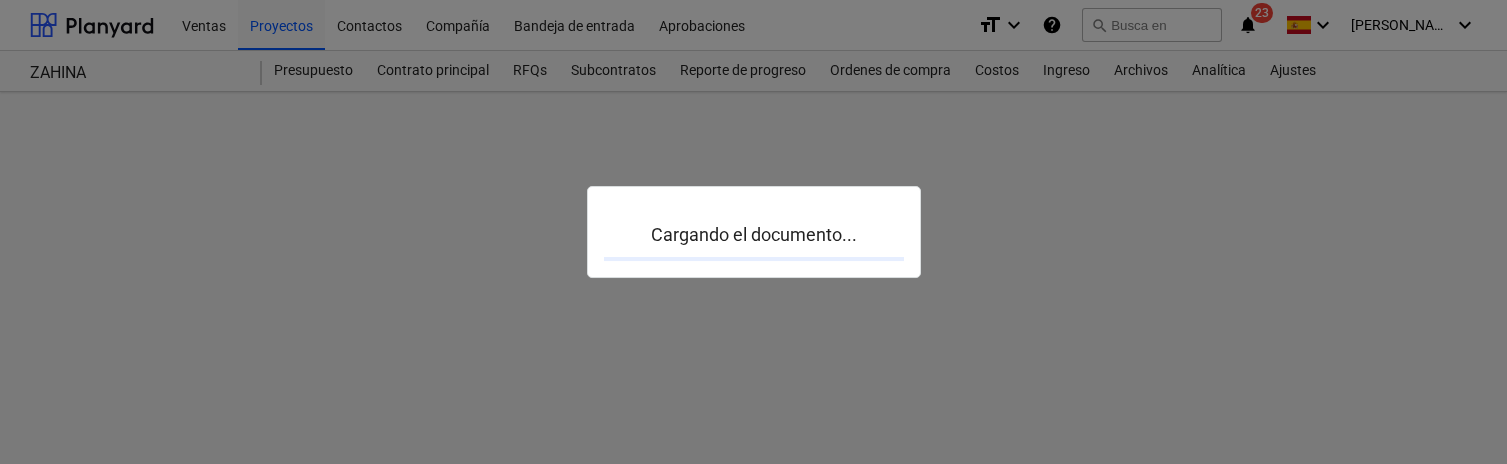 scroll, scrollTop: 0, scrollLeft: 0, axis: both 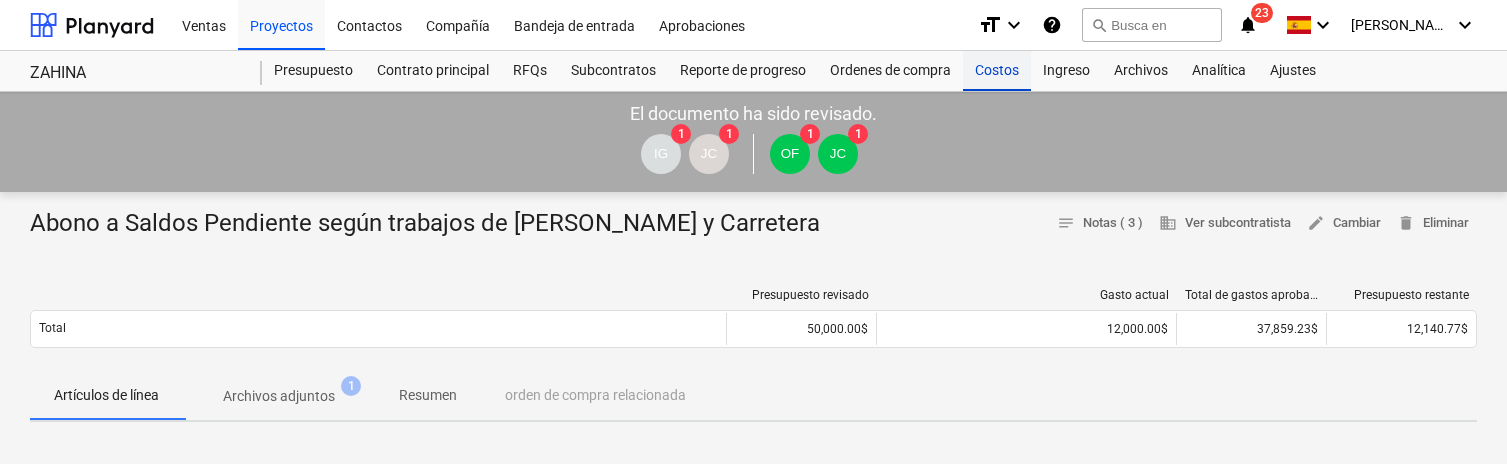 click on "Costos" at bounding box center (997, 71) 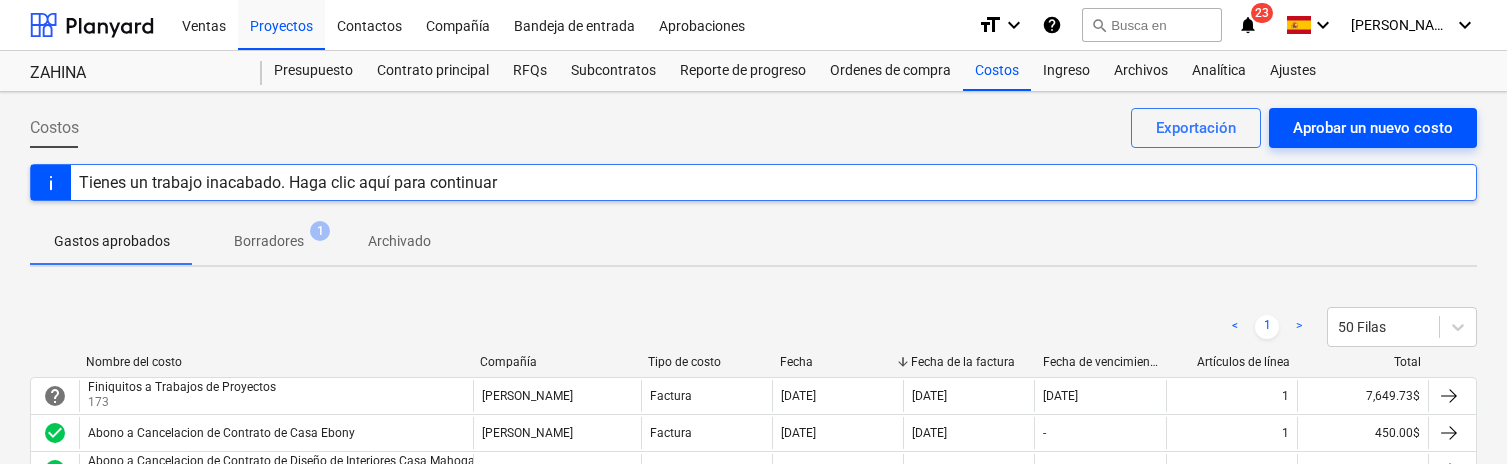 click on "Aprobar un nuevo costo" at bounding box center [1373, 128] 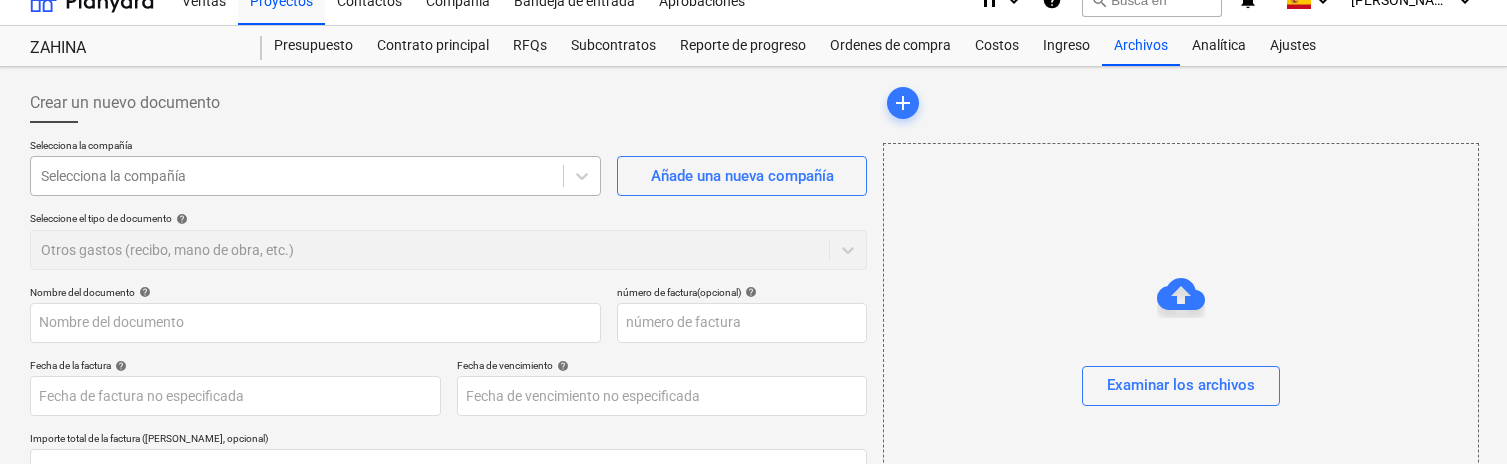 click on "Ventas Proyectos Contactos Compañía Bandeja de entrada Aprobaciones format_size keyboard_arrow_down help search Busca en notifications 23 keyboard_arrow_down [PERSON_NAME] keyboard_arrow_down ZAHINA  Presupuesto Contrato principal RFQs Subcontratos Reporte de progreso Ordenes de compra Costos Ingreso Archivos Analítica Ajustes Crear un nuevo documento Selecciona la compañía Selecciona la compañía Añade una nueva compañía Seleccione el tipo de documento help Otros gastos (recibo, mano de obra, etc.) Nombre del documento help número de factura  (opcional) help Fecha de la factura help Press the down arrow key to interact with the calendar and
select a date. Press the question mark key to get the keyboard shortcuts for changing dates. Fecha de vencimiento help Press the down arrow key to interact with the calendar and
select a date. Press the question mark key to get the keyboard shortcuts for changing dates. Importe total de la factura (coste neto, opcional) 0.00 help ﻿ Despejado Guardar 0.00$" at bounding box center [753, 207] 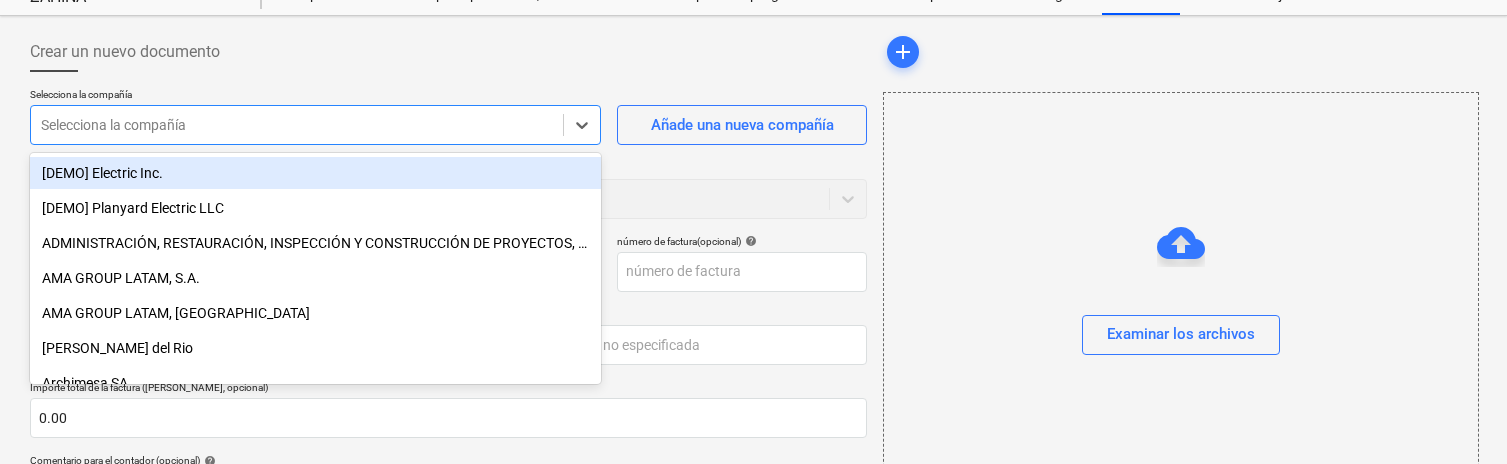 scroll, scrollTop: 77, scrollLeft: 0, axis: vertical 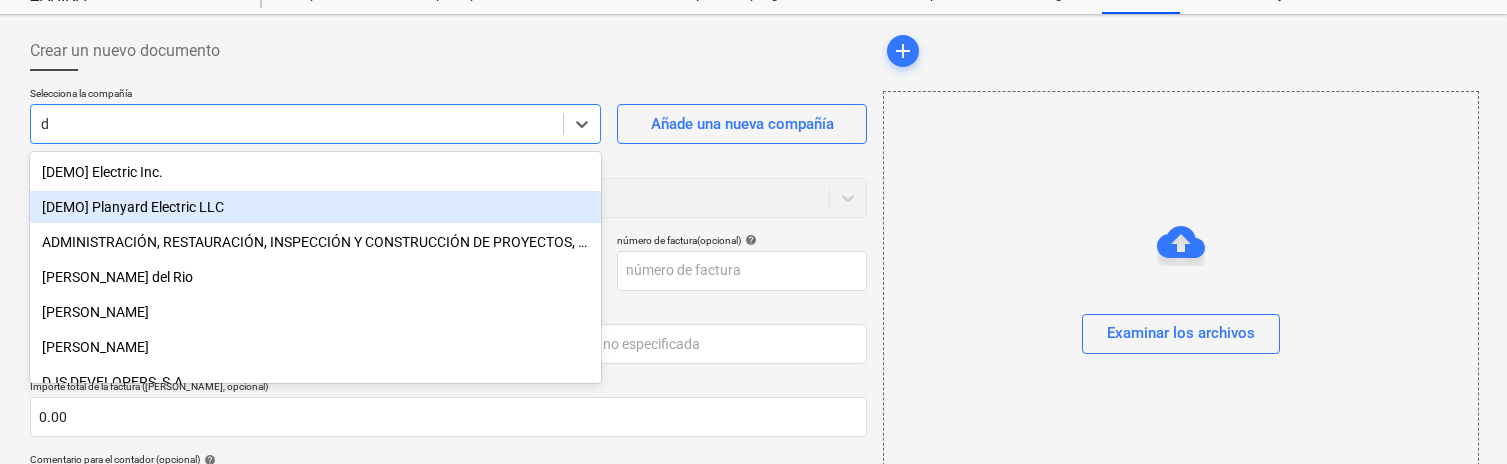 type on "di" 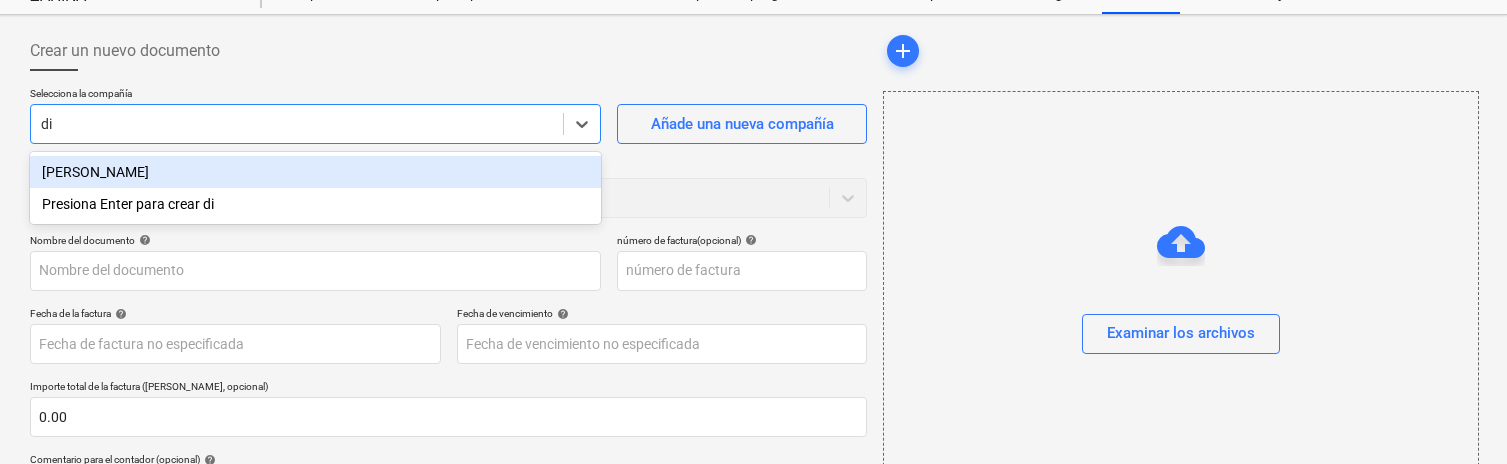 click on "[PERSON_NAME]" at bounding box center [315, 172] 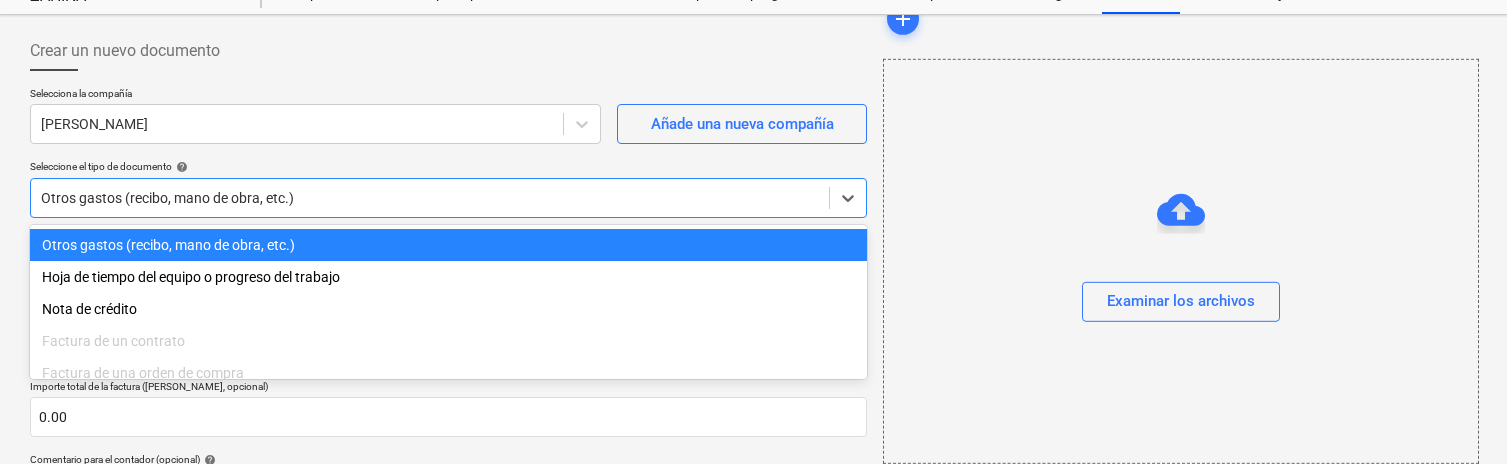 click on "Ventas Proyectos Contactos Compañía Bandeja de entrada Aprobaciones format_size keyboard_arrow_down help search Busca en notifications 23 keyboard_arrow_down [PERSON_NAME] keyboard_arrow_down ZAHINA  Presupuesto Contrato principal RFQs Subcontratos Reporte de progreso Ordenes de compra Costos Ingreso Archivos Analítica Ajustes Crear un nuevo documento Selecciona la compañía [PERSON_NAME]   Añade una nueva compañía Seleccione el tipo de documento help option Otros gastos (recibo, mano de obra, etc.) selected, 1 of 10. 10 results available. Use Up and Down to choose options, press Enter to select the currently focused option, press Escape to exit the menu, press Tab to select the option and exit the menu. Otros gastos (recibo, mano de obra, etc.) Nombre del documento help número de factura  (opcional) help Fecha de la factura help Press the down arrow key to interact with the calendar and
select a date. Press the question mark key to get the keyboard shortcuts for changing dates. help 0.00 help ﻿" at bounding box center (753, 155) 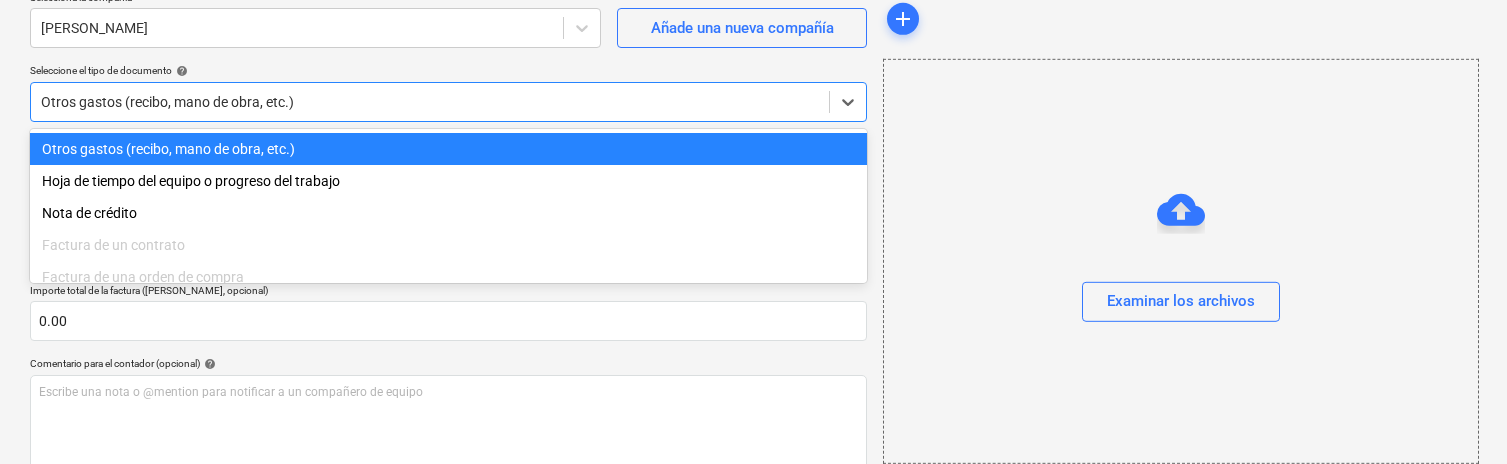 scroll, scrollTop: 174, scrollLeft: 0, axis: vertical 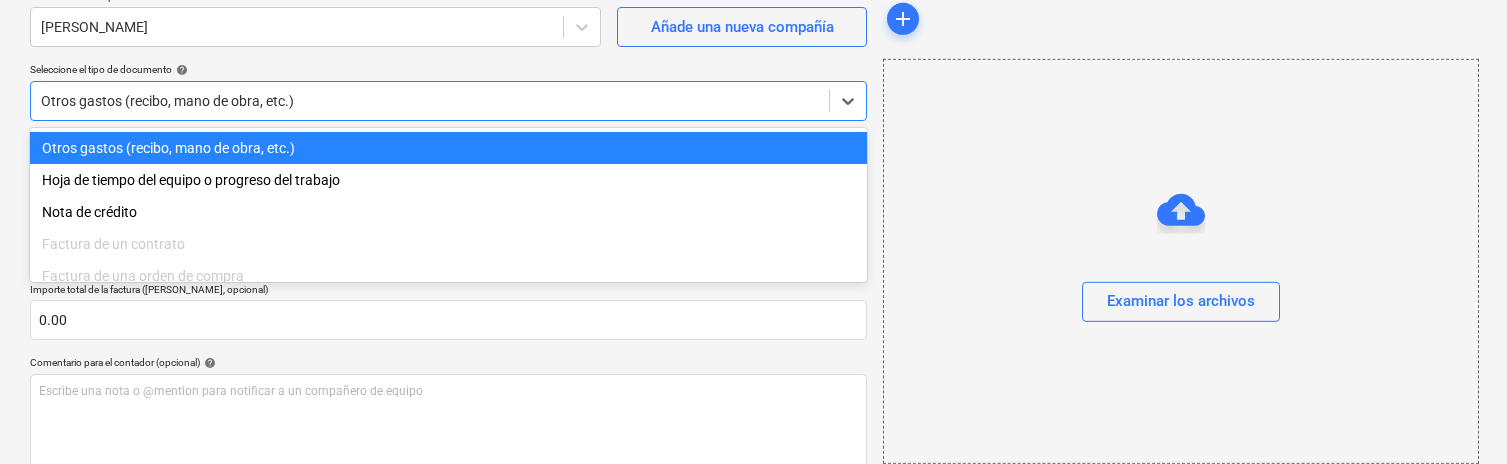 click on "Otros gastos (recibo, mano de obra, etc.)" at bounding box center (448, 148) 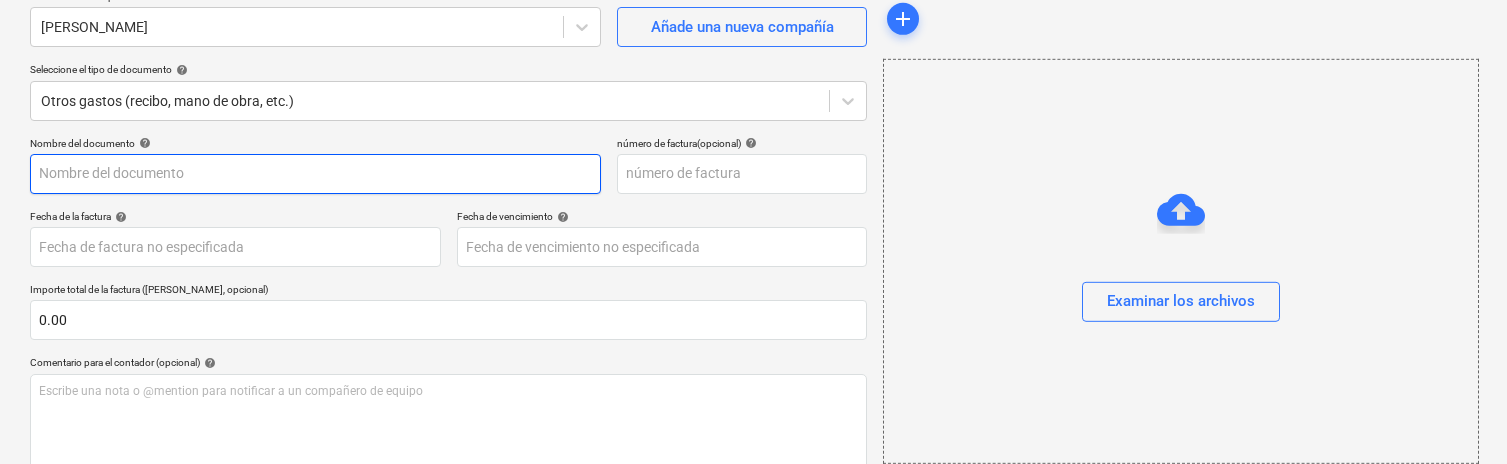 click at bounding box center (315, 174) 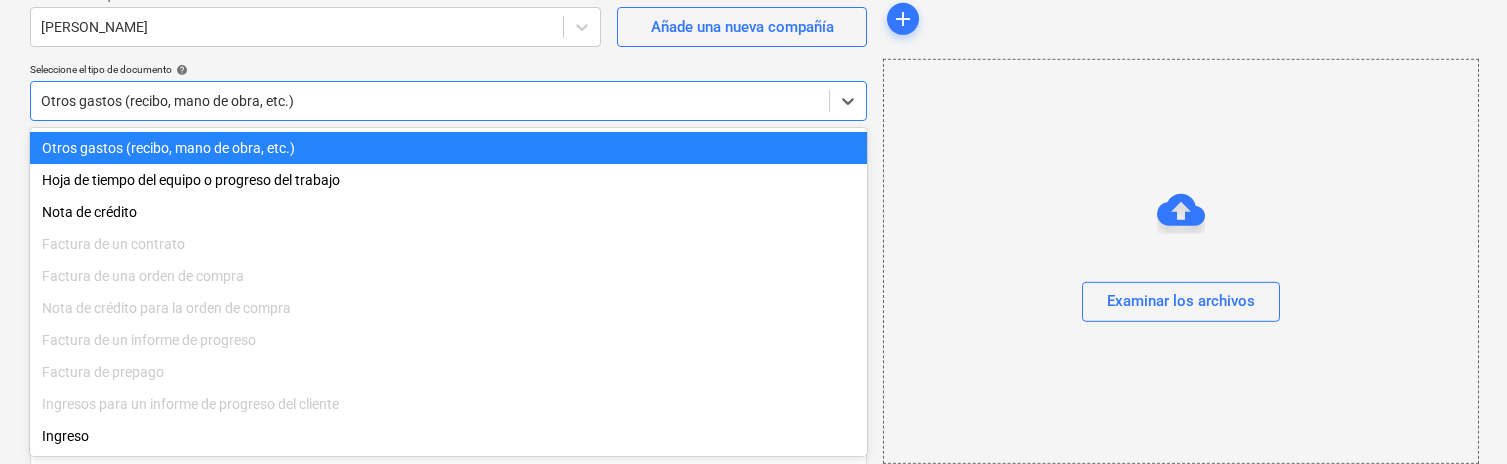 click on "Otros gastos (recibo, mano de obra, etc.)" at bounding box center [430, 101] 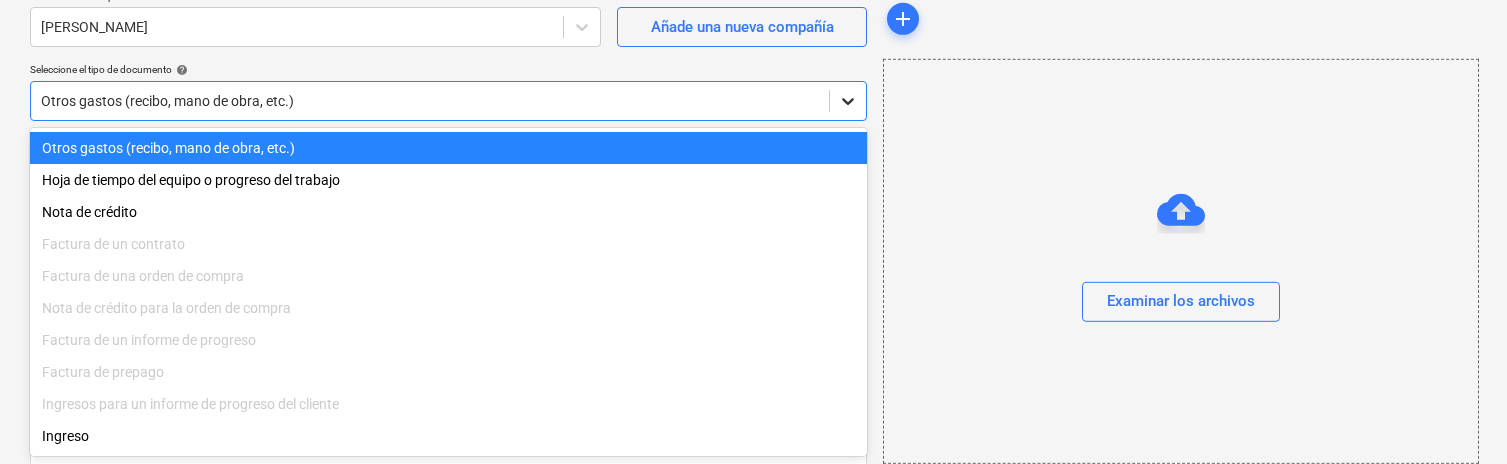 click at bounding box center [848, 101] 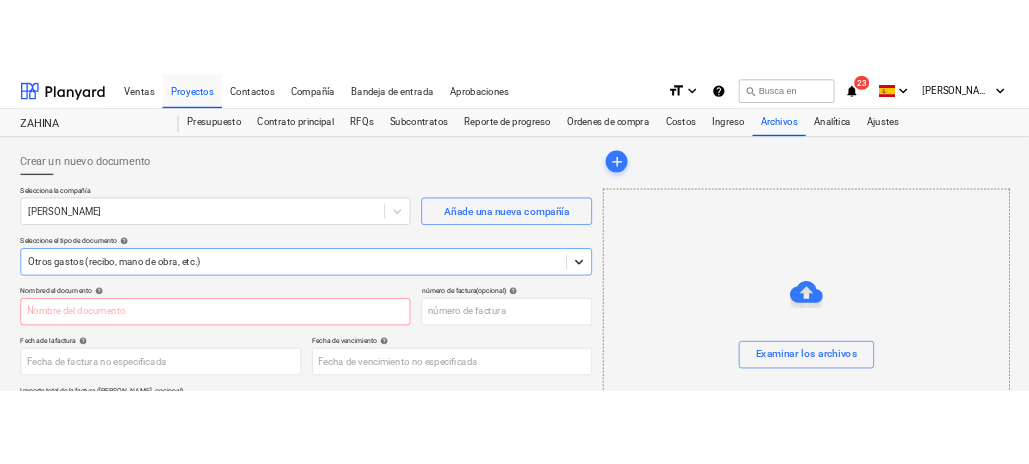 scroll, scrollTop: 0, scrollLeft: 0, axis: both 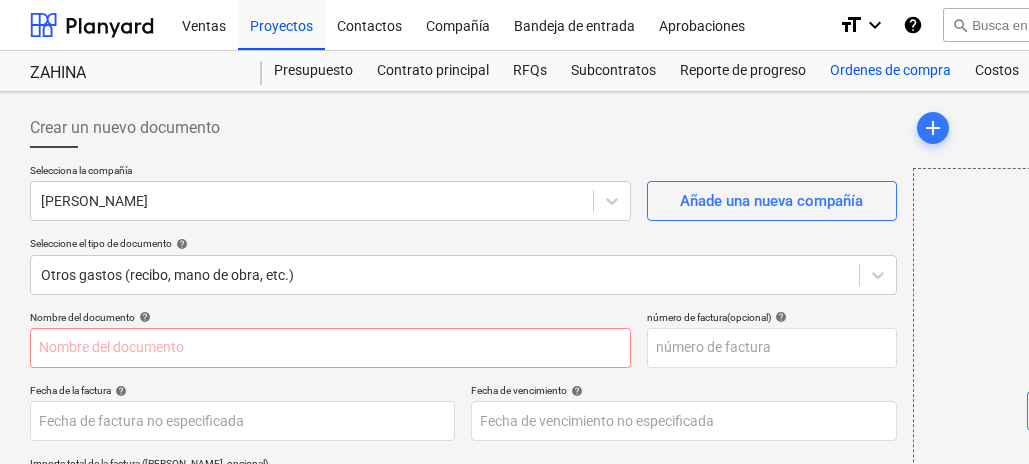 click on "Ordenes de compra" at bounding box center (890, 71) 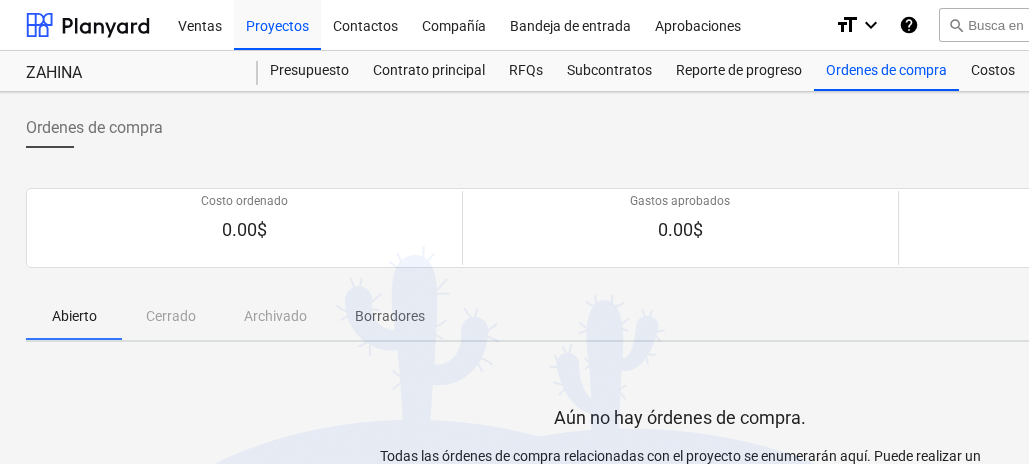 scroll, scrollTop: 0, scrollLeft: 4, axis: horizontal 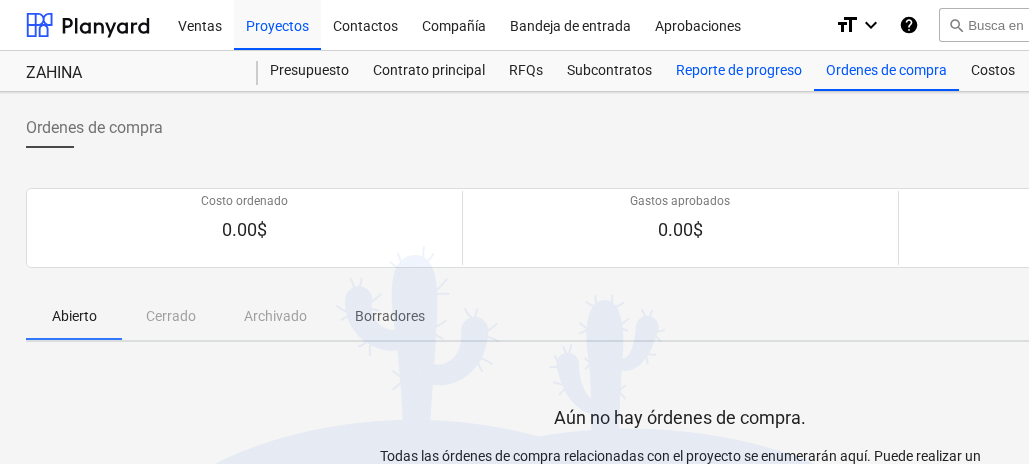 click on "Reporte de progreso" at bounding box center [739, 71] 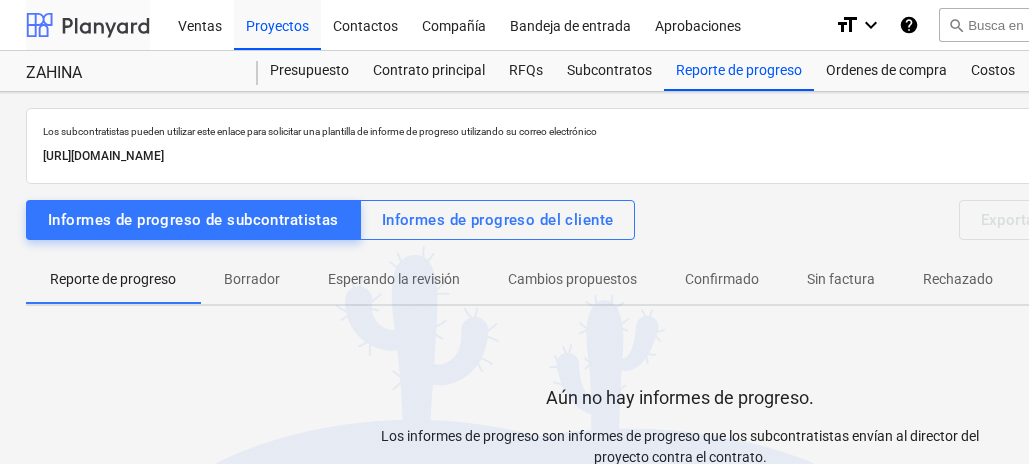 click at bounding box center [88, 25] 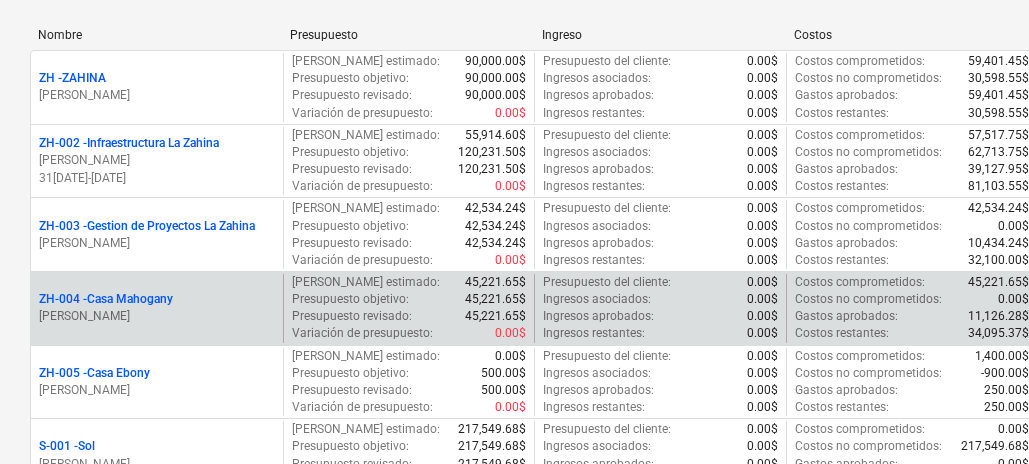 scroll, scrollTop: 248, scrollLeft: 0, axis: vertical 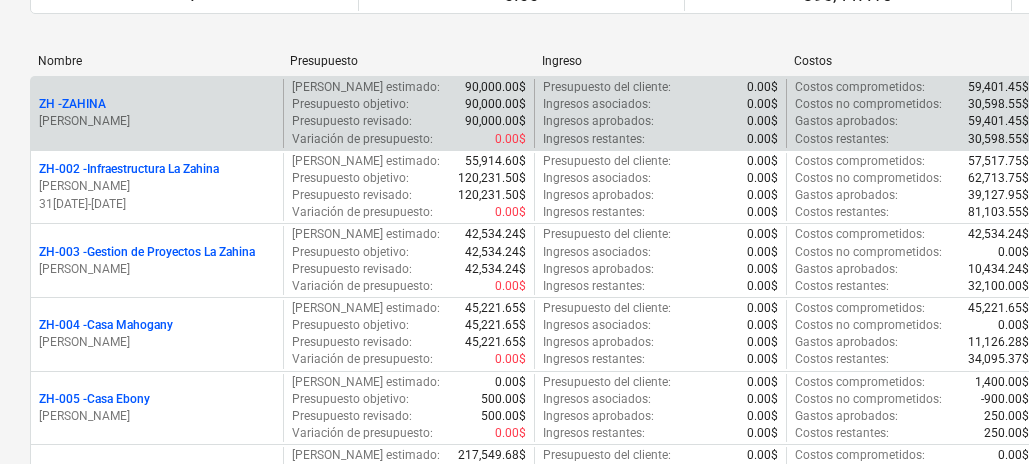 click on "[PERSON_NAME]" at bounding box center [157, 121] 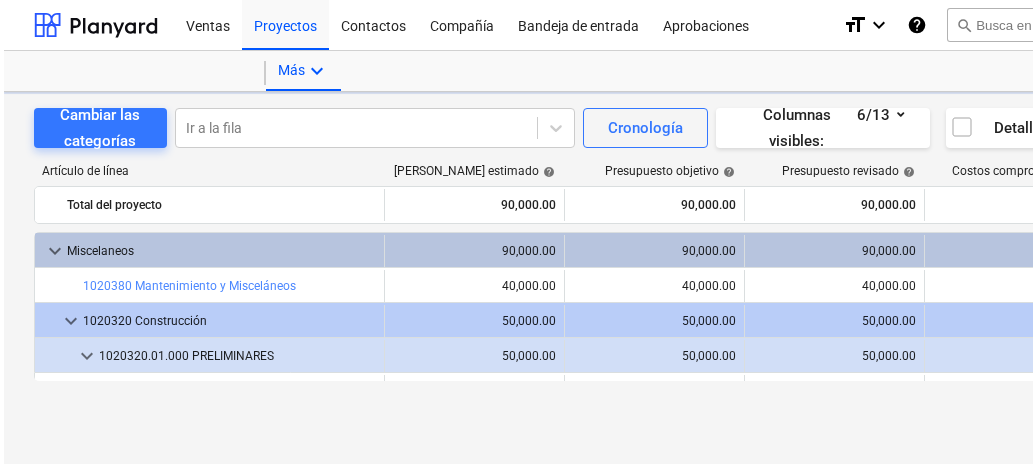 scroll, scrollTop: 0, scrollLeft: 0, axis: both 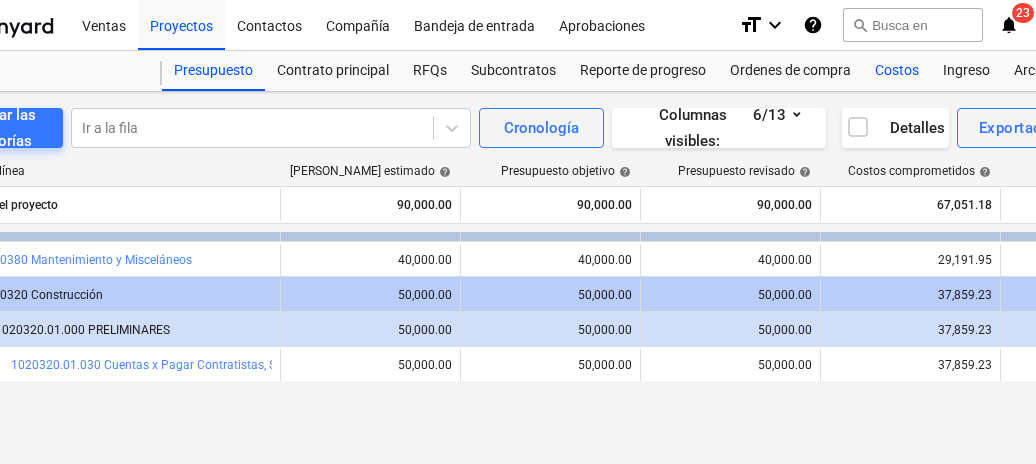 click on "Costos" at bounding box center [897, 71] 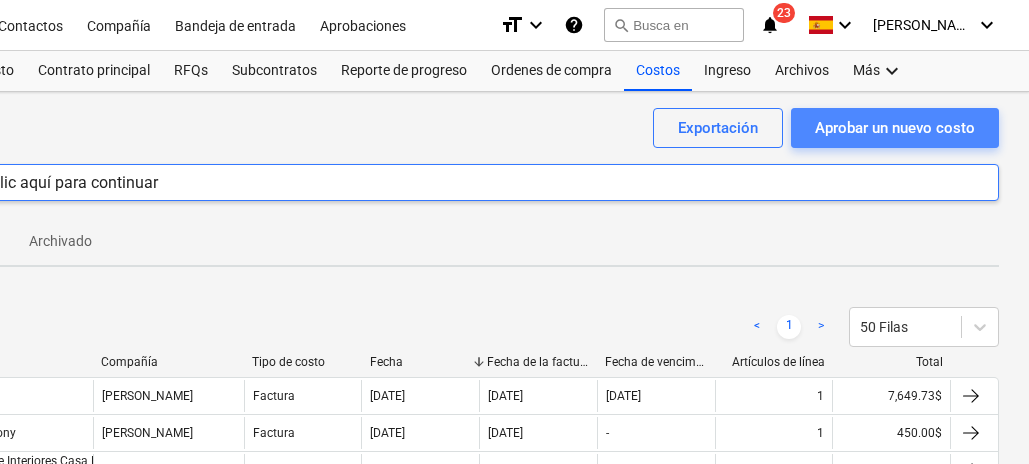 click on "Aprobar un nuevo costo" at bounding box center [895, 128] 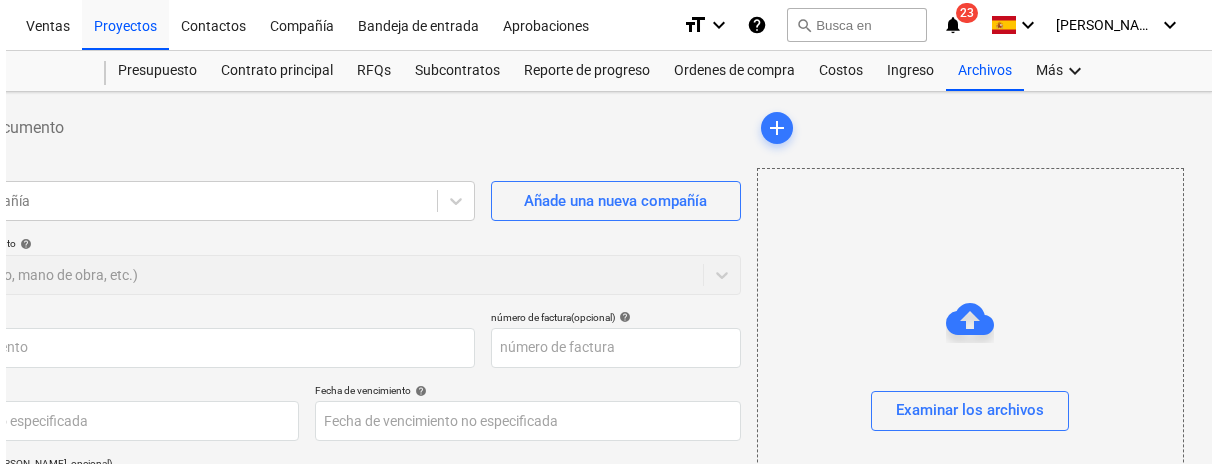 scroll, scrollTop: 0, scrollLeft: 150, axis: horizontal 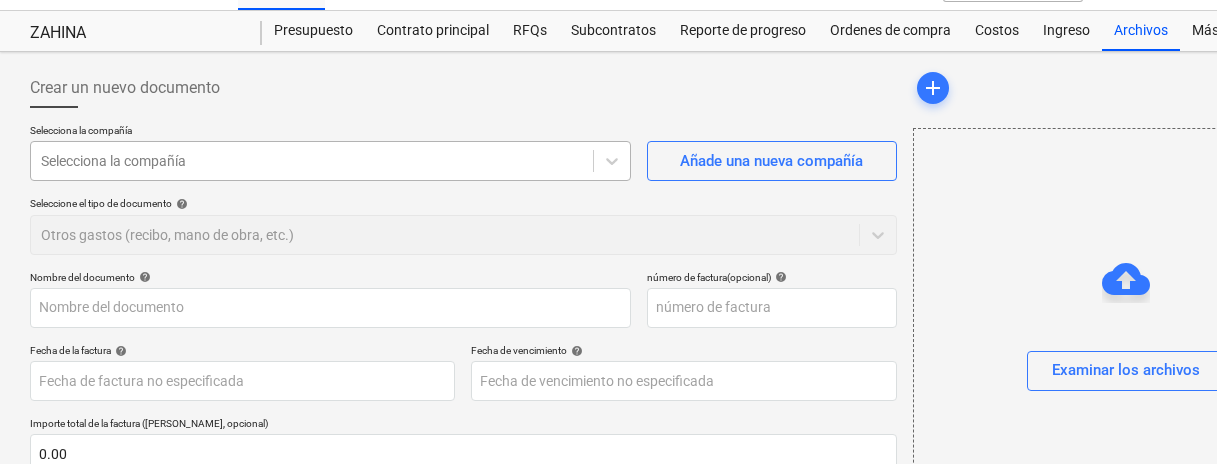 click on "Ventas Proyectos Contactos Compañía Bandeja de entrada Aprobaciones format_size keyboard_arrow_down help search Busca en notifications 23 keyboard_arrow_down [PERSON_NAME] keyboard_arrow_down ZAHINA  Presupuesto Contrato principal RFQs Subcontratos Reporte de progreso Ordenes de compra Costos Ingreso Archivos Más keyboard_arrow_down Crear un nuevo documento Selecciona la compañía Selecciona la compañía Añade una nueva compañía Seleccione el tipo de documento help Otros gastos (recibo, mano de obra, etc.) Nombre del documento help número de factura  (opcional) help Fecha de la factura help Press the down arrow key to interact with the calendar and
select a date. Press the question mark key to get the keyboard shortcuts for changing dates. Fecha de vencimiento help Press the down arrow key to interact with the calendar and
select a date. Press the question mark key to get the keyboard shortcuts for changing dates. Importe total de la factura (coste neto, opcional) 0.00 help ﻿ Despejado Guardar" at bounding box center [608, 192] 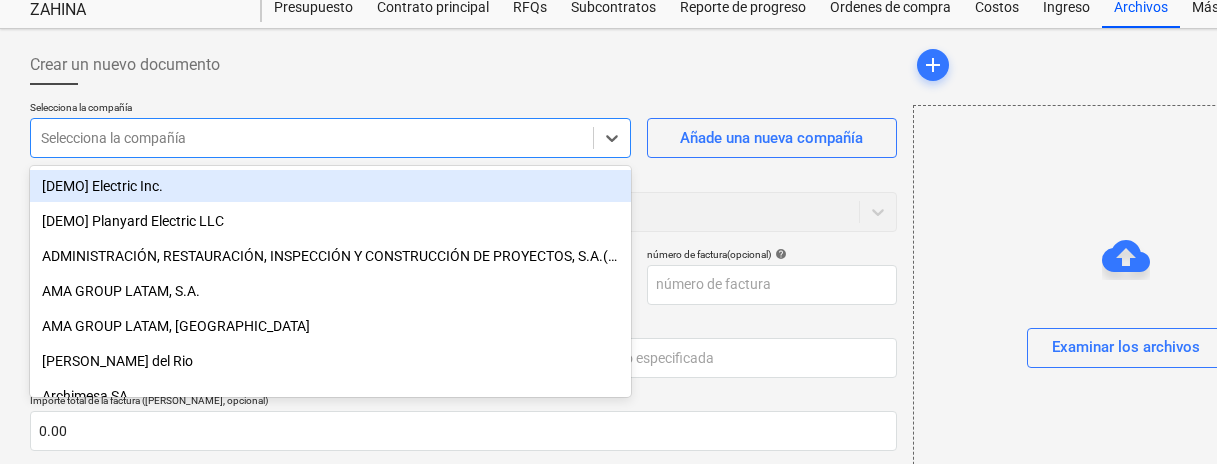 scroll, scrollTop: 77, scrollLeft: 0, axis: vertical 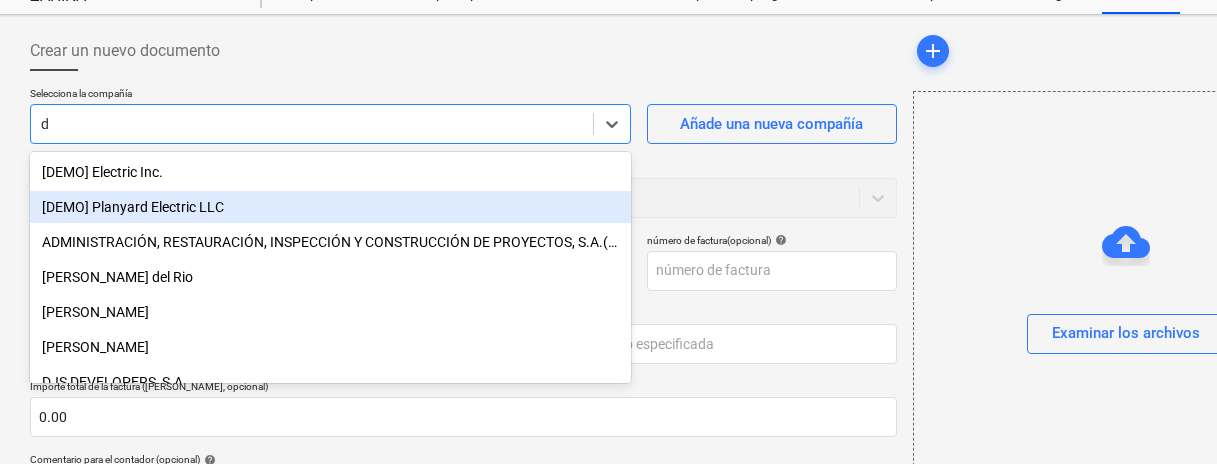 type on "di" 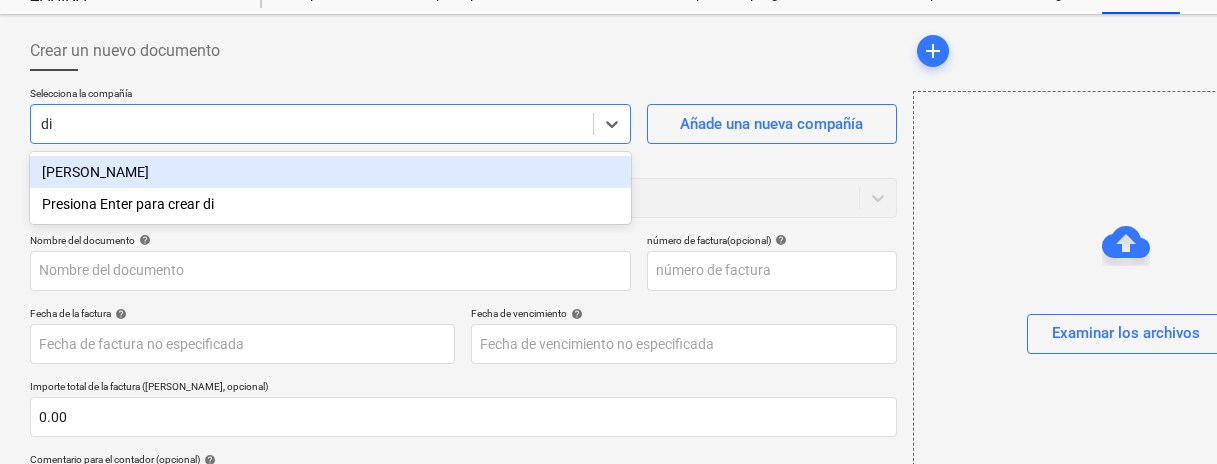 click on "[PERSON_NAME]" at bounding box center (330, 172) 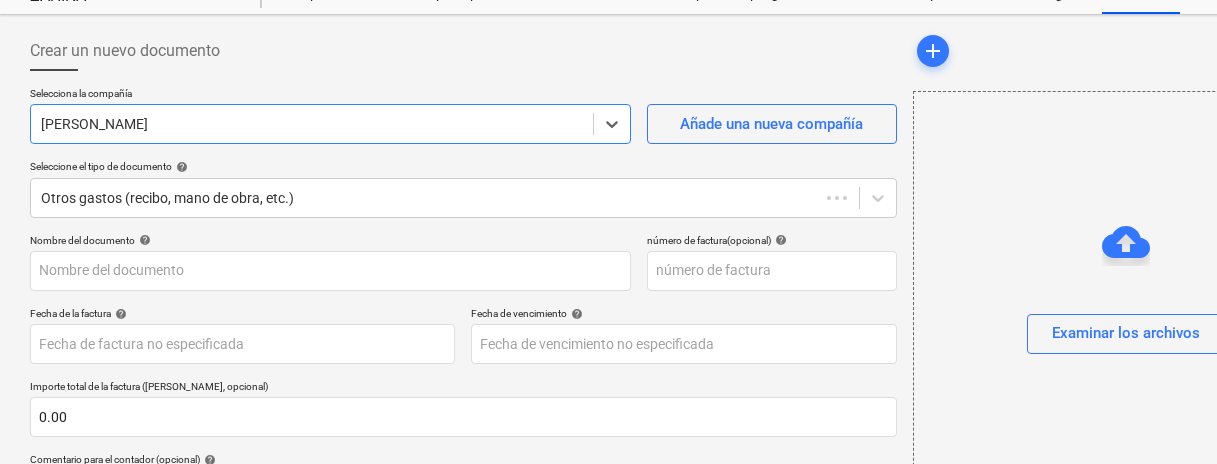type 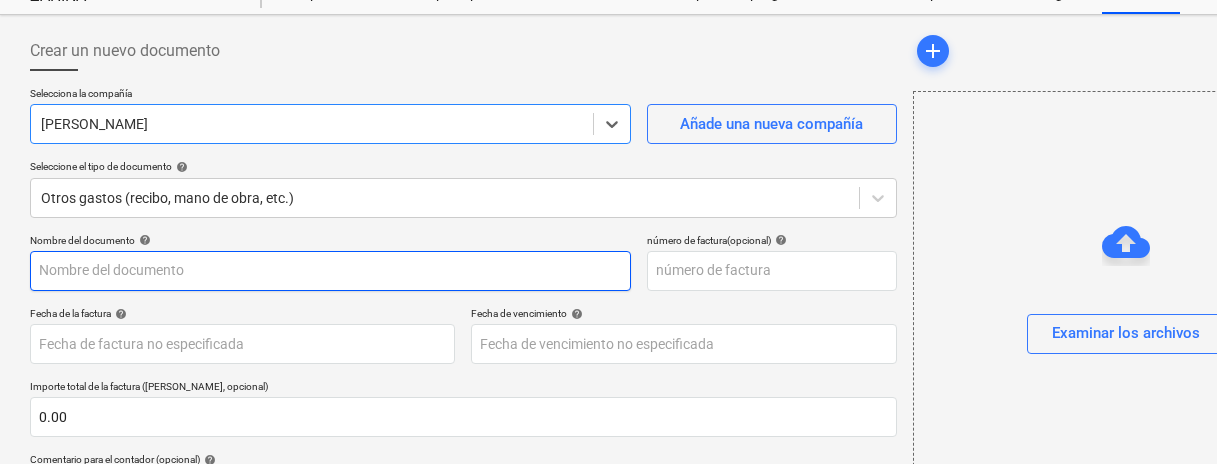 click at bounding box center (330, 271) 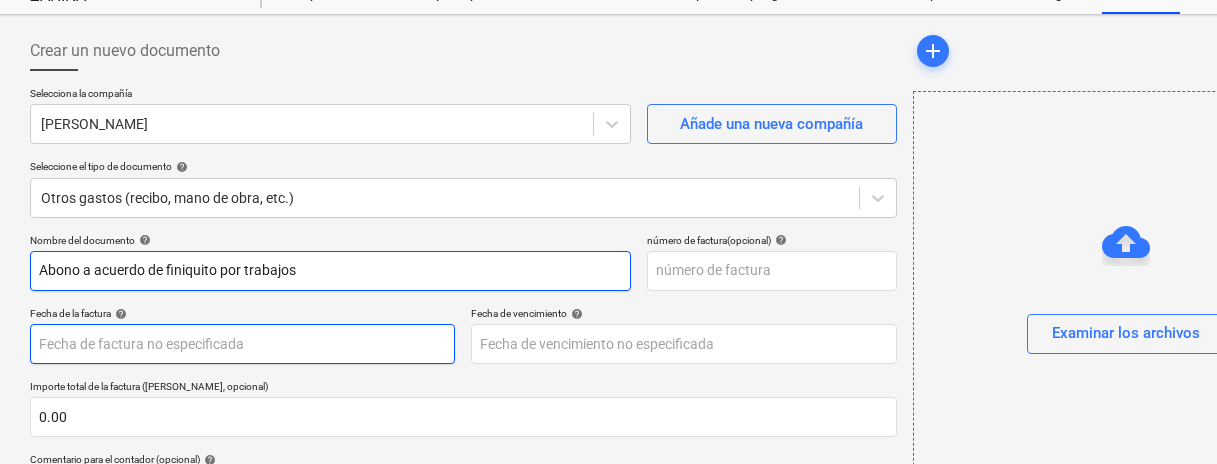 type on "Abono a acuerdo de finiquito por trabajos" 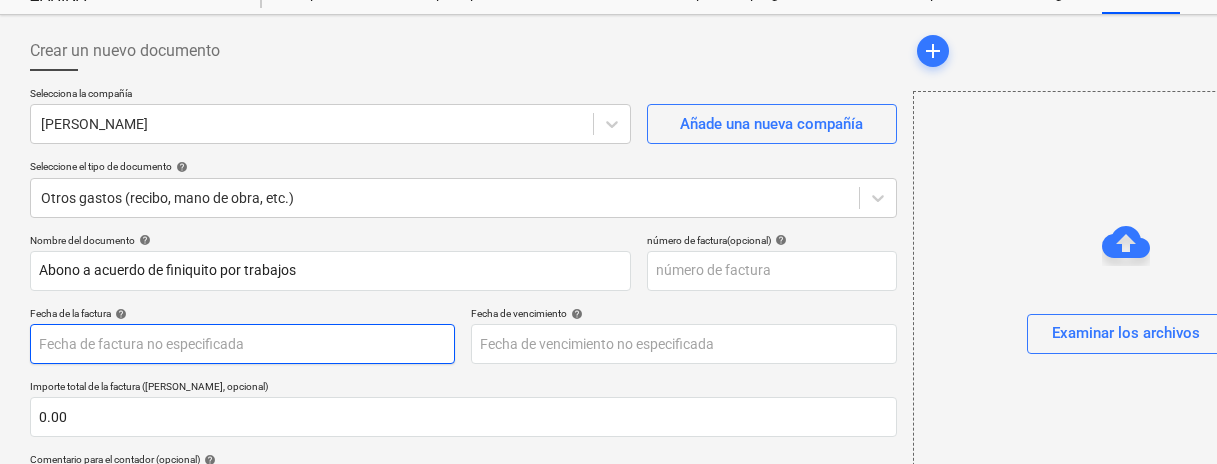 click on "Ventas Proyectos Contactos Compañía Bandeja de entrada Aprobaciones format_size keyboard_arrow_down help search Busca en notifications 23 keyboard_arrow_down [PERSON_NAME] keyboard_arrow_down ZAHINA  Presupuesto Contrato principal RFQs Subcontratos Reporte de progreso Ordenes de compra Costos Ingreso Archivos Más keyboard_arrow_down Crear un nuevo documento Selecciona la compañía [PERSON_NAME]   Añade una nueva compañía Seleccione el tipo de documento help Otros gastos (recibo, mano de obra, etc.) Nombre del documento help [PERSON_NAME] a acuerdo de finiquito por trabajos número de factura  (opcional) help Fecha de la factura help Press the down arrow key to interact with the calendar and
select a date. Press the question mark key to get the keyboard shortcuts for changing dates. Fecha de vencimiento help Press the down arrow key to interact with the calendar and
select a date. Press the question mark key to get the keyboard shortcuts for changing dates. 0.00 Comentario para el contador (opcional) help" at bounding box center (608, 155) 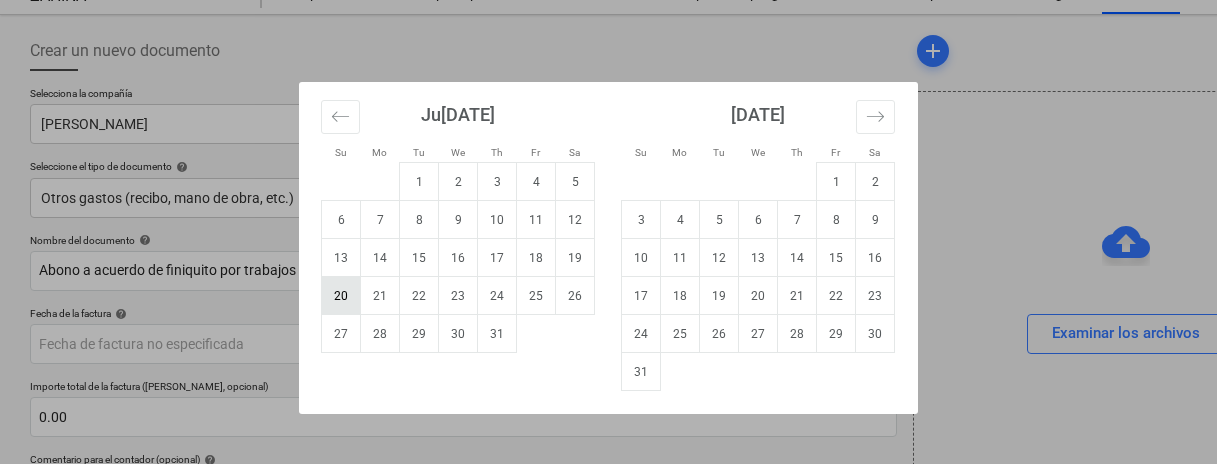 click on "20" at bounding box center [341, 296] 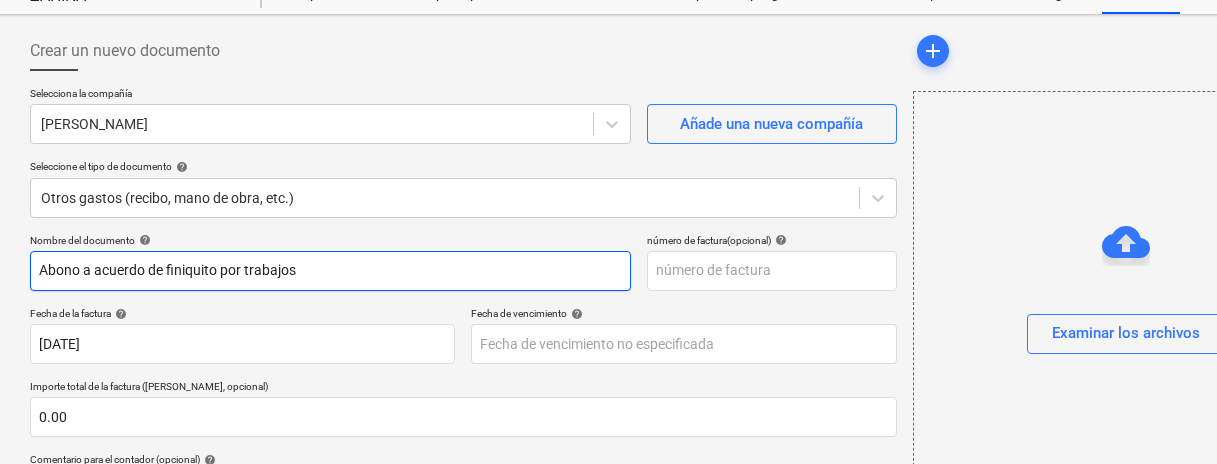 click on "Abono a acuerdo de finiquito por trabajos" at bounding box center (330, 271) 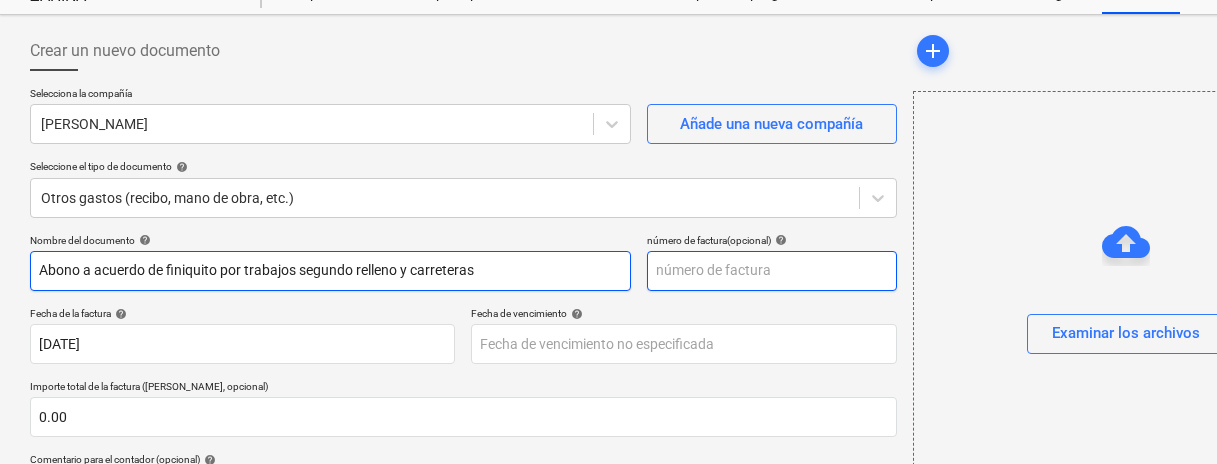 type on "Abono a acuerdo de finiquito por trabajos segundo relleno y carreteras" 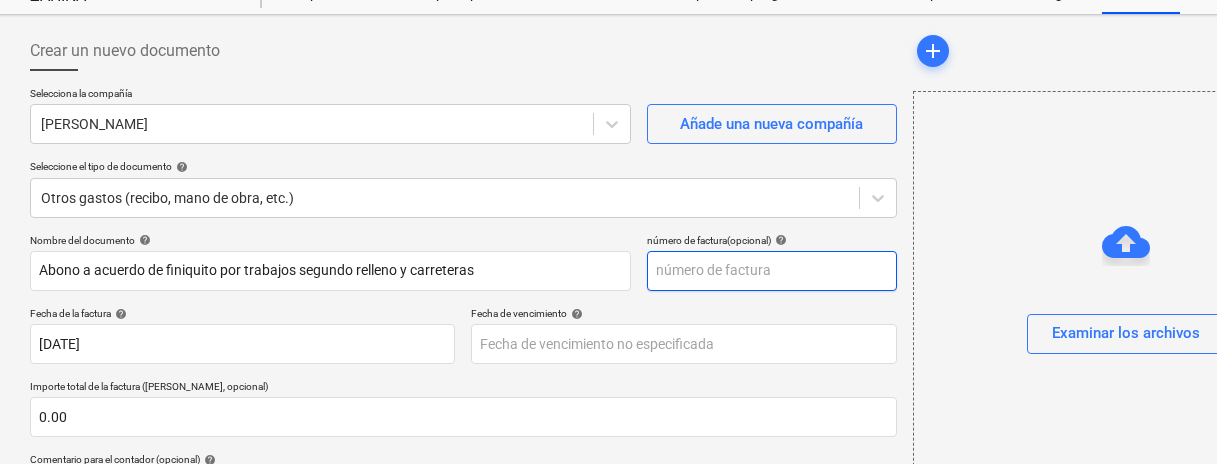 click at bounding box center [772, 271] 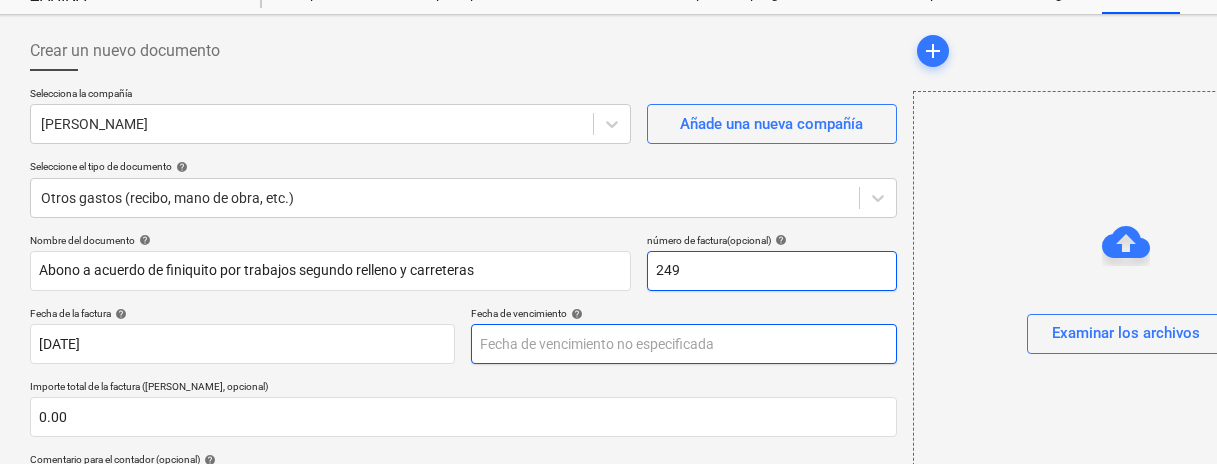 type on "249" 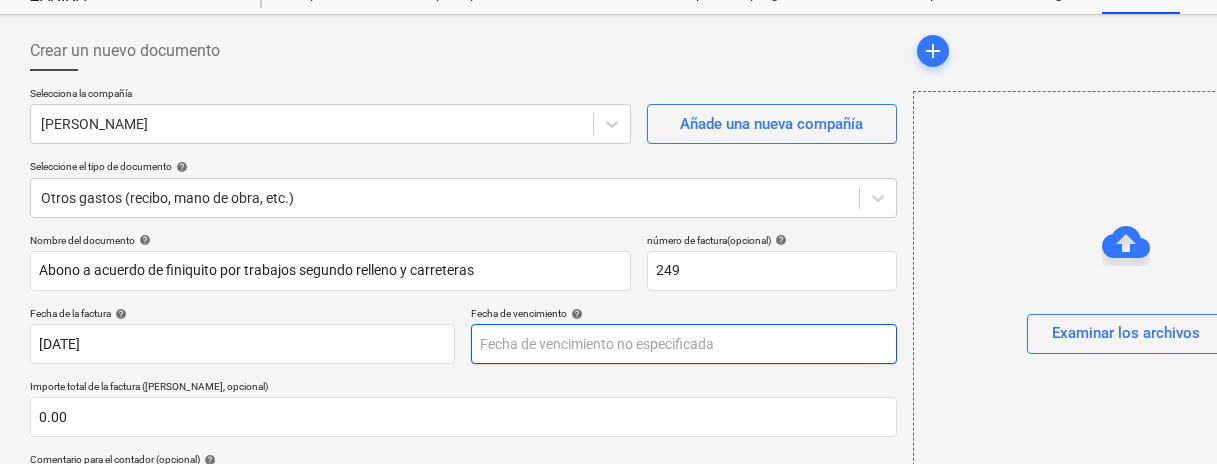 click on "Ventas Proyectos Contactos Compañía Bandeja de entrada Aprobaciones format_size keyboard_arrow_down help search Busca en notifications 23 keyboard_arrow_down [PERSON_NAME] keyboard_arrow_down ZAHINA  Presupuesto Contrato principal RFQs Subcontratos Reporte de progreso Ordenes de compra Costos Ingreso Archivos Más keyboard_arrow_down Crear un nuevo documento Selecciona la compañía [PERSON_NAME]   Añade una nueva compañía Seleccione el tipo de documento help Otros gastos (recibo, mano de obra, etc.) Nombre del documento help [PERSON_NAME] a acuerdo de finiquito por trabajos segundo relleno y carreteras número de factura  (opcional) help 249 Fecha de la factura help [DATE] 20.07.2025 Press the down arrow key to interact with the calendar and
select a date. Press the question mark key to get the keyboard shortcuts for changing dates. Fecha de vencimiento help Importe total de la factura (coste neto, opcional) 0.00 Comentario para el contador (opcional) help ﻿ Despejado Guardar Envíe 0.00$ help add" at bounding box center (608, 155) 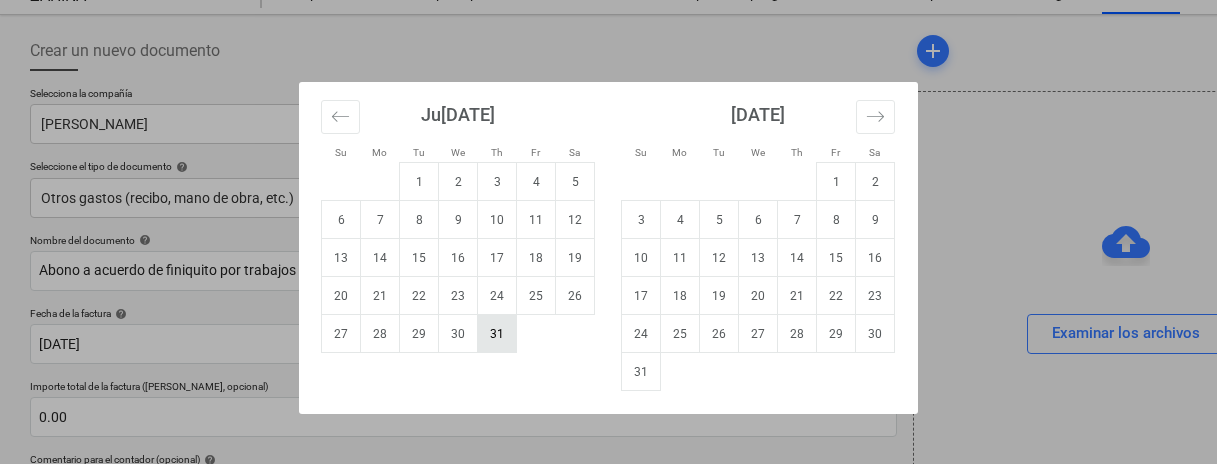 click on "31" at bounding box center (497, 334) 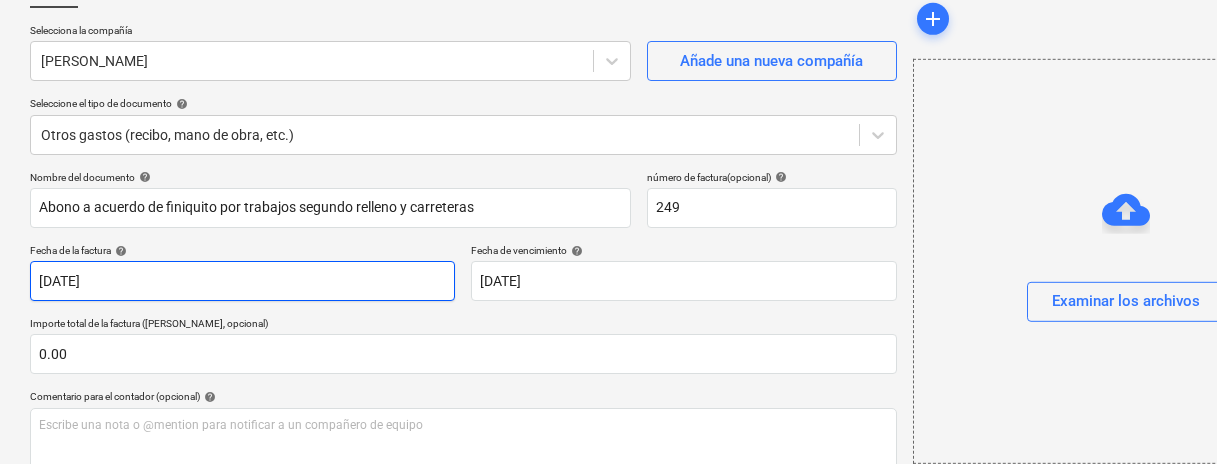 scroll, scrollTop: 174, scrollLeft: 0, axis: vertical 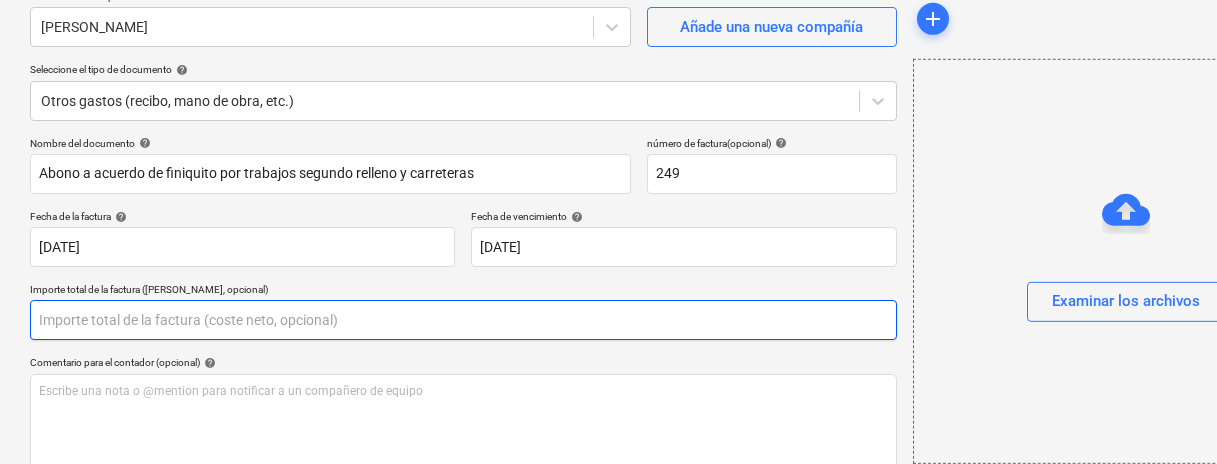 click at bounding box center (463, 320) 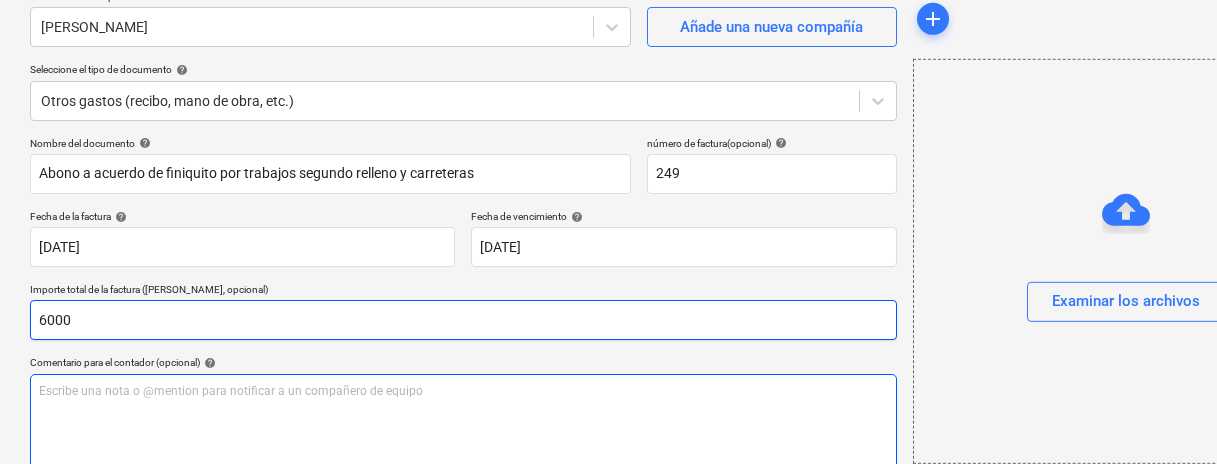 type on "6000" 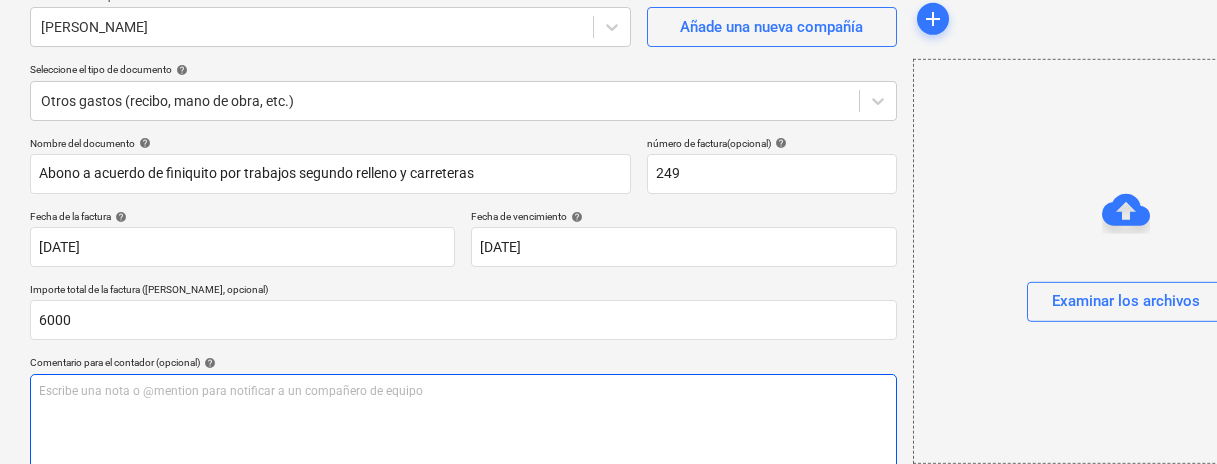 click on "Escribe una nota o @mention para notificar a un compañero de equipo ﻿" at bounding box center (463, 391) 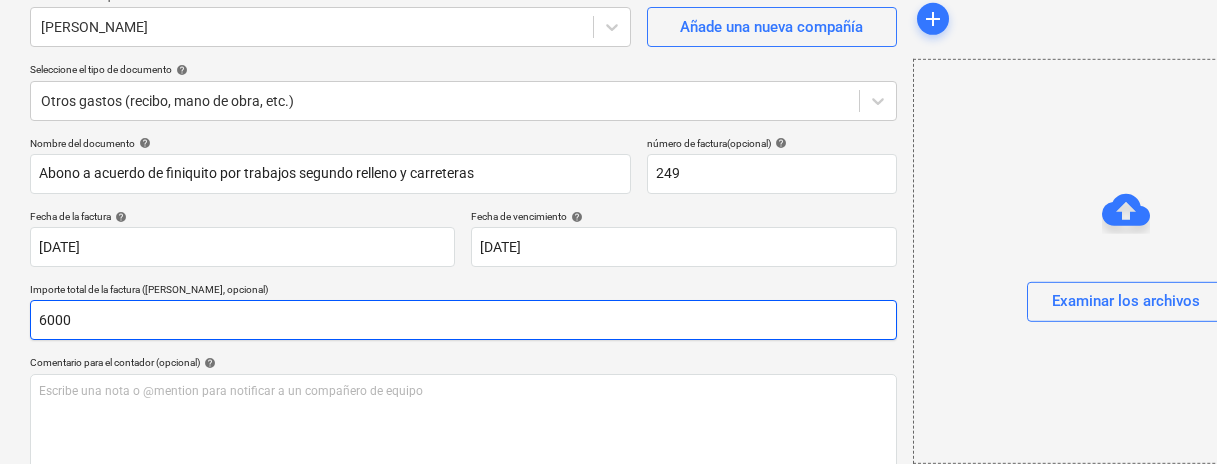 click on "6000" at bounding box center (463, 320) 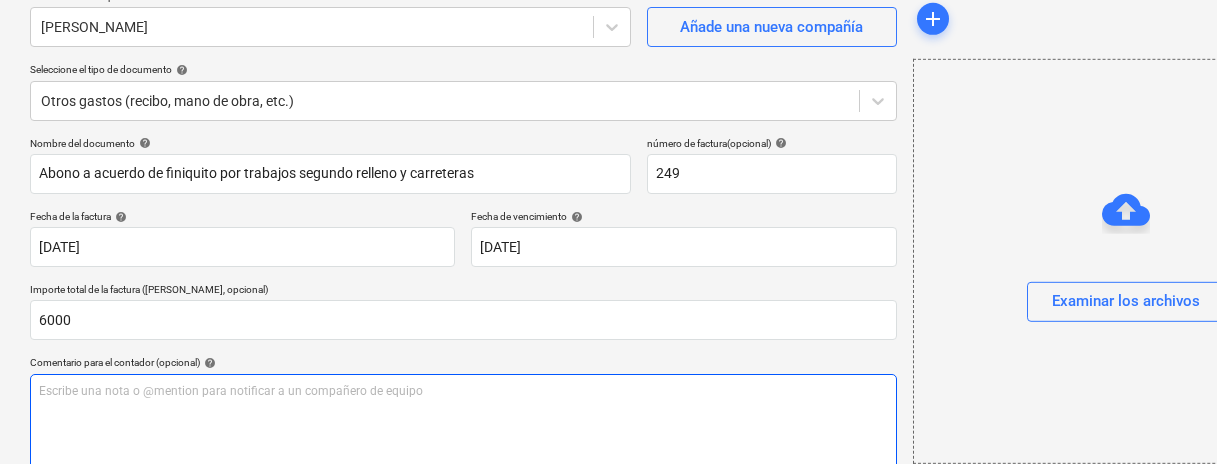 click on "Escribe una nota o @mention para notificar a un compañero de equipo ﻿" at bounding box center (463, 433) 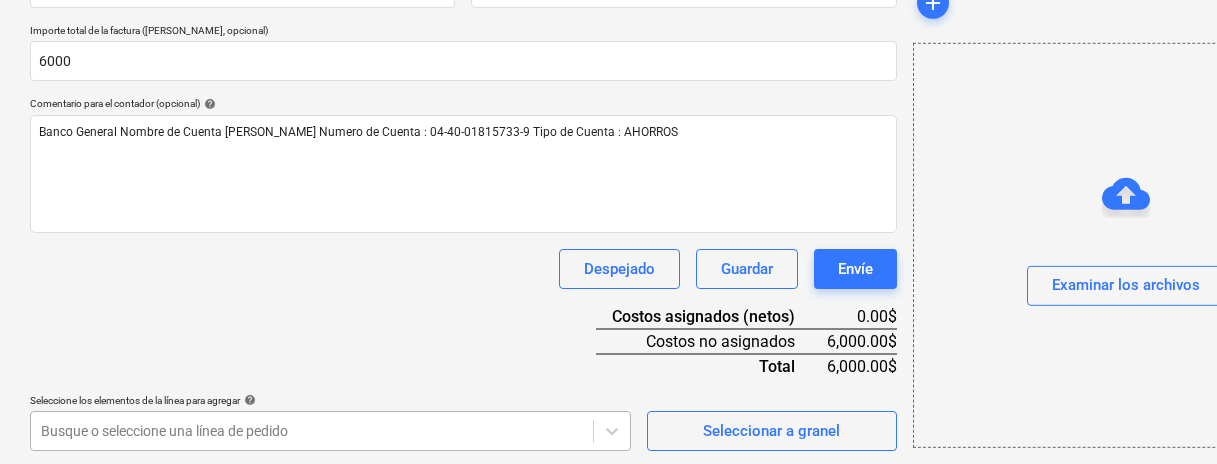 click on "Ventas Proyectos Contactos Compañía Bandeja de entrada Aprobaciones format_size keyboard_arrow_down help search Busca en notifications 23 keyboard_arrow_down [PERSON_NAME] keyboard_arrow_down ZAHINA  Presupuesto Contrato principal RFQs Subcontratos Reporte de progreso Ordenes de compra Costos Ingreso Archivos Más keyboard_arrow_down Crear un nuevo documento Selecciona la compañía [PERSON_NAME]   Añade una nueva compañía Seleccione el tipo de documento help Otros gastos (recibo, mano de obra, etc.) Nombre del documento help [PERSON_NAME] a acuerdo de finiquito por trabajos segundo relleno y carreteras número de factura  (opcional) help 249 Fecha de la factura help 20 [DATE].07.2025 Press the down arrow key to interact with the calendar and
select a date. Press the question mark key to get the keyboard shortcuts for changing dates. Fecha de vencimiento help 31 [DATE]1[DATE]mporte total de la factura (coste neto, opcional) 6000 Comentario para el contador (opcional) help Despejado Guardar 0.00$" at bounding box center [608, -201] 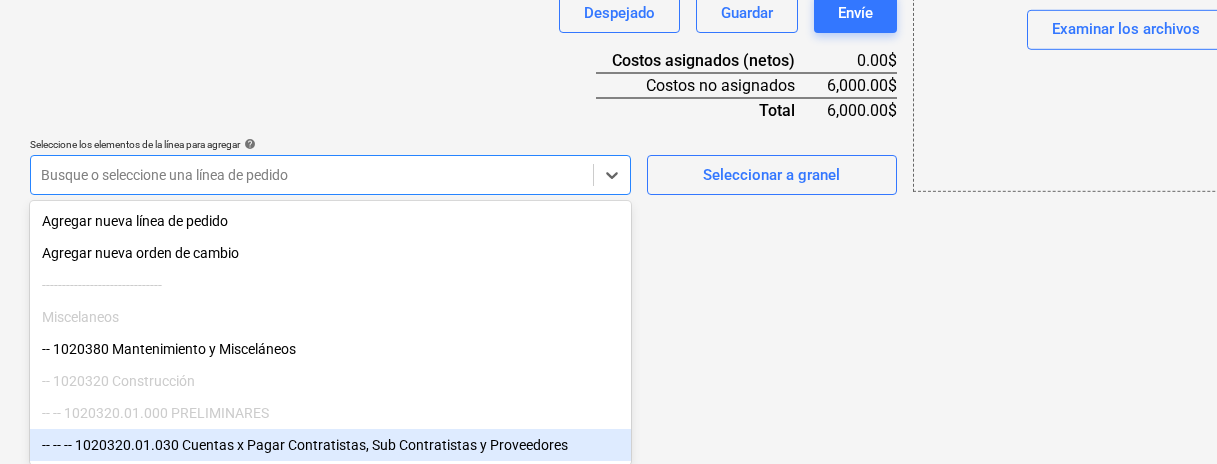 click on "-- -- --  1020320.01.030 Cuentas x Pagar Contratistas, Sub Contratistas y Proveedores" at bounding box center [330, 445] 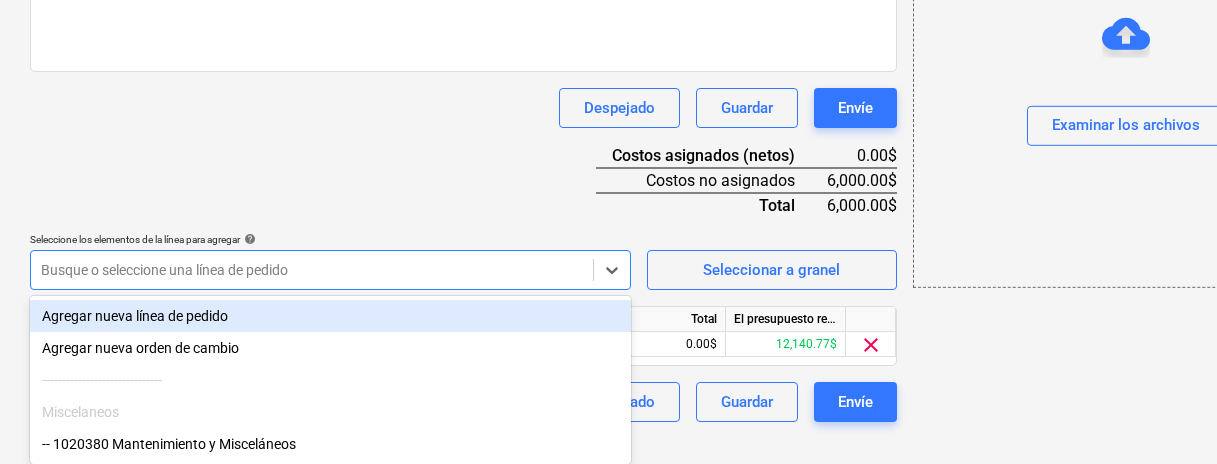 scroll, scrollTop: 566, scrollLeft: 0, axis: vertical 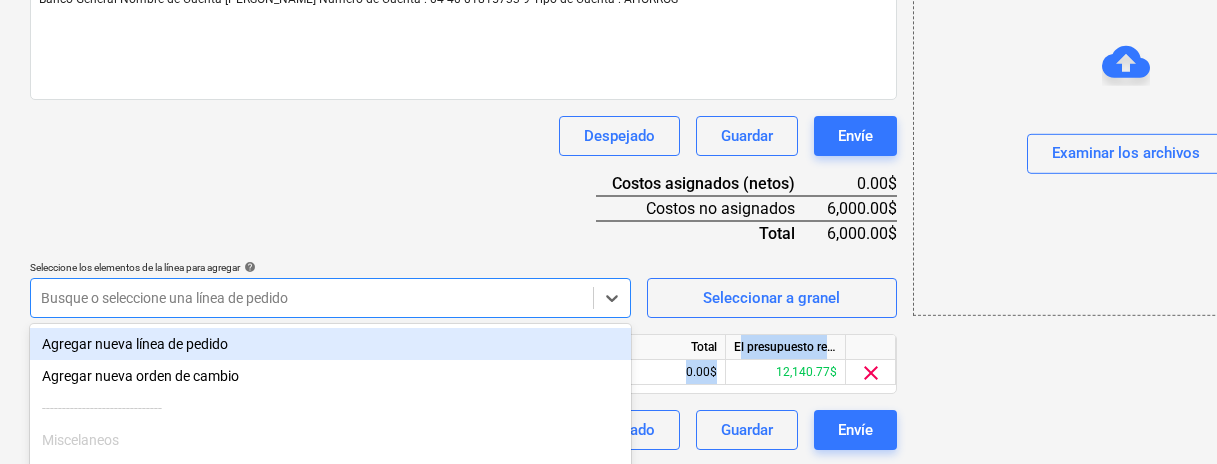 click on "Nombre del elemento de línea Unidad Cantidad Precio unitario Total El presupuesto revisado que queda 1020320.01.030 Cuentas x Pagar Contratistas, Sub Contratistas y Proveedores 0.00 0.00 0.00$ 12,140.77$ clear" at bounding box center [463, 364] 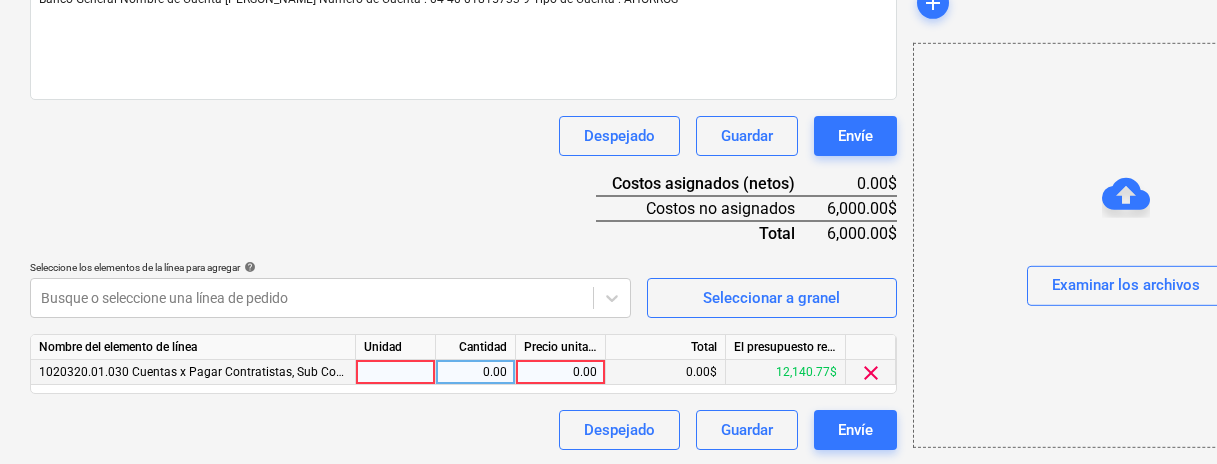 click on "0.00" at bounding box center [560, 372] 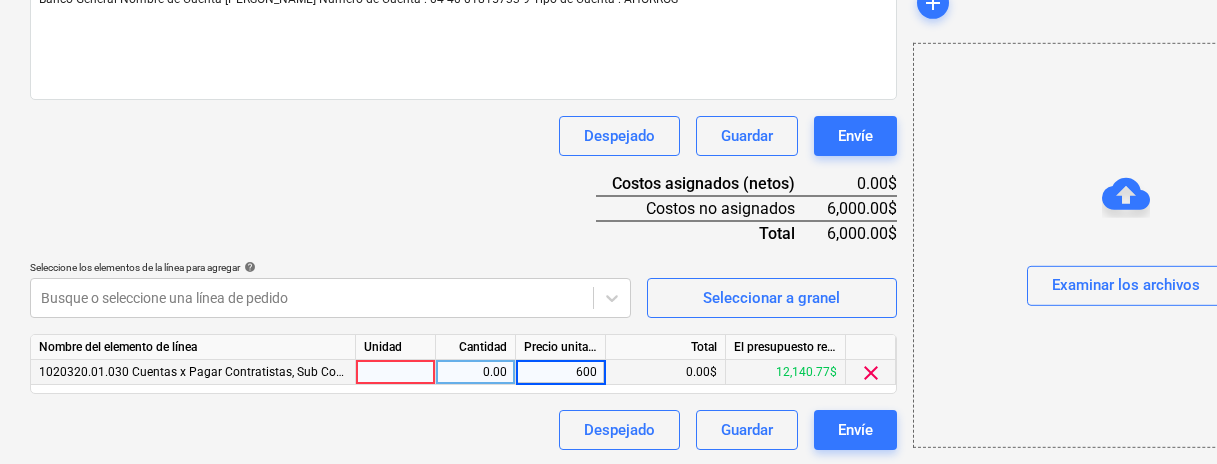 type on "6000" 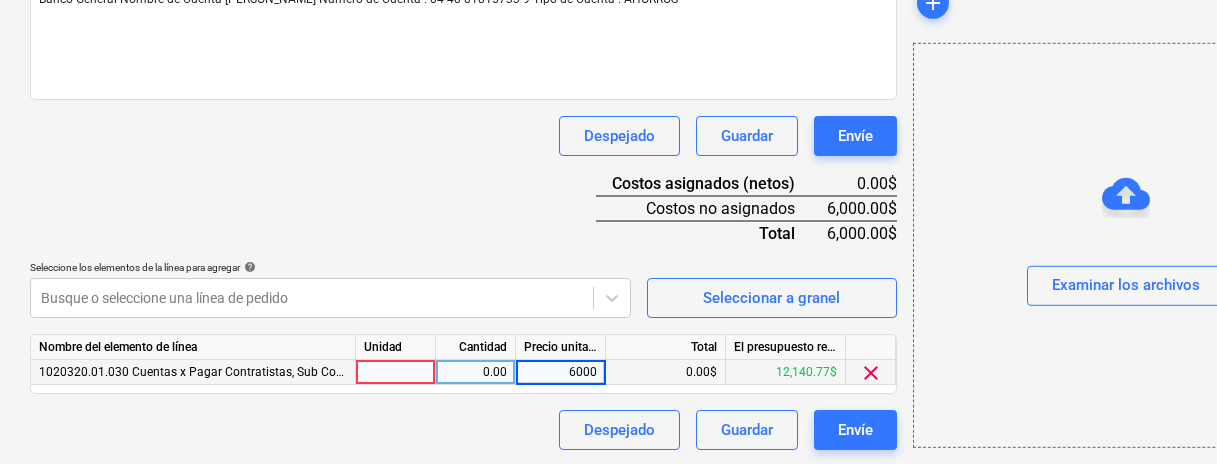 click on "Nombre del documento help Abono a acuerdo de finiquito por trabajos segundo relleno y carreteras número de factura  (opcional) help 249 Fecha de la factura help [DATE] 20.07.2025 Press the down arrow key to interact with the calendar and
select a date. Press the question mark key to get the keyboard shortcuts for changing dates. Fecha de vencimiento help [DATE] [DATE] Press the down arrow key to interact with the calendar and
select a date. Press the question mark key to get the keyboard shortcuts for changing dates. Importe total de la factura (coste neto, opcional) 6000 Comentario para el contador (opcional) help Banco General Nombre de Cuenta [PERSON_NAME] Numero de Cuenta : 04-40-01815733-9 Tipo de Cuenta : AHORROS Despejado Guardar Envíe Costos asignados (netos) 0.00$ Costos no asignados 6,000.00$ Total 6,000.00$ Seleccione los elementos de la línea para agregar help Busque o seleccione una línea de pedido Seleccionar a granel Nombre del elemento de línea Unidad Cantidad Total" at bounding box center [463, 97] 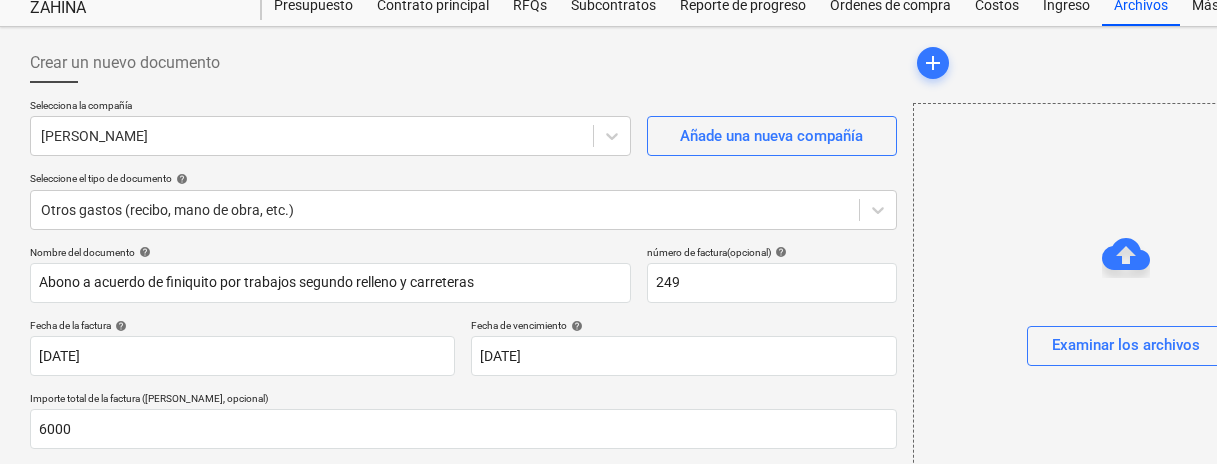 scroll, scrollTop: 64, scrollLeft: 0, axis: vertical 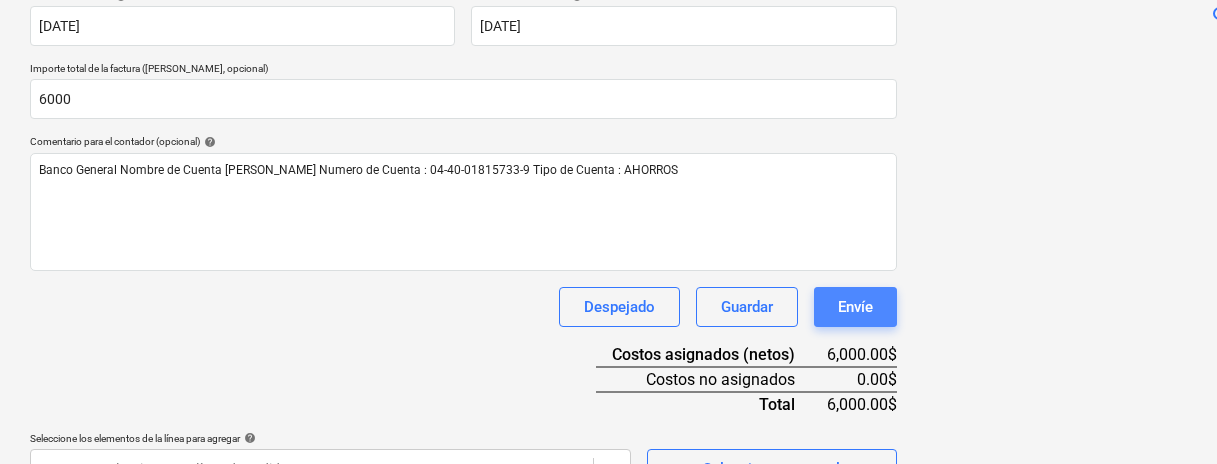 click on "Envíe" at bounding box center (855, 307) 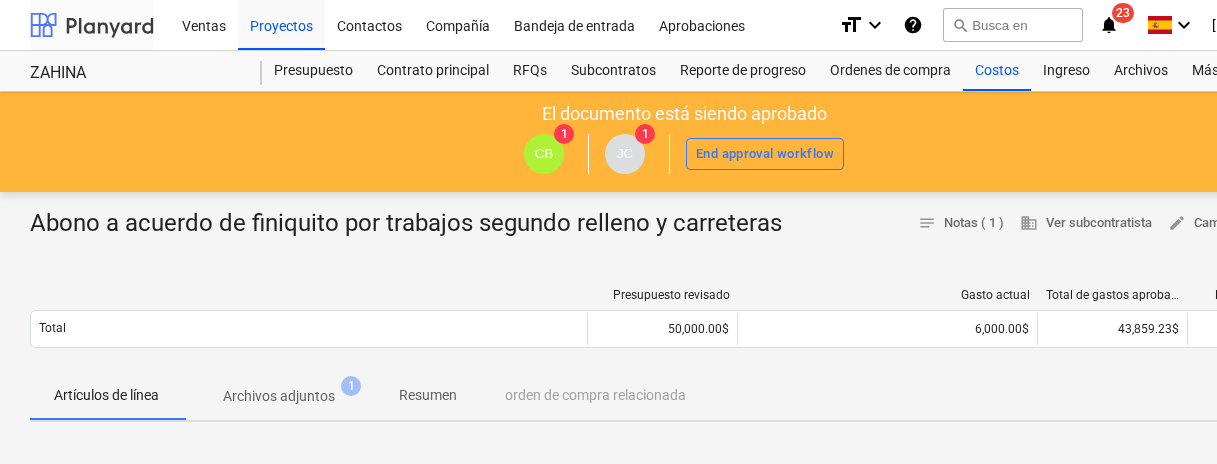 scroll, scrollTop: 0, scrollLeft: 0, axis: both 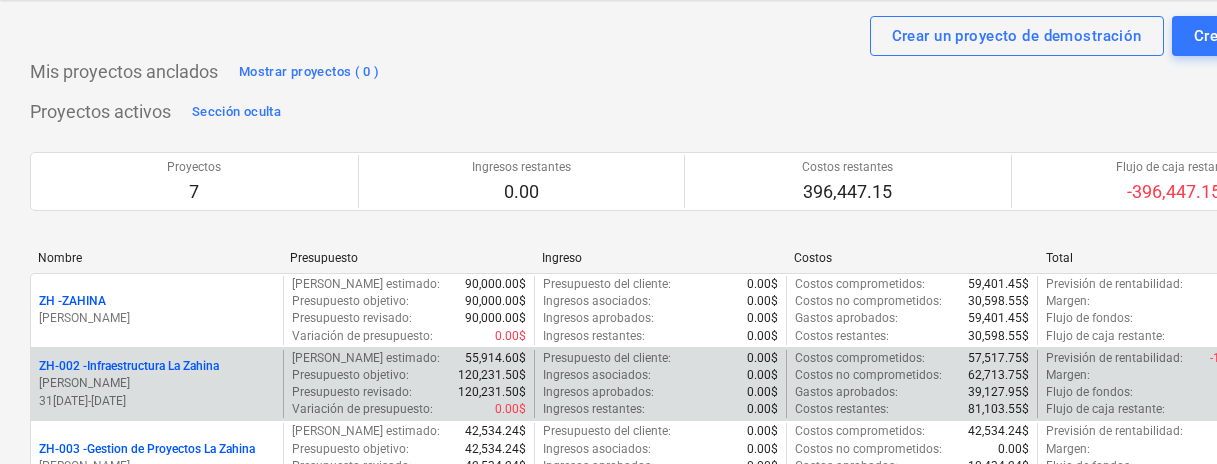 click on "[PERSON_NAME]" at bounding box center [157, 383] 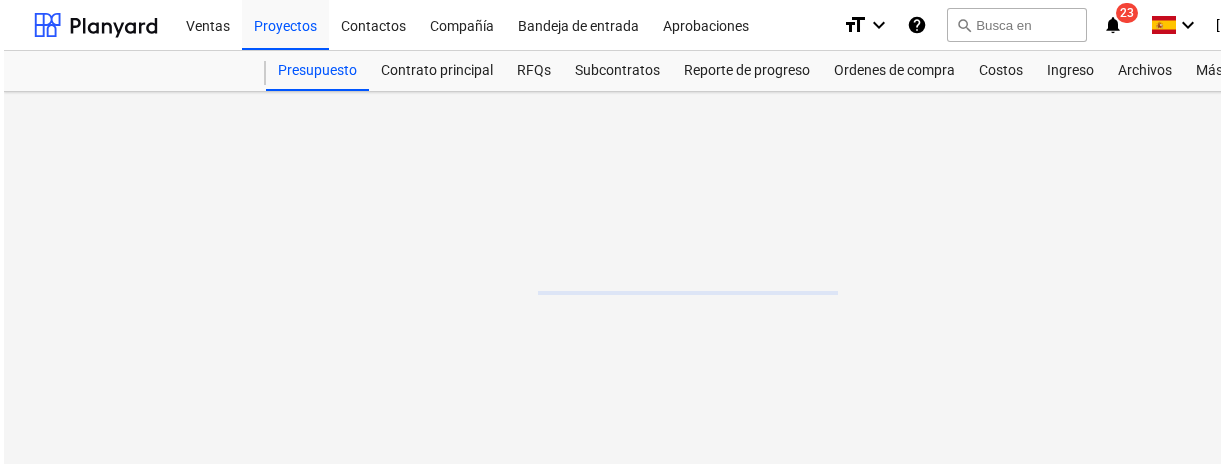 scroll, scrollTop: 0, scrollLeft: 0, axis: both 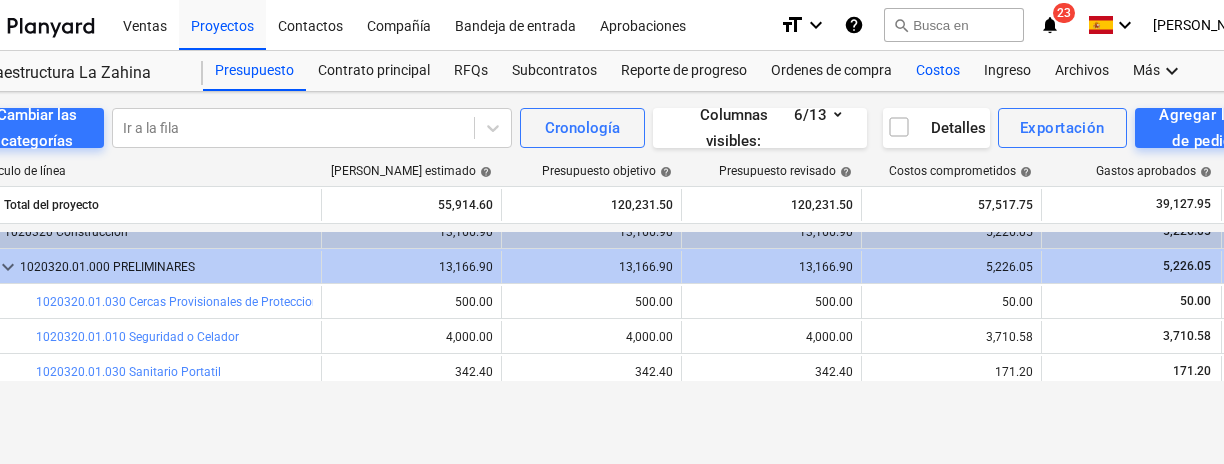 click on "Costos" at bounding box center [938, 71] 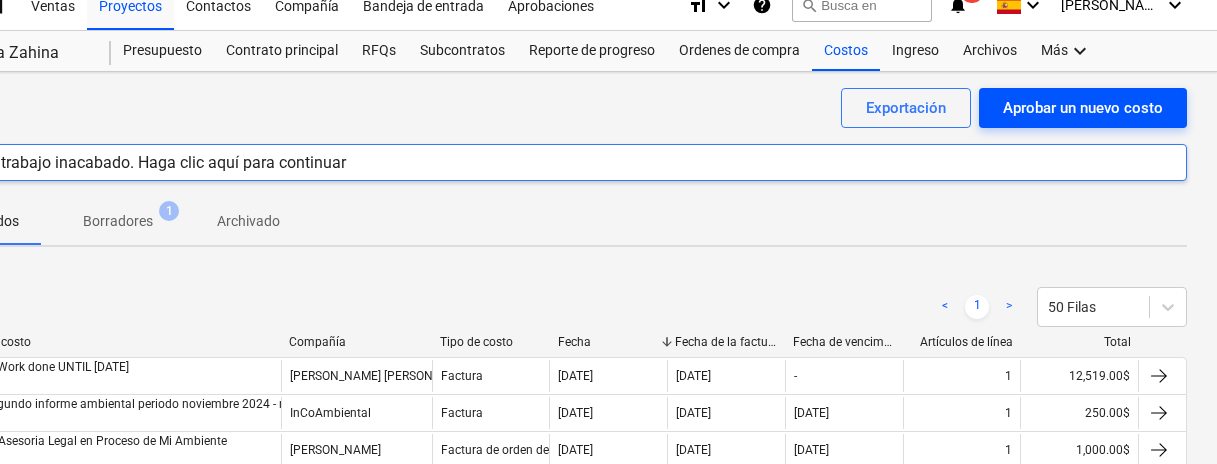 scroll, scrollTop: 20, scrollLeft: 151, axis: both 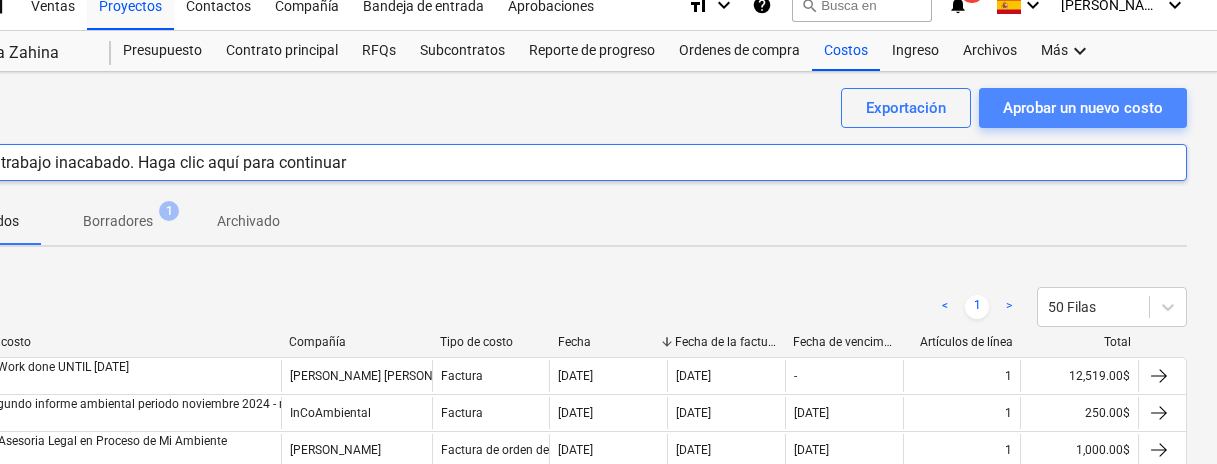 click on "Aprobar un nuevo costo" at bounding box center (1083, 108) 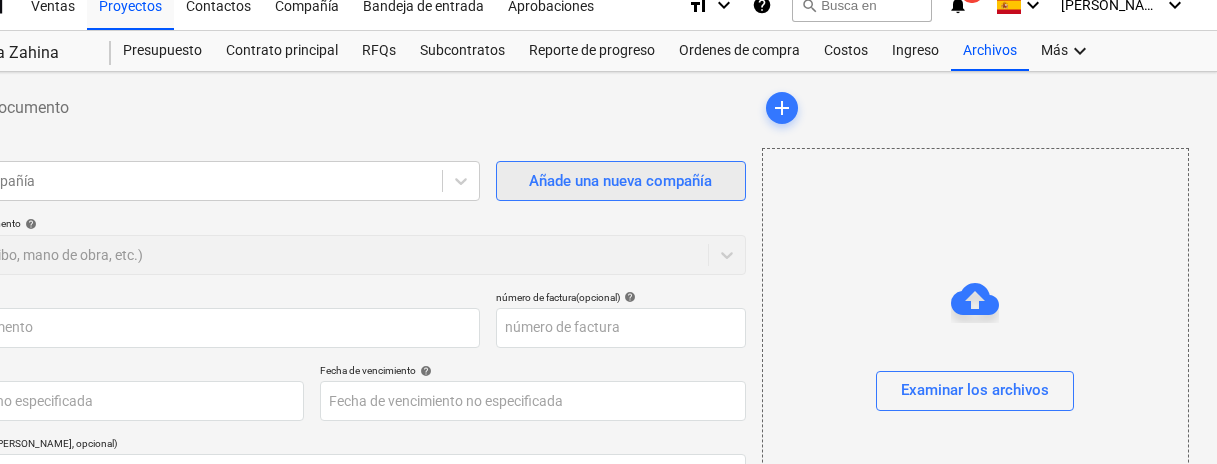 scroll, scrollTop: 17, scrollLeft: 0, axis: vertical 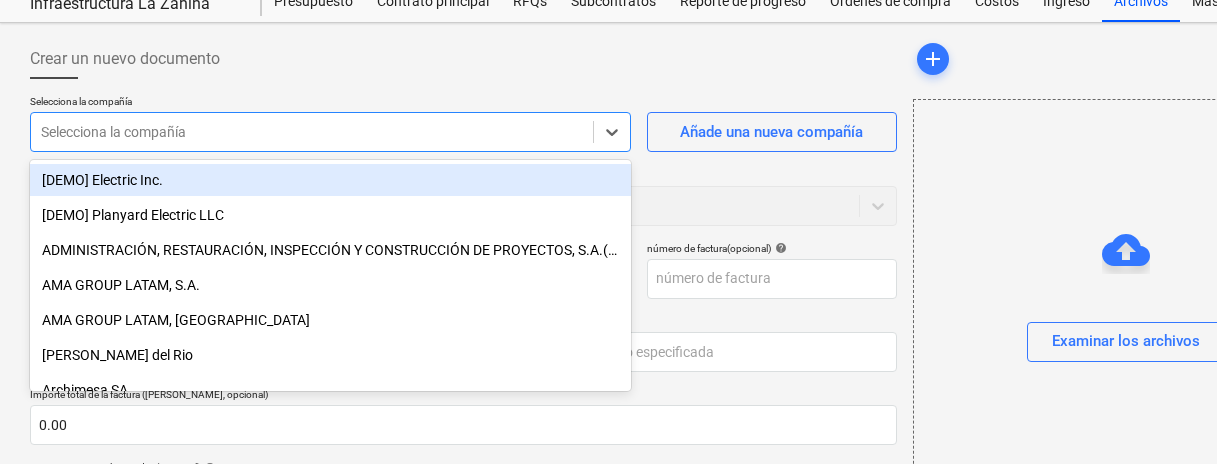 click on "Ventas Proyectos Contactos Compañía Bandeja de entrada Aprobaciones format_size keyboard_arrow_down help search Busca en notifications 23 keyboard_arrow_down [PERSON_NAME] keyboard_arrow_down Infraestructura La Zahina Presupuesto Contrato principal RFQs Subcontratos Reporte de progreso Ordenes de compra Costos Ingreso Archivos Más keyboard_arrow_down Crear un nuevo documento Selecciona la compañía option [DEMO] Electric Inc.   focused, 1 of 46. 46 results available. Use Up and Down to choose options, press Enter to select the currently focused option, press Escape to exit the menu, press Tab to select the option and exit the menu. Selecciona la compañía Añade una nueva compañía Seleccione el tipo de documento help Otros gastos (recibo, mano de obra, etc.) Nombre del documento help número de factura  (opcional) help Fecha de la factura help Press the down arrow key to interact with the calendar and
select a date. Press the question mark key to get the keyboard shortcuts for changing dates. help" at bounding box center [608, 163] 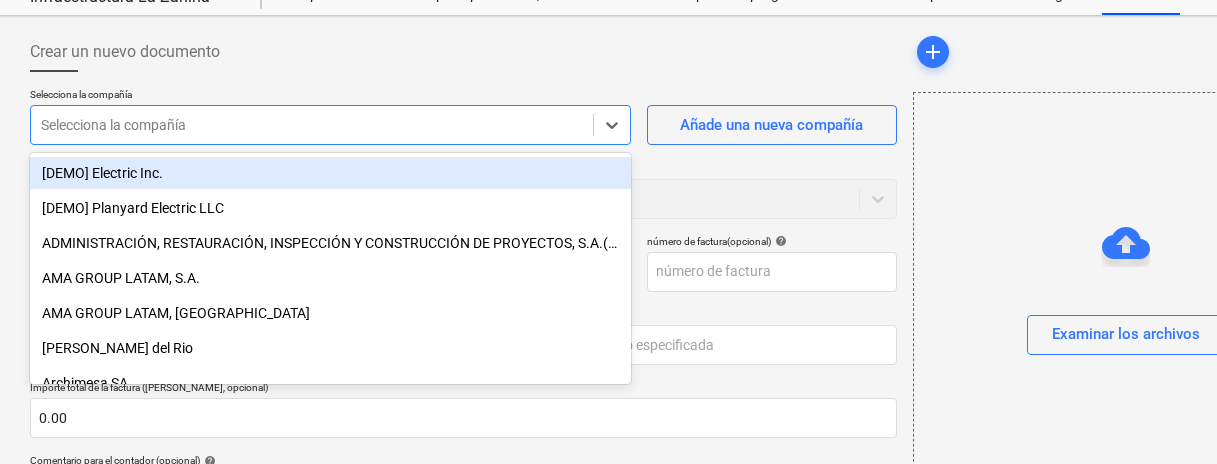 scroll, scrollTop: 77, scrollLeft: 0, axis: vertical 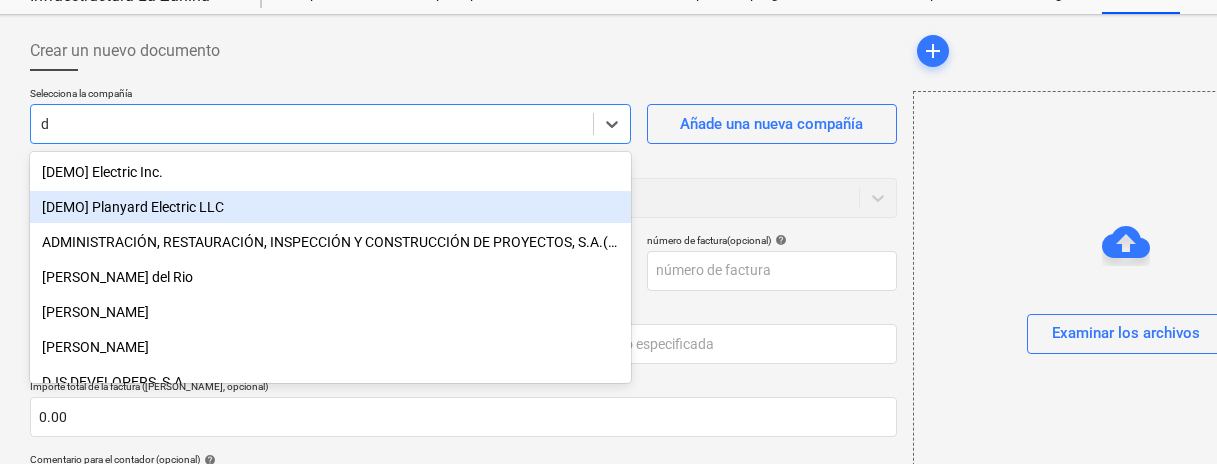 type on "di" 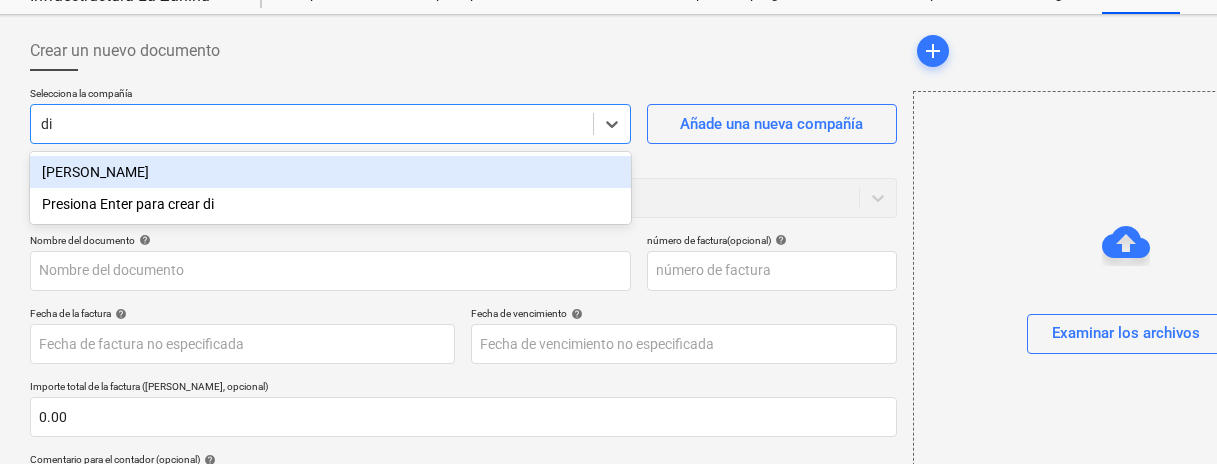 click on "[PERSON_NAME]" at bounding box center [330, 172] 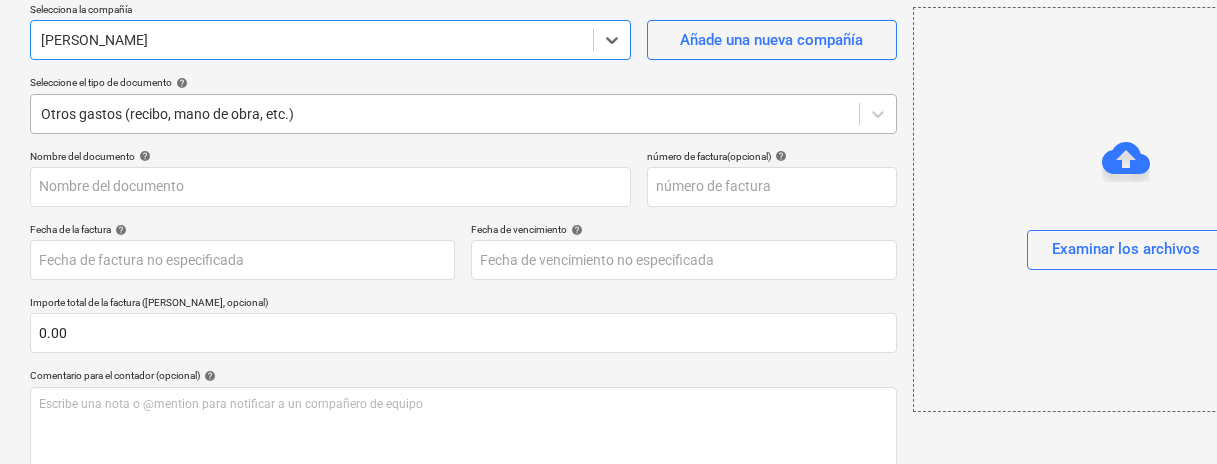 click on "Ventas Proyectos Contactos Compañía Bandeja de entrada Aprobaciones format_size keyboard_arrow_down help search Busca en notifications 23 keyboard_arrow_down [PERSON_NAME] keyboard_arrow_down Infraestructura La Zahina Presupuesto Contrato principal RFQs Subcontratos Reporte de progreso Ordenes de compra Costos Ingreso Archivos Más keyboard_arrow_down Crear un nuevo documento Selecciona la compañía option [PERSON_NAME]  , selected.   Select is focused ,type to refine list, press Down to open the menu,  [PERSON_NAME]   Añade una nueva compañía Seleccione el tipo de documento help Otros gastos (recibo, mano de obra, etc.) Nombre del documento help número de factura  (opcional) help Fecha de la factura help Press the down arrow key to interact with the calendar and
select a date. Press the question mark key to get the keyboard shortcuts for changing dates. Fecha de vencimiento help Importe total de la factura (coste neto, opcional) 0.00 Comentario para el contador (opcional) help ﻿ Despejado 0.00$" at bounding box center [608, 71] 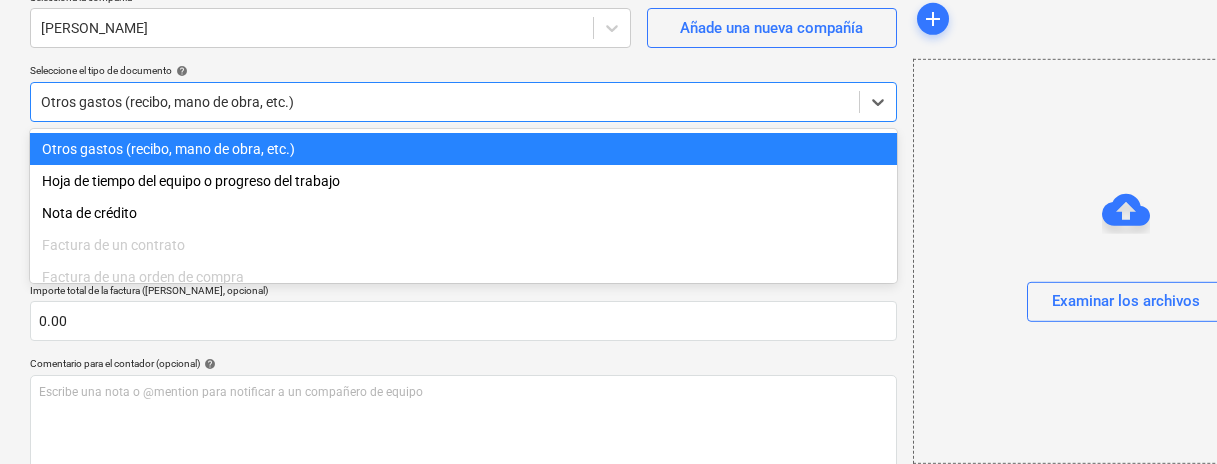 scroll, scrollTop: 174, scrollLeft: 0, axis: vertical 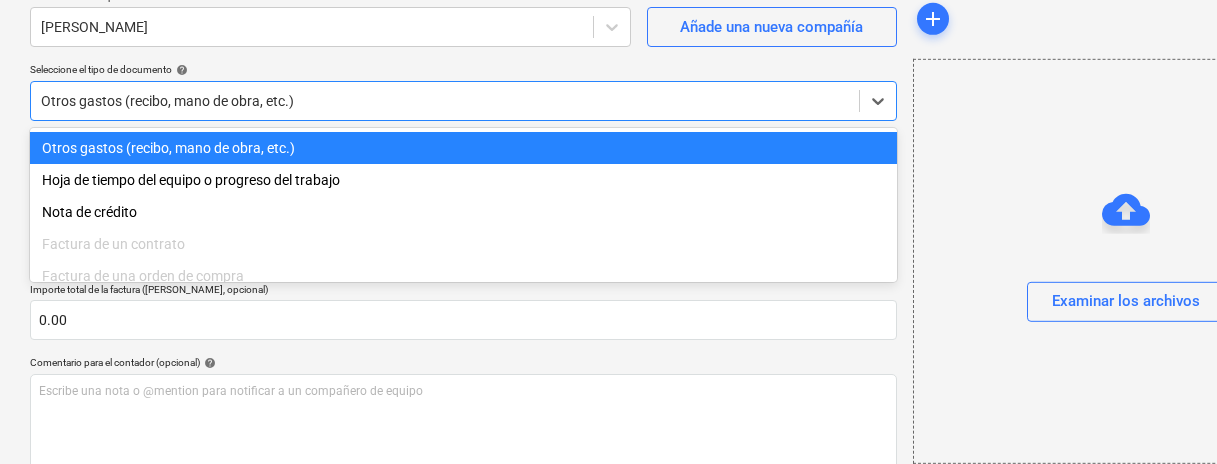 click on "Otros gastos (recibo, mano de obra, etc.)" at bounding box center (463, 148) 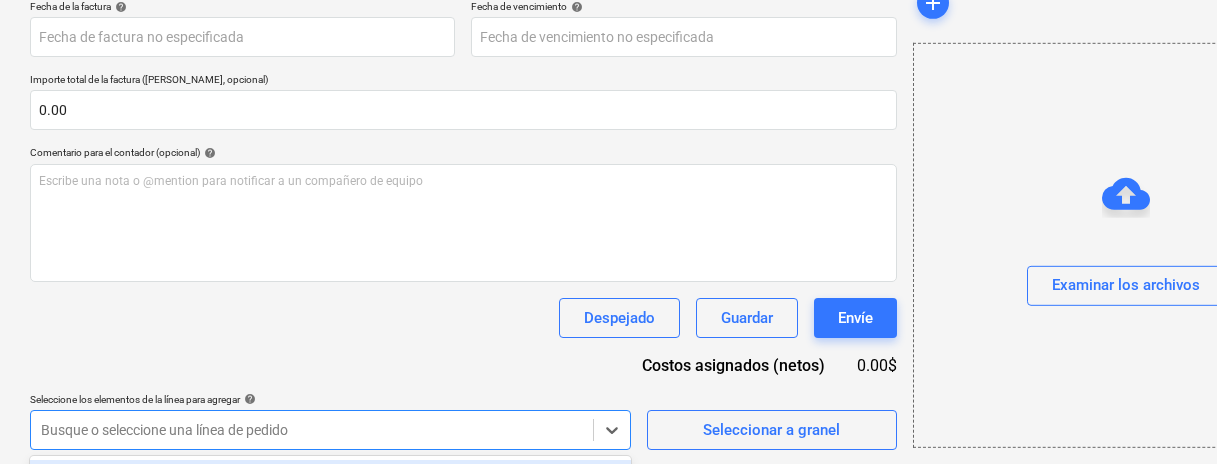 scroll, scrollTop: 680, scrollLeft: 0, axis: vertical 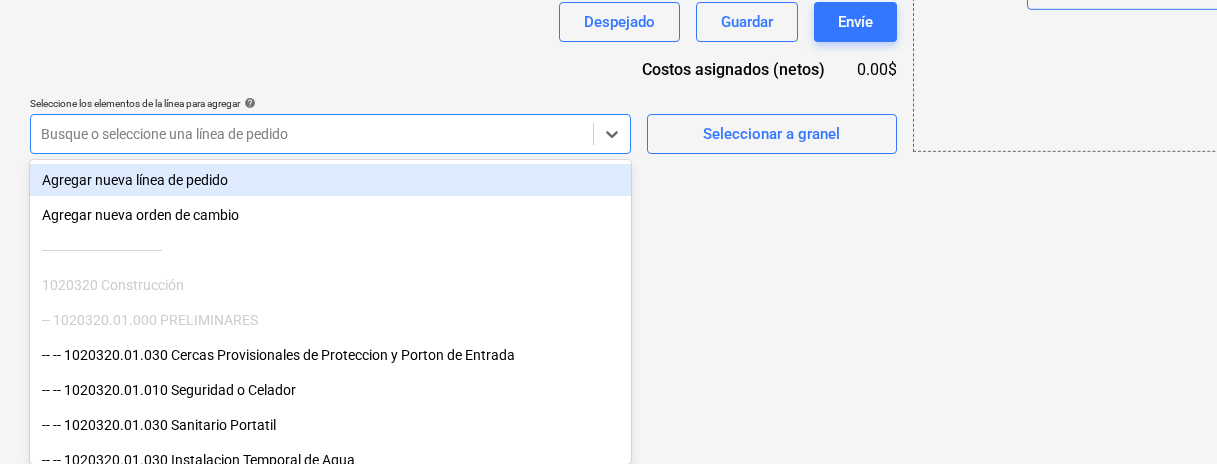 click on "Ventas Proyectos Contactos Compañía Bandeja de entrada Aprobaciones format_size keyboard_arrow_down help search Busca en notifications 23 keyboard_arrow_down [PERSON_NAME] keyboard_arrow_down Infraestructura La Zahina Presupuesto Contrato principal RFQs Subcontratos Reporte de progreso Ordenes de compra Costos Ingreso Archivos Más keyboard_arrow_down Crear un nuevo documento Selecciona la compañía [PERSON_NAME]   Añade una nueva compañía Seleccione el tipo de documento help Otros gastos (recibo, mano de obra, etc.) Nombre del documento help número de factura  (opcional) help Fecha de la factura help Press the down arrow key to interact with the calendar and
select a date. Press the question mark key to get the keyboard shortcuts for changing dates. Fecha de vencimiento help Press the down arrow key to interact with the calendar and
select a date. Press the question mark key to get the keyboard shortcuts for changing dates. Importe total de la factura (coste neto, opcional) 0.00 help ﻿ Guardar" at bounding box center (608, -448) 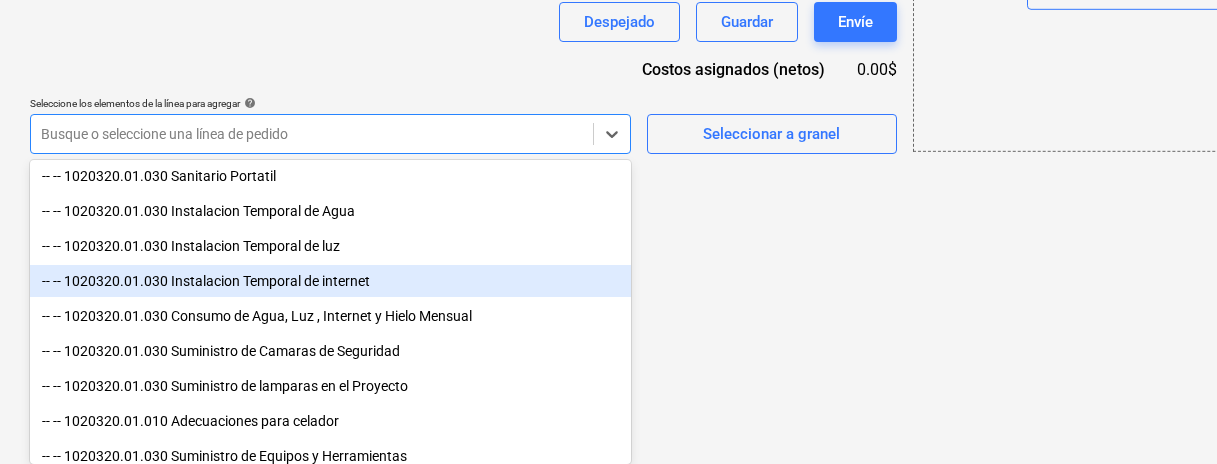 scroll, scrollTop: 272, scrollLeft: 0, axis: vertical 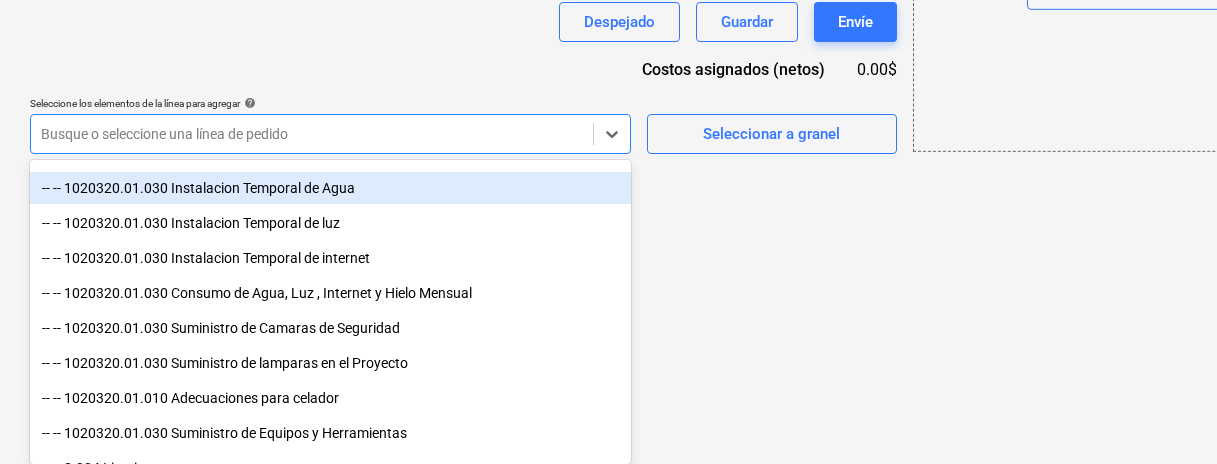 click on "Nombre del documento help número de factura  (opcional) help Fecha de la factura help Press the down arrow key to interact with the calendar and
select a date. Press the question mark key to get the keyboard shortcuts for changing dates. Fecha de vencimiento help Press the down arrow key to interact with the calendar and
select a date. Press the question mark key to get the keyboard shortcuts for changing dates. Importe total de la factura (coste neto, opcional) 0.00 Comentario para el contador (opcional) help Escribe una nota o @mention para notificar a un compañero de equipo ﻿ Despejado Guardar Envíe Costos asignados (netos) 0.00$ Seleccione los elementos de la línea para agregar help option -- --  1020320.01.030 Instalacion Temporal de Agua focused, 9 of 29. 29 results available. Use Up and Down to choose options, press Enter to select the currently focused option, press Escape to exit the menu, press Tab to select the option and exit the menu. Busque o seleccione una línea de pedido" at bounding box center (463, -108) 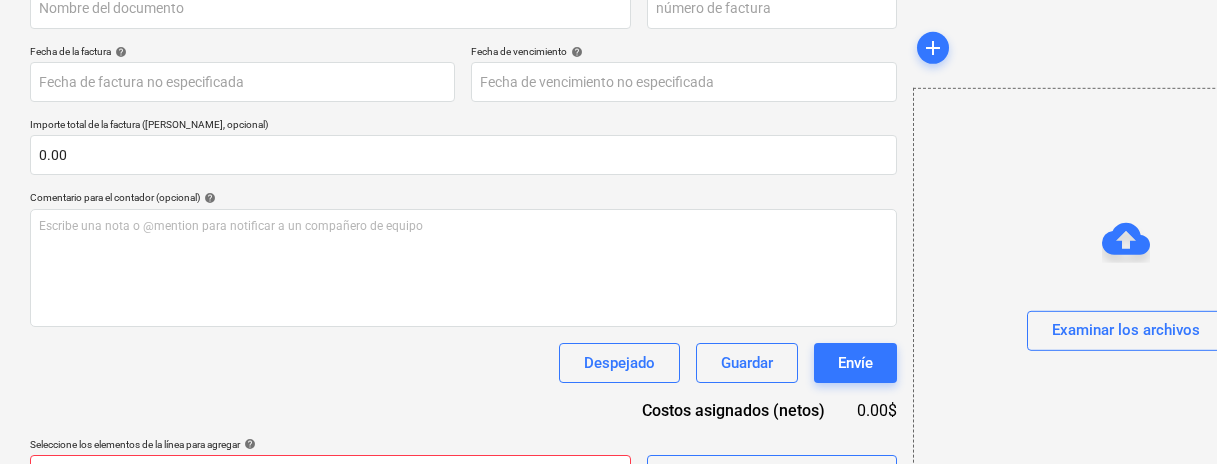 scroll, scrollTop: 337, scrollLeft: 0, axis: vertical 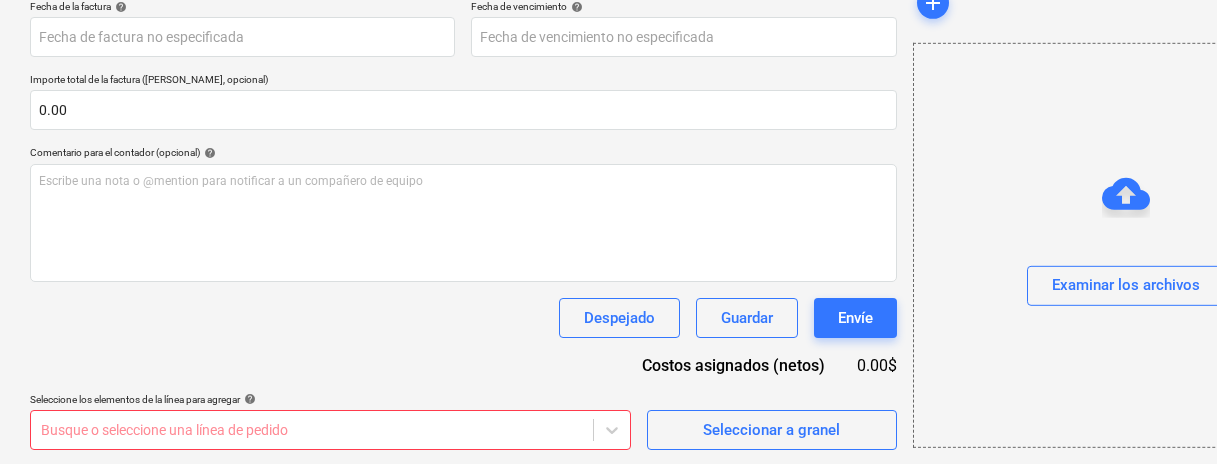 click on "Seleccione los elementos de la línea para agregar help" at bounding box center [330, 401] 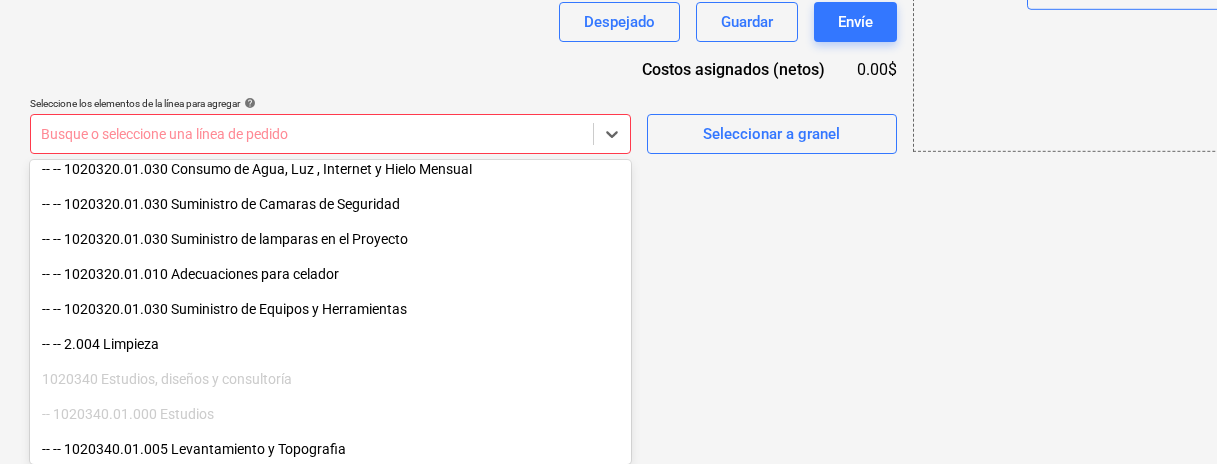 scroll, scrollTop: 428, scrollLeft: 0, axis: vertical 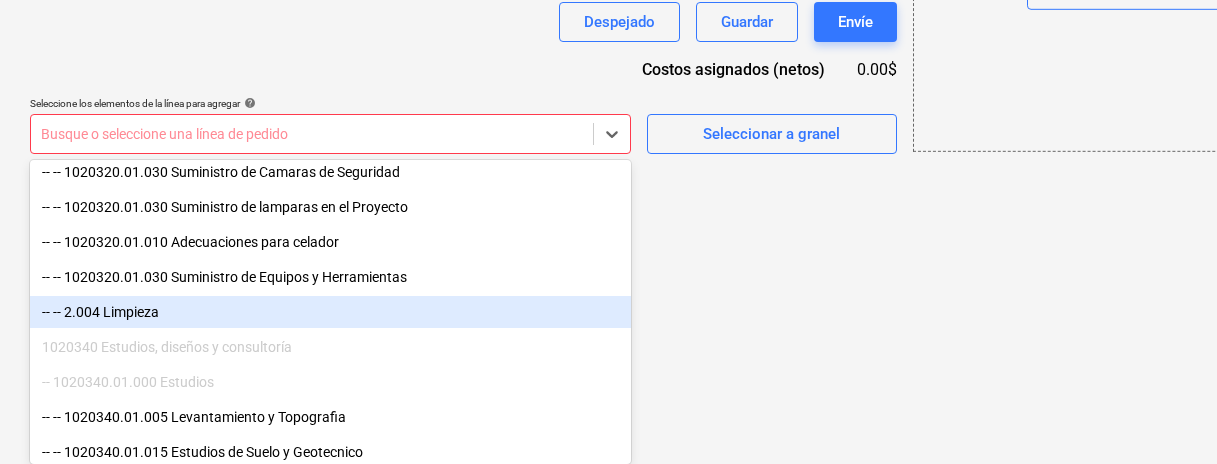 click on "-- --  2.004 Limpieza" at bounding box center [330, 312] 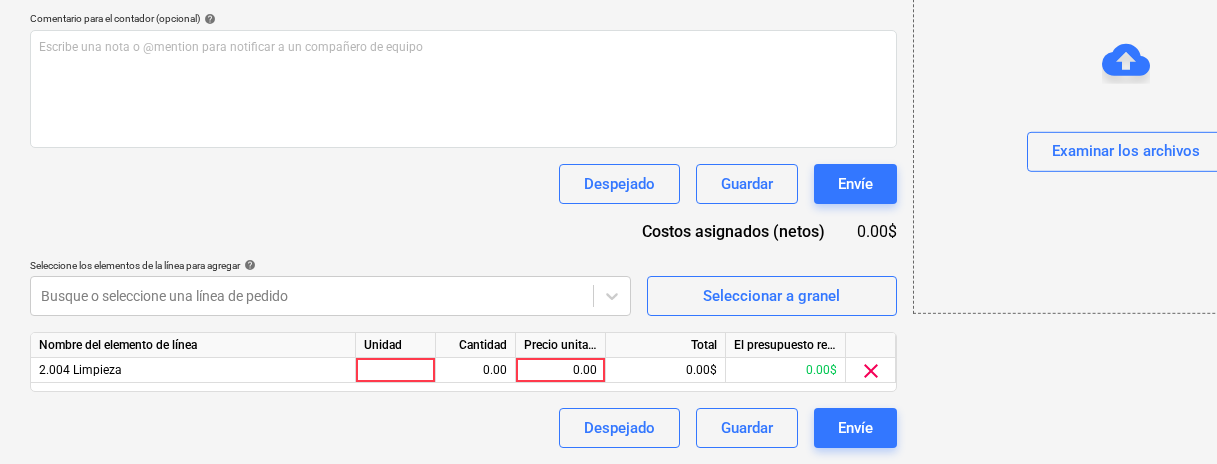scroll, scrollTop: 516, scrollLeft: 0, axis: vertical 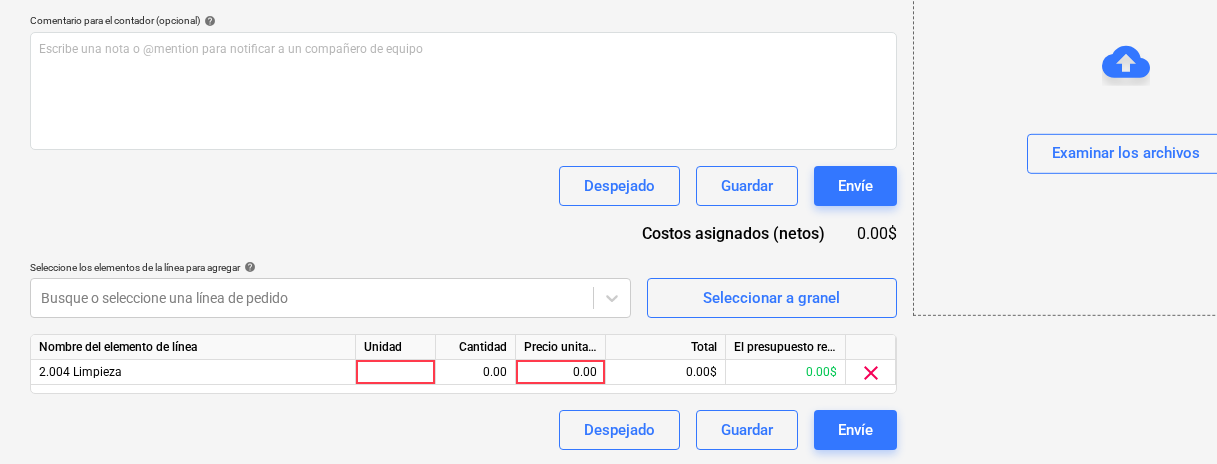 click on "Ventas Proyectos Contactos Compañía Bandeja de entrada Aprobaciones format_size keyboard_arrow_down help search Busca en notifications 23 keyboard_arrow_down [PERSON_NAME] keyboard_arrow_down Infraestructura La Zahina Presupuesto Contrato principal RFQs Subcontratos Reporte de progreso Ordenes de compra Costos Ingreso Archivos Más keyboard_arrow_down Crear un nuevo documento Selecciona la compañía [PERSON_NAME]   Añade una nueva compañía Seleccione el tipo de documento help Otros gastos (recibo, mano de obra, etc.) Nombre del documento help número de factura  (opcional) help Fecha de la factura help Press the down arrow key to interact with the calendar and
select a date. Press the question mark key to get the keyboard shortcuts for changing dates. Fecha de vencimiento help Press the down arrow key to interact with the calendar and
select a date. Press the question mark key to get the keyboard shortcuts for changing dates. Importe total de la factura (coste neto, opcional) 0.00 help ﻿" at bounding box center (608, -284) 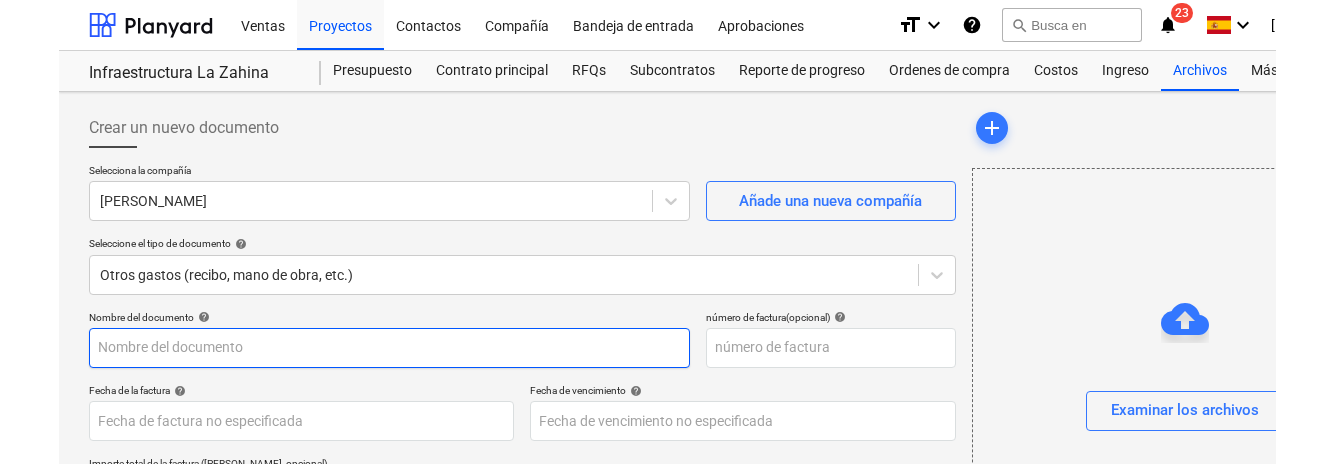 scroll, scrollTop: 0, scrollLeft: 0, axis: both 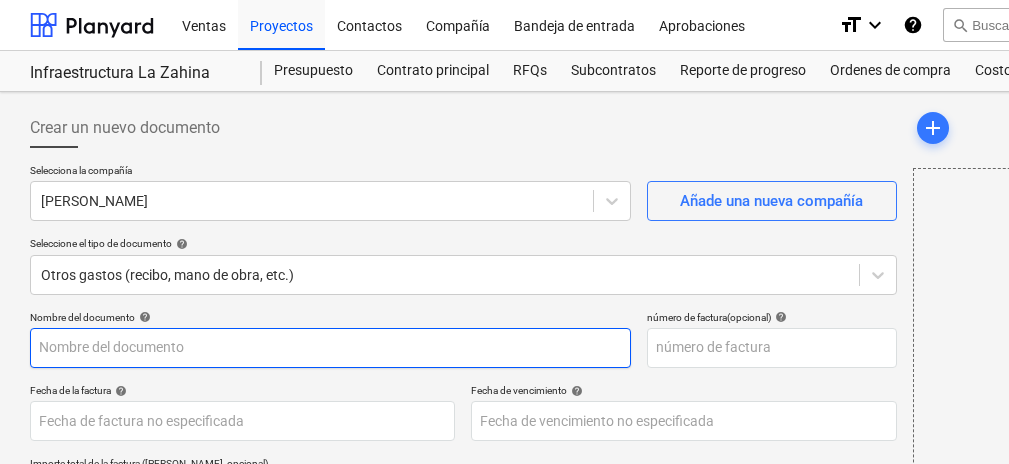 click at bounding box center [330, 348] 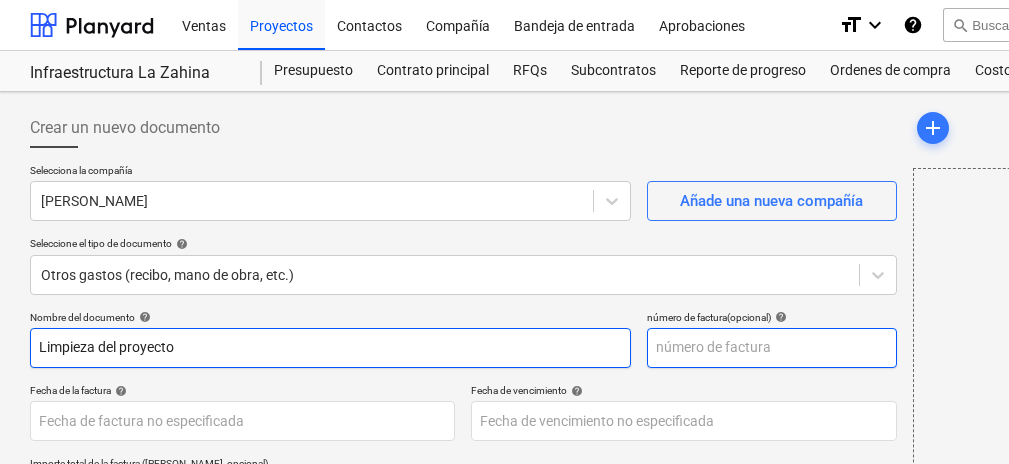 type on "Limpieza del proyecto" 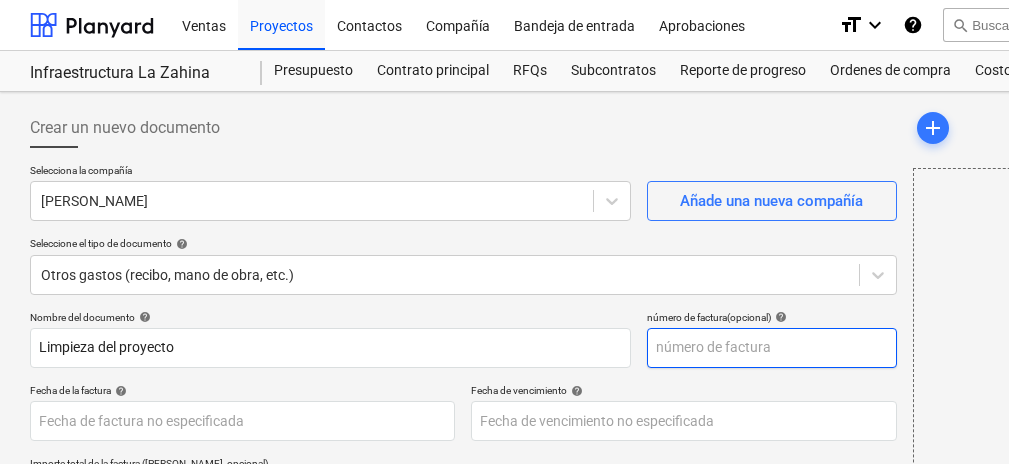 click at bounding box center (772, 348) 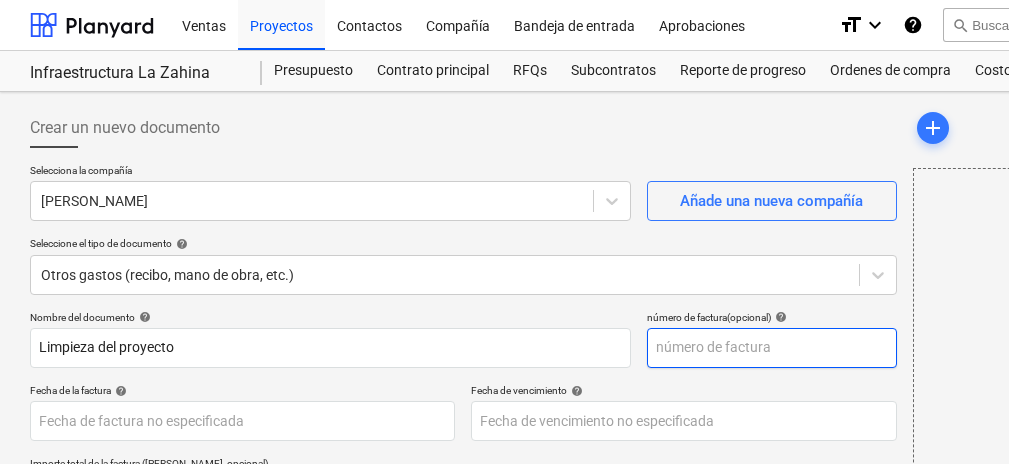 type on "5" 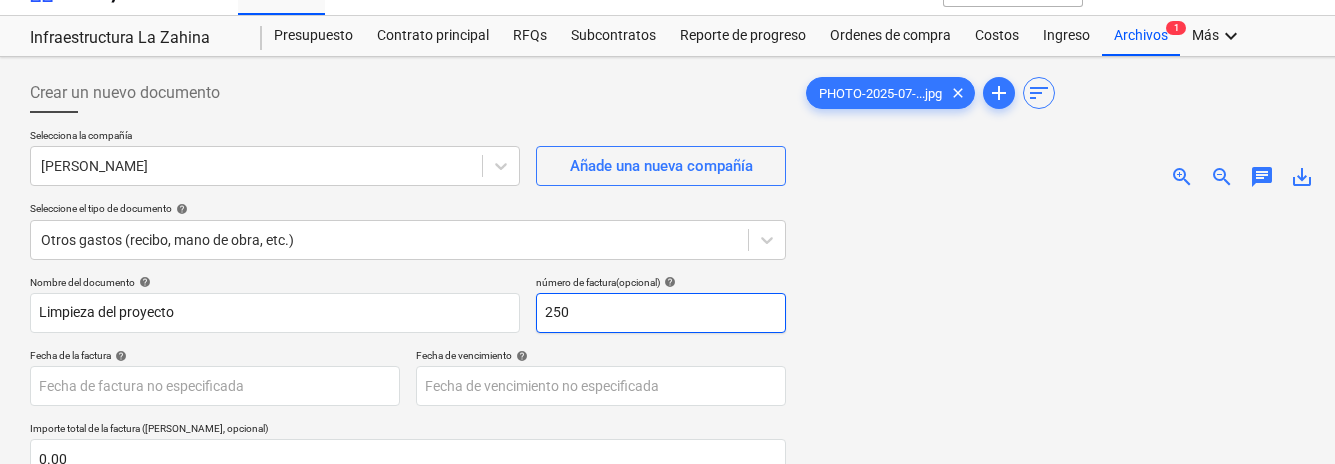 scroll, scrollTop: 52, scrollLeft: 0, axis: vertical 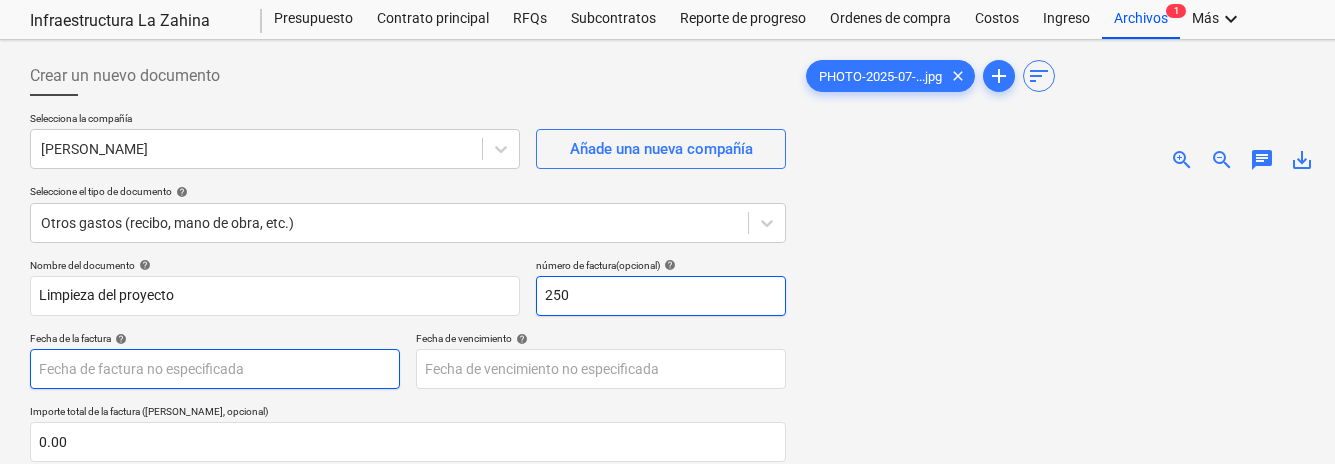 type on "250" 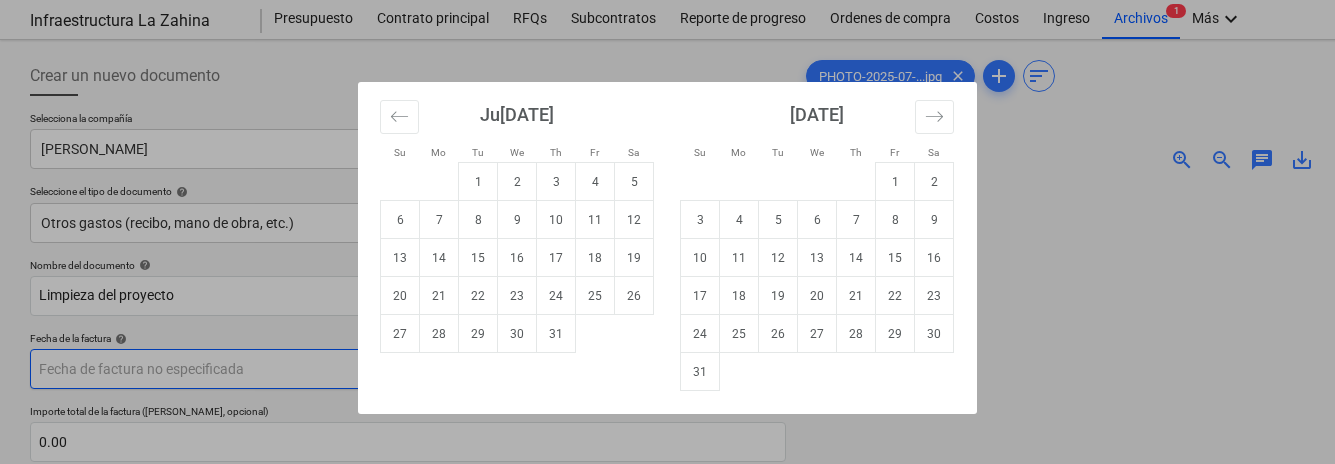 click on "Ventas Proyectos Contactos Compañía Bandeja de entrada Aprobaciones format_size keyboard_arrow_down help search Busca en notifications 23 keyboard_arrow_down [PERSON_NAME] keyboard_arrow_down Infraestructura La Zahina Presupuesto Contrato principal RFQs Subcontratos Reporte de progreso Ordenes de compra Costos Ingreso Archivos 1 Más keyboard_arrow_down Crear un nuevo documento Selecciona la compañía [PERSON_NAME]   Añade una nueva compañía Seleccione el tipo de documento help Otros gastos (recibo, mano de obra, etc.) Nombre del documento help Limpieza del proyecto número de factura  (opcional) help 250 Fecha de la factura help Press the down arrow key to interact with the calendar and
select a date. Press the question mark key to get the keyboard shortcuts for changing dates. Fecha de vencimiento help Press the down arrow key to interact with the calendar and
select a date. Press the question mark key to get the keyboard shortcuts for changing dates. 0.00 Comentario para el contador (opcional)" at bounding box center (667, 180) 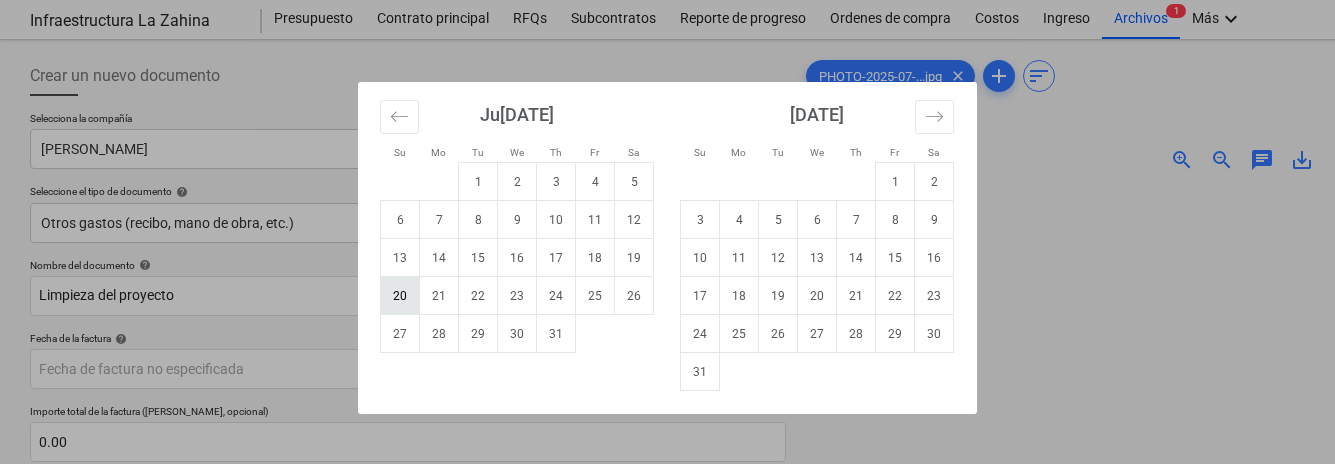 click on "20" at bounding box center (400, 296) 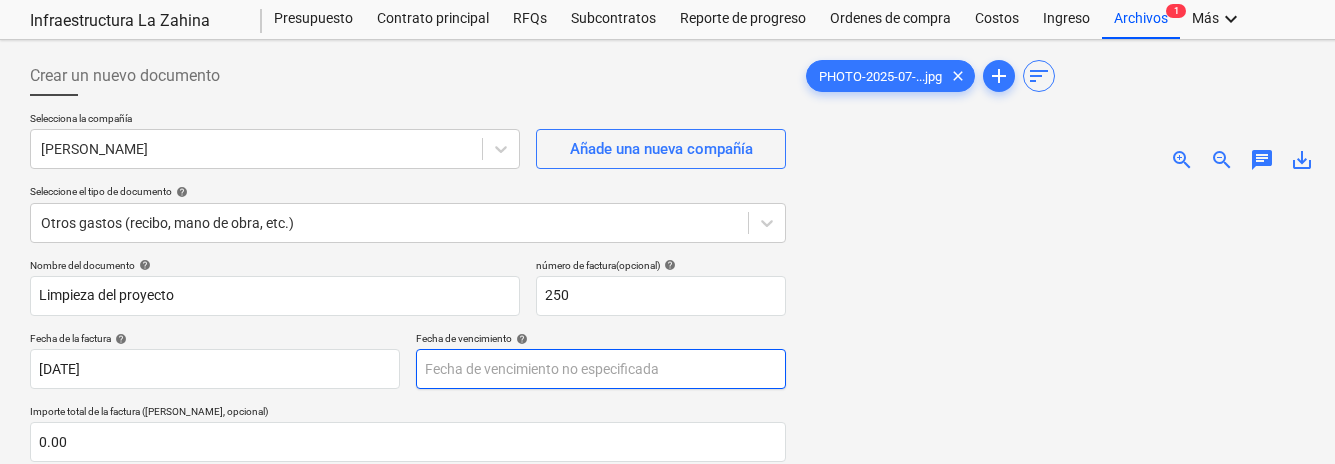click on "Ventas Proyectos Contactos Compañía Bandeja de entrada Aprobaciones format_size keyboard_arrow_down help search Busca en notifications 23 keyboard_arrow_down [PERSON_NAME] keyboard_arrow_down Infraestructura La Zahina Presupuesto Contrato principal RFQs Subcontratos Reporte de progreso Ordenes de compra Costos Ingreso Archivos 1 Más keyboard_arrow_down Crear un nuevo documento Selecciona la compañía [PERSON_NAME]   Añade una nueva compañía Seleccione el tipo de documento help Otros gastos (recibo, mano de obra, etc.) Nombre del documento help Limpieza del proyecto número de factura  (opcional) help 250 Fecha de la factura help 20 [DATE].07.2025 Press the down arrow key to interact with the calendar and
select a date. Press the question mark key to get the keyboard shortcuts for changing dates. Fecha de vencimiento help Press the down arrow key to interact with the calendar and
select a date. Press the question mark key to get the keyboard shortcuts for changing dates. 0.00 help ﻿ Guardar" at bounding box center (667, 180) 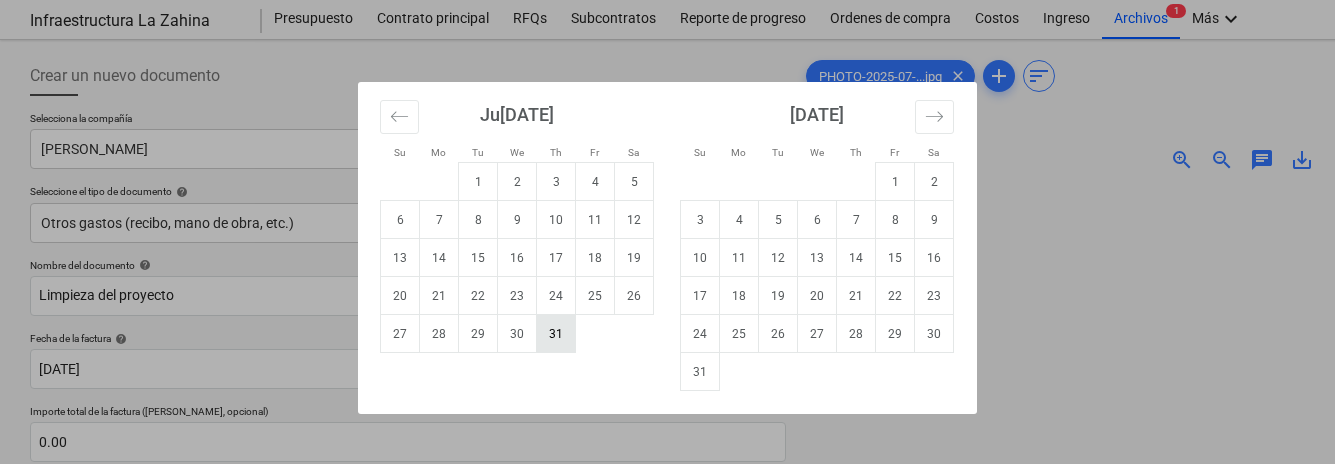 click on "31" at bounding box center (556, 334) 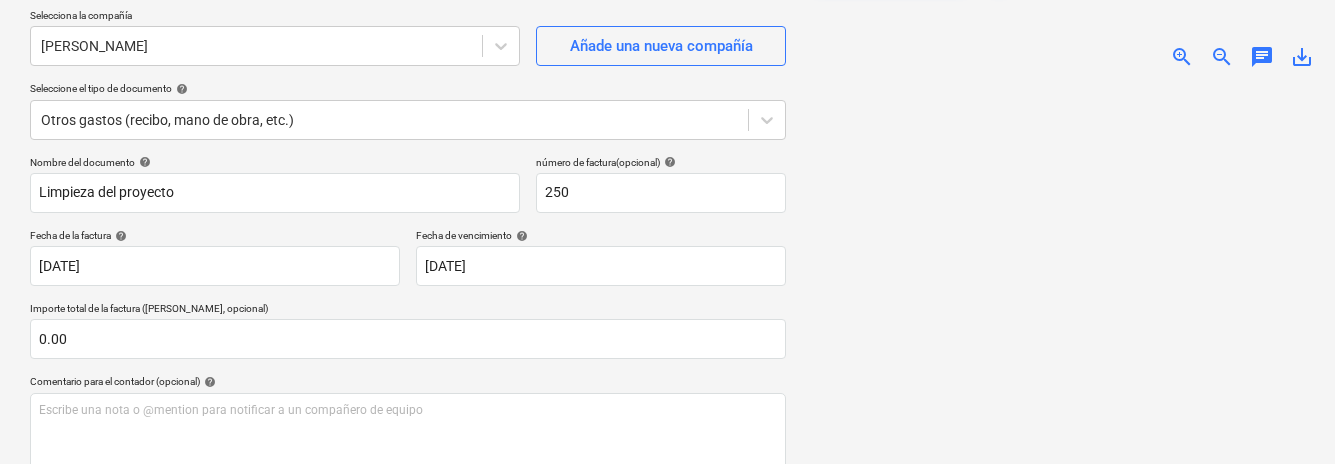 scroll, scrollTop: 166, scrollLeft: 0, axis: vertical 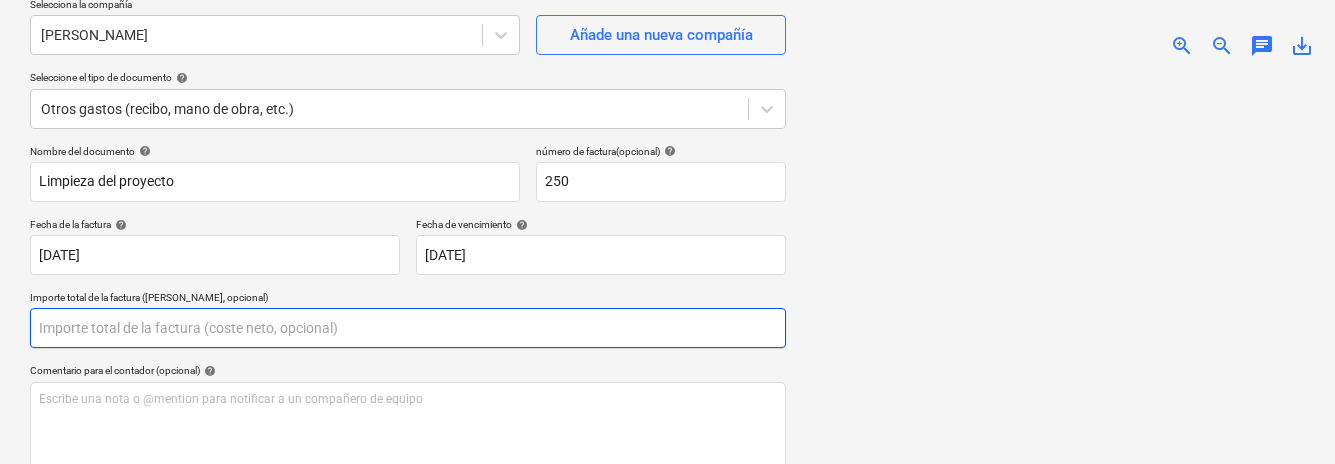 click at bounding box center (408, 328) 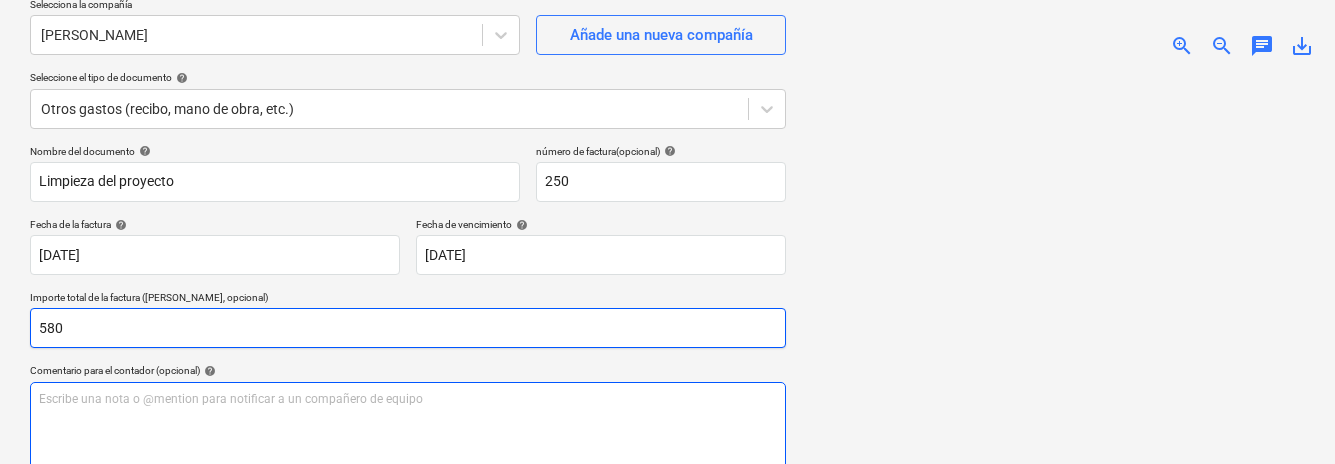 type on "580" 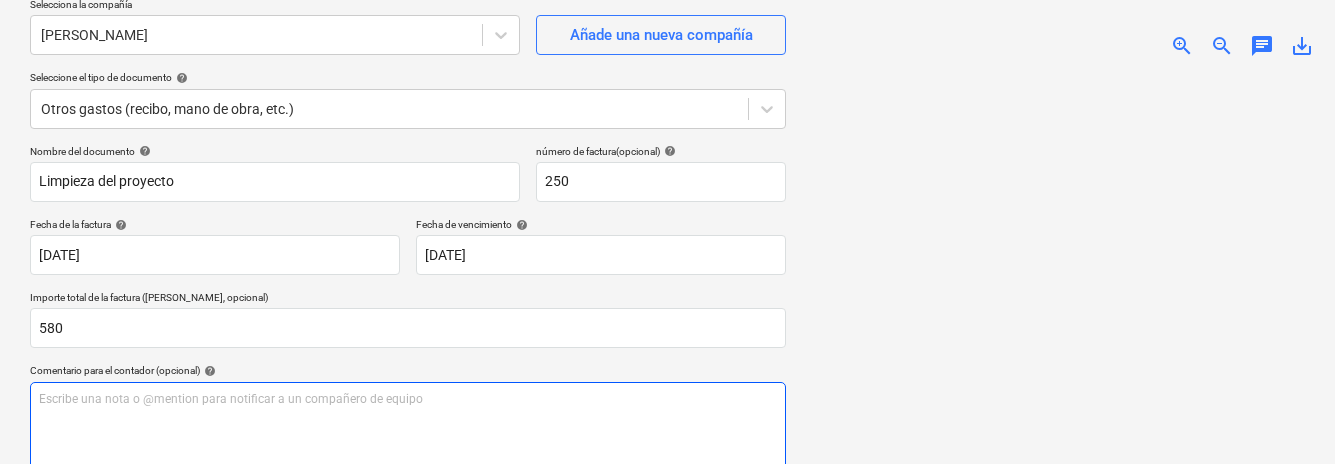 click on "Escribe una nota o @mention para notificar a un compañero de equipo ﻿" at bounding box center [408, 441] 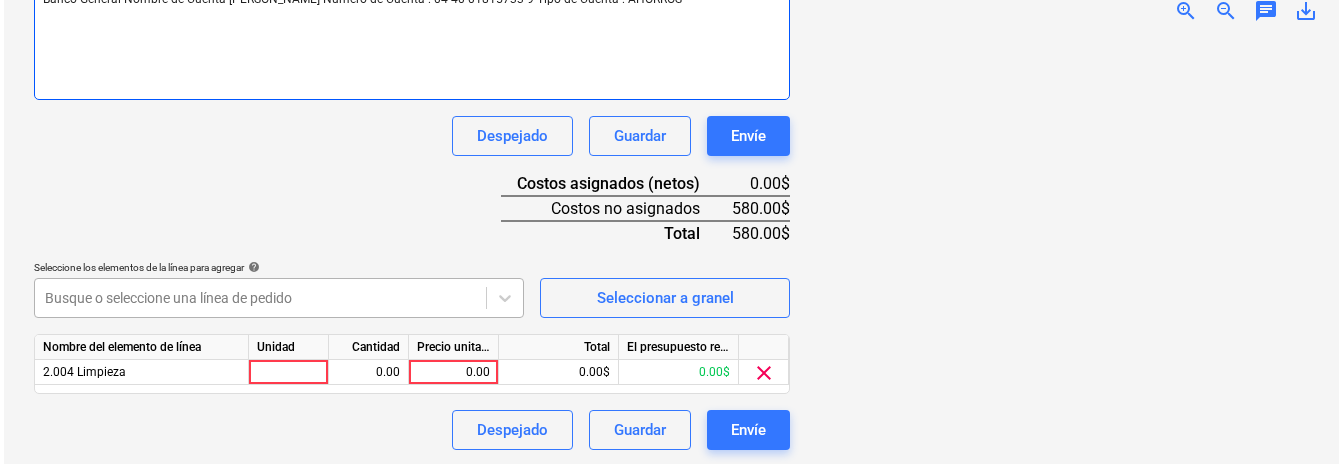 scroll, scrollTop: 565, scrollLeft: 0, axis: vertical 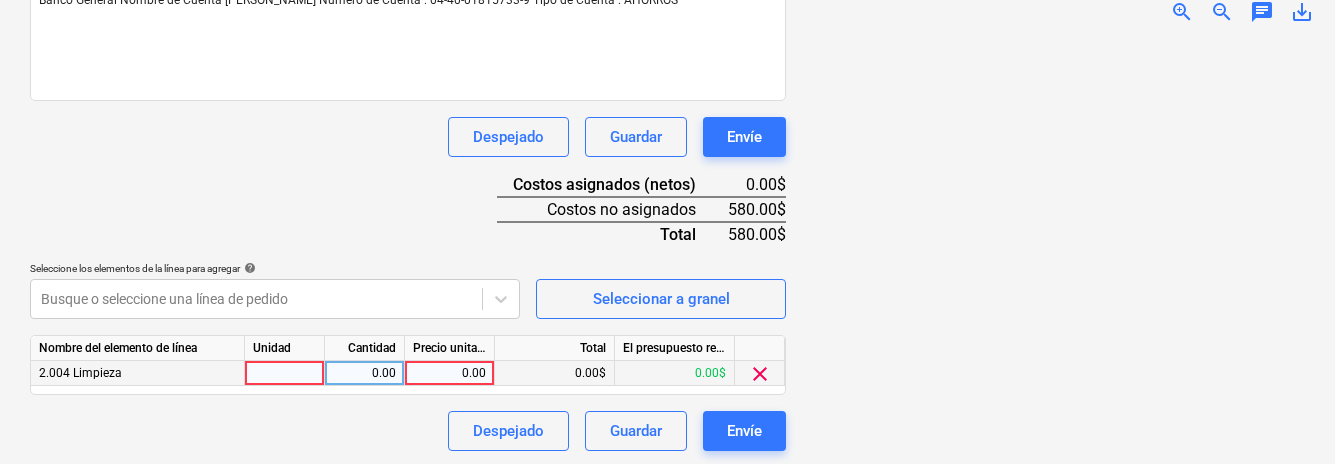 click on "0.00" at bounding box center [449, 373] 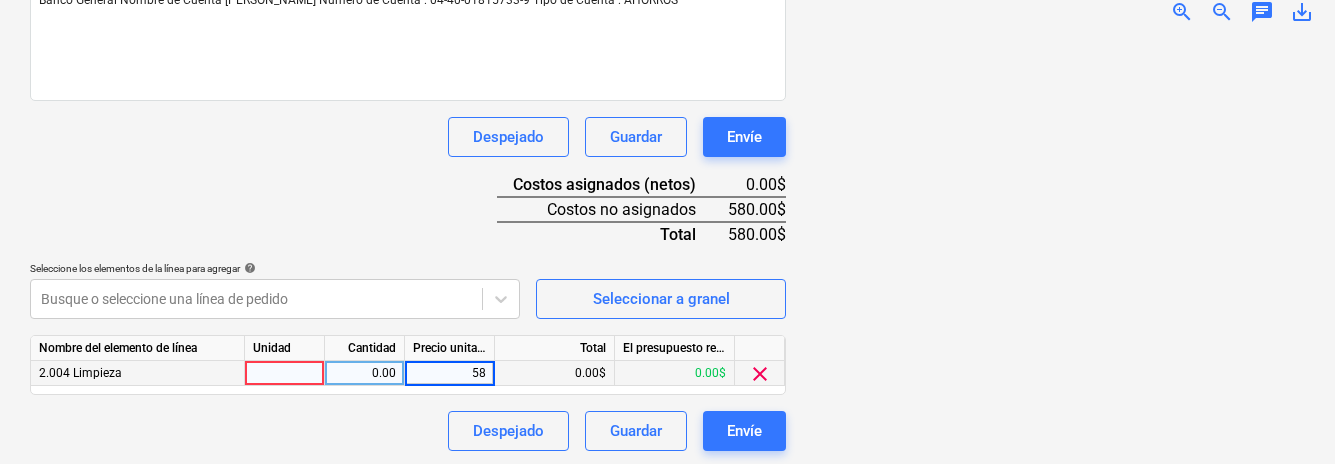 type on "580" 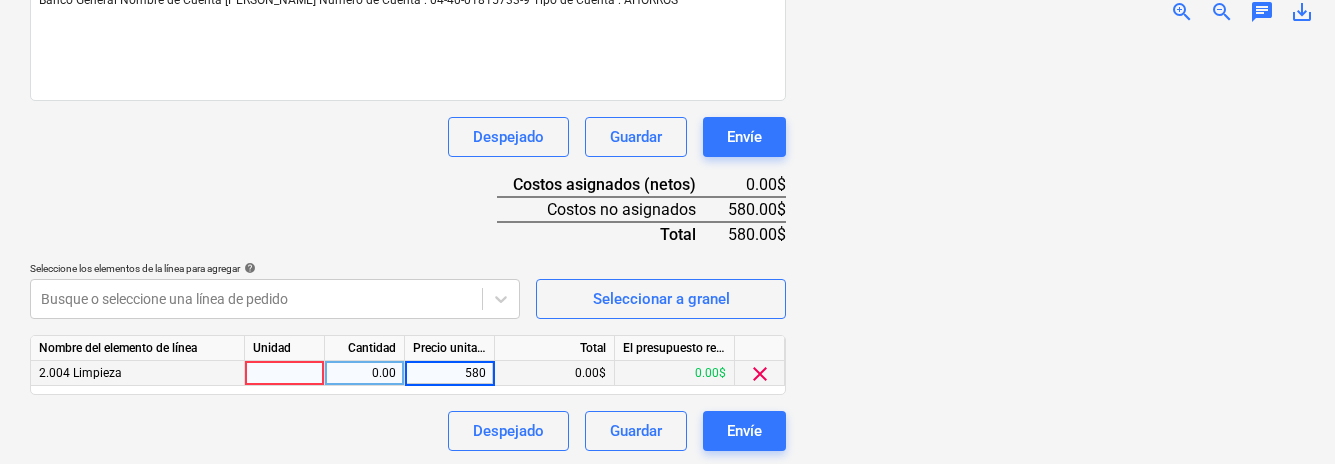 click on "Despejado Guardar Envíe" at bounding box center [408, 431] 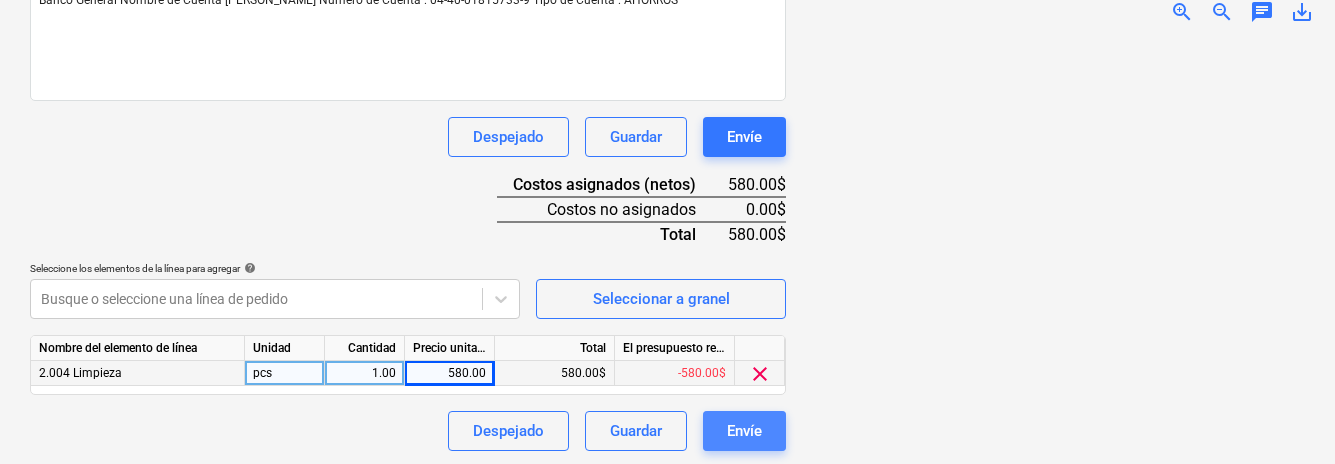 click on "Envíe" at bounding box center (744, 431) 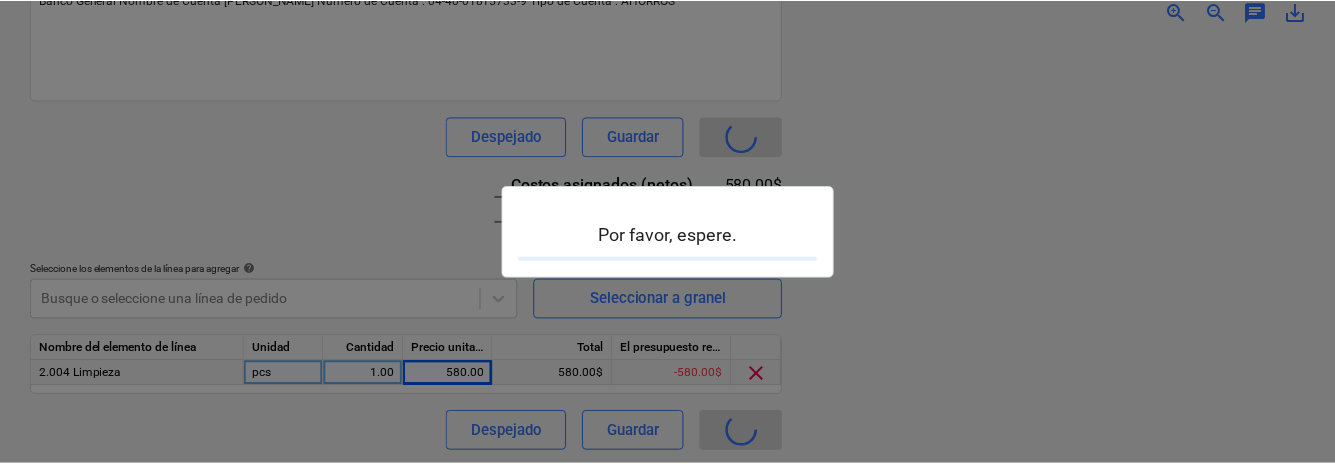 scroll, scrollTop: 74, scrollLeft: 0, axis: vertical 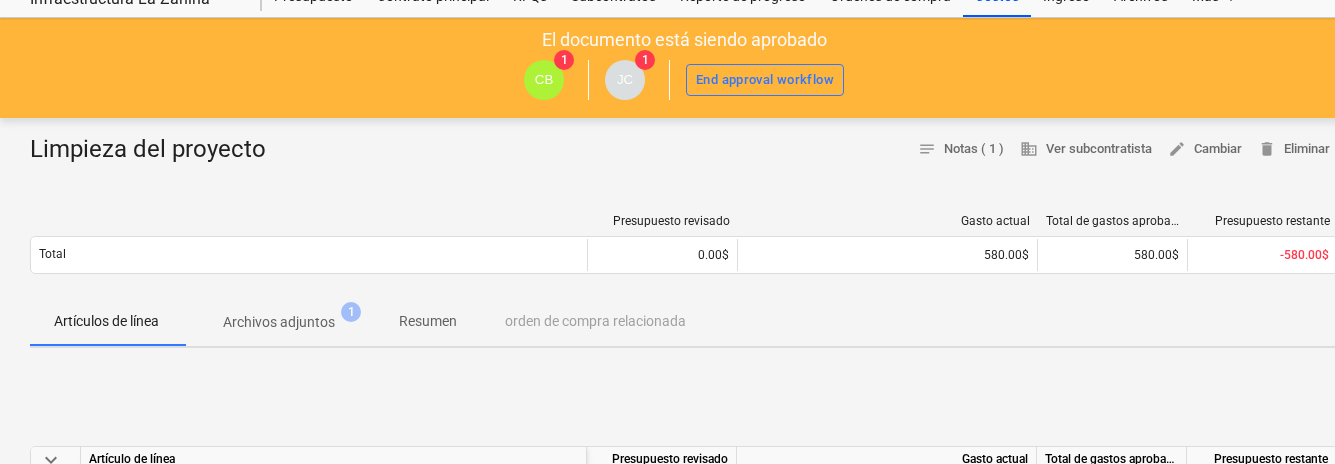 click on "keyboard_arrow_down Artículo de línea Presupuesto revisado Gasto actual Total de gastos aprobados Presupuesto restante keyboard_arrow_down 1020320 Construcción 0.00$ 580.00$ 580.00$ -580.00$ keyboard_arrow_down 1020320.01.000 PRELIMINARES 0.00$ 580.00$ 580.00$ -580.00$ 2.004 Limpieza 0.00$ 1.00   ×   580.00$ / pcs 580.00$ 580.00$ -580.00$ Total 0.00$ 580.00$ 580.00$ -580.00$" at bounding box center (684, 514) 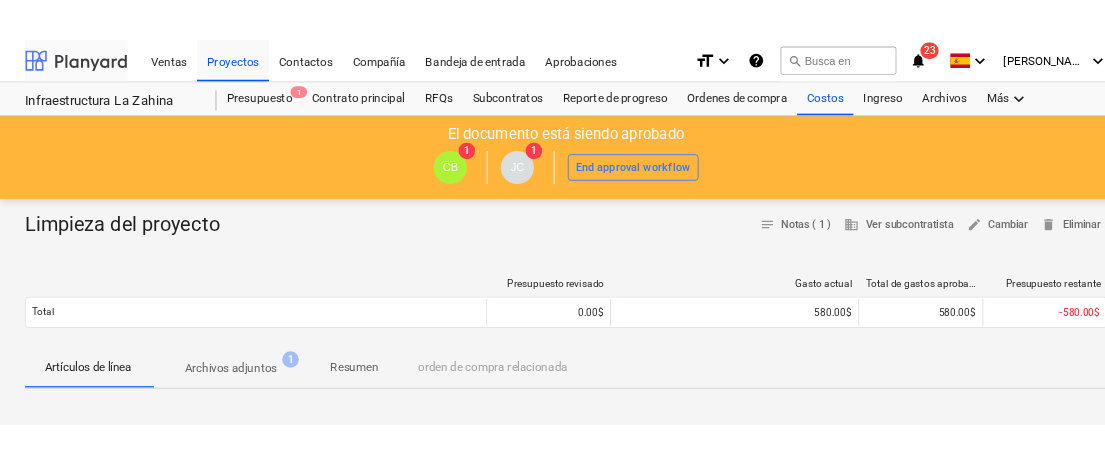 scroll, scrollTop: 0, scrollLeft: 0, axis: both 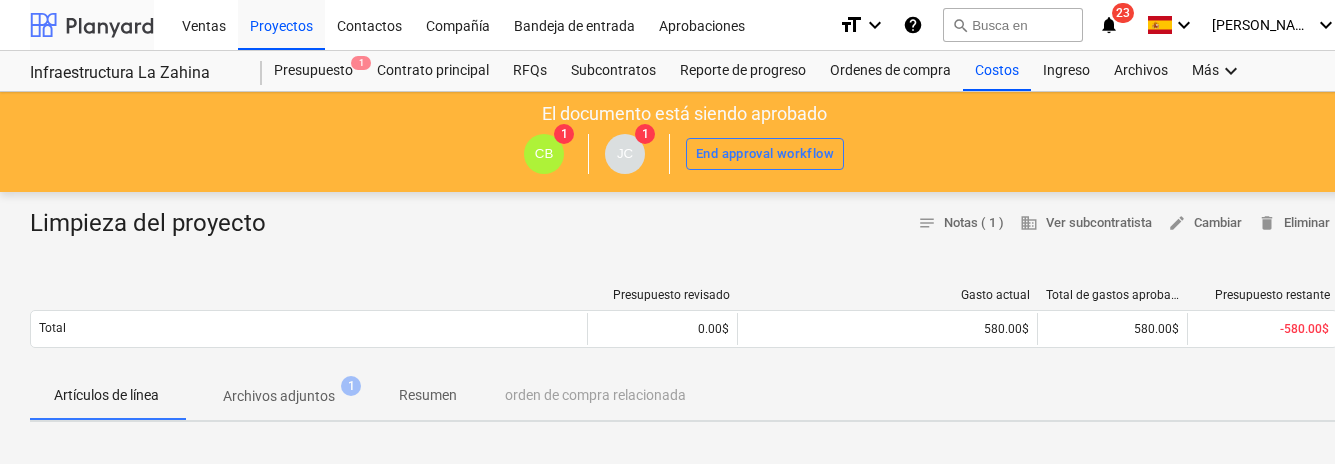 click at bounding box center (92, 25) 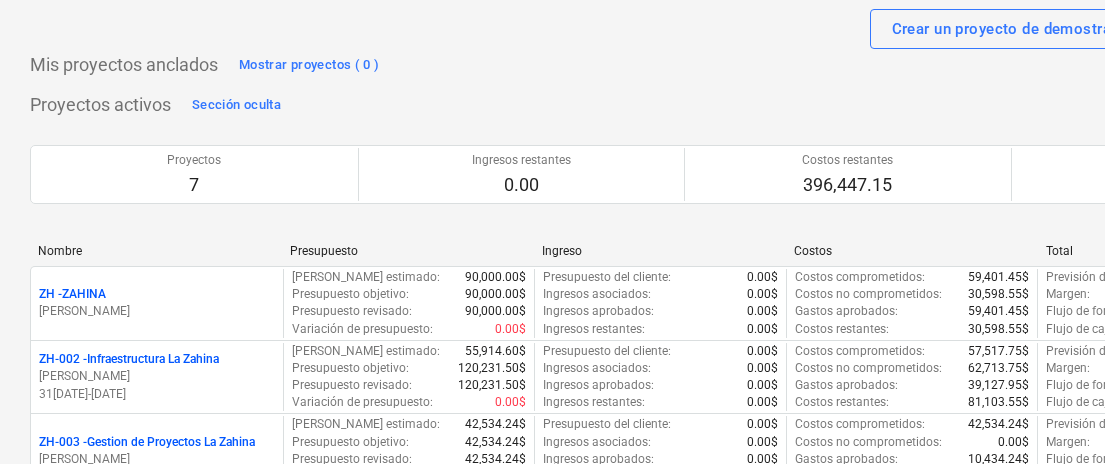 scroll, scrollTop: 61, scrollLeft: 0, axis: vertical 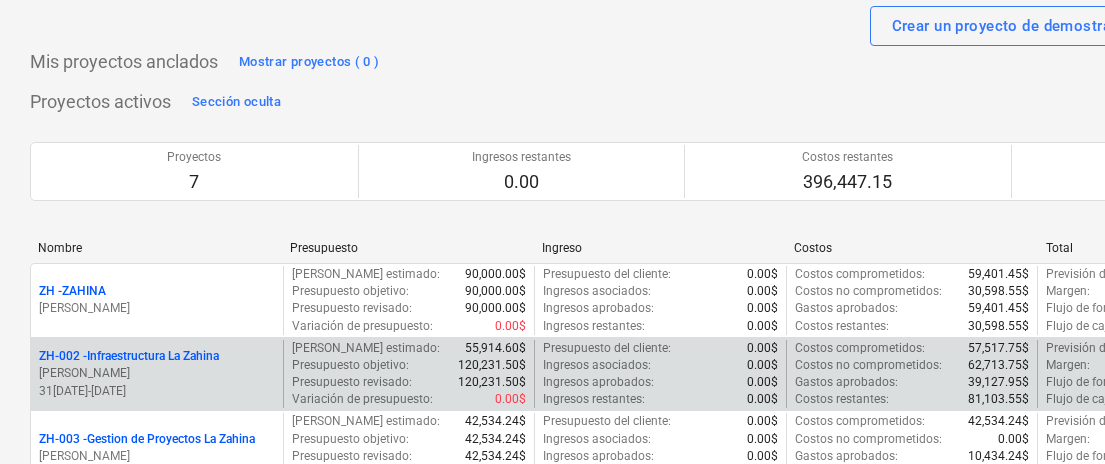 click on "ZH-002 -  Infraestructura La Zahina" at bounding box center (129, 356) 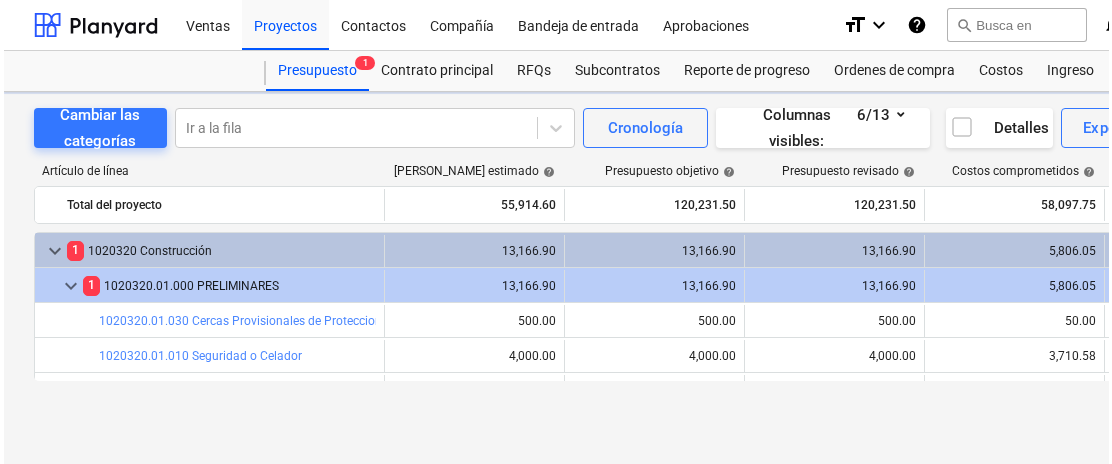 scroll, scrollTop: 0, scrollLeft: 0, axis: both 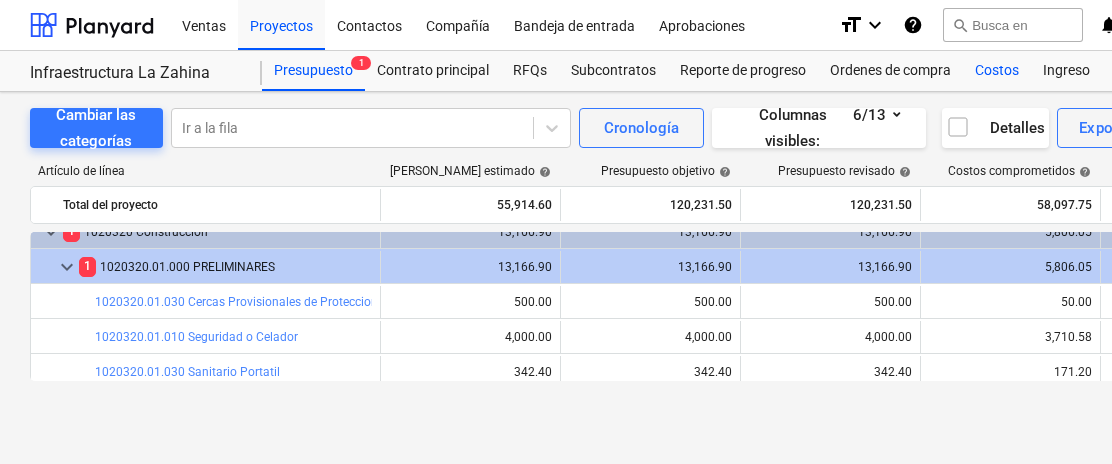 click on "Costos" at bounding box center (997, 71) 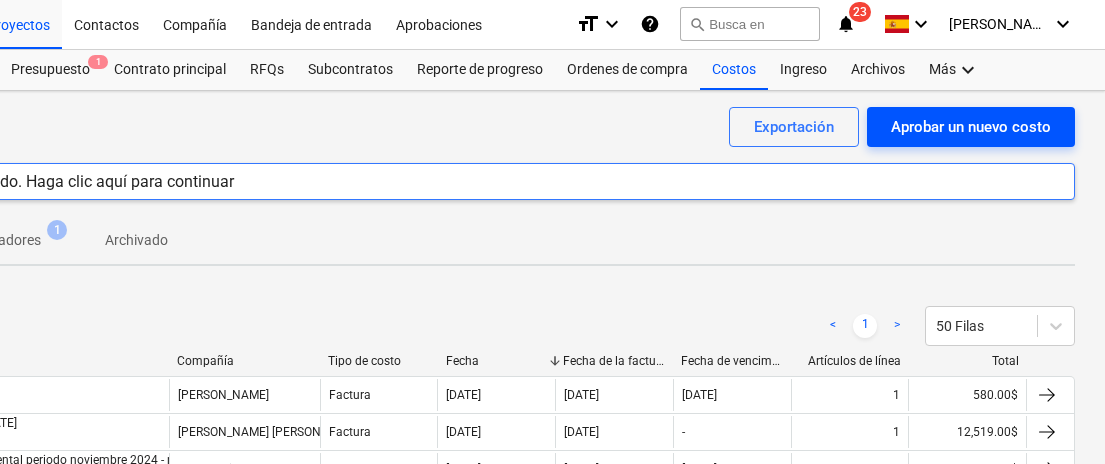 scroll, scrollTop: 1, scrollLeft: 263, axis: both 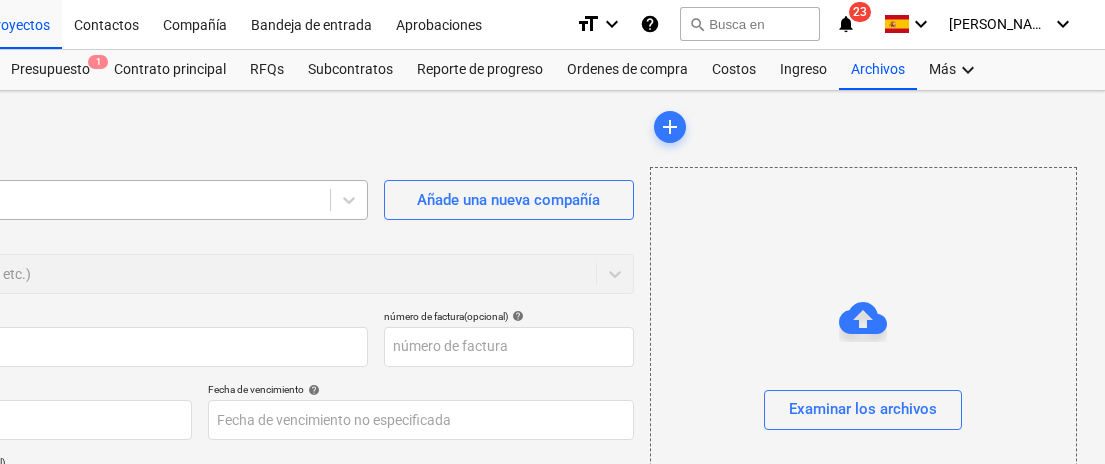 click on "Ventas Proyectos Contactos Compañía Bandeja de entrada Aprobaciones format_size keyboard_arrow_down help search Busca en notifications 23 keyboard_arrow_down [PERSON_NAME] keyboard_arrow_down Infraestructura La Zahina Presupuesto 1 Contrato principal RFQs Subcontratos Reporte de progreso Ordenes de compra Costos Ingreso Archivos Más keyboard_arrow_down Crear un nuevo documento Selecciona la compañía Selecciona la compañía Añade una nueva compañía Seleccione el tipo de documento help Otros gastos (recibo, mano de obra, etc.) Nombre del documento help número de factura  (opcional) help Fecha de la factura help Press the down arrow key to interact with the calendar and
select a date. Press the question mark key to get the keyboard shortcuts for changing dates. Fecha de vencimiento help Press the down arrow key to interact with the calendar and
select a date. Press the question mark key to get the keyboard shortcuts for changing dates. Importe total de la factura (coste neto, opcional) 0.00 help" at bounding box center [289, 231] 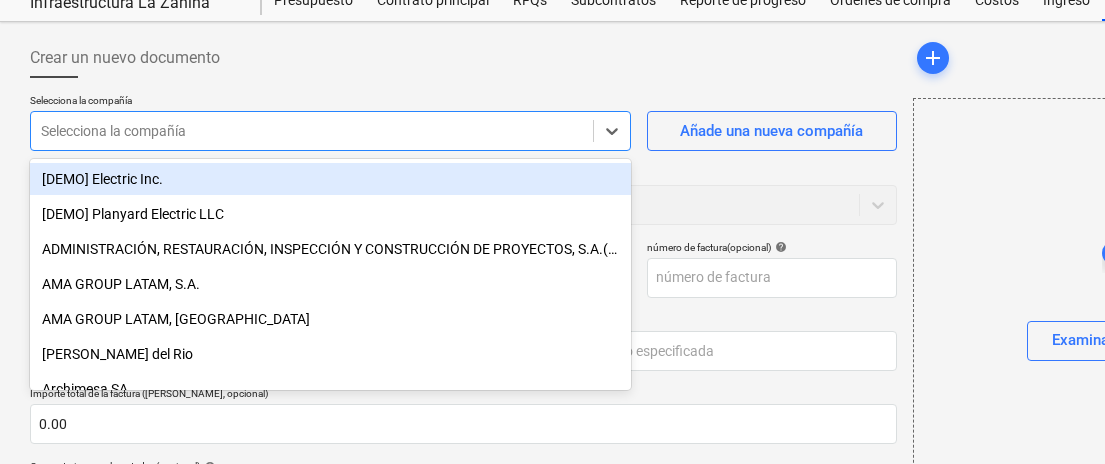 scroll, scrollTop: 77, scrollLeft: 0, axis: vertical 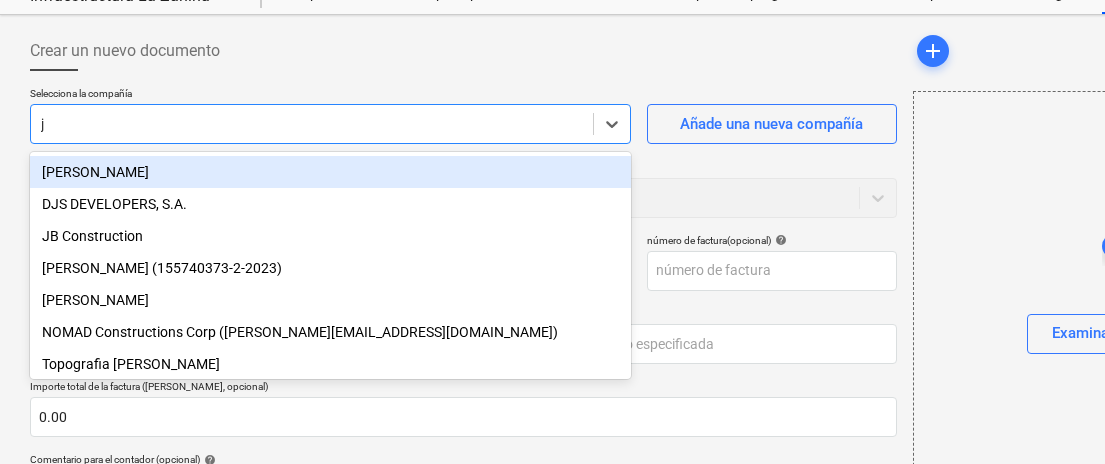 type on "jo" 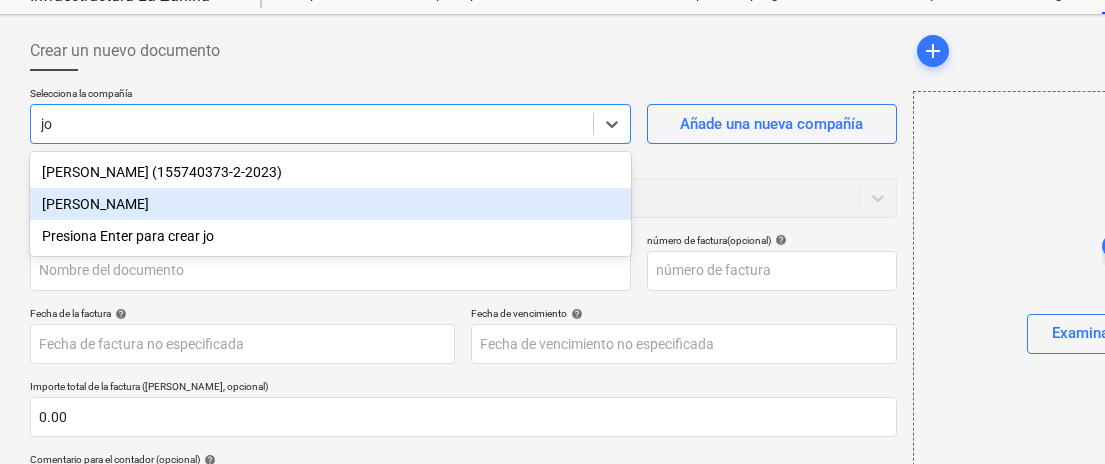 click on "[PERSON_NAME]" at bounding box center [330, 204] 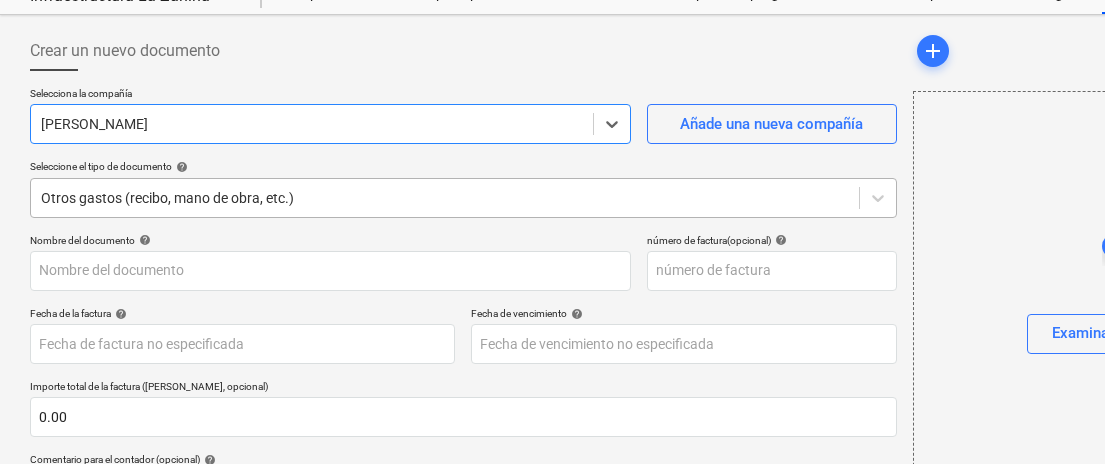 click on "Ventas Proyectos Contactos Compañía Bandeja de entrada Aprobaciones format_size keyboard_arrow_down help search Busca en notifications 23 keyboard_arrow_down [PERSON_NAME] keyboard_arrow_down Infraestructura La Zahina Presupuesto 1 Contrato principal RFQs Subcontratos Reporte de progreso Ordenes de compra Costos Ingreso Archivos Más keyboard_arrow_down Crear un nuevo documento Selecciona la compañía option [PERSON_NAME]  , selected.   Select is focused ,type to refine list, press Down to open the menu,  [PERSON_NAME]   Añade una nueva compañía Seleccione el tipo de documento help Otros gastos (recibo, mano de obra, etc.) Nombre del documento help número de factura  (opcional) help Fecha de la factura help Press the down arrow key to interact with the calendar and
select a date. Press the question mark key to get the keyboard shortcuts for changing dates. Fecha de vencimiento help Importe total de la factura (coste neto, opcional) 0.00 help ﻿ Despejado Guardar help" at bounding box center (552, 155) 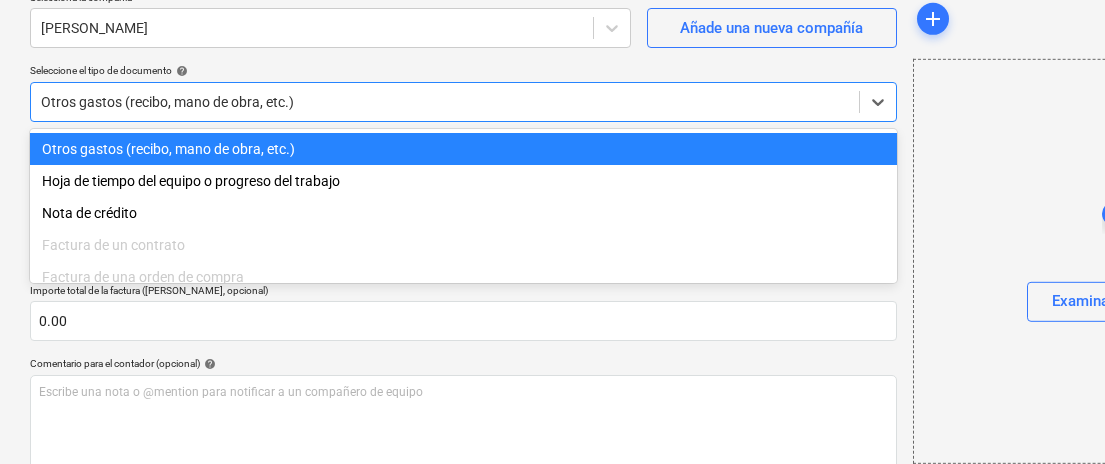 scroll, scrollTop: 174, scrollLeft: 0, axis: vertical 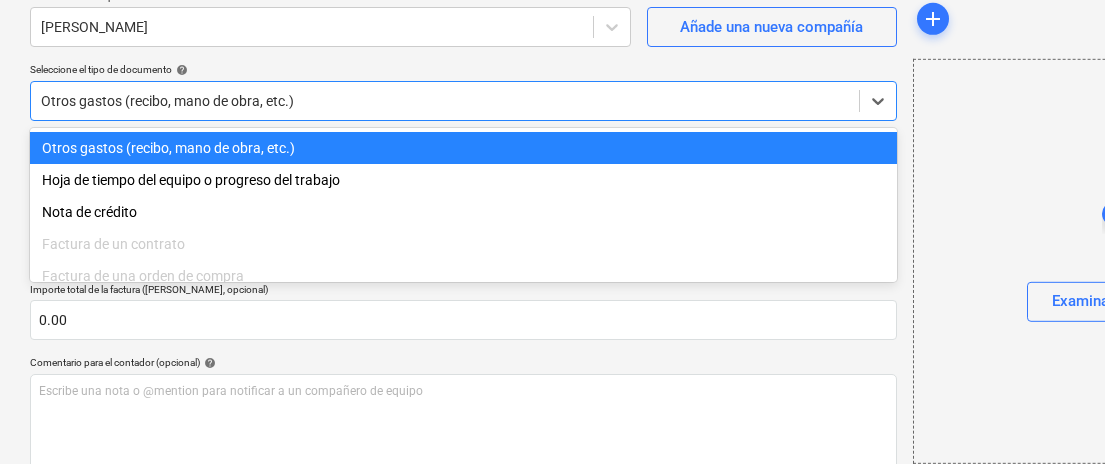 click on "Otros gastos (recibo, mano de obra, etc.)" at bounding box center (463, 148) 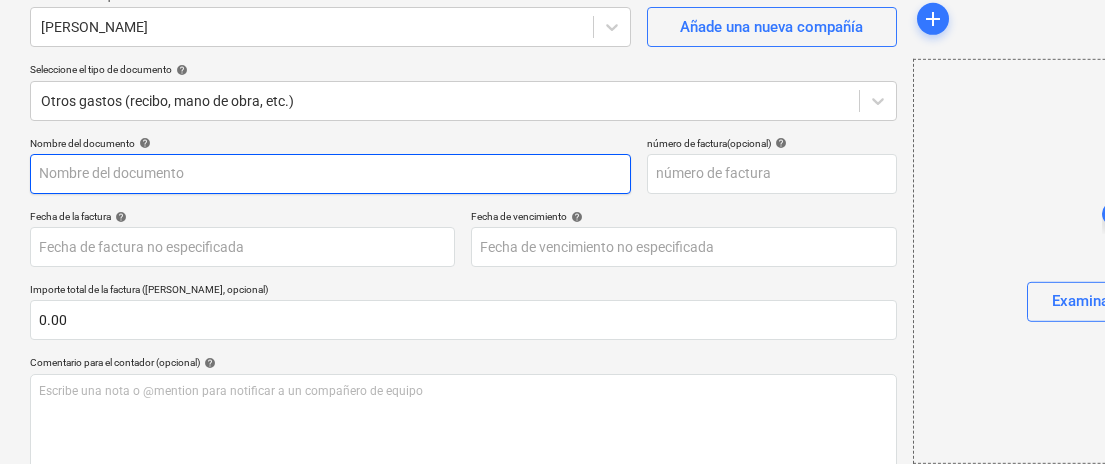 click at bounding box center [330, 174] 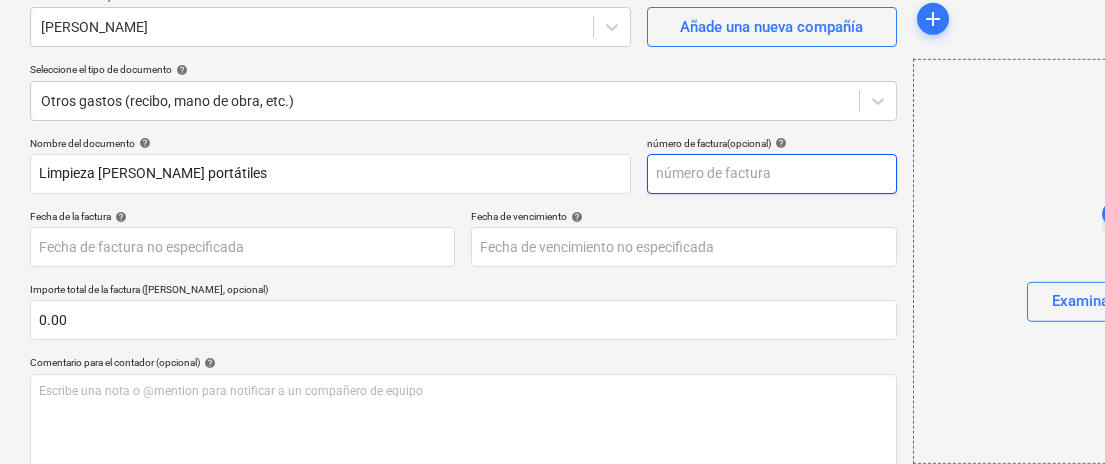 drag, startPoint x: 492, startPoint y: 181, endPoint x: 815, endPoint y: 157, distance: 323.8904 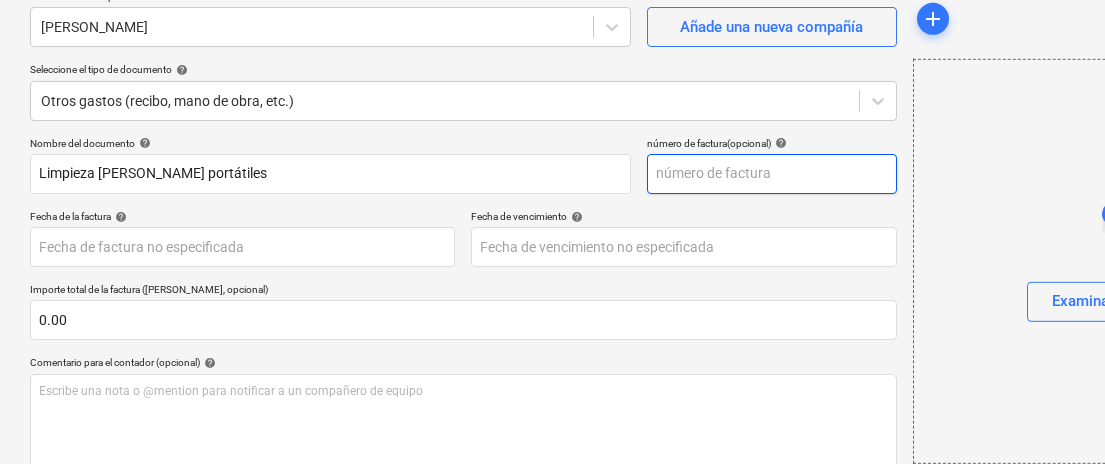click at bounding box center [772, 174] 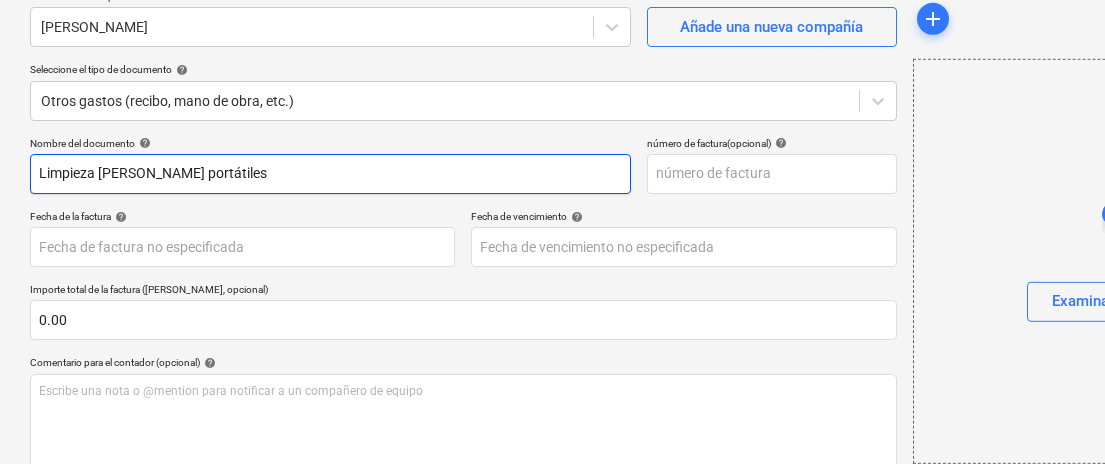 click on "Limpieza [PERSON_NAME] portátiles" at bounding box center (330, 174) 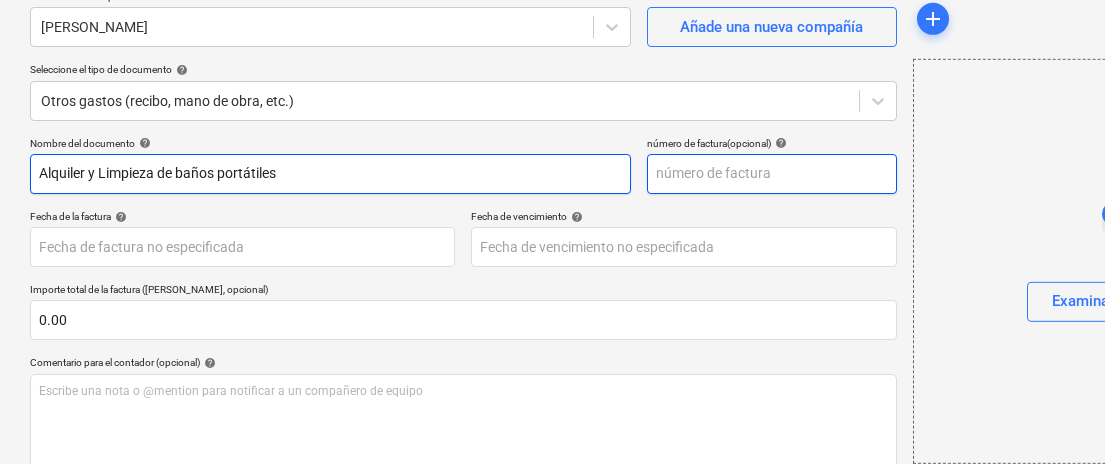 type on "Alquiler y Limpieza de baños portátiles" 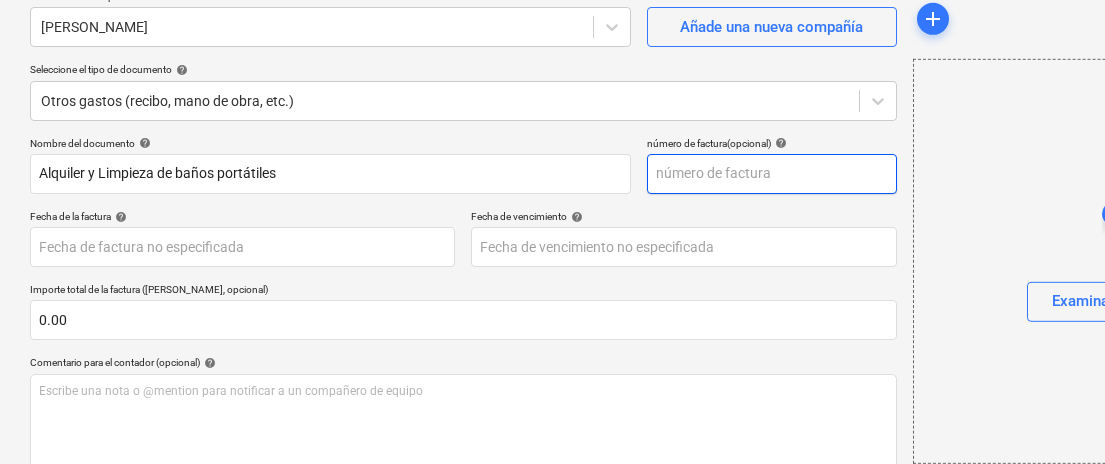 click at bounding box center [772, 174] 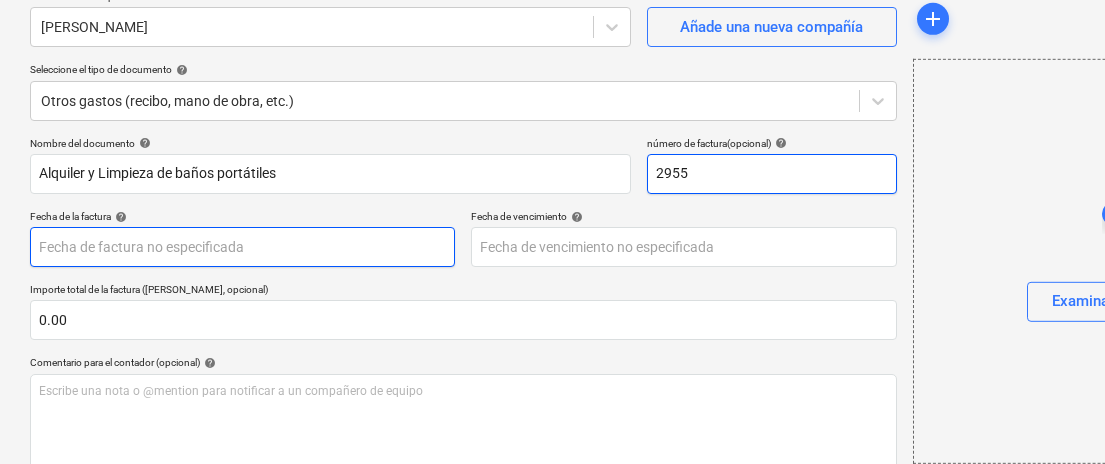 type on "2955" 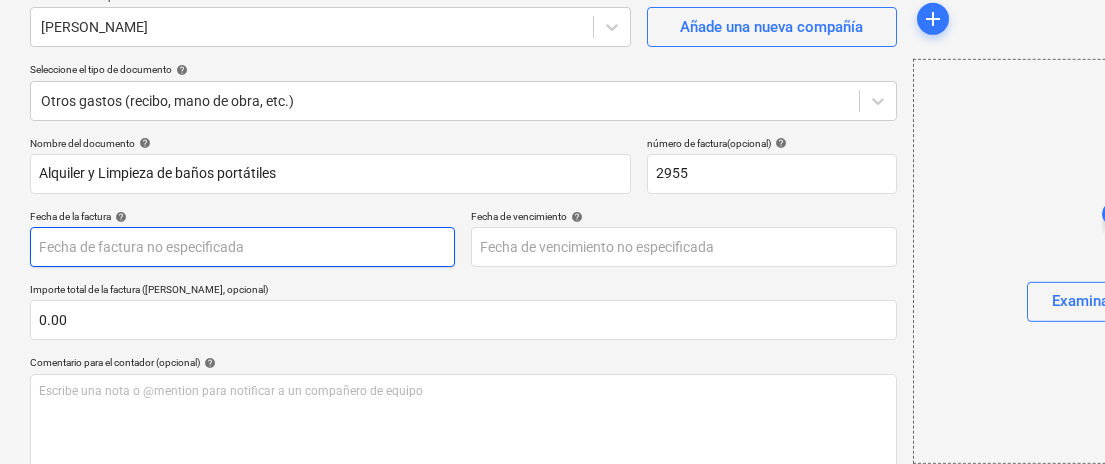 click on "Ventas Proyectos Contactos Compañía Bandeja de entrada Aprobaciones format_size keyboard_arrow_down help search Busca en notifications 23 keyboard_arrow_down [PERSON_NAME] keyboard_arrow_down Infraestructura La Zahina Presupuesto 1 Contrato principal RFQs Subcontratos Reporte de progreso Ordenes de compra Costos Ingreso Archivos Más keyboard_arrow_down Crear un nuevo documento Selecciona la compañía [PERSON_NAME]   Añade una nueva compañía Seleccione el tipo de documento help Otros gastos (recibo, mano de obra, etc.) Nombre del documento help [PERSON_NAME] y Limpieza [PERSON_NAME] portátiles número de factura  (opcional) help 2955 Fecha de la factura help Press the down arrow key to interact with the calendar and
select a date. Press the question mark key to get the keyboard shortcuts for changing dates. Fecha de vencimiento help Press the down arrow key to interact with the calendar and
select a date. Press the question mark key to get the keyboard shortcuts for changing dates. 0.00 ﻿" at bounding box center [552, 58] 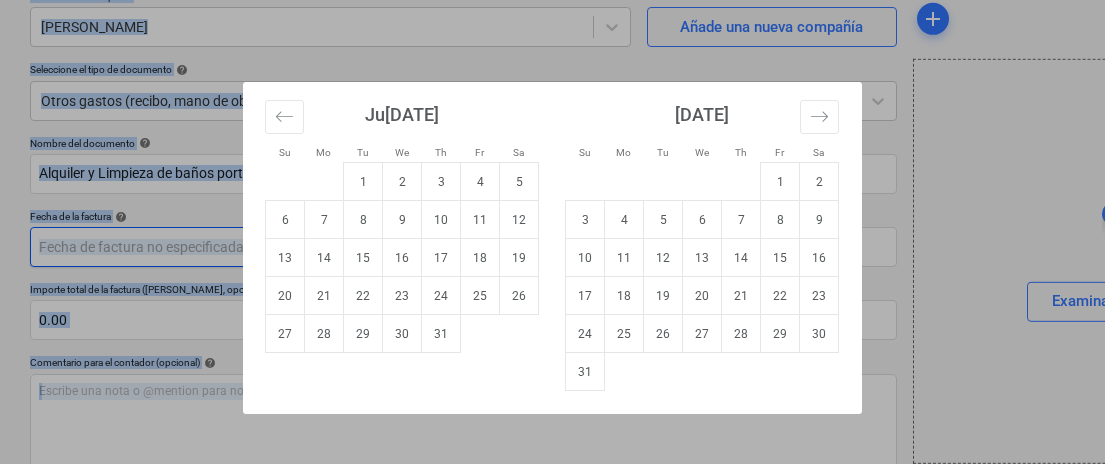 click on "Su Mo Tu We Th Fr Sa Su Mo Tu We Th Fr Sa [DATE] 1 2 3 4 5 6 7 8 9 10 11 12 13 14 15 16 17 18 19 20 21 22 23 24 25 26 27 28 29 [DATE] 1 2 3 4 5 6 7 8 9 10 11 12 13 14 15 16 17 18 19 20 21 22 23 24 25 26 27 28 29 30 [DATE] 1 2 3 4 5 6 7 8 9 10 11 12 13 14 15 16 17 18 19 20 21 22 23 24 25 26 27 28 29 30 31 [DATE] 1 2 3 4 5 6 7 8 9 10 11 12 13 14 15 16 17 18 19 20 21 22 23 24 25 26 27 28 29 30" at bounding box center [552, 232] 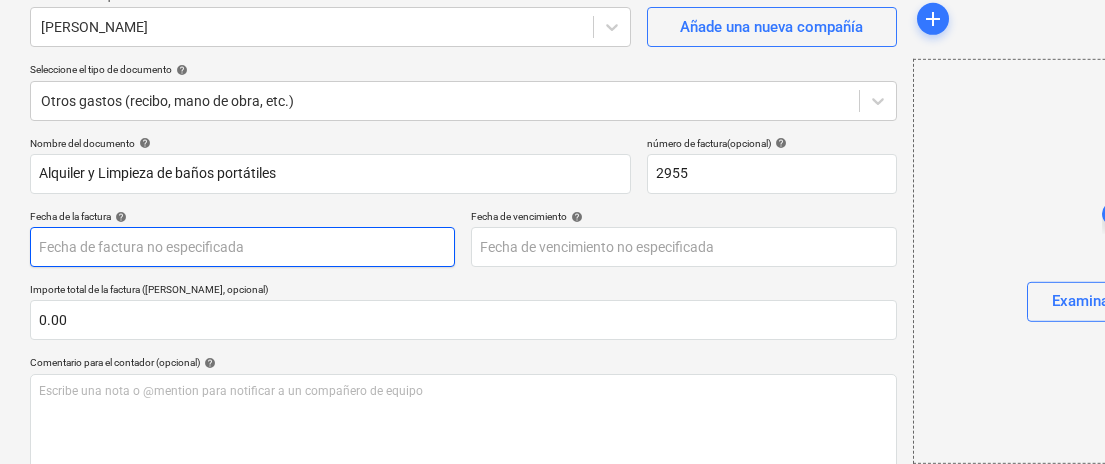 click on "Ventas Proyectos Contactos Compañía Bandeja de entrada Aprobaciones format_size keyboard_arrow_down help search Busca en notifications 23 keyboard_arrow_down [PERSON_NAME] keyboard_arrow_down Infraestructura La Zahina Presupuesto 1 Contrato principal RFQs Subcontratos Reporte de progreso Ordenes de compra Costos Ingreso Archivos Más keyboard_arrow_down Crear un nuevo documento Selecciona la compañía [PERSON_NAME]   Añade una nueva compañía Seleccione el tipo de documento help Otros gastos (recibo, mano de obra, etc.) Nombre del documento help [PERSON_NAME] y Limpieza [PERSON_NAME] portátiles número de factura  (opcional) help 2955 Fecha de la factura help Press the down arrow key to interact with the calendar and
select a date. Press the question mark key to get the keyboard shortcuts for changing dates. Fecha de vencimiento help Press the down arrow key to interact with the calendar and
select a date. Press the question mark key to get the keyboard shortcuts for changing dates. 0.00 ﻿" at bounding box center [552, 58] 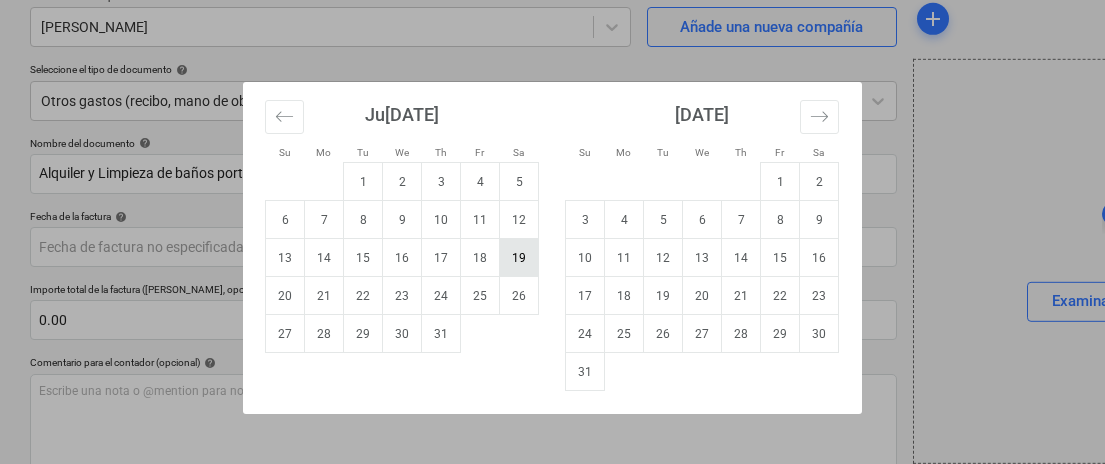 click on "19" at bounding box center (519, 258) 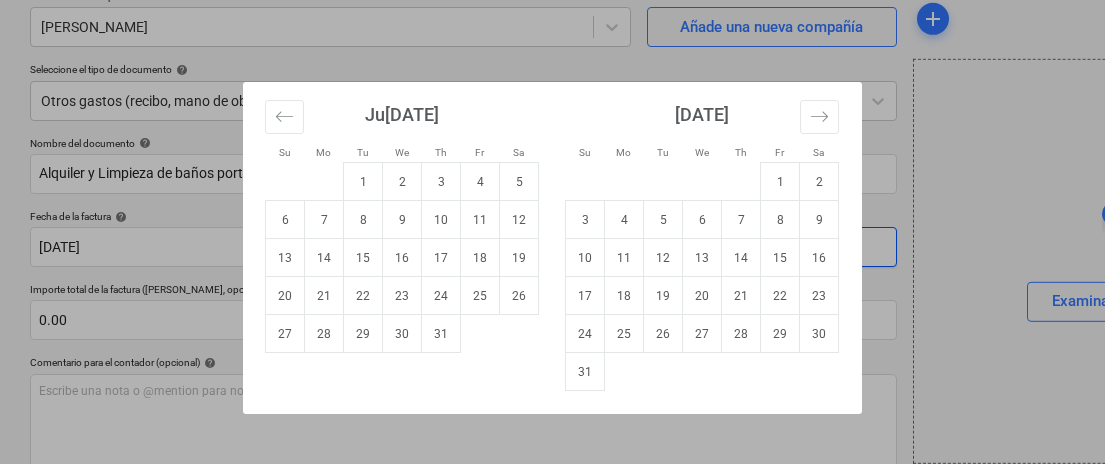click on "Ventas Proyectos Contactos Compañía Bandeja de entrada Aprobaciones format_size keyboard_arrow_down help search Busca en notifications 23 keyboard_arrow_down [PERSON_NAME] keyboard_arrow_down Infraestructura La Zahina Presupuesto 1 Contrato principal RFQs Subcontratos Reporte de progreso Ordenes de compra Costos Ingreso Archivos Más keyboard_arrow_down Crear un nuevo documento Selecciona la compañía [PERSON_NAME]   Añade una nueva compañía Seleccione el tipo de documento help Otros gastos (recibo, mano de obra, etc.) Nombre del documento help [PERSON_NAME] y Limpieza [PERSON_NAME] portátiles número de factura  (opcional) help 2955 Fecha de la factura help [DATE] 19.07.2025 Press the down arrow key to interact with the calendar and
select a date. Press the question mark key to get the keyboard shortcuts for changing dates. Fecha de vencimiento help Importe total de la factura (coste neto, opcional) 0.00 Comentario para el contador (opcional) help ﻿ Despejado Guardar Envíe 0.00$ help" at bounding box center [552, 58] 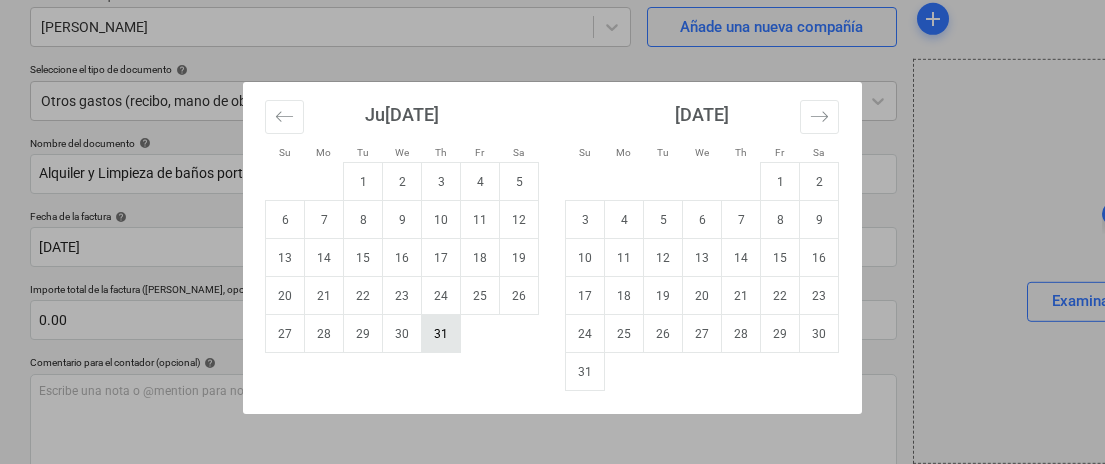 click on "31" at bounding box center (441, 334) 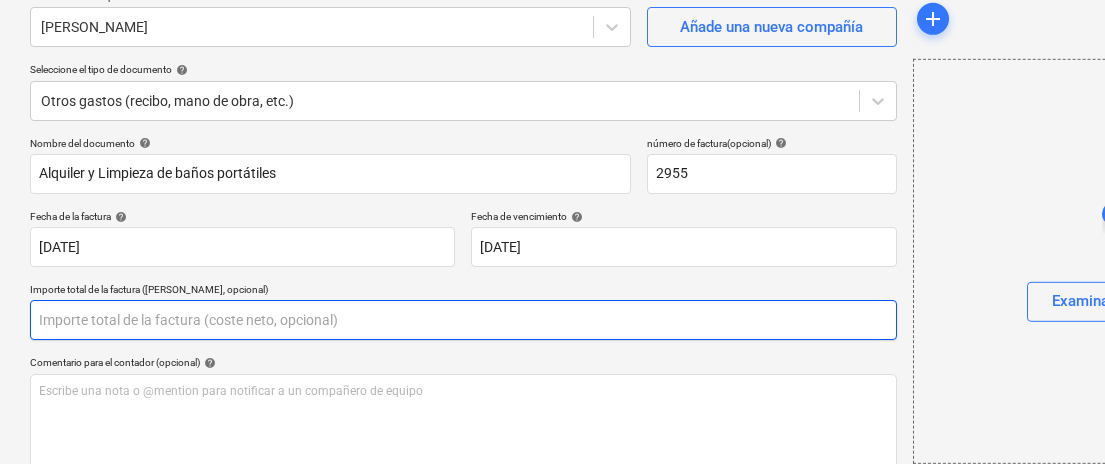 click at bounding box center [463, 320] 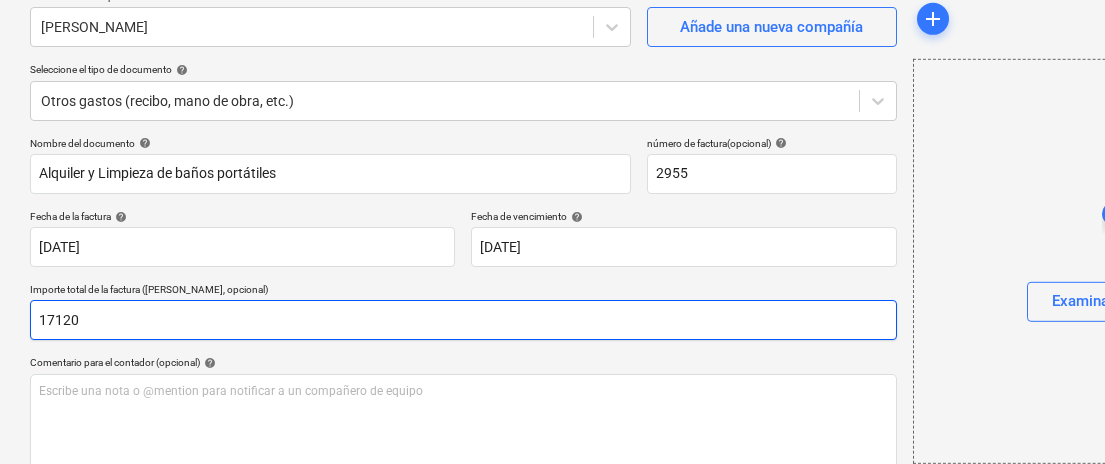 click on "17120" at bounding box center [463, 320] 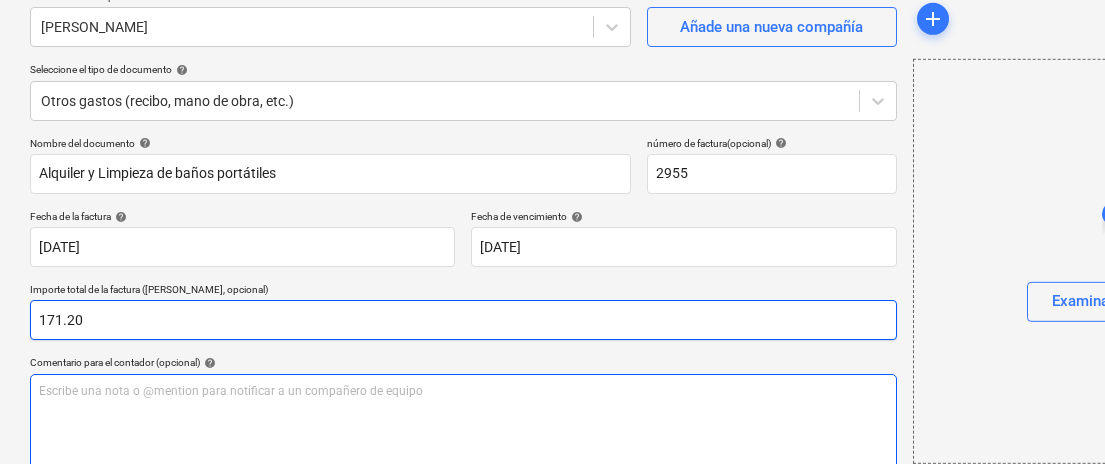 type on "171.20" 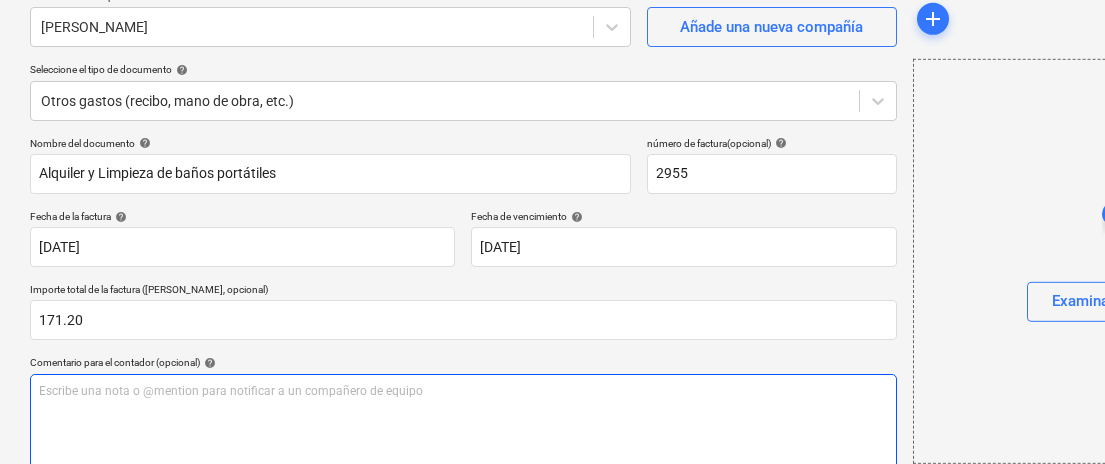click on "Escribe una nota o @mention para notificar a un compañero de equipo ﻿" at bounding box center (463, 433) 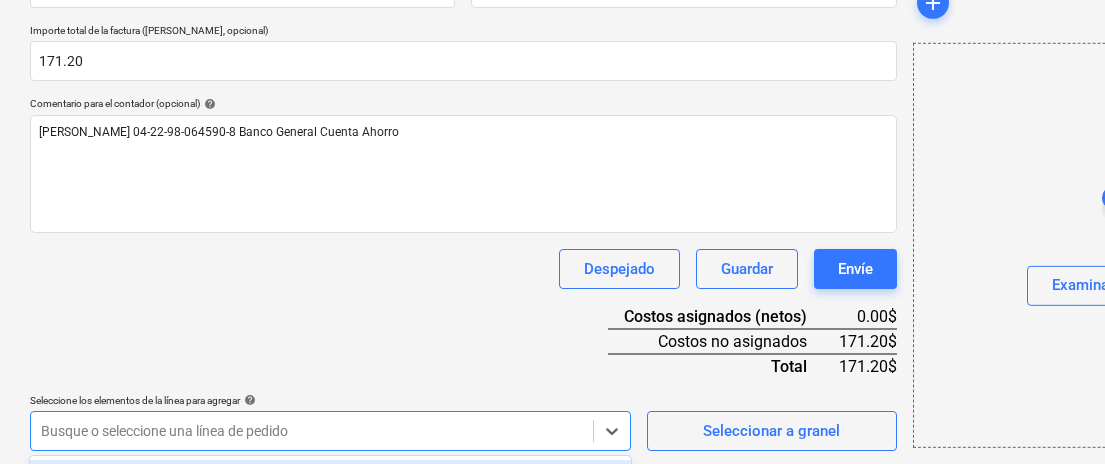 scroll, scrollTop: 729, scrollLeft: 0, axis: vertical 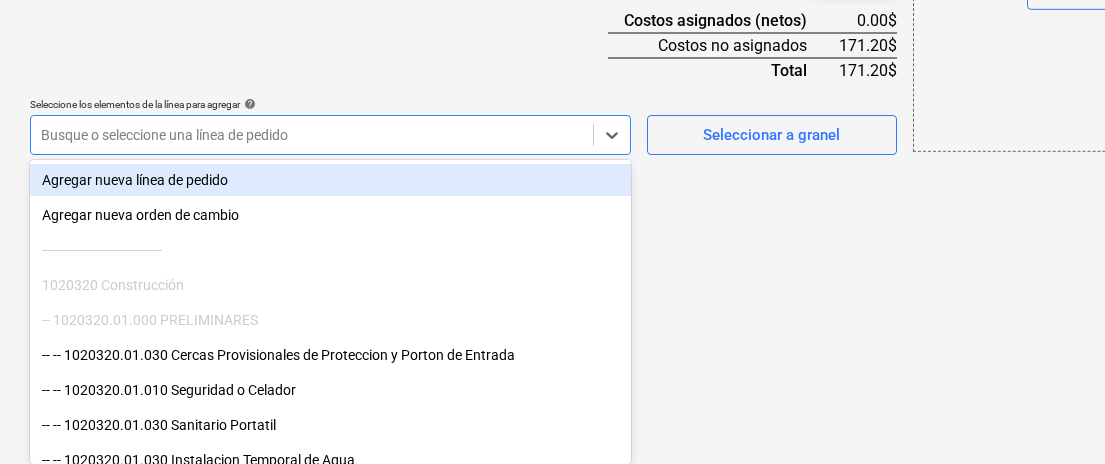 click on "Ventas Proyectos Contactos Compañía Bandeja de entrada Aprobaciones format_size keyboard_arrow_down help search Busca en notifications 23 keyboard_arrow_down [PERSON_NAME] keyboard_arrow_down Infraestructura La Zahina Presupuesto 1 Contrato principal RFQs Subcontratos Reporte de progreso Ordenes de compra Costos Ingreso Archivos Más keyboard_arrow_down Crear un nuevo documento Selecciona la compañía [PERSON_NAME]   Añade una nueva compañía Seleccione el tipo de documento help Otros gastos (recibo, mano de obra, etc.) Nombre del documento help [PERSON_NAME] y Limpieza [PERSON_NAME] portátiles número de factura  (opcional) help 2955 Fecha de la factura help [DATE] 19.07.2025 Press the down arrow key to interact with the calendar and
select a date. Press the question mark key to get the keyboard shortcuts for changing dates. Fecha de vencimiento help [DATE] [DATE] Importe total de la factura (coste neto, opcional) 171.20 Comentario para el contador (opcional) help Despejado help" at bounding box center (552, -497) 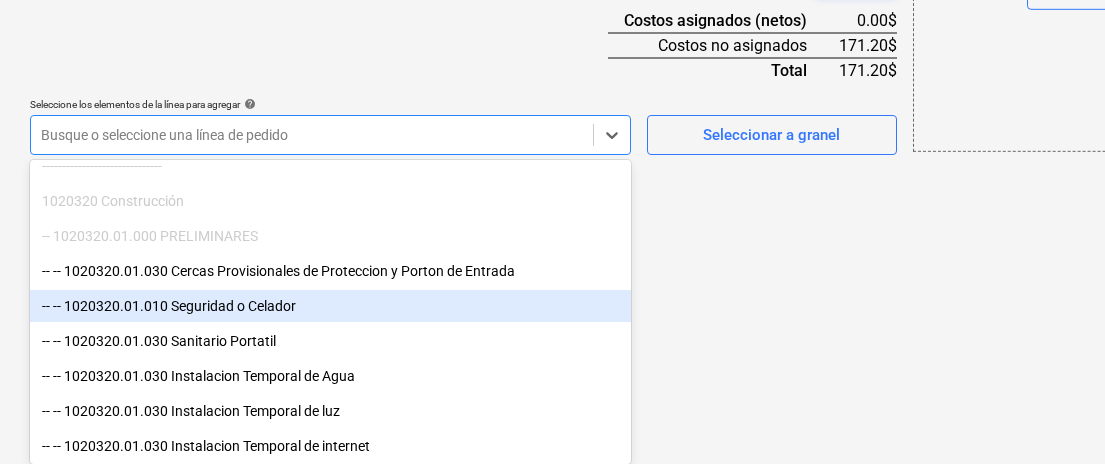 scroll, scrollTop: 86, scrollLeft: 0, axis: vertical 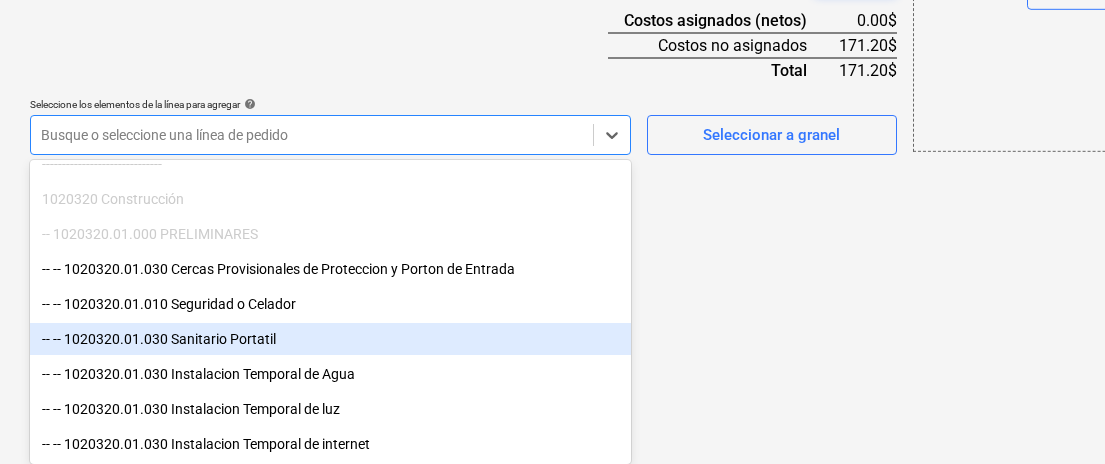 click on "-- --  1020320.01.030 Sanitario Portatil" at bounding box center [330, 339] 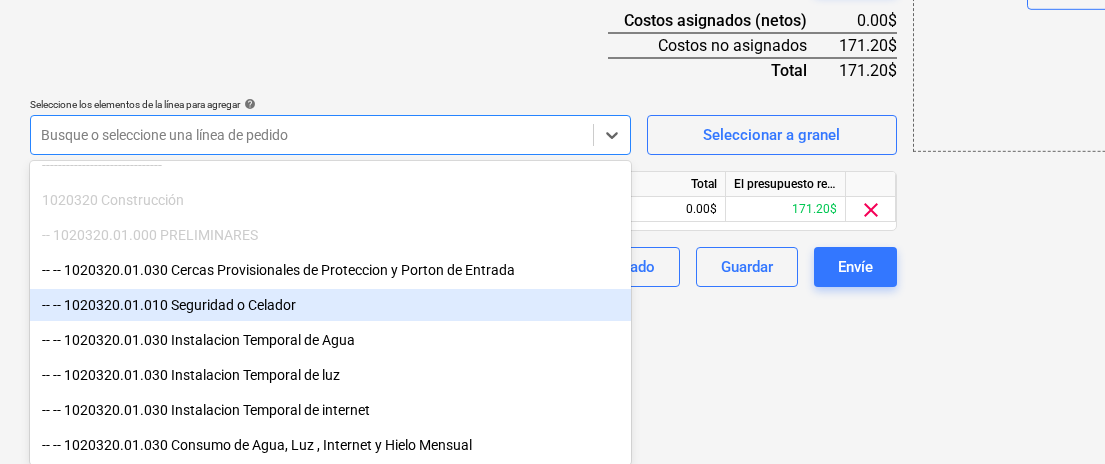 scroll, scrollTop: 566, scrollLeft: 0, axis: vertical 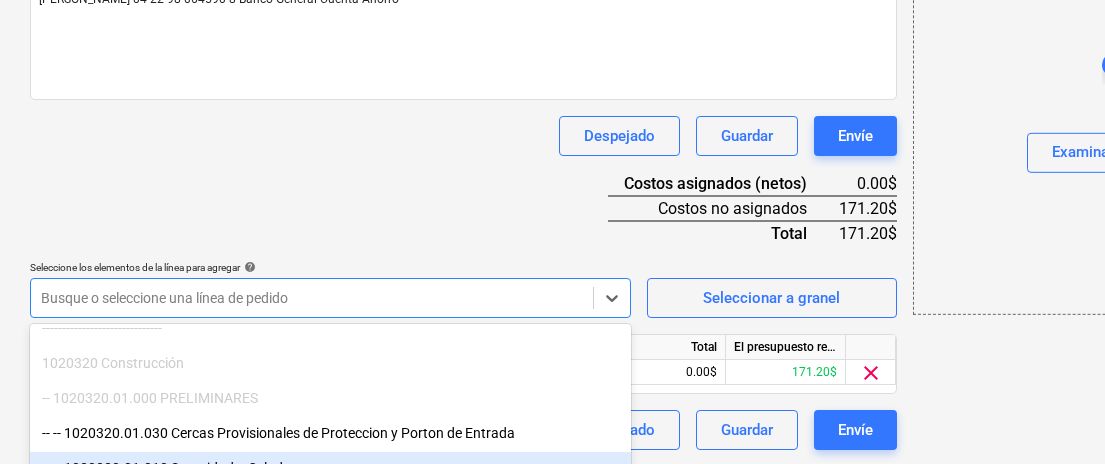 click on "Ventas Proyectos Contactos Compañía Bandeja de entrada Aprobaciones format_size keyboard_arrow_down help search Busca en notifications 23 keyboard_arrow_down [PERSON_NAME] keyboard_arrow_down Infraestructura La Zahina Presupuesto 1 Contrato principal RFQs Subcontratos Reporte de progreso Ordenes de compra Costos Ingreso Archivos Más keyboard_arrow_down Crear un nuevo documento Selecciona la compañía [PERSON_NAME]   Añade una nueva compañía Seleccione el tipo de documento help Otros gastos (recibo, mano de obra, etc.) Nombre del documento help [PERSON_NAME] y Limpieza [PERSON_NAME] portátiles número de factura  (opcional) help 2955 Fecha de la factura help 19 [DATE].07.2025 Press the down arrow key to interact with the calendar and
select a date. Press the question mark key to get the keyboard shortcuts for changing dates. Fecha de vencimiento help 31 [DATE]1[DATE]mporte total de la factura (coste neto, opcional) 171.20 Comentario para el contador (opcional) help Despejado" at bounding box center [552, -334] 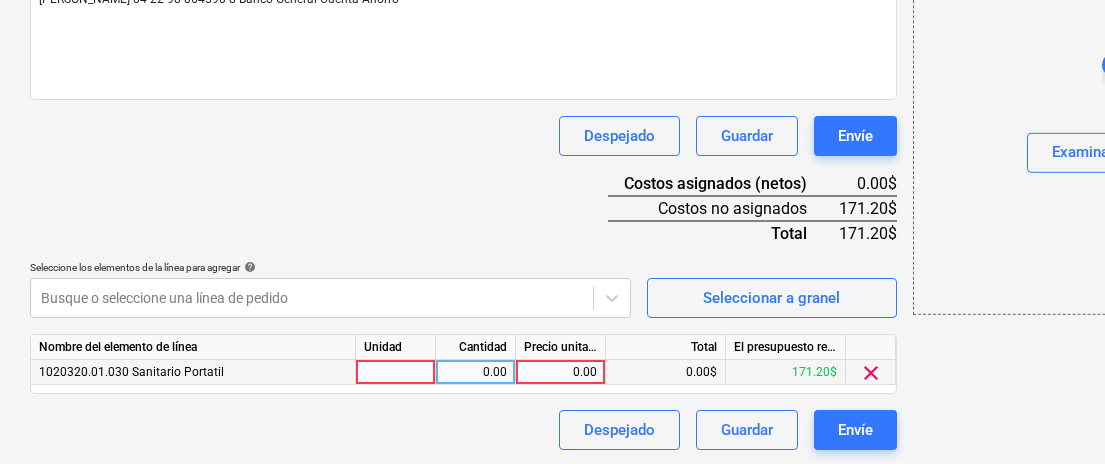 click on "0.00" at bounding box center [560, 372] 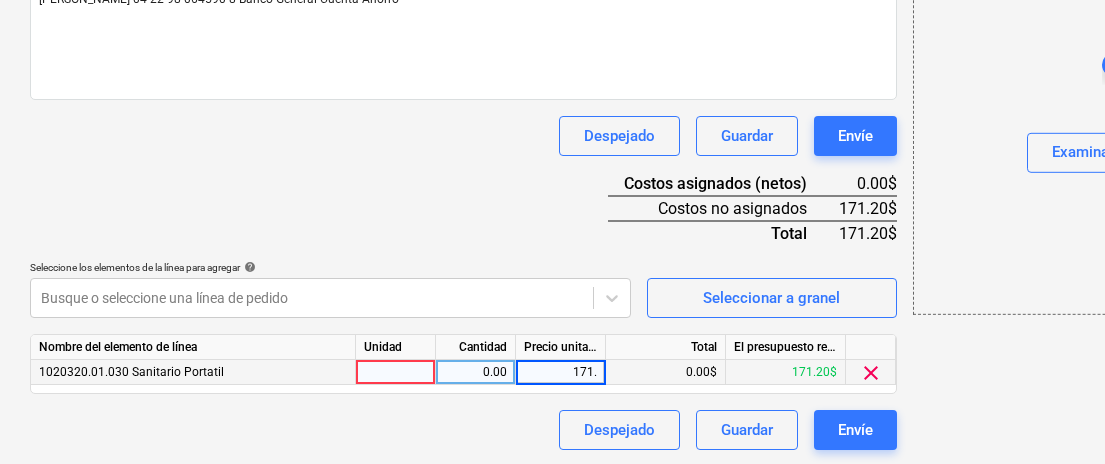 type on "171.2" 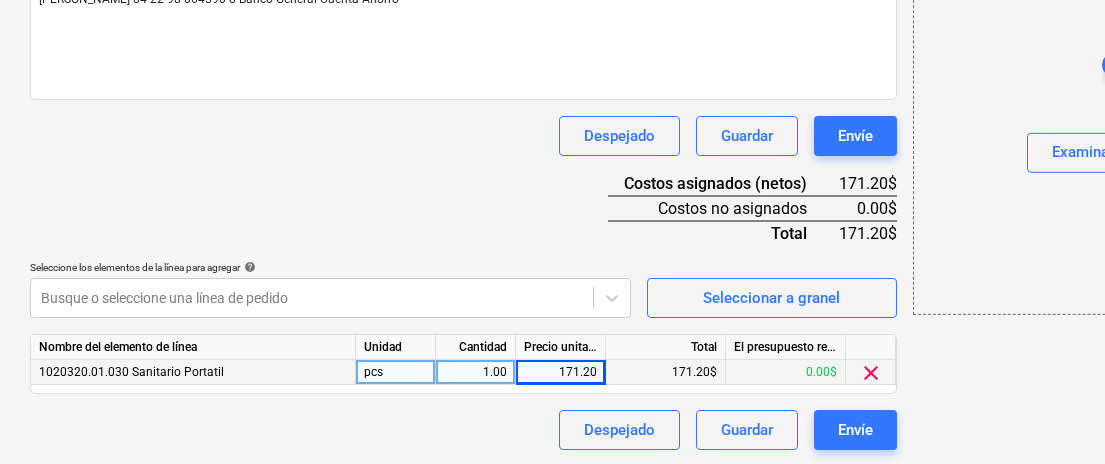 click on "Despejado Guardar Envíe" at bounding box center (463, 430) 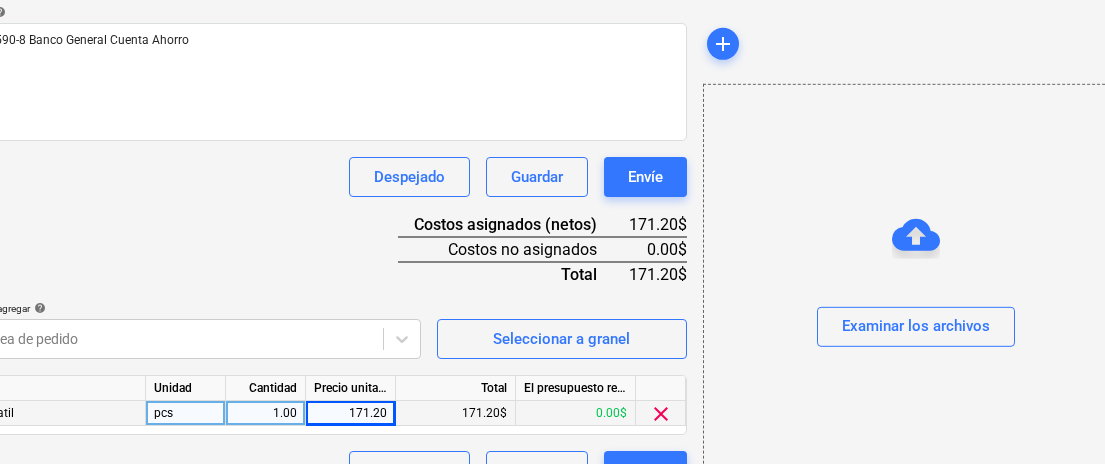 scroll, scrollTop: 525, scrollLeft: 215, axis: both 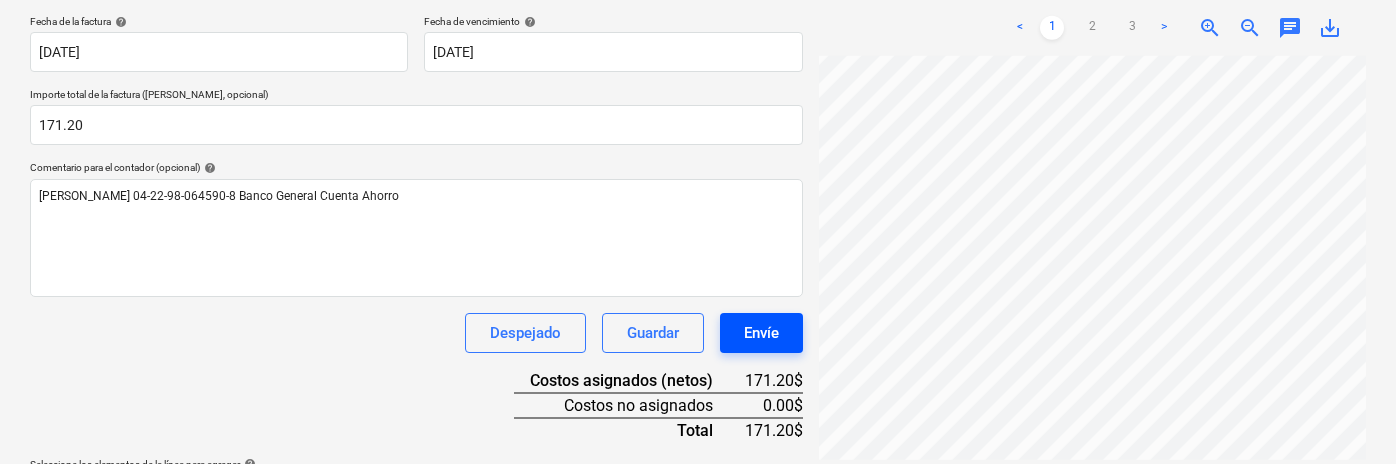 click on "Envíe" at bounding box center [761, 333] 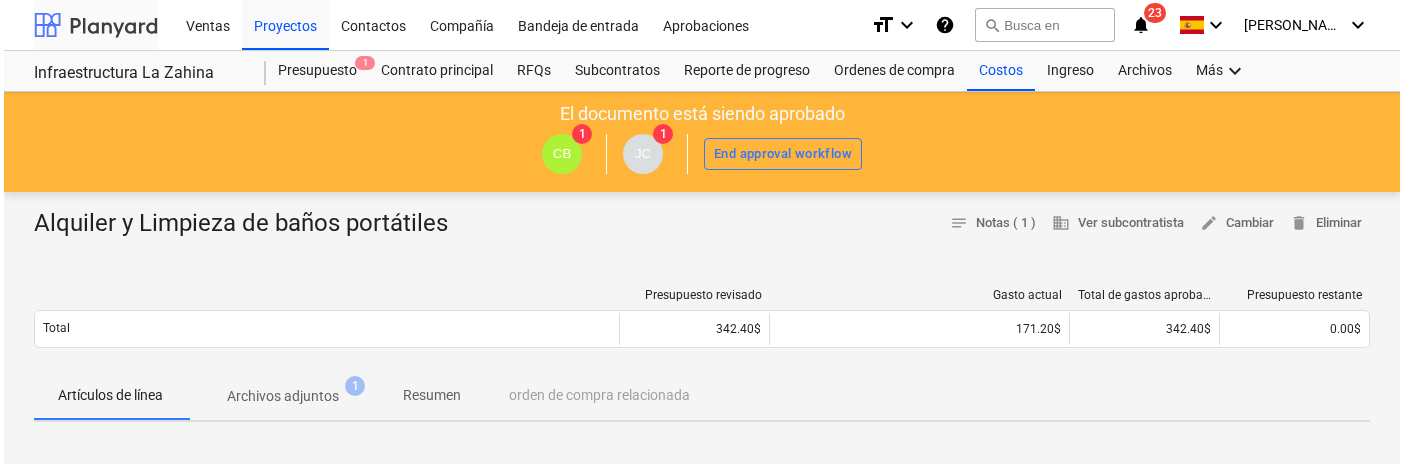 scroll, scrollTop: 0, scrollLeft: 0, axis: both 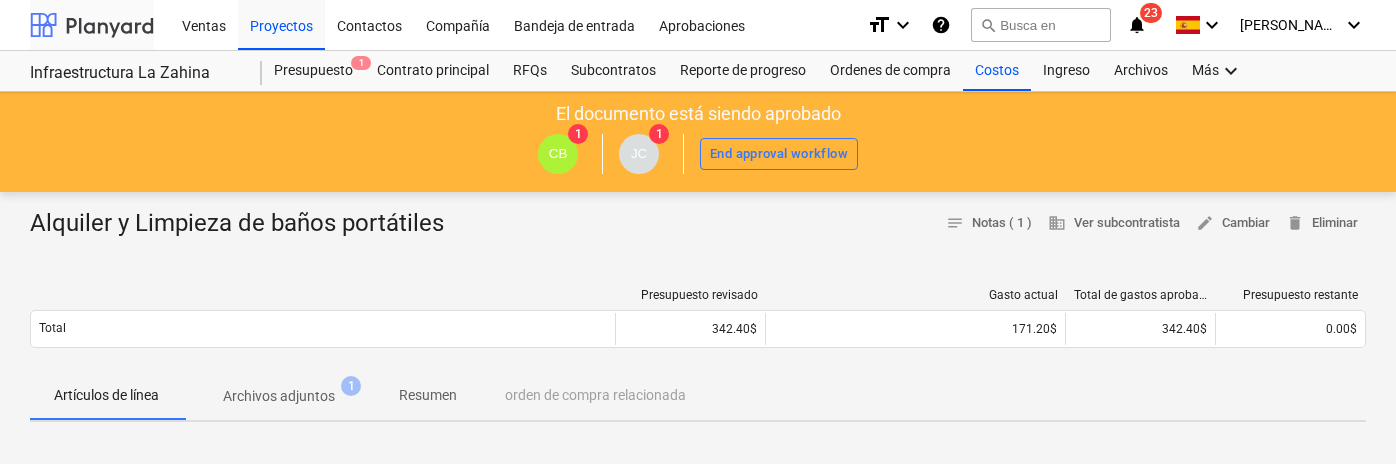 click at bounding box center (92, 25) 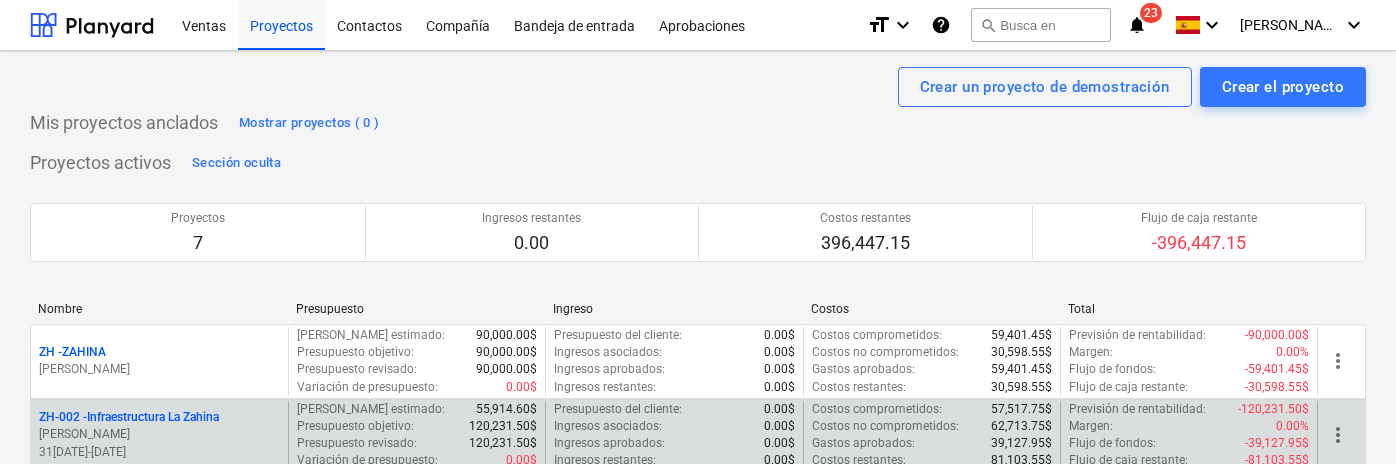 click on "ZH-002 -  Infraestructura La Zahina" at bounding box center [129, 417] 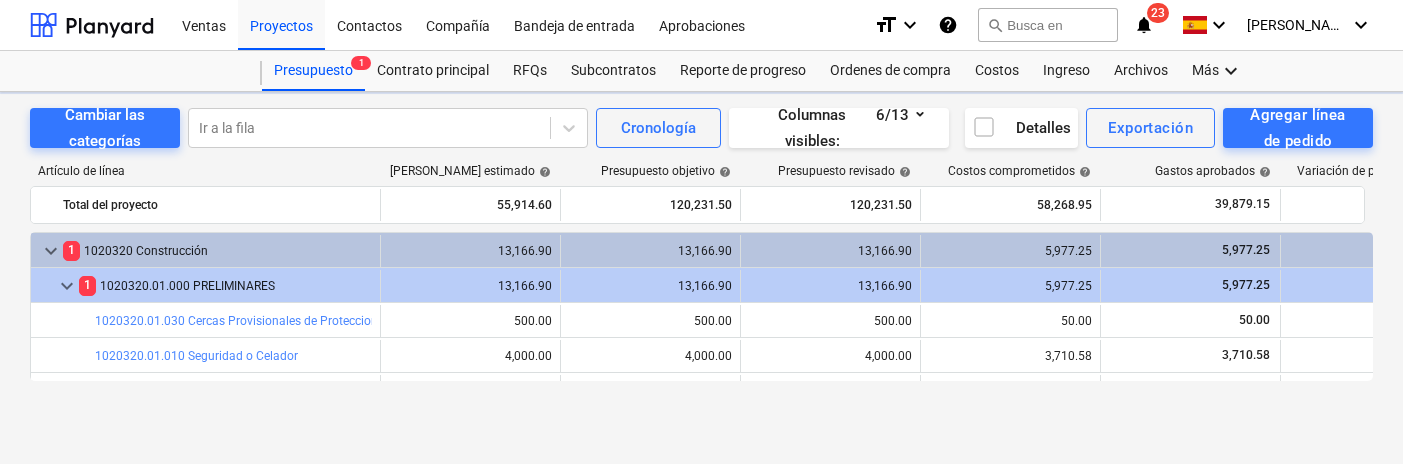 scroll, scrollTop: 0, scrollLeft: 0, axis: both 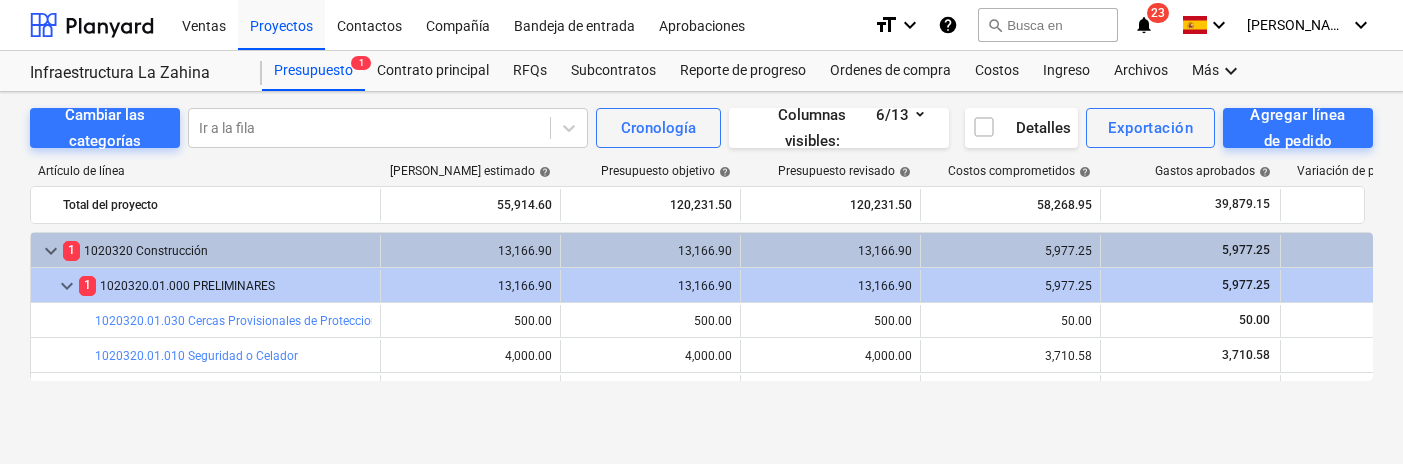 click on "keyboard_arrow_down 1 1020320 Construcción 13,166.90 13,166.90 13,166.90 5,977.25 5,977.25 0.00 more_vert keyboard_arrow_down 1 1020320.01.000 PRELIMINARES 13,166.90 13,166.90 13,166.90 5,977.25 5,977.25 0.00 more_vert bar_chart 1020320.01.030 Cercas Provisionales de Proteccion y Porton de Entrada edit 500.00 edit 500.00 edit 500.00 50.00 50.00 0.00 more_vert bar_chart 1020320.01.010 Seguridad o Celador edit 4,000.00 edit 4,000.00 edit 4,000.00 3,710.58 3,710.58 0.00 more_vert bar_chart 1020320.01.030 Sanitario Portatil edit 342.40 edit 342.40 edit 342.40 342.40 342.40 0.00 more_vert bar_chart 1020320.01.030 Instalacion Temporal de Agua edit 300.00 edit 300.00 edit 300.00 0.00 0.00 0.00 more_vert" at bounding box center [701, 306] 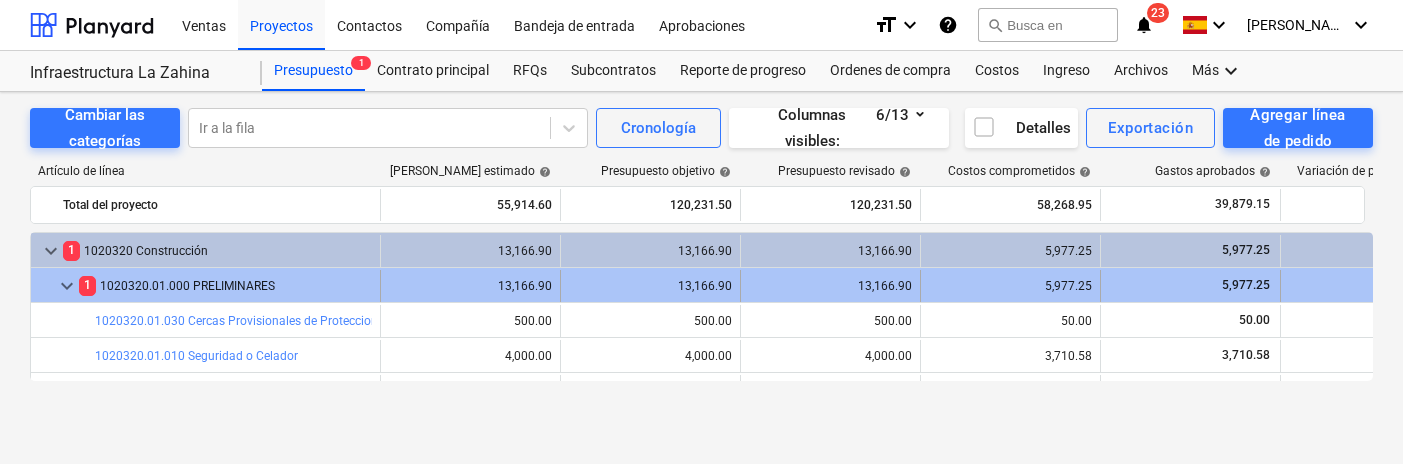 click on "1 1020320.01.000 PRELIMINARES" at bounding box center (225, 286) 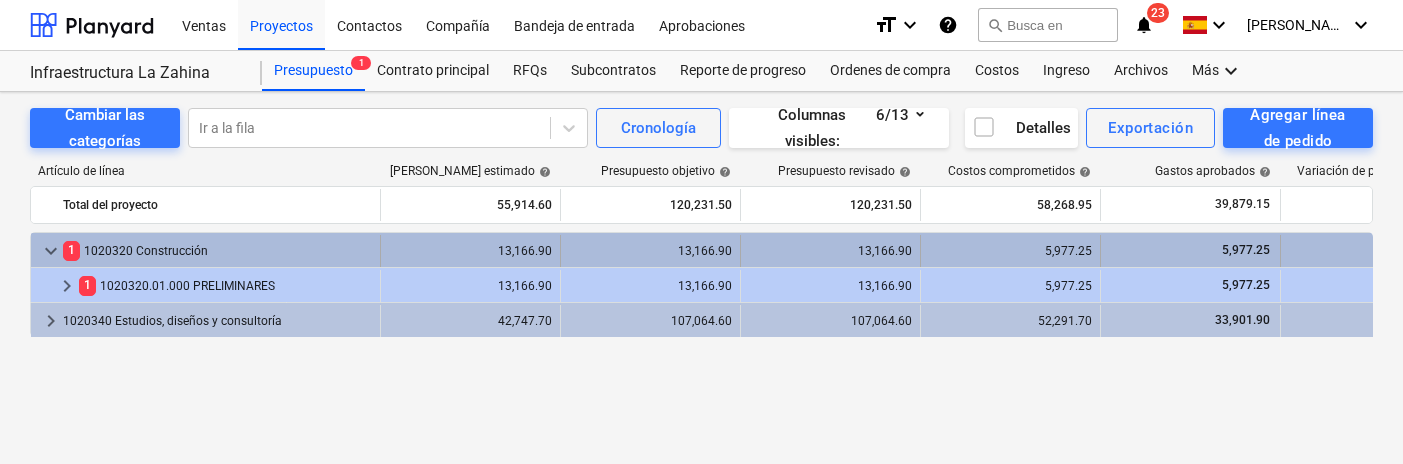 click on "1 1020320 Construcción" at bounding box center (217, 251) 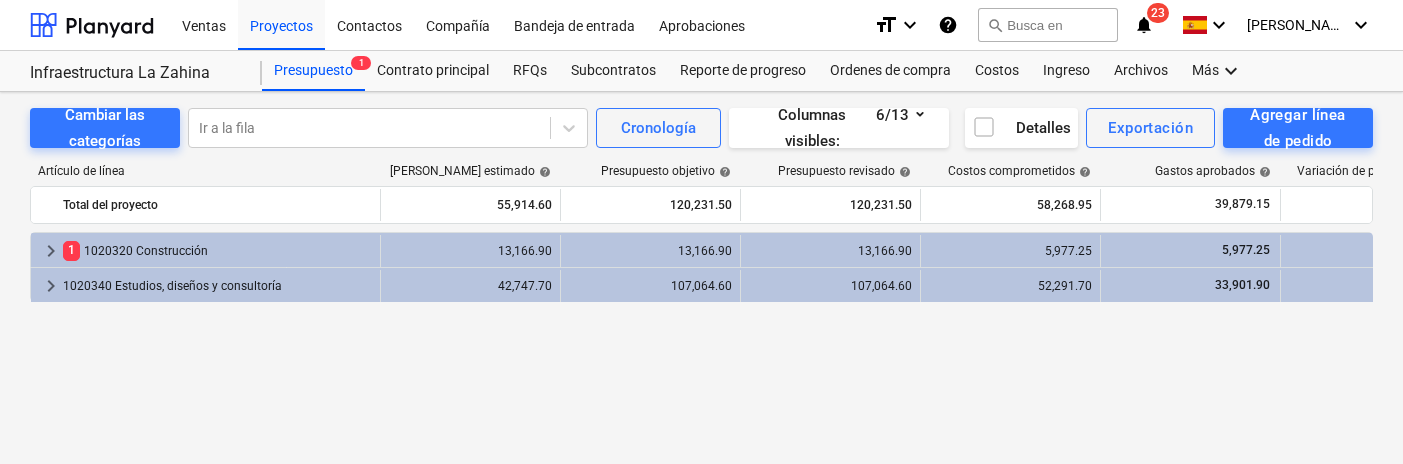 click on "1 1020320 Construcción" at bounding box center [217, 251] 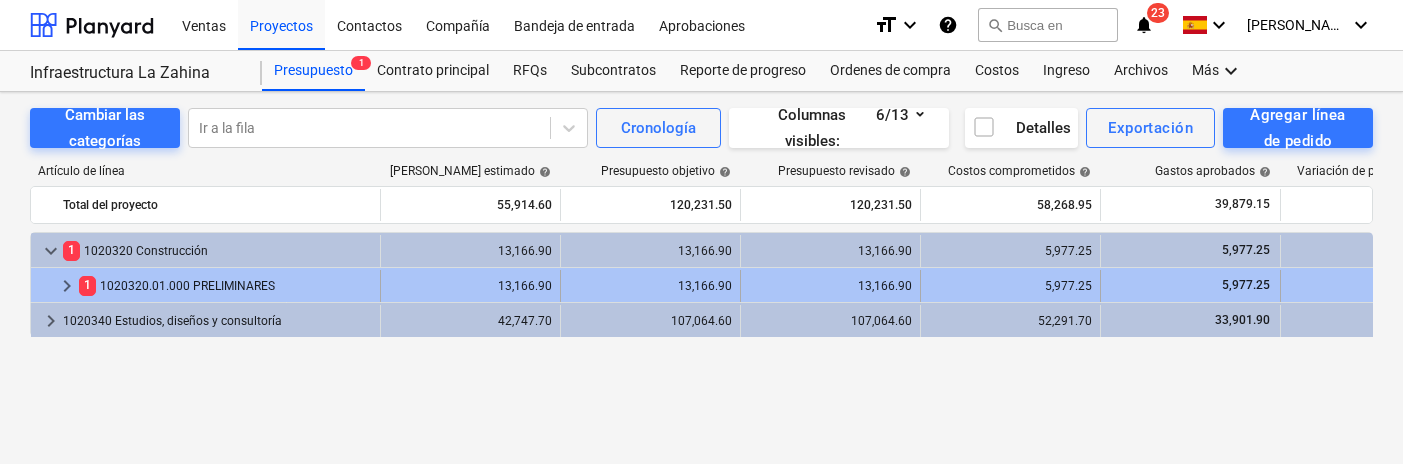 click on "1 1020320.01.000 PRELIMINARES" at bounding box center [225, 286] 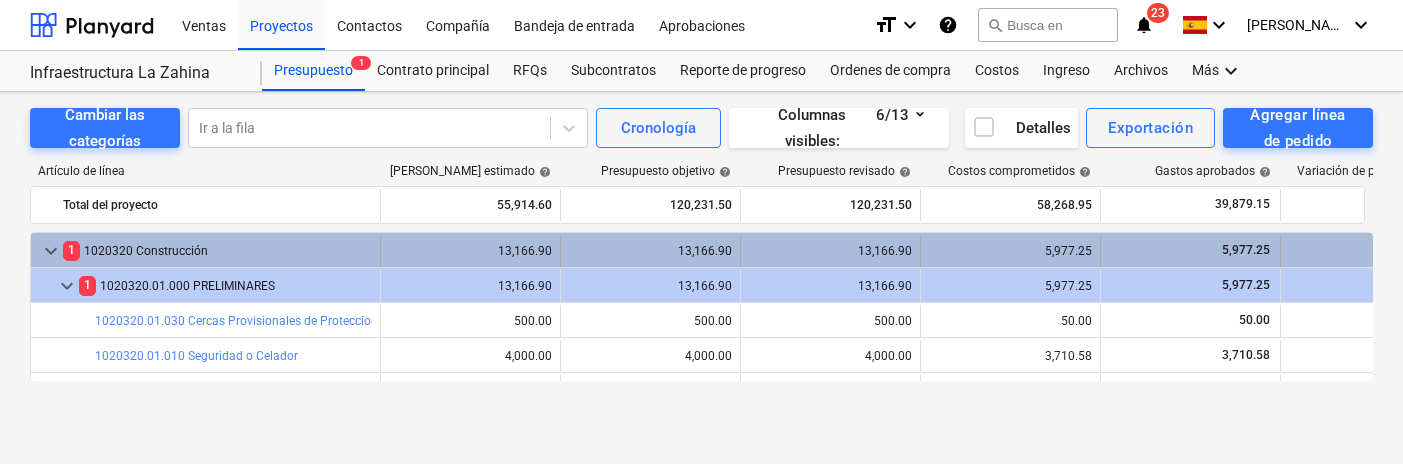 click on "1 1020320 Construcción" at bounding box center [217, 251] 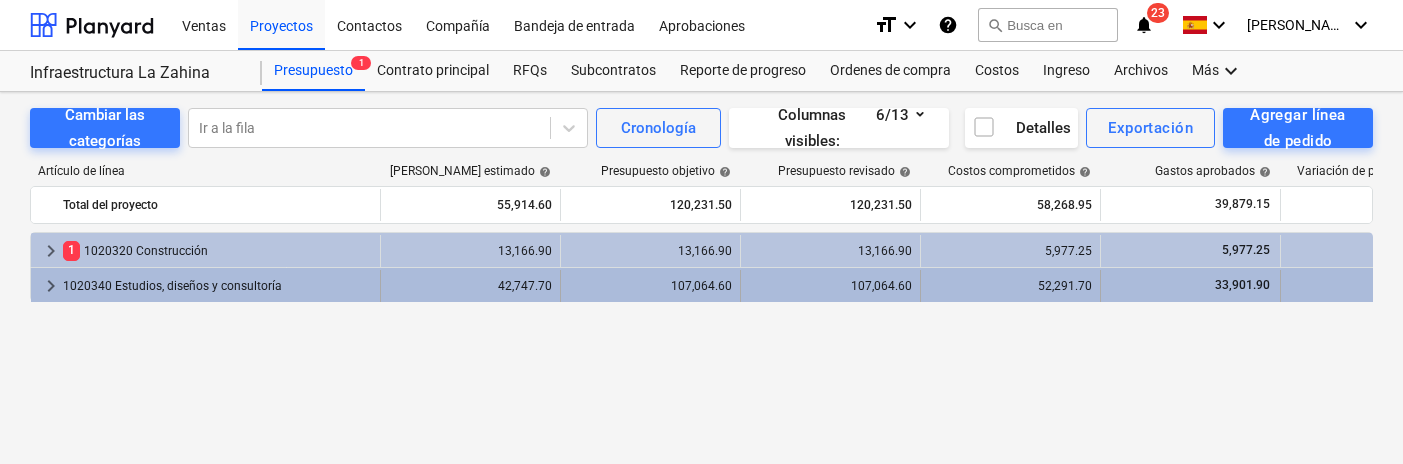 click on "1020340 Estudios, diseños y consultoría" at bounding box center [217, 286] 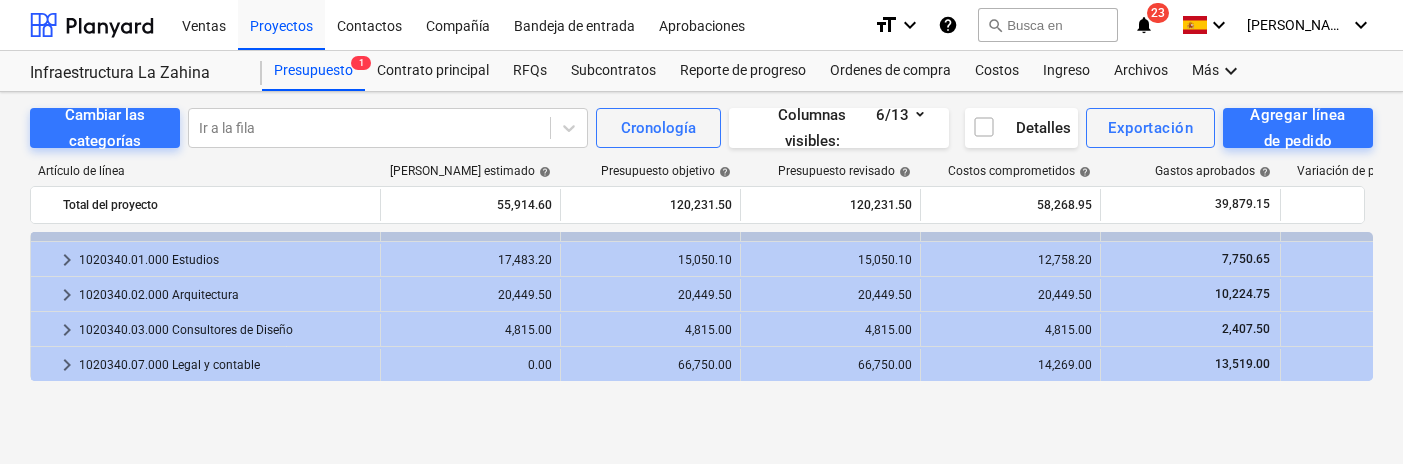 scroll, scrollTop: 61, scrollLeft: 0, axis: vertical 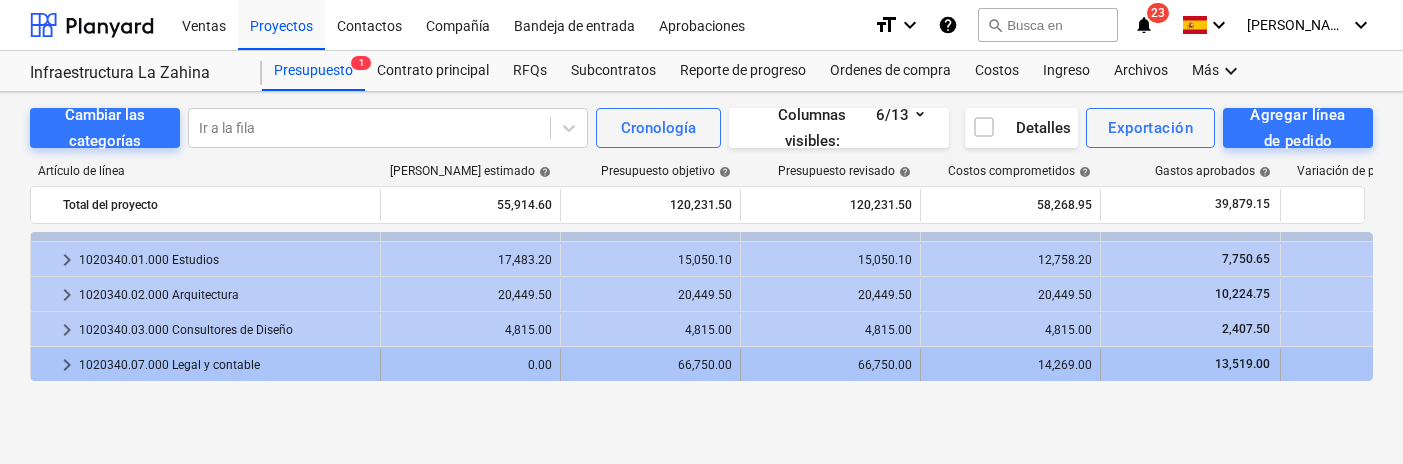 click on "1020340.07.000 Legal y contable" at bounding box center (225, 365) 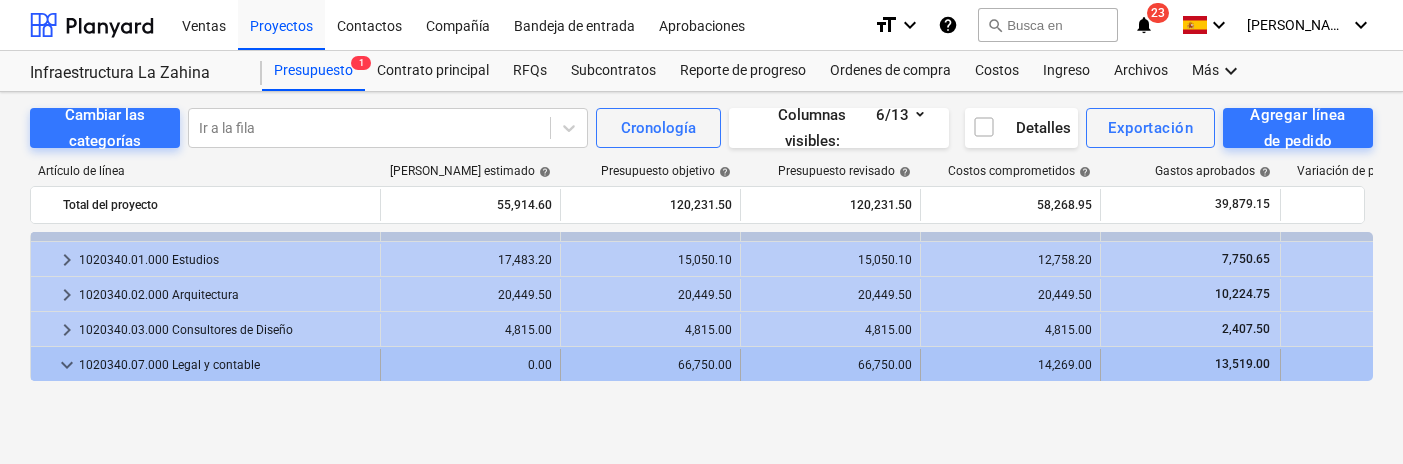 scroll, scrollTop: 0, scrollLeft: 0, axis: both 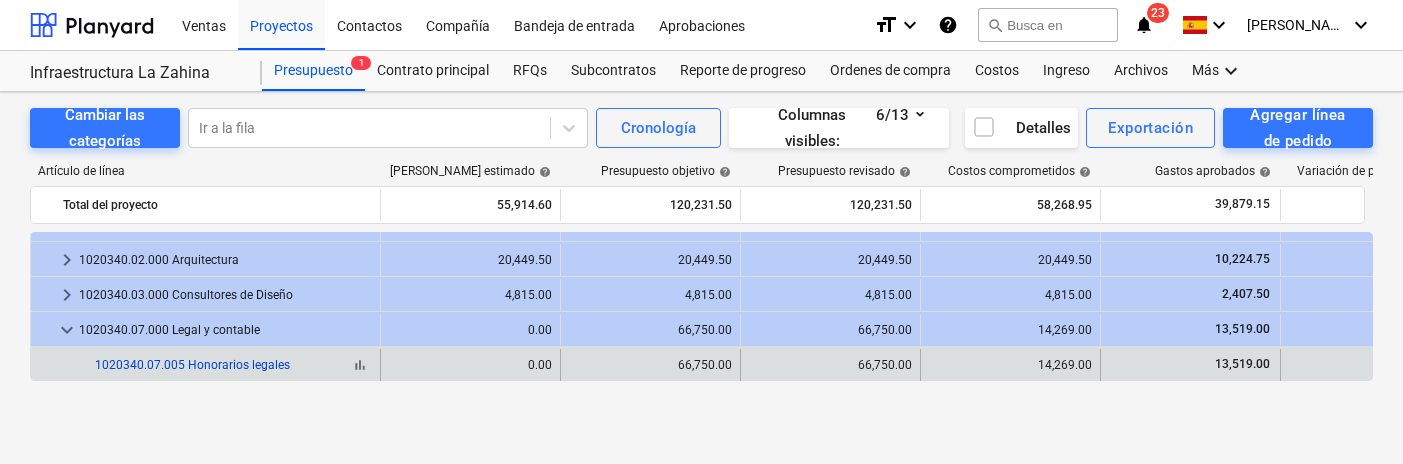 click on "1020340.07.005 Honorarios legales" at bounding box center [192, 365] 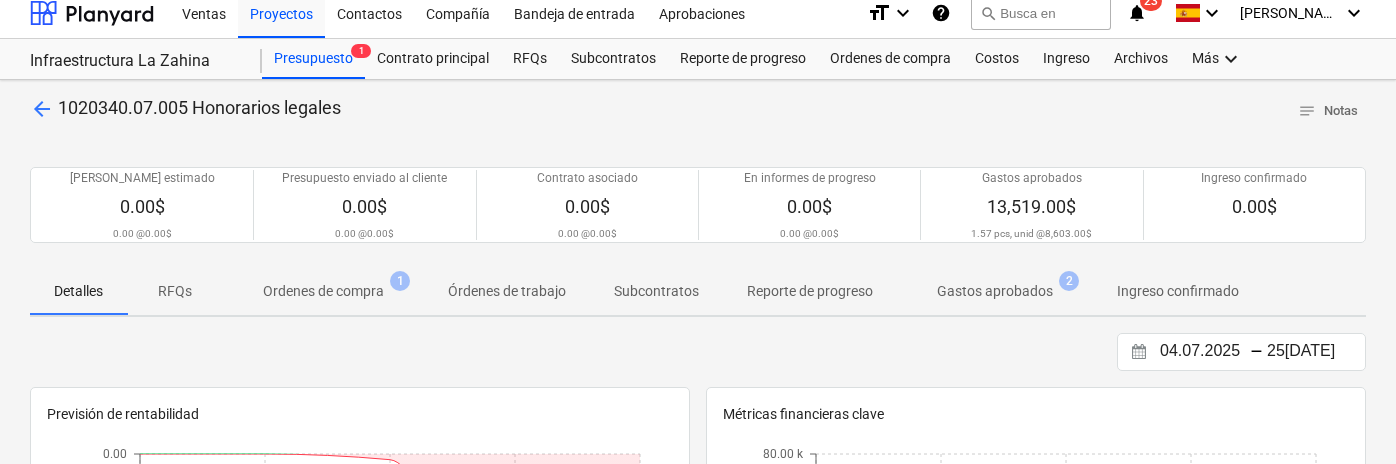 scroll, scrollTop: 12, scrollLeft: 0, axis: vertical 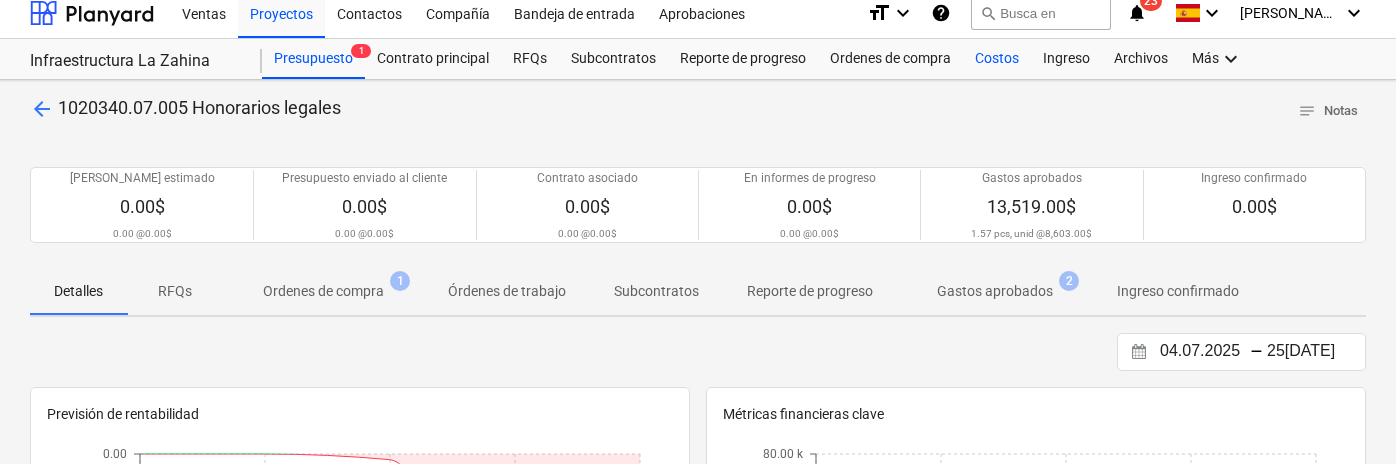 click on "Costos" at bounding box center (997, 59) 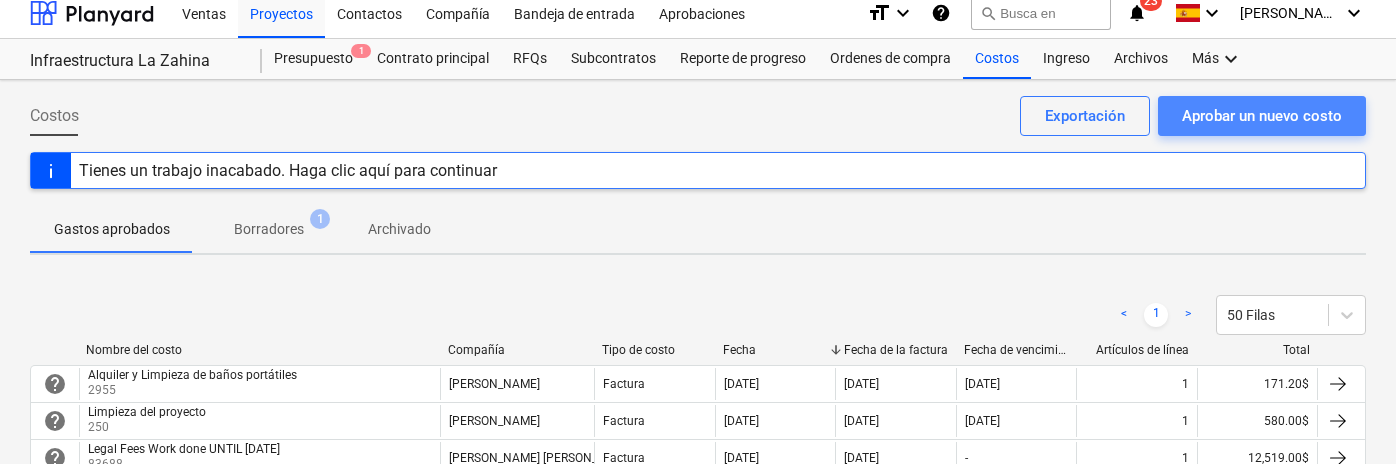 click on "Aprobar un nuevo costo" at bounding box center (1262, 116) 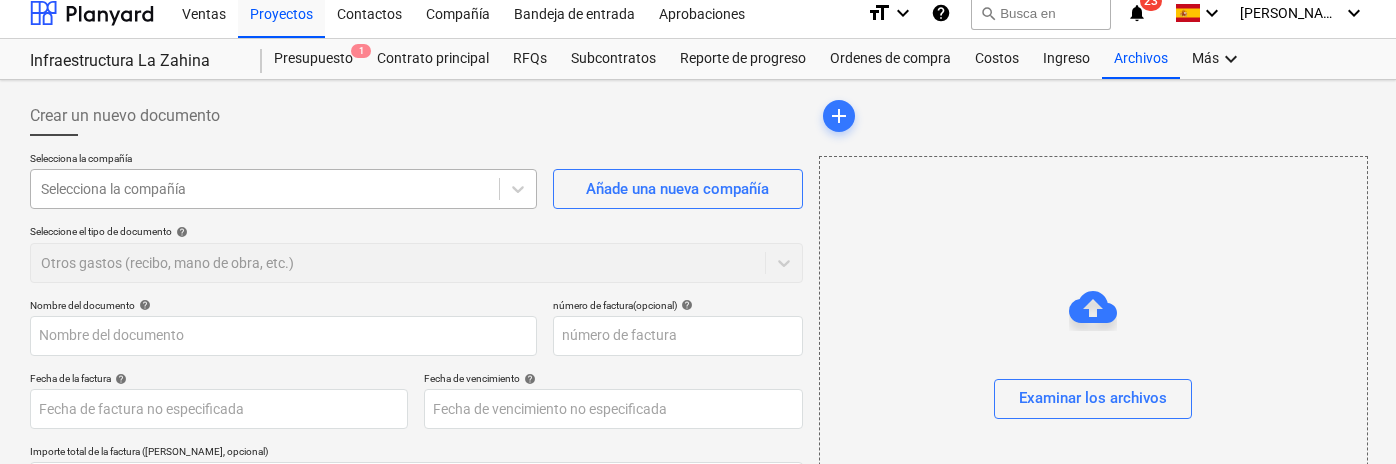 click on "Ventas Proyectos Contactos Compañía Bandeja de entrada Aprobaciones format_size keyboard_arrow_down help search Busca en notifications 23 keyboard_arrow_down [PERSON_NAME] keyboard_arrow_down Infraestructura La Zahina Presupuesto 1 Contrato principal RFQs Subcontratos Reporte de progreso Ordenes de compra Costos Ingreso Archivos Más keyboard_arrow_down Crear un nuevo documento Selecciona la compañía Selecciona la compañía Añade una nueva compañía Seleccione el tipo de documento help Otros gastos (recibo, mano de obra, etc.) Nombre del documento help número de factura  (opcional) help Fecha de la factura help Press the down arrow key to interact with the calendar and
select a date. Press the question mark key to get the keyboard shortcuts for changing dates. Fecha de vencimiento help Press the down arrow key to interact with the calendar and
select a date. Press the question mark key to get the keyboard shortcuts for changing dates. Importe total de la factura (coste neto, opcional) 0.00 help" at bounding box center [698, 220] 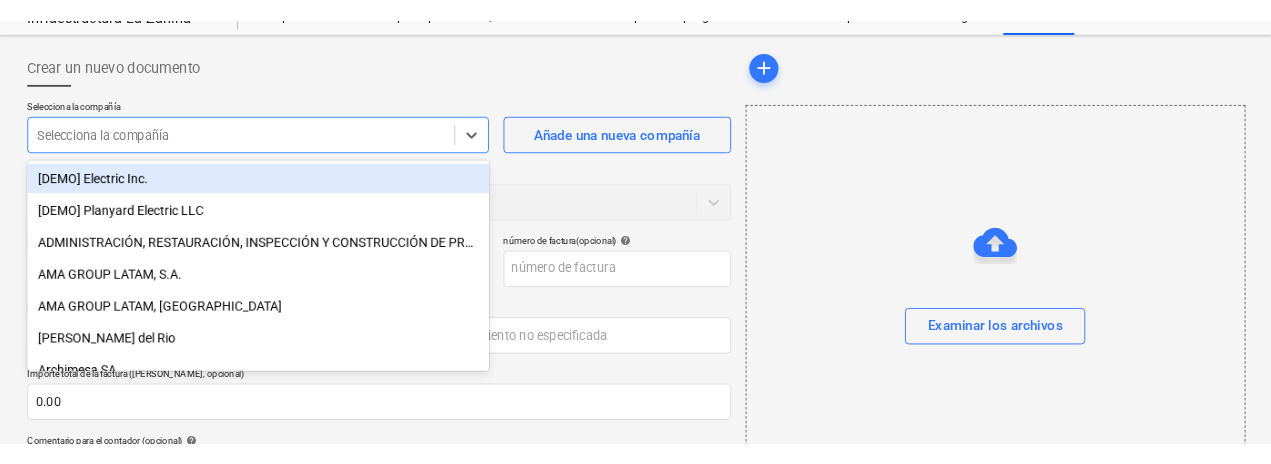 scroll, scrollTop: 77, scrollLeft: 0, axis: vertical 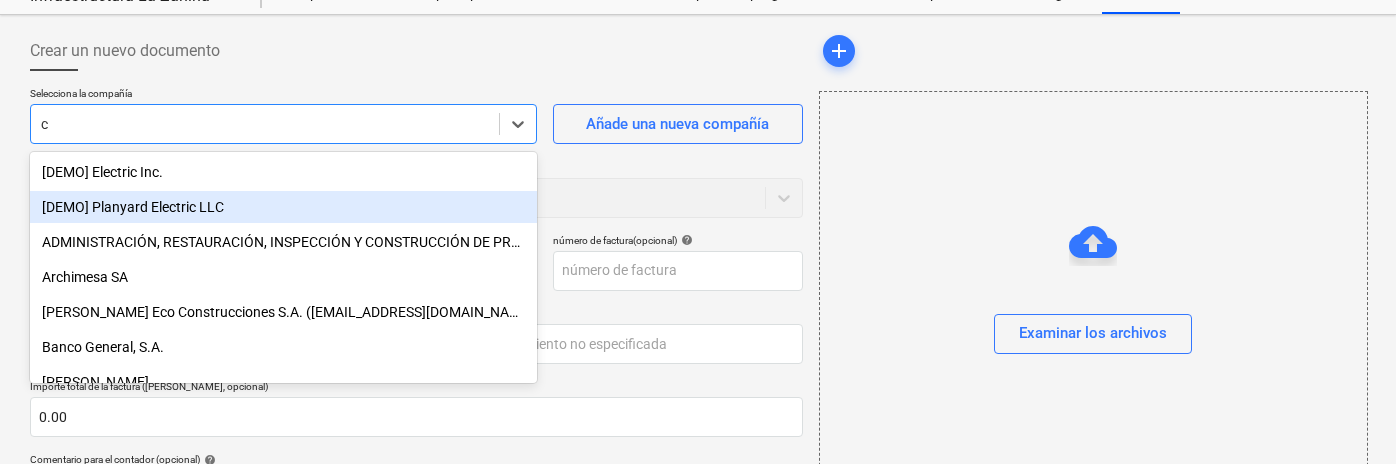 type on "ca" 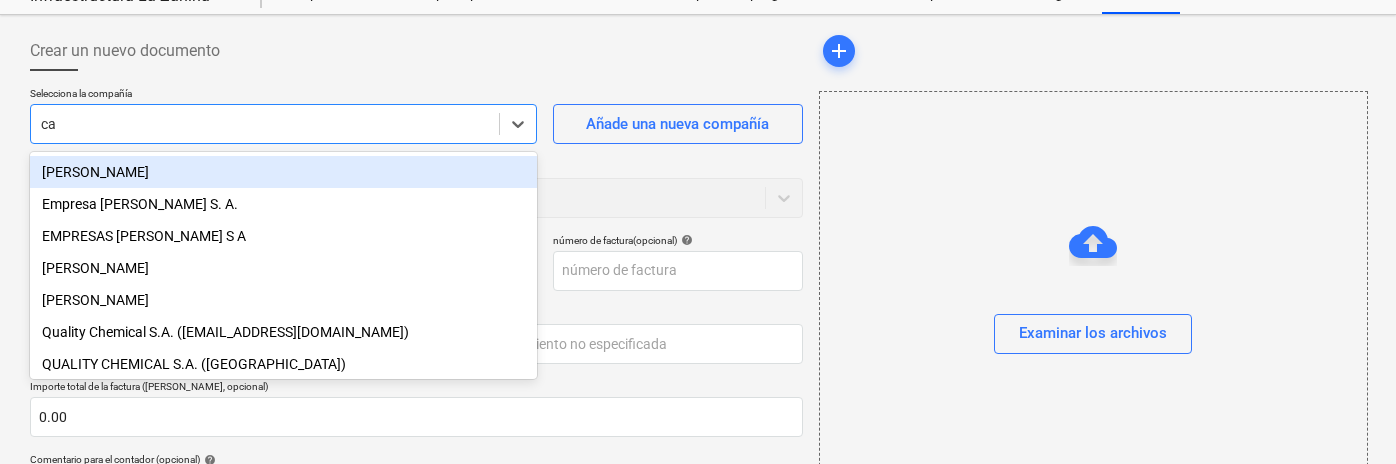 click on "[PERSON_NAME]" at bounding box center (283, 172) 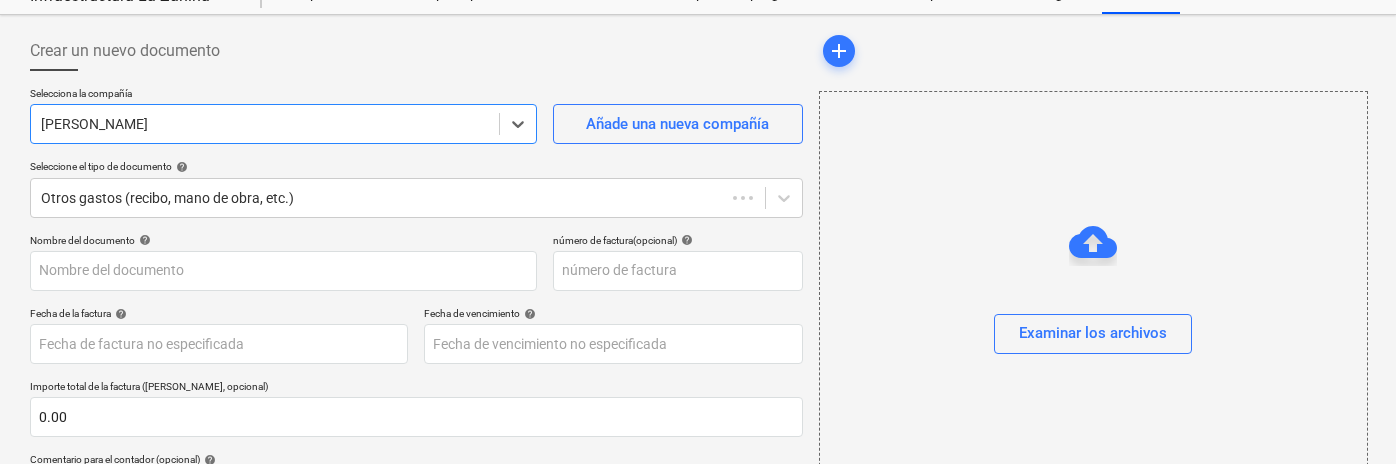 type 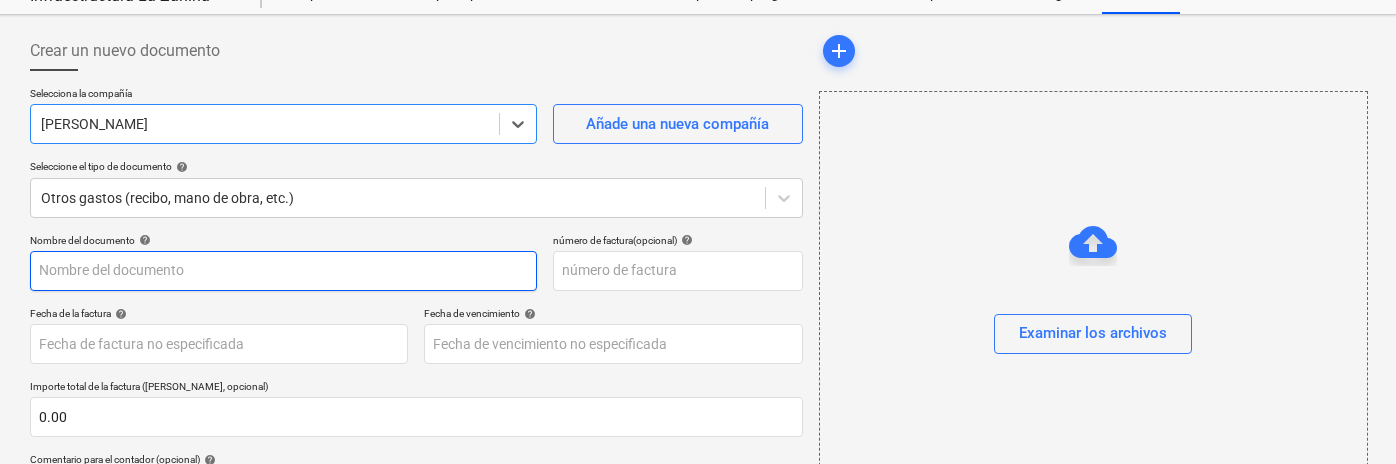 click at bounding box center [283, 271] 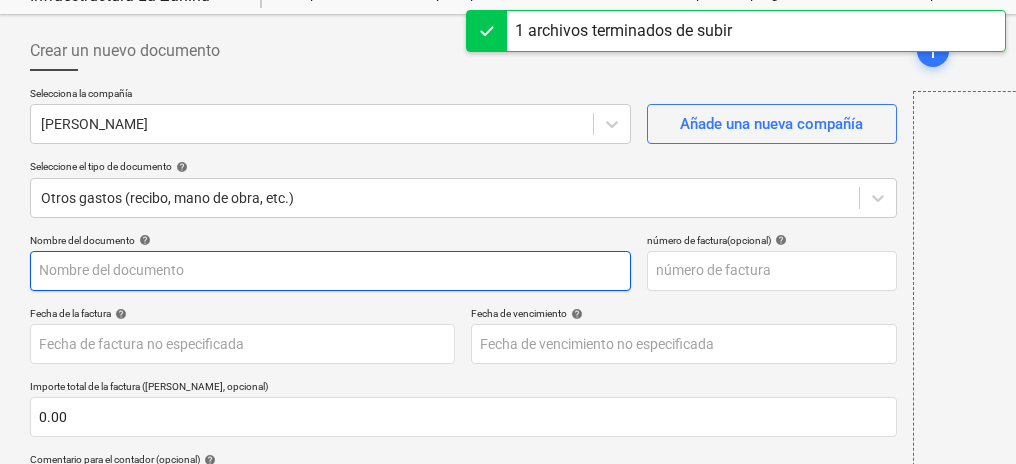 type on "PHOTO-2025-07-25-21-30-42.jpg" 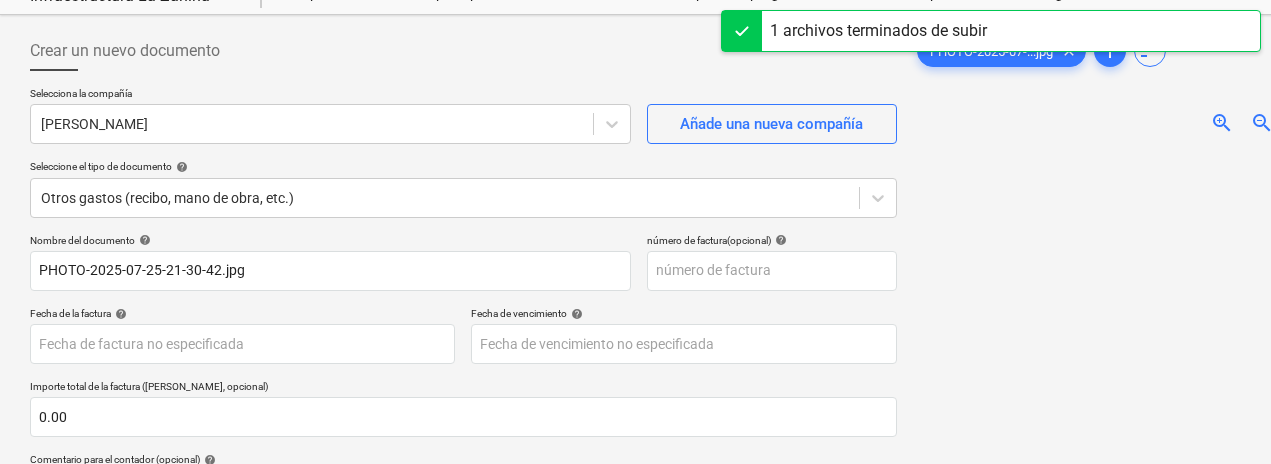 click on "zoom_in" at bounding box center [1222, 123] 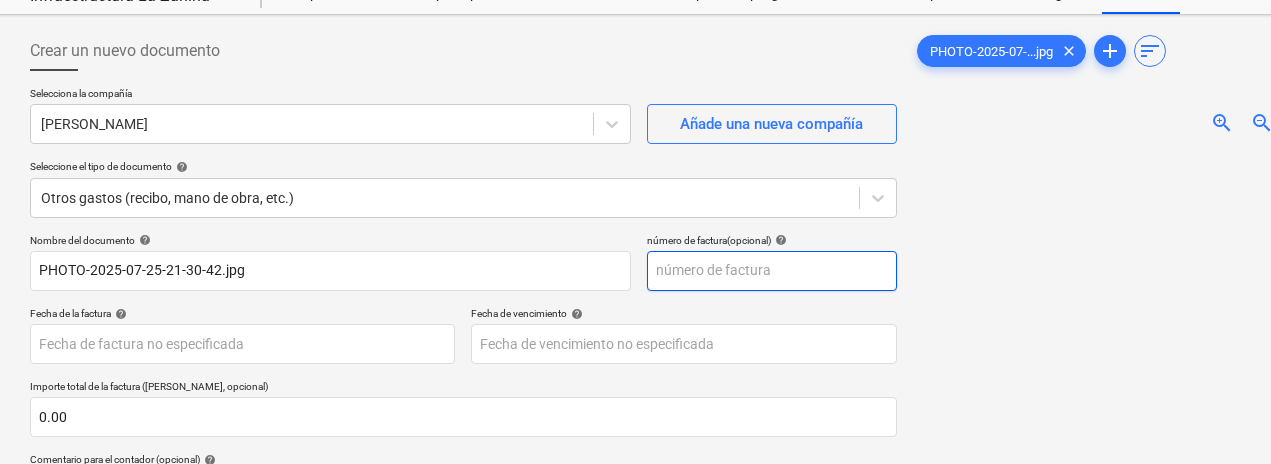 click at bounding box center (772, 271) 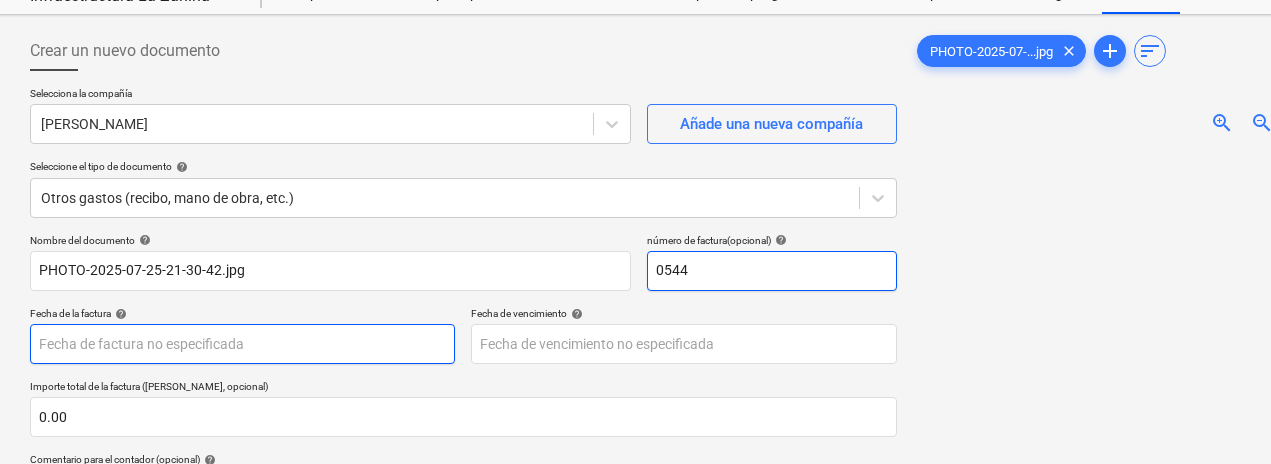 type on "0544" 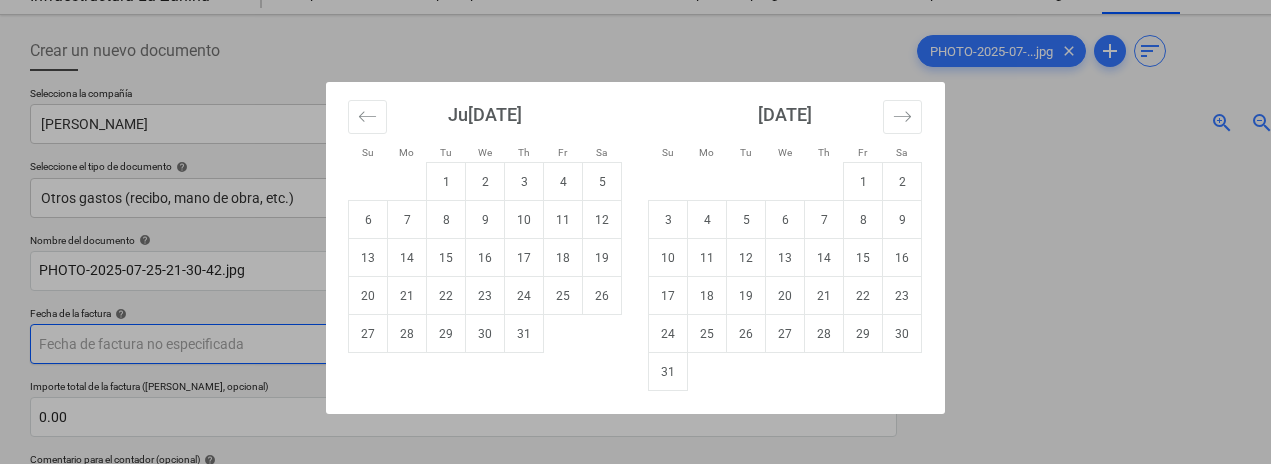 click on "Ventas Proyectos Contactos Compañía Bandeja de entrada Aprobaciones format_size keyboard_arrow_down help search Busca en notifications 23 keyboard_arrow_down [PERSON_NAME] keyboard_arrow_down Infraestructura La Zahina Presupuesto 1 Contrato principal RFQs Subcontratos Reporte de progreso Ordenes de compra Costos Ingreso Archivos 1 Más keyboard_arrow_down Crear un nuevo documento Selecciona la compañía [PERSON_NAME]   Añade una nueva compañía Seleccione el tipo de documento help Otros gastos (recibo, mano de obra, etc.) Nombre del documento help PHOTO-2025-07-25-21-30-42.jpg número de factura  (opcional) help 0544 Fecha de la factura help Press the down arrow key to interact with the calendar and
select a date. Press the question mark key to get the keyboard shortcuts for changing dates. Fecha de vencimiento help Press the down arrow key to interact with the calendar and
select a date. Press the question mark key to get the keyboard shortcuts for changing dates. 0.00 help ﻿ Despejado Guardar add" at bounding box center [635, 155] 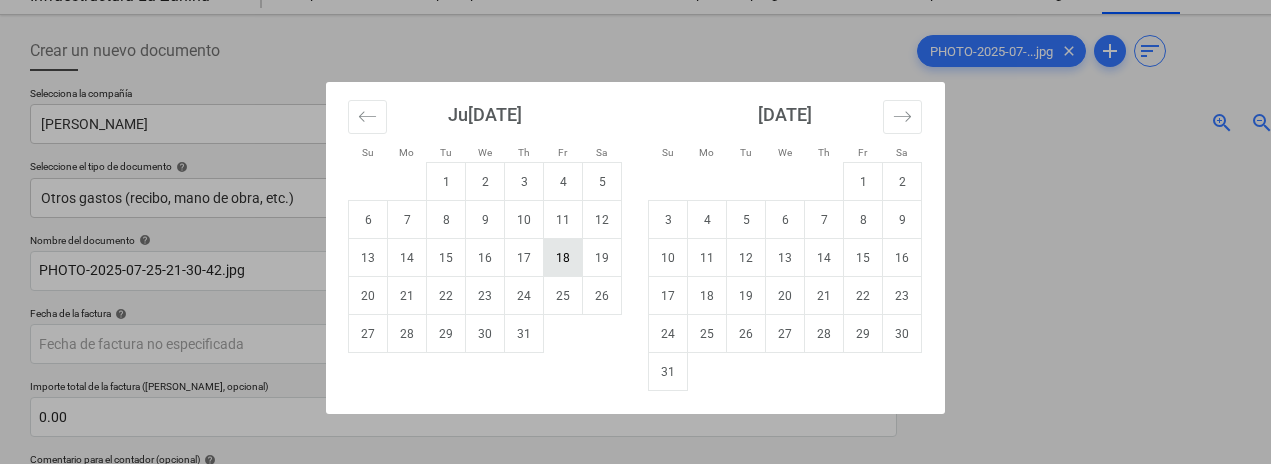 click on "18" at bounding box center (563, 258) 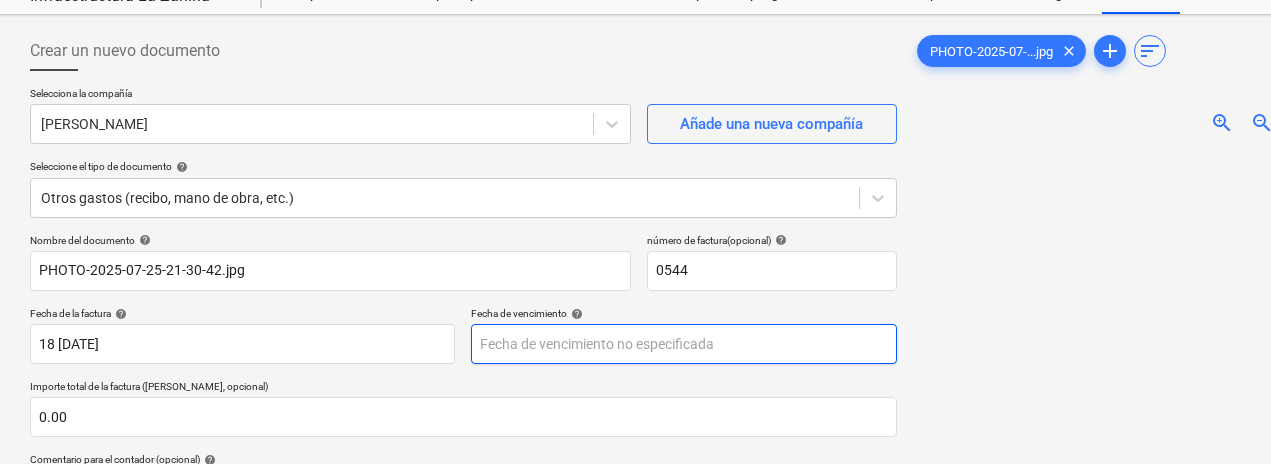 click on "Ventas Proyectos Contactos Compañía Bandeja de entrada Aprobaciones format_size keyboard_arrow_down help search Busca en notifications 23 keyboard_arrow_down [PERSON_NAME] keyboard_arrow_down Infraestructura La Zahina Presupuesto 1 Contrato principal RFQs Subcontratos Reporte de progreso Ordenes de compra Costos Ingreso Archivos 1 Más keyboard_arrow_down Crear un nuevo documento Selecciona la compañía [PERSON_NAME]   Añade una nueva compañía Seleccione el tipo de documento help Otros gastos (recibo, mano de obra, etc.) Nombre del documento help PHOTO-2025-07-25-21-30-42.jpg número de factura  (opcional) help 0544 Fecha de la factura help [DATE] 18.07.2025 Press the down arrow key to interact with the calendar and
select a date. Press the question mark key to get the keyboard shortcuts for changing dates. Fecha de vencimiento help Press the down arrow key to interact with the calendar and
select a date. Press the question mark key to get the keyboard shortcuts for changing dates. 0.00 help 0" at bounding box center (635, 155) 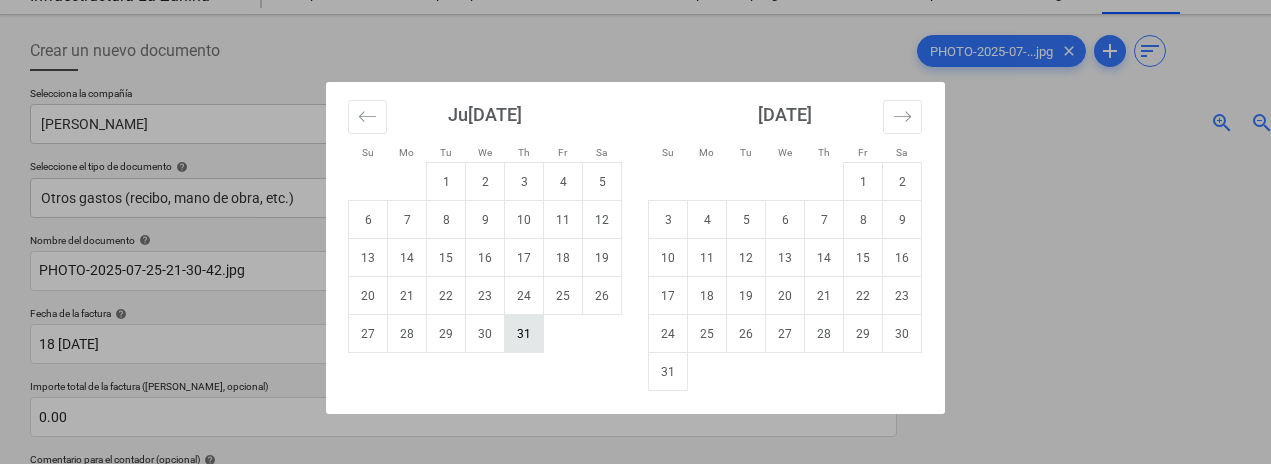 click on "31" at bounding box center (524, 334) 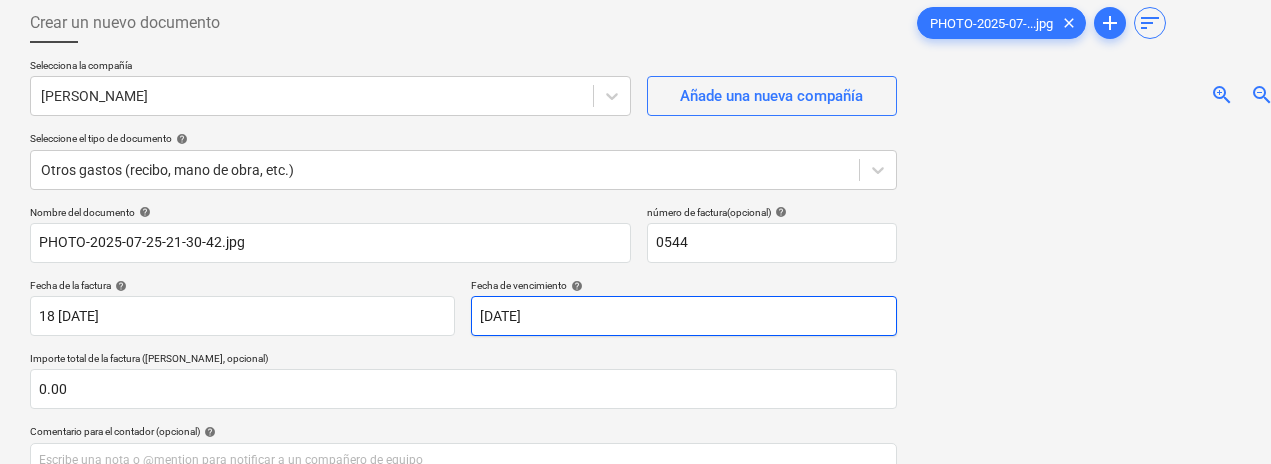 scroll, scrollTop: 114, scrollLeft: 1, axis: both 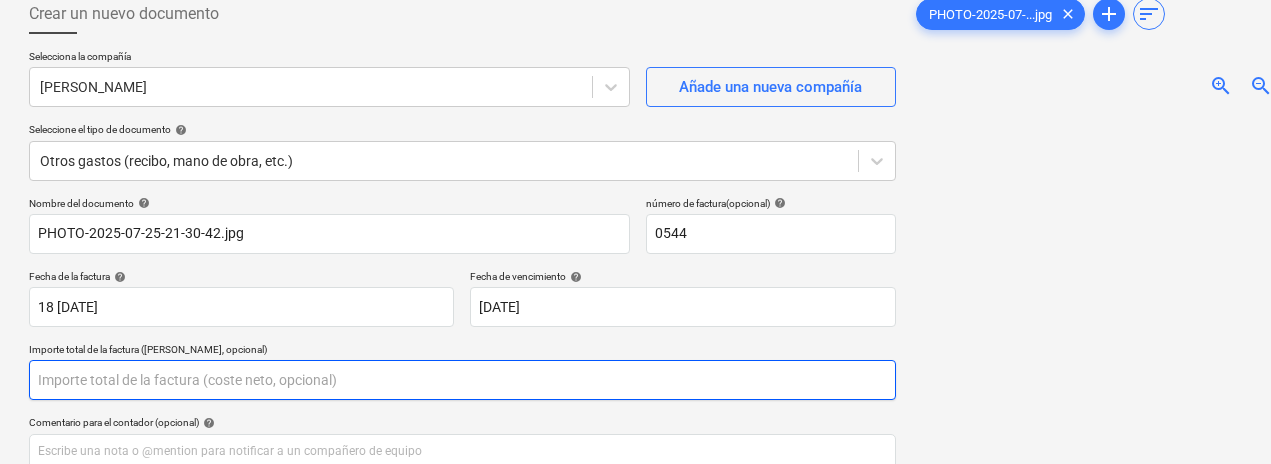 click at bounding box center [462, 380] 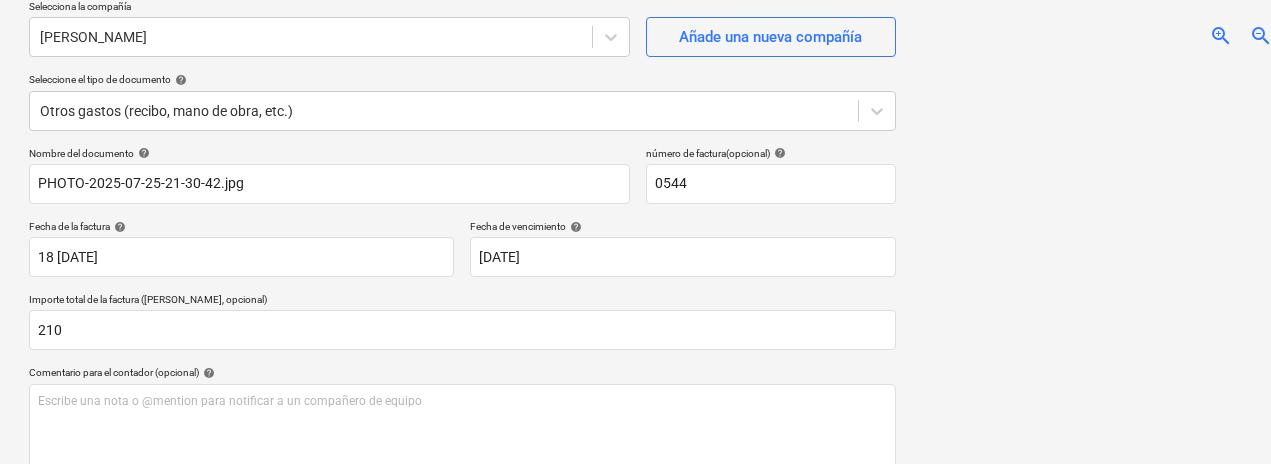 scroll, scrollTop: 177, scrollLeft: 1, axis: both 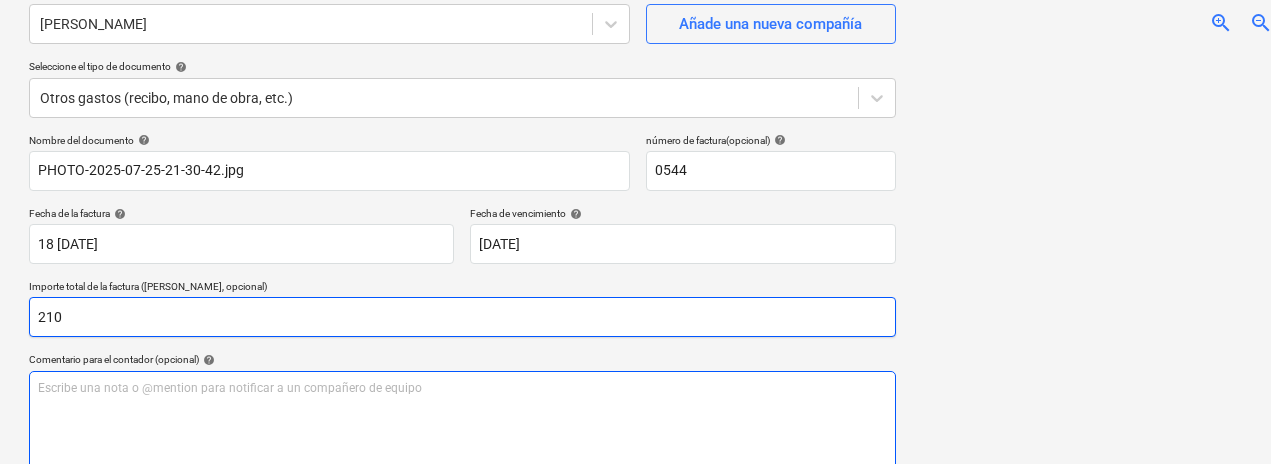 type on "210" 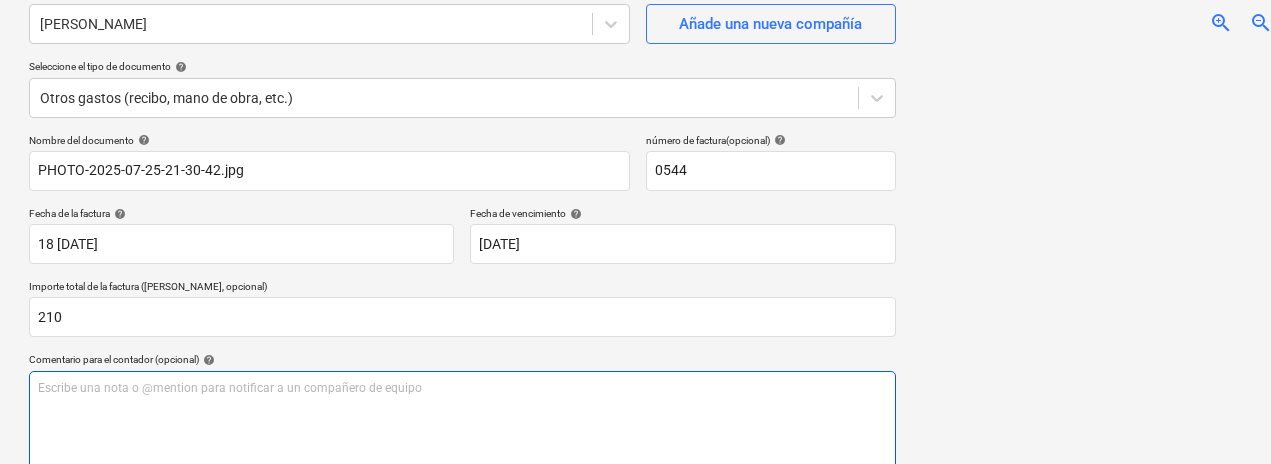 click on "Escribe una nota o @mention para notificar a un compañero de equipo ﻿" at bounding box center (462, 430) 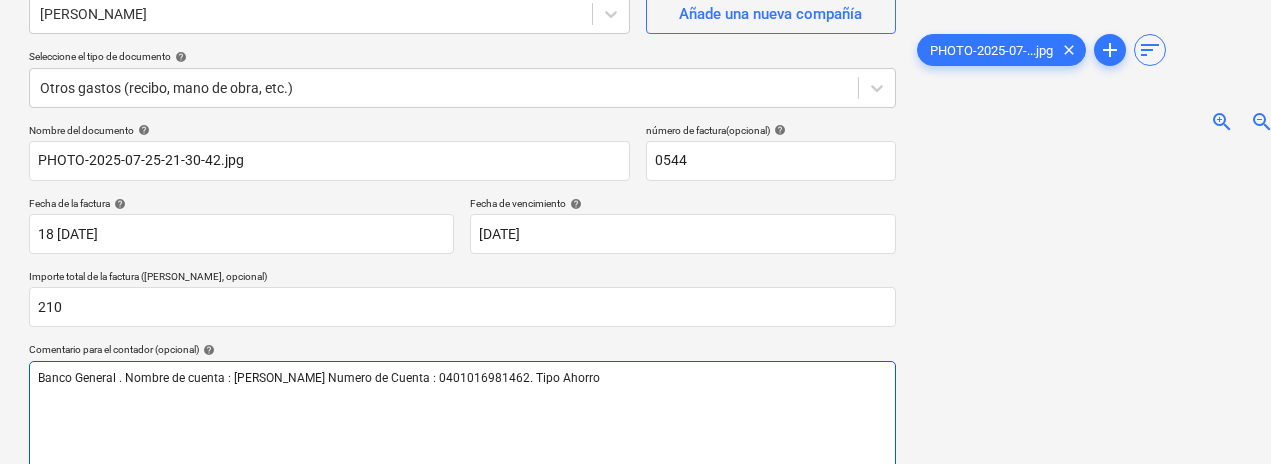 scroll, scrollTop: 181, scrollLeft: 1, axis: both 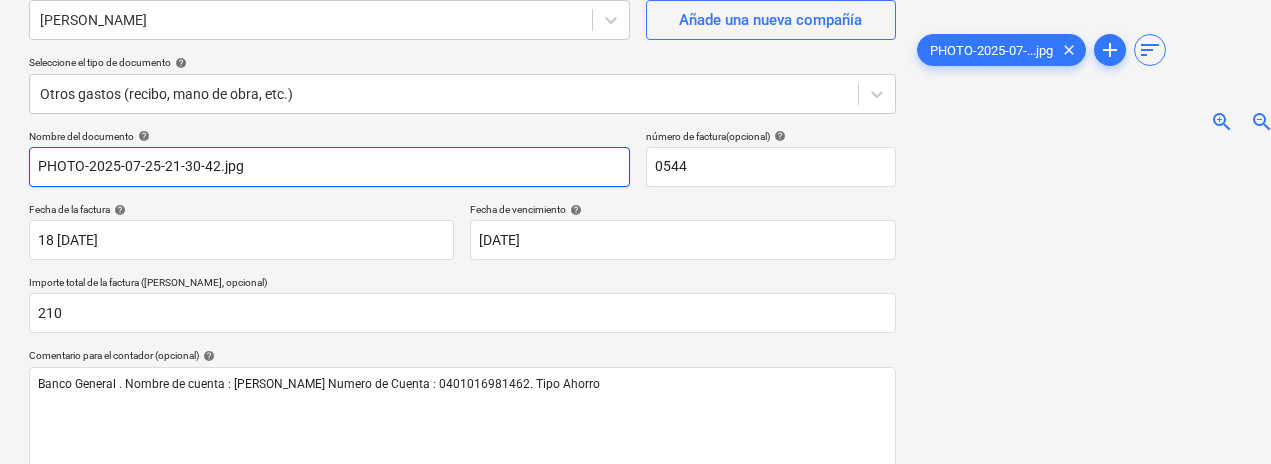 click on "PHOTO-2025-07-25-21-30-42.jpg" at bounding box center (329, 167) 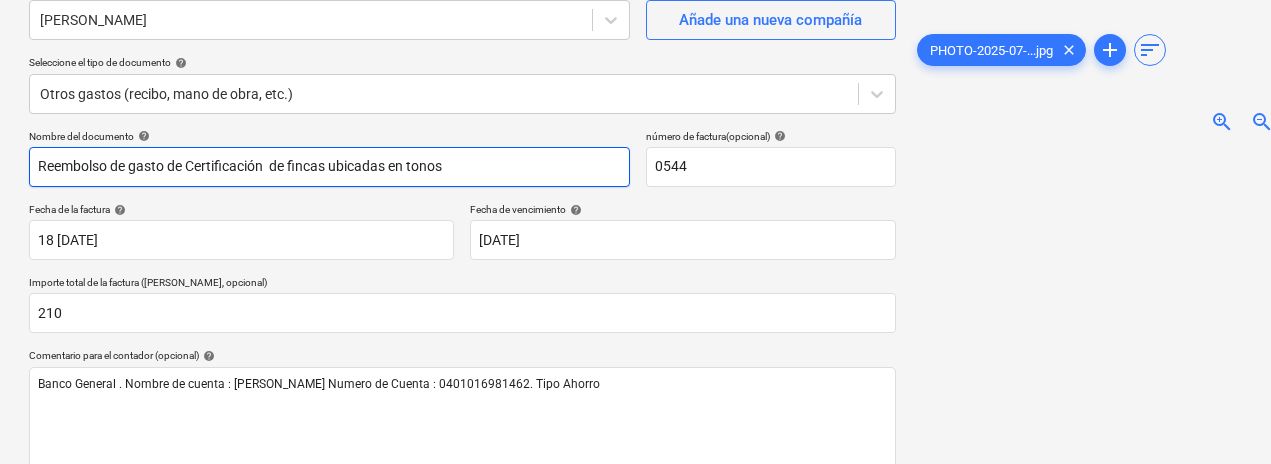 type on "Reembolso de gasto de Certificación  de fincas ubicadas en tonos" 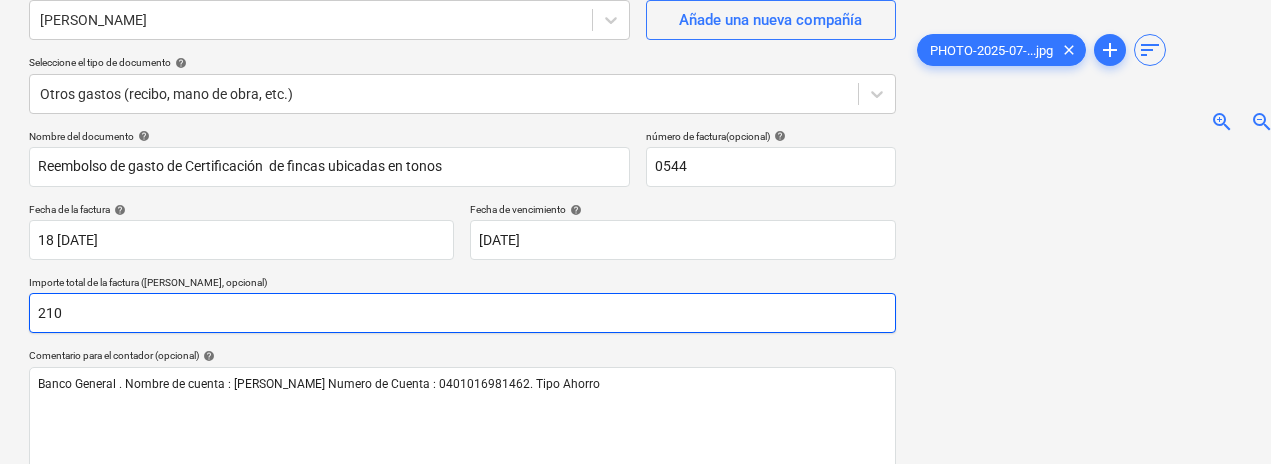 drag, startPoint x: 143, startPoint y: 169, endPoint x: 205, endPoint y: 326, distance: 168.79869 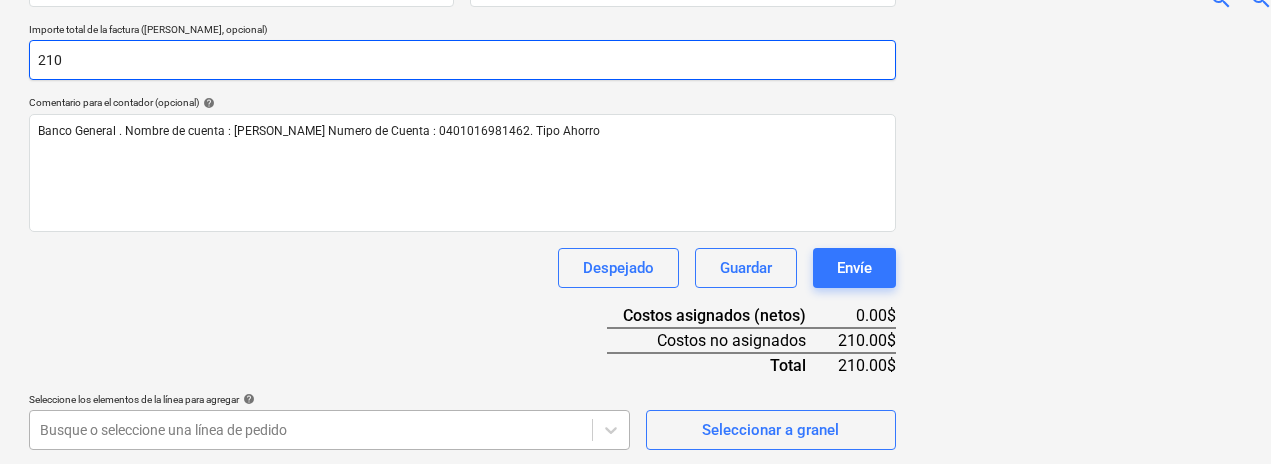 scroll, scrollTop: 433, scrollLeft: 1, axis: both 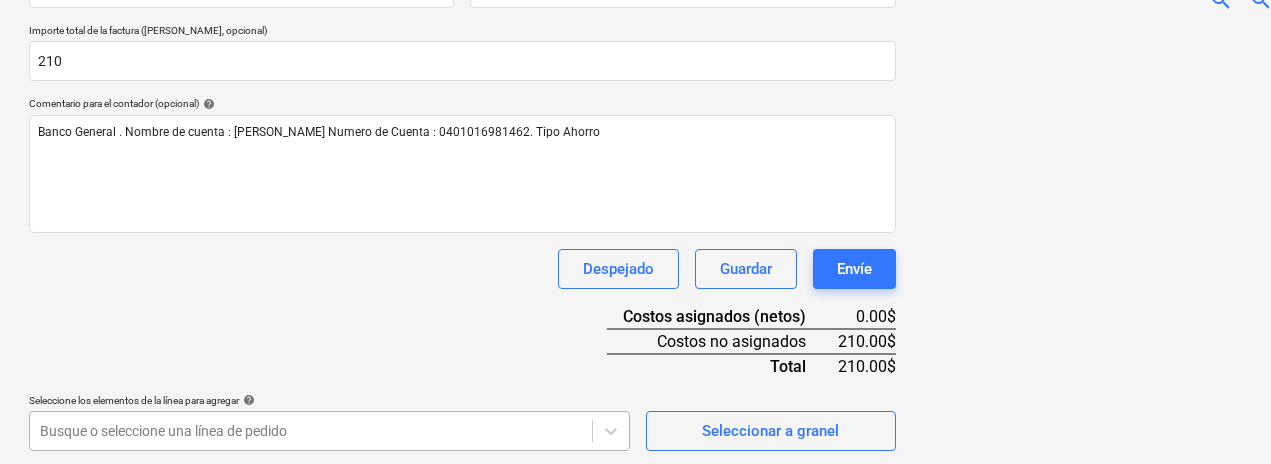 click on "Ventas Proyectos Contactos Compañía Bandeja de entrada Aprobaciones format_size keyboard_arrow_down help search Busca en notifications 23 keyboard_arrow_down [PERSON_NAME] keyboard_arrow_down Infraestructura La Zahina Presupuesto 1 Contrato principal RFQs Subcontratos Reporte de progreso Ordenes de compra Costos Ingreso Archivos 1 Más keyboard_arrow_down Crear un nuevo documento Selecciona la compañía [PERSON_NAME]   Añade una nueva compañía Seleccione el tipo de documento help Otros gastos (recibo, mano de obra, etc.) Nombre del documento help Reembolso de gasto de Certificación  de fincas ubicadas en tonos número de factura  (opcional) help 0544 Fecha de la factura help [DATE] 18.07.2025 Press the down arrow key to interact with the calendar and
select a date. Press the question mark key to get the keyboard shortcuts for changing dates. Fecha de vencimiento help [DATE] [DATE] Importe total de la factura (coste neto, opcional) 210 Comentario para el contador (opcional) help Guardar" at bounding box center [634, -201] 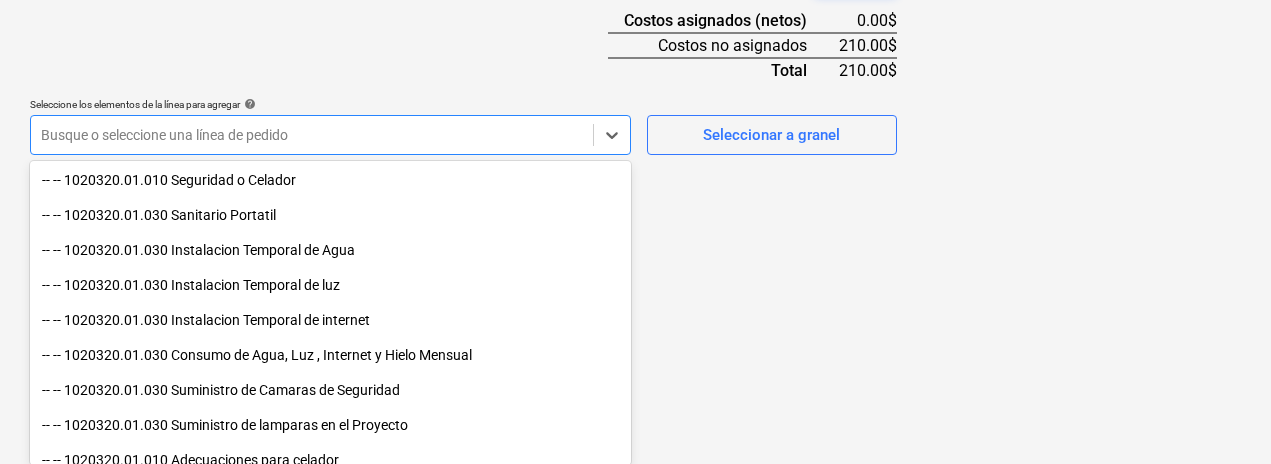 scroll, scrollTop: 217, scrollLeft: 0, axis: vertical 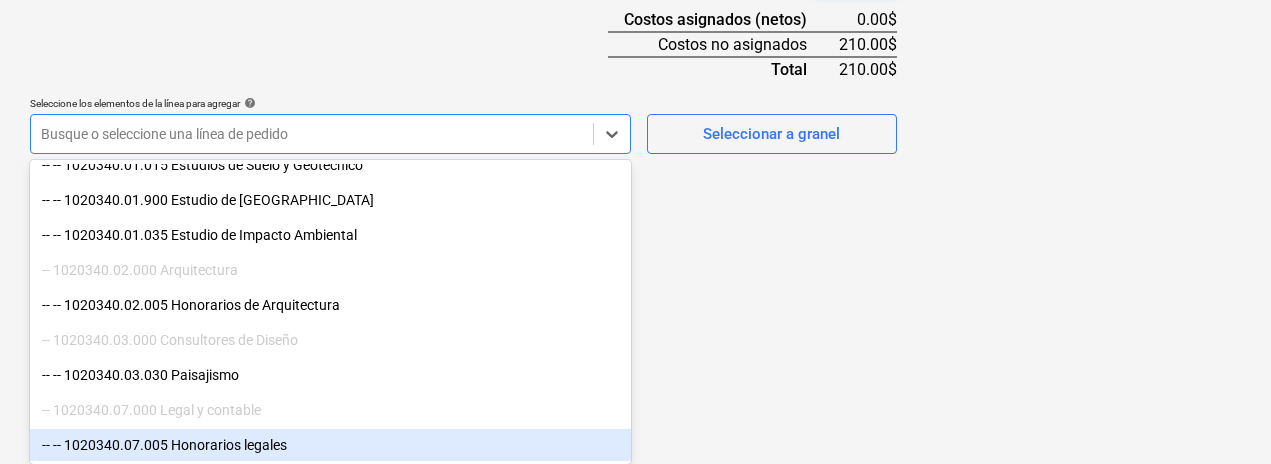 click on "-- --  1020340.07.005 Honorarios legales" at bounding box center [330, 445] 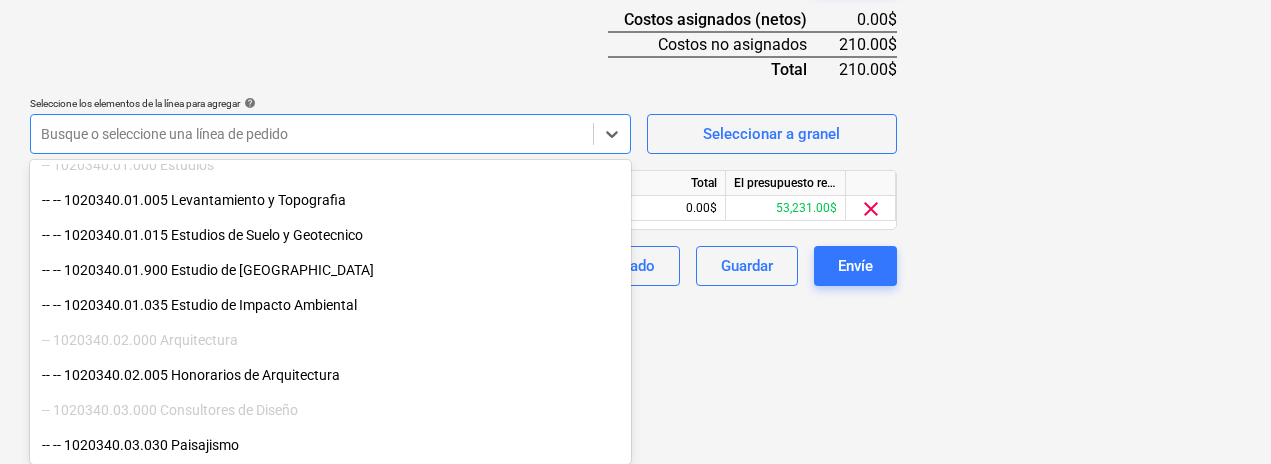 scroll, scrollTop: 645, scrollLeft: 0, axis: vertical 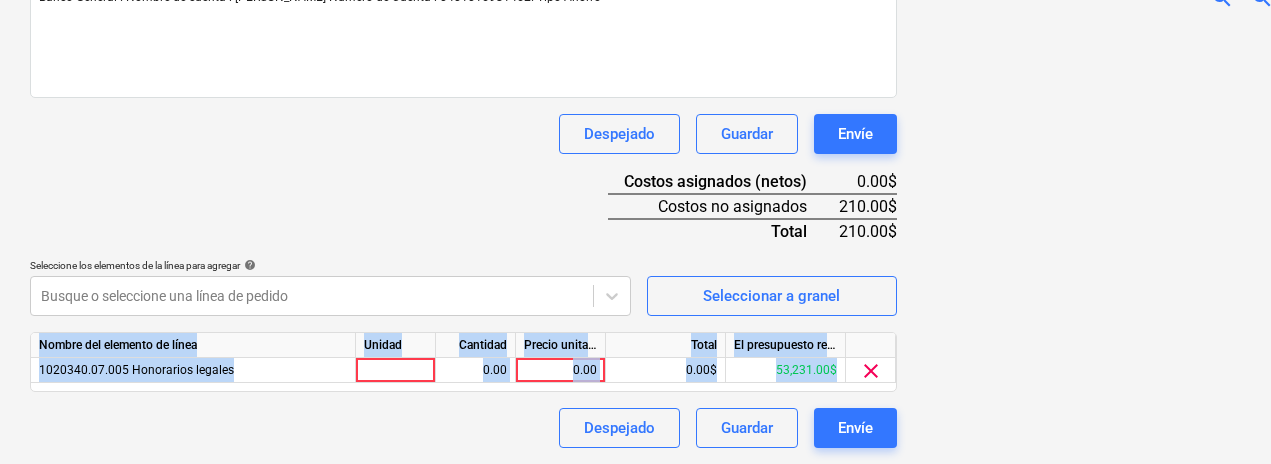 drag, startPoint x: 595, startPoint y: 352, endPoint x: 734, endPoint y: 389, distance: 143.8402 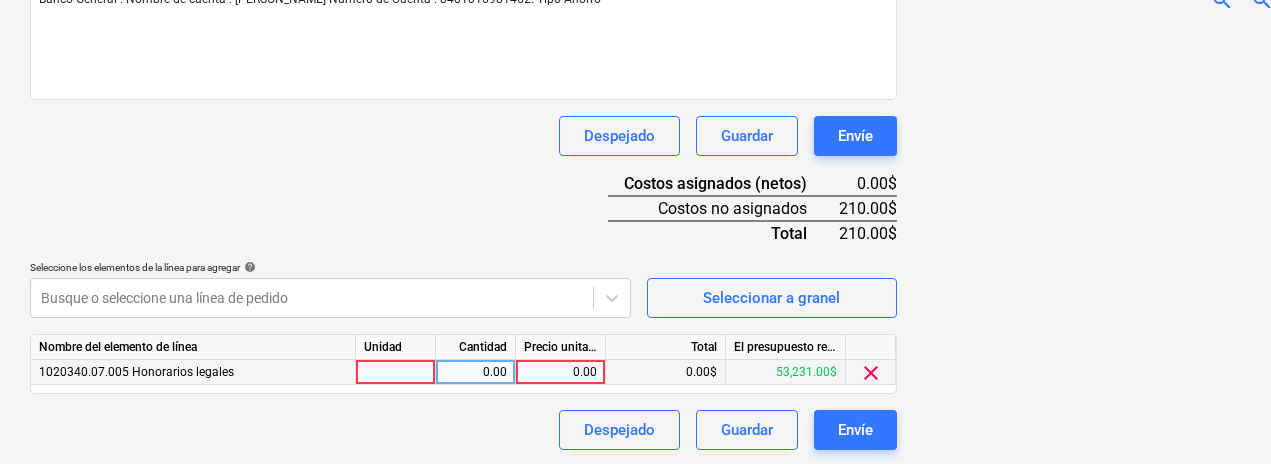 click on "0.00" at bounding box center [560, 372] 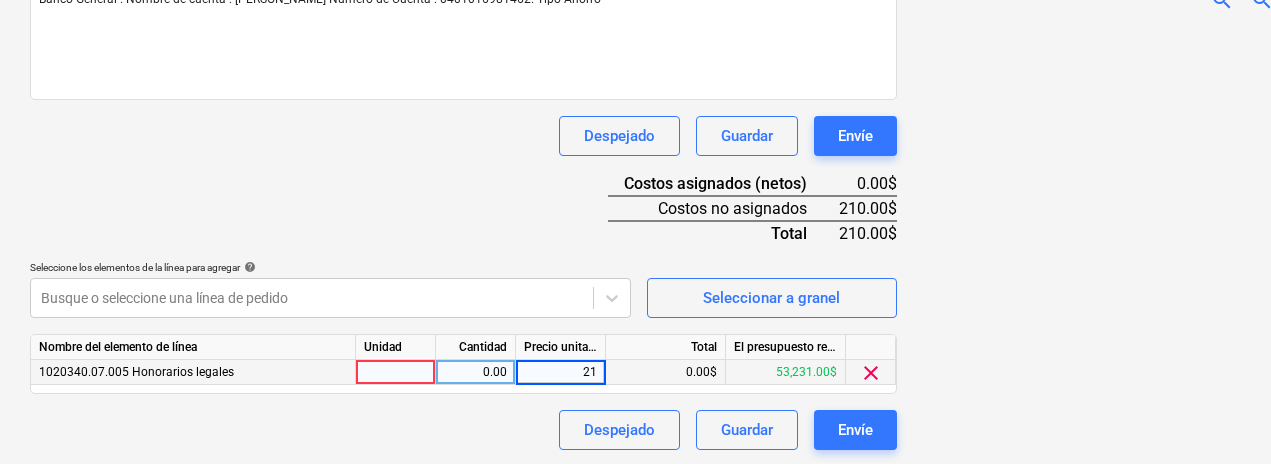 type on "210" 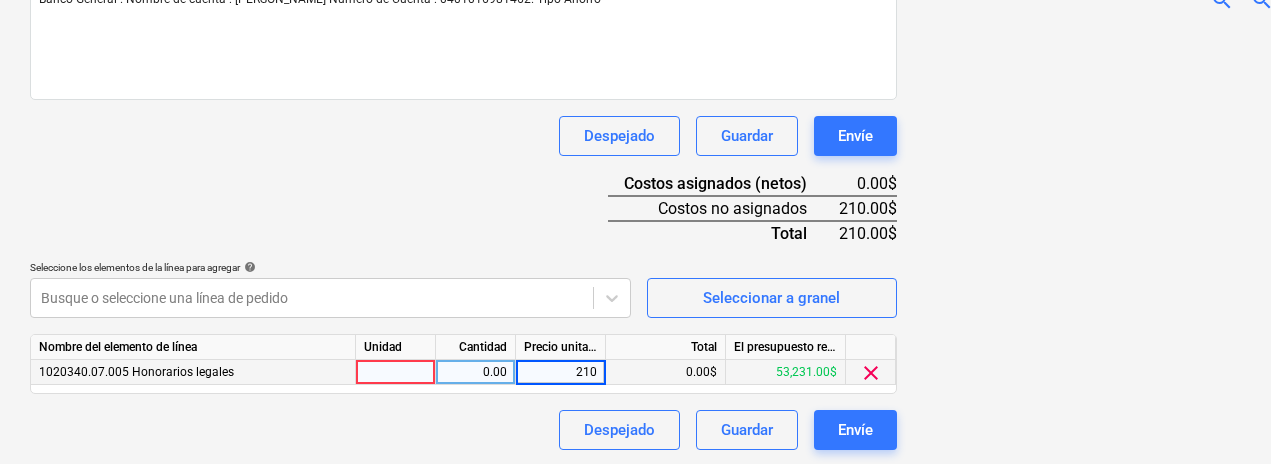 click on "Despejado Guardar Envíe" at bounding box center (463, 430) 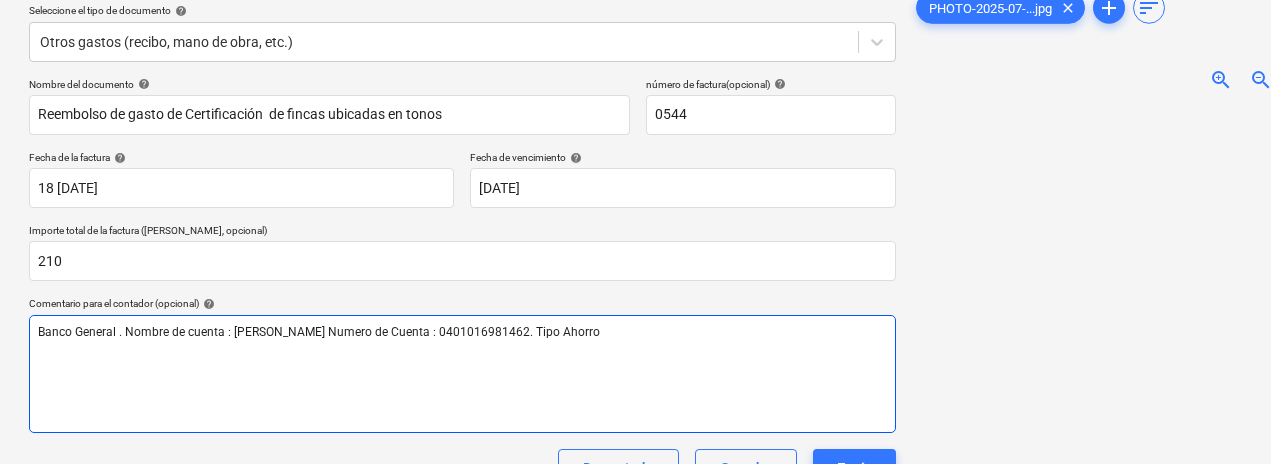 scroll, scrollTop: 223, scrollLeft: 1, axis: both 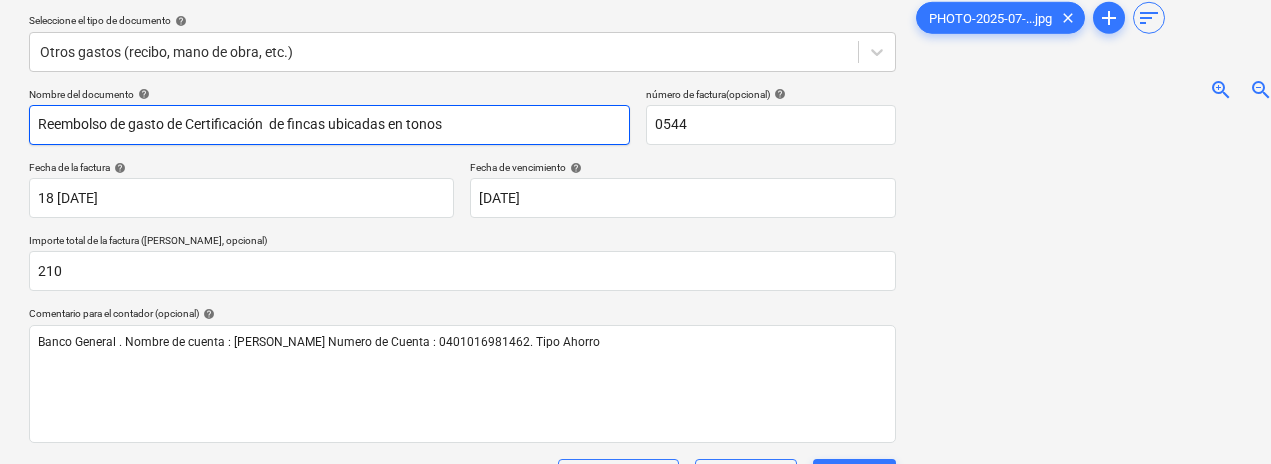 click on "Reembolso de gasto de Certificación  de fincas ubicadas en tonos" at bounding box center (329, 125) 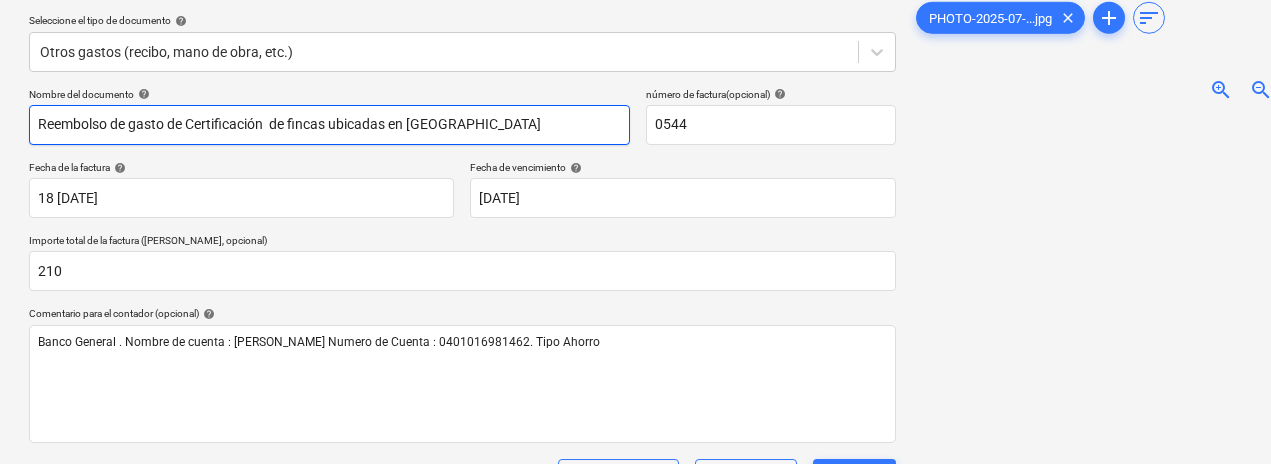 click on "Reembolso de gasto de Certificación  de fincas ubicadas en [GEOGRAPHIC_DATA]" at bounding box center (329, 125) 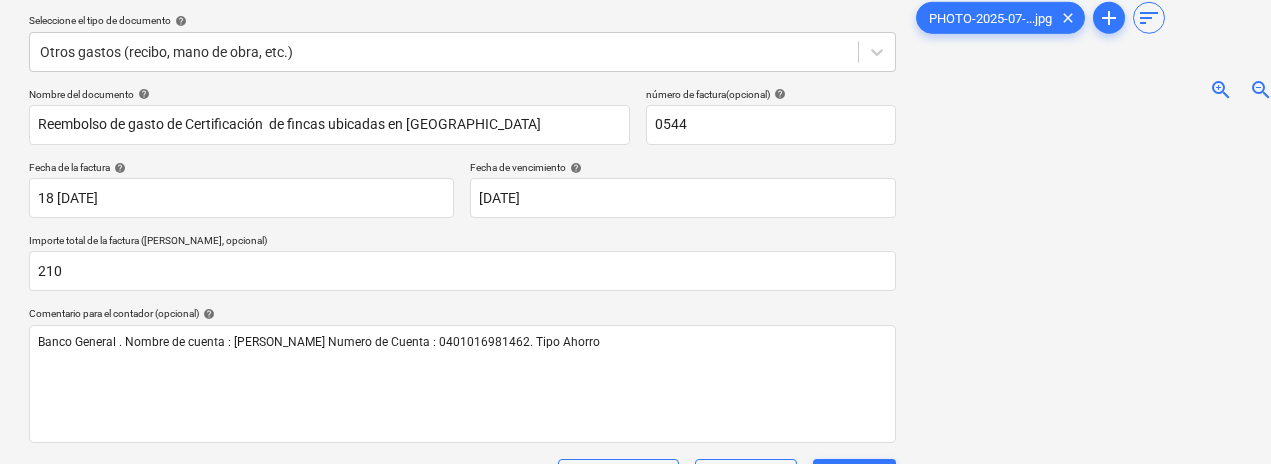click on "Fecha de la factura help" at bounding box center (241, 167) 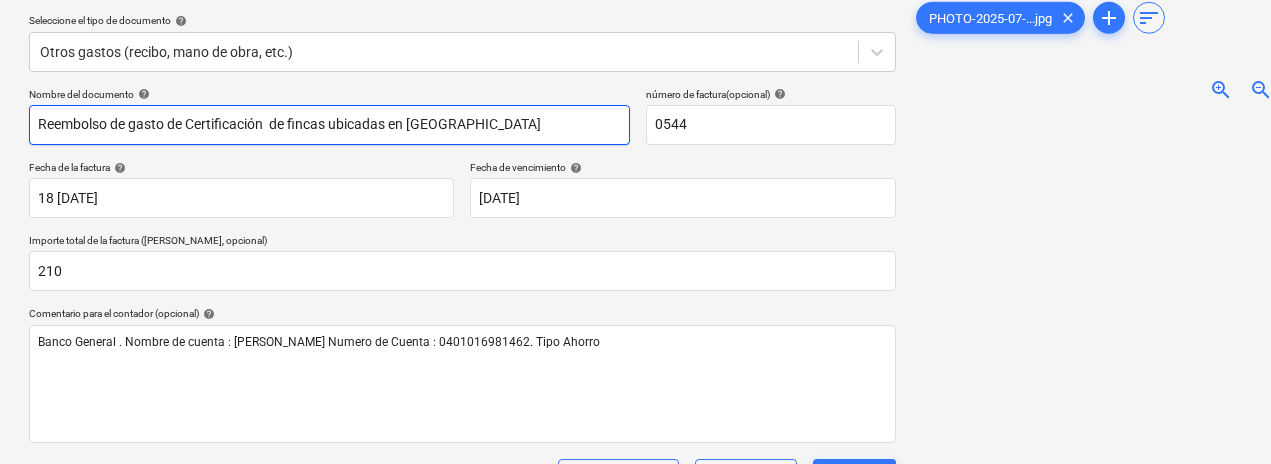 click on "Reembolso de gasto de Certificación  de fincas ubicadas en [GEOGRAPHIC_DATA]" at bounding box center (329, 125) 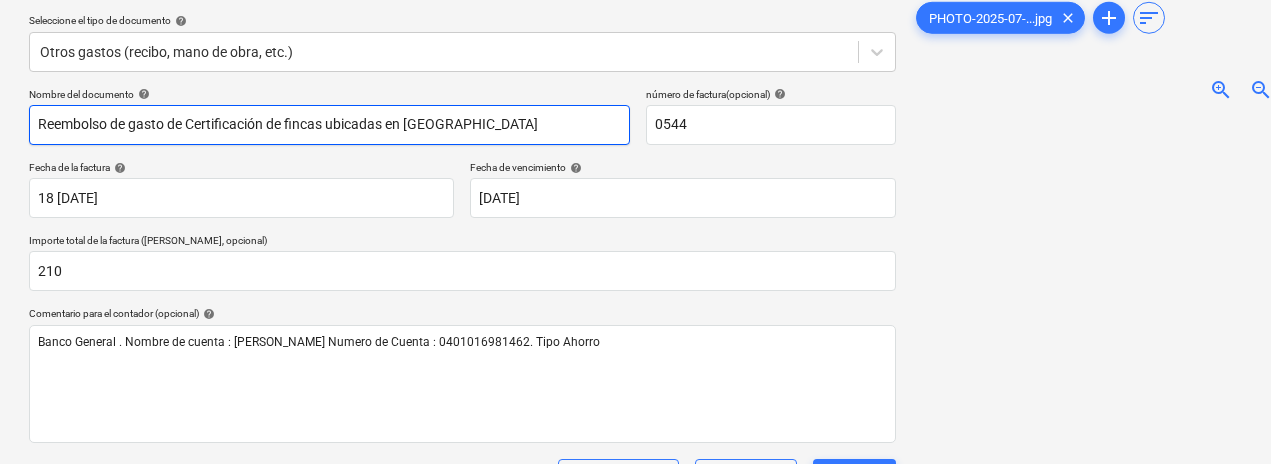 type on "Reembolso de gasto de Certificación de fincas ubicadas en [GEOGRAPHIC_DATA]" 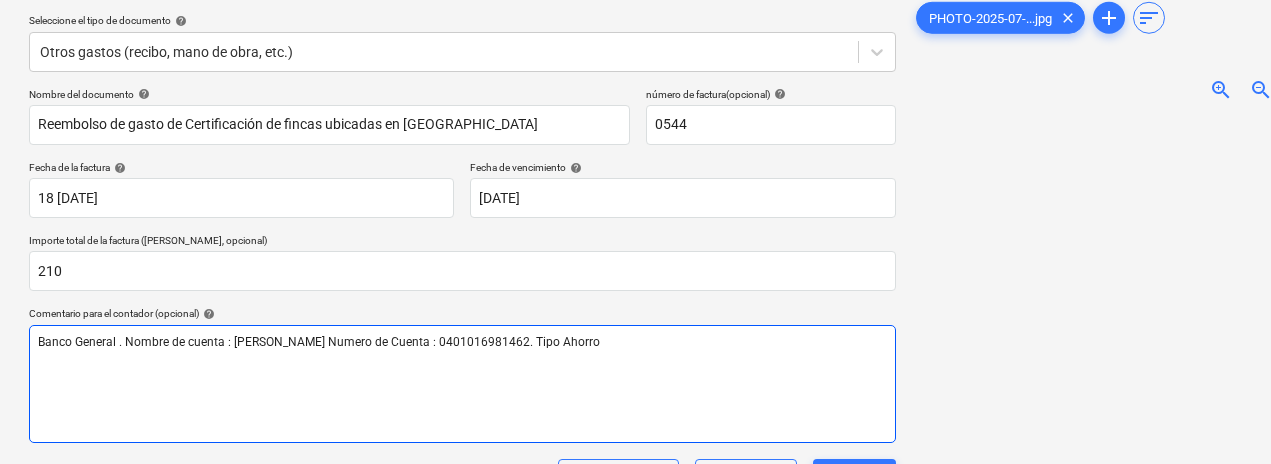 drag, startPoint x: 301, startPoint y: 143, endPoint x: 429, endPoint y: 363, distance: 254.52701 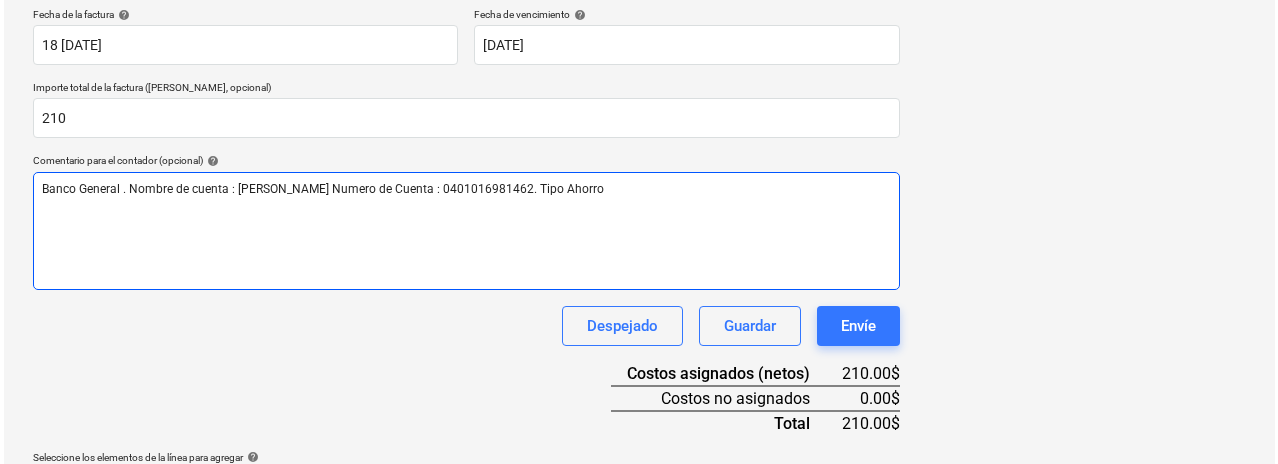 scroll, scrollTop: 443, scrollLeft: 1, axis: both 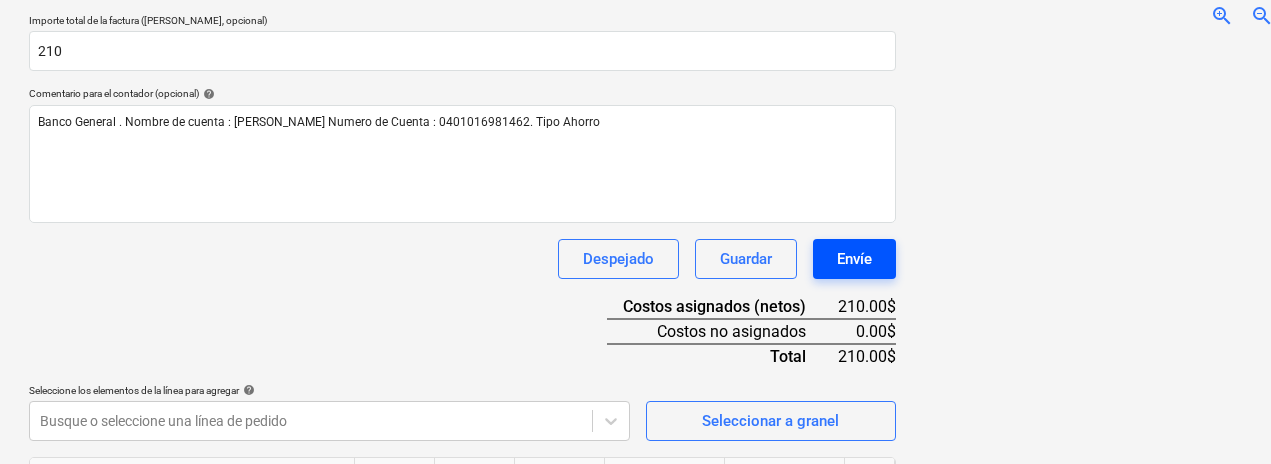 click on "Envíe" at bounding box center (854, 259) 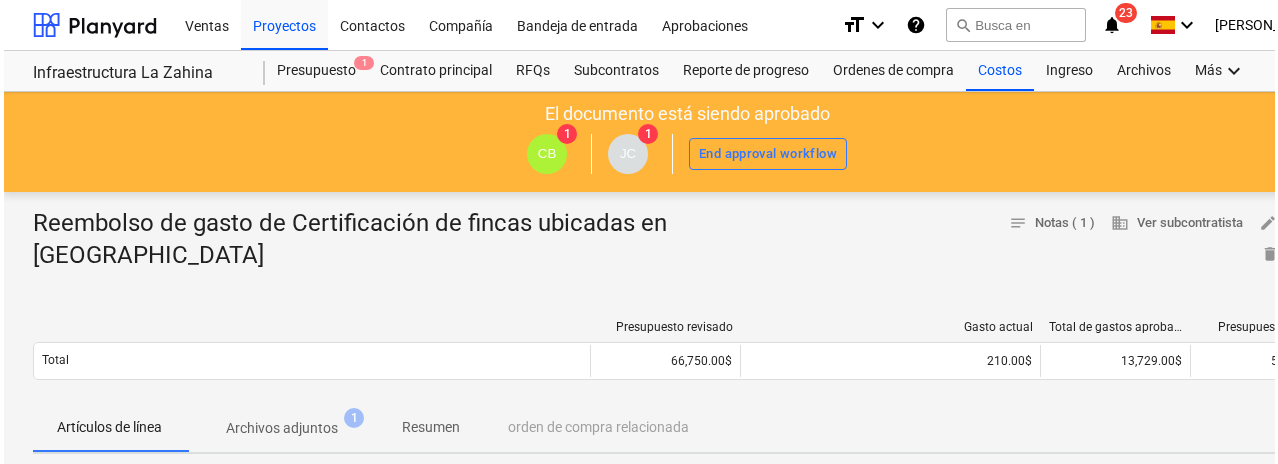 scroll, scrollTop: 0, scrollLeft: 1, axis: horizontal 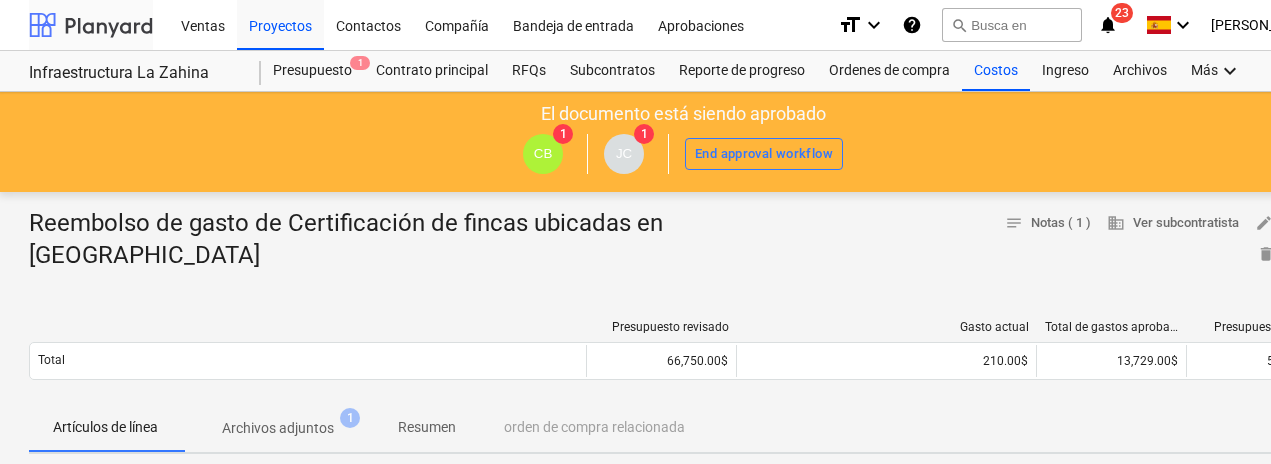 click at bounding box center [91, 25] 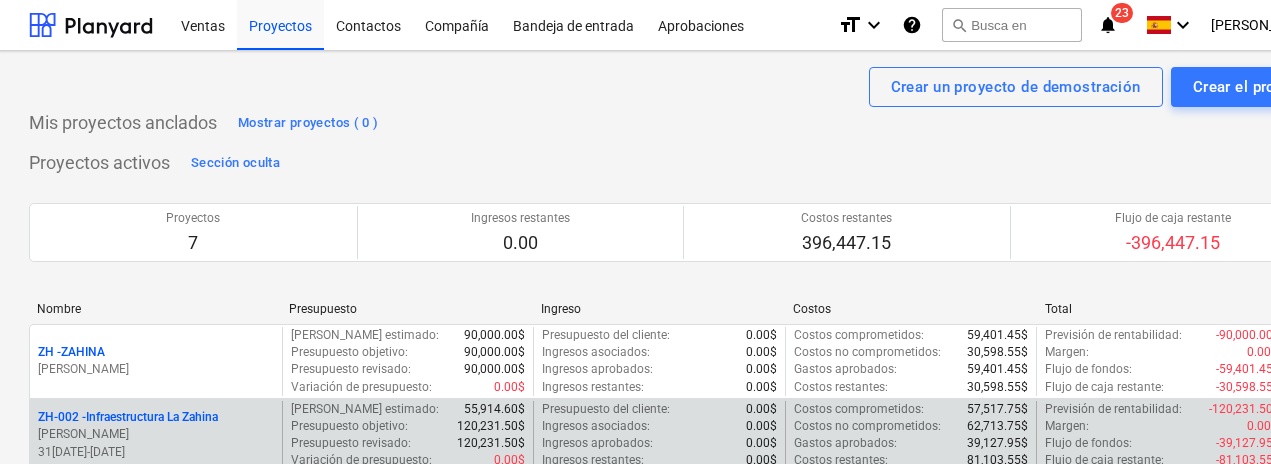 click on "ZH-002 -  Infraestructura La Zahina [PERSON_NAME] 31[DATE]  -  01[DATE]" at bounding box center [156, 435] 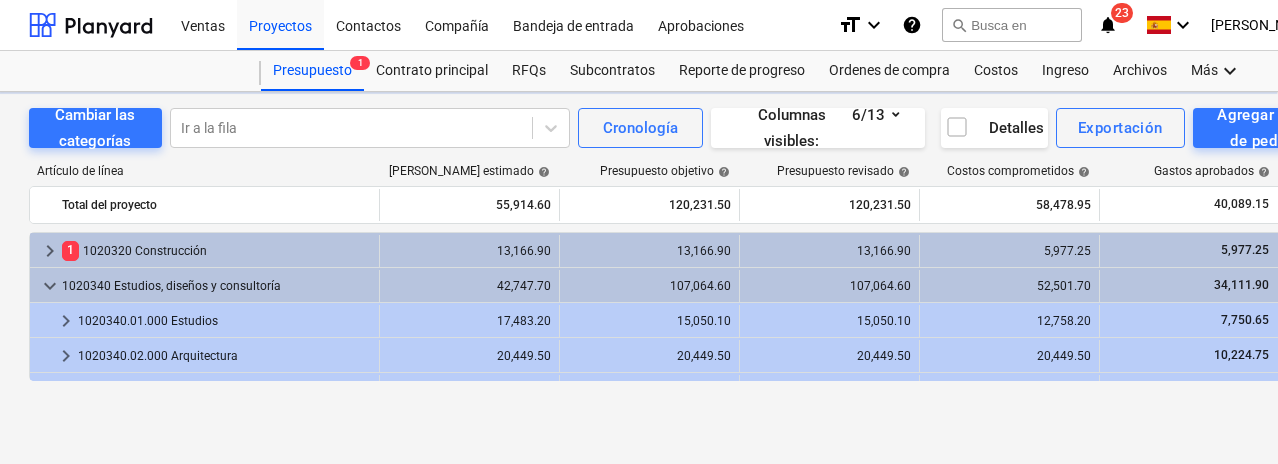 scroll, scrollTop: 96, scrollLeft: 0, axis: vertical 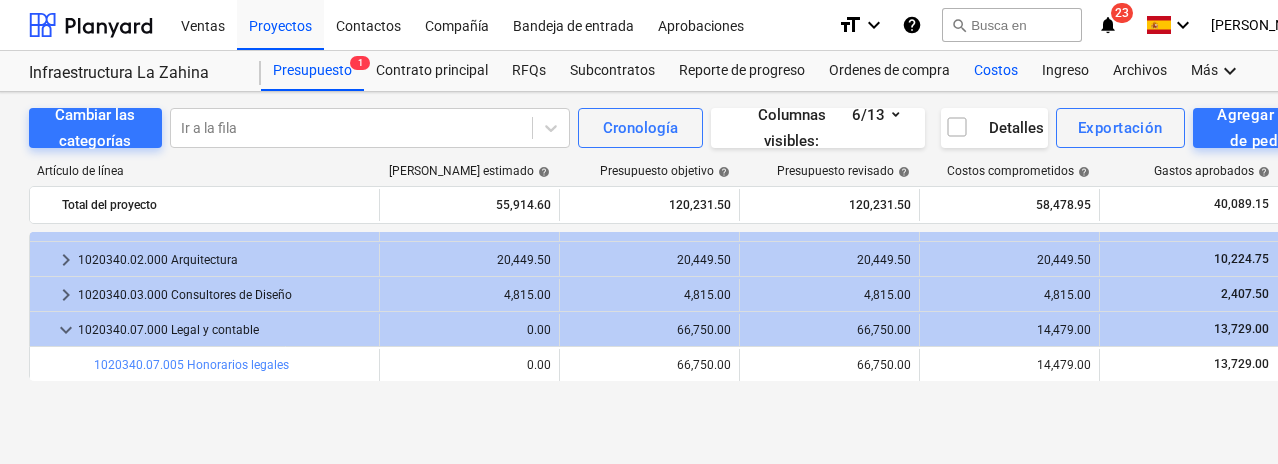 click on "Costos" at bounding box center [996, 71] 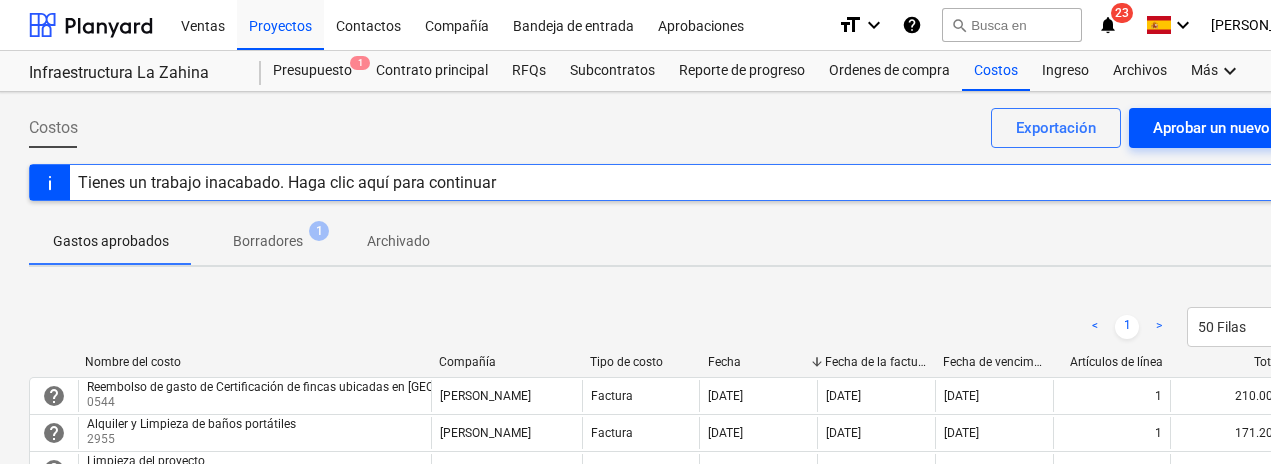 click on "Aprobar un nuevo costo" at bounding box center [1233, 128] 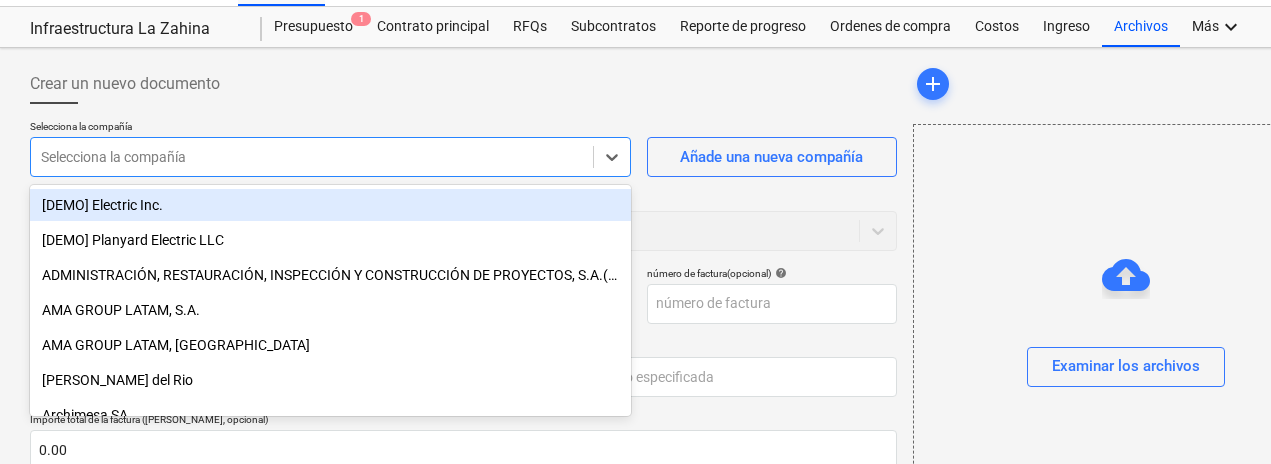 click on "Ventas Proyectos Contactos Compañía Bandeja de entrada Aprobaciones format_size keyboard_arrow_down help search Busca en notifications 23 keyboard_arrow_down [PERSON_NAME] keyboard_arrow_down Infraestructura La Zahina Presupuesto 1 Contrato principal RFQs Subcontratos Reporte de progreso Ordenes de compra Costos Ingreso Archivos Más keyboard_arrow_down Crear un nuevo documento Selecciona la compañía option [DEMO] Electric Inc.   focused, 1 of 46. 46 results available. Use Up and Down to choose options, press Enter to select the currently focused option, press Escape to exit the menu, press Tab to select the option and exit the menu. Selecciona la compañía Añade una nueva compañía Seleccione el tipo de documento help Otros gastos (recibo, mano de obra, etc.) Nombre del documento help número de factura  (opcional) help Fecha de la factura help Press the down arrow key to interact with the calendar and
select a date. Press the question mark key to get the keyboard shortcuts for changing dates. help" at bounding box center (635, 188) 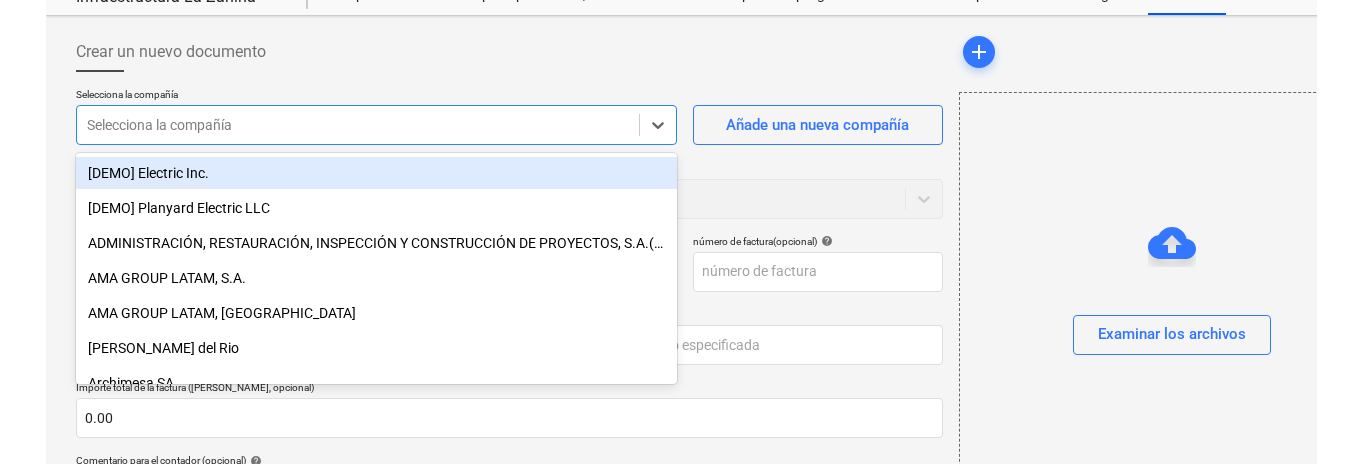 scroll, scrollTop: 77, scrollLeft: 0, axis: vertical 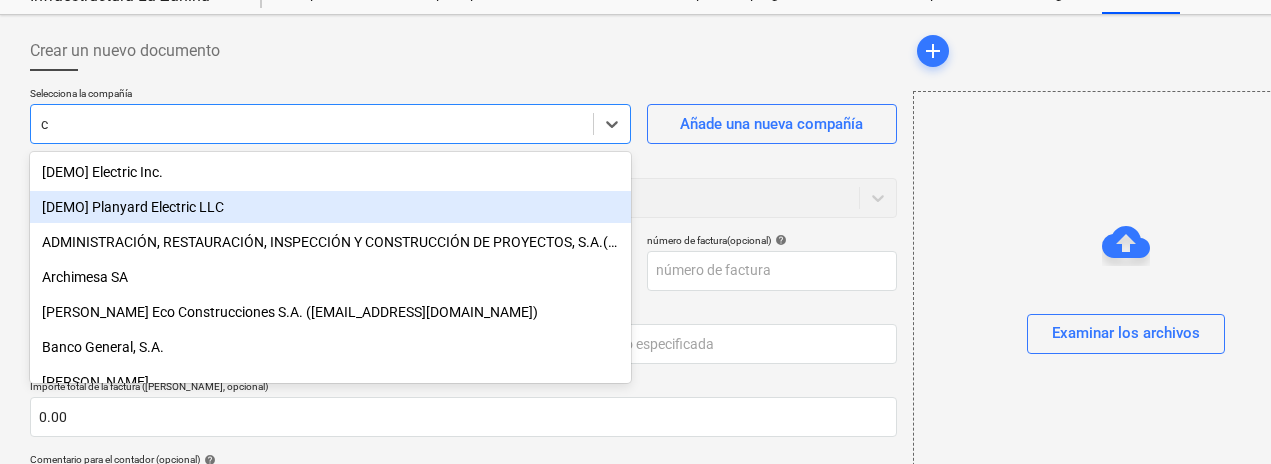 type on "ca" 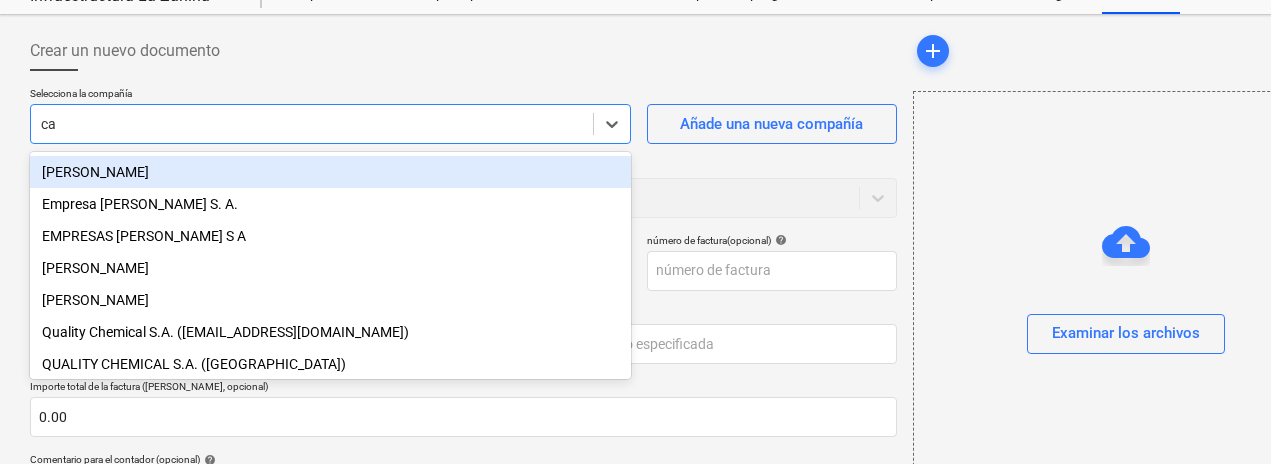 click on "[PERSON_NAME]" at bounding box center [330, 172] 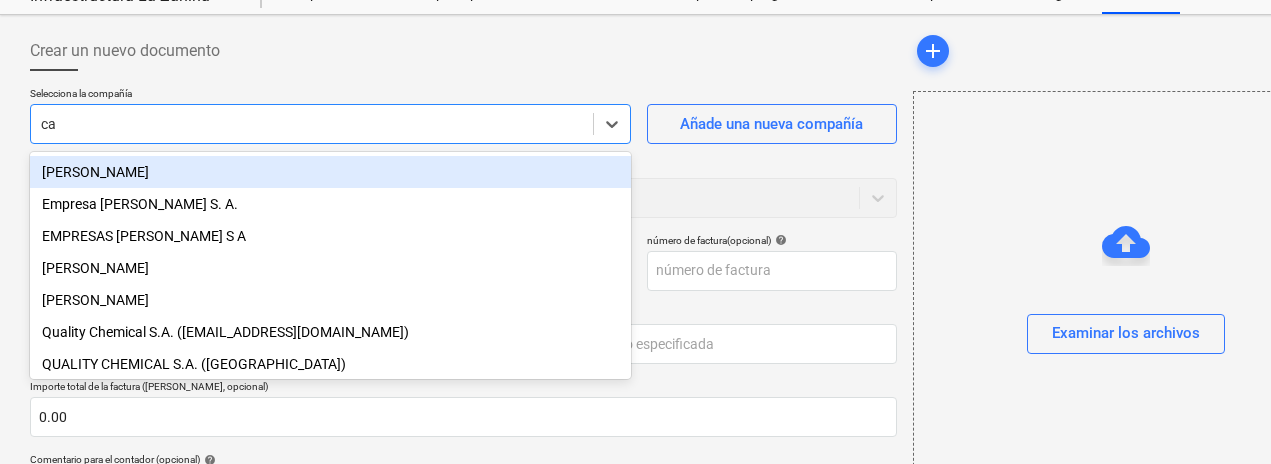 type 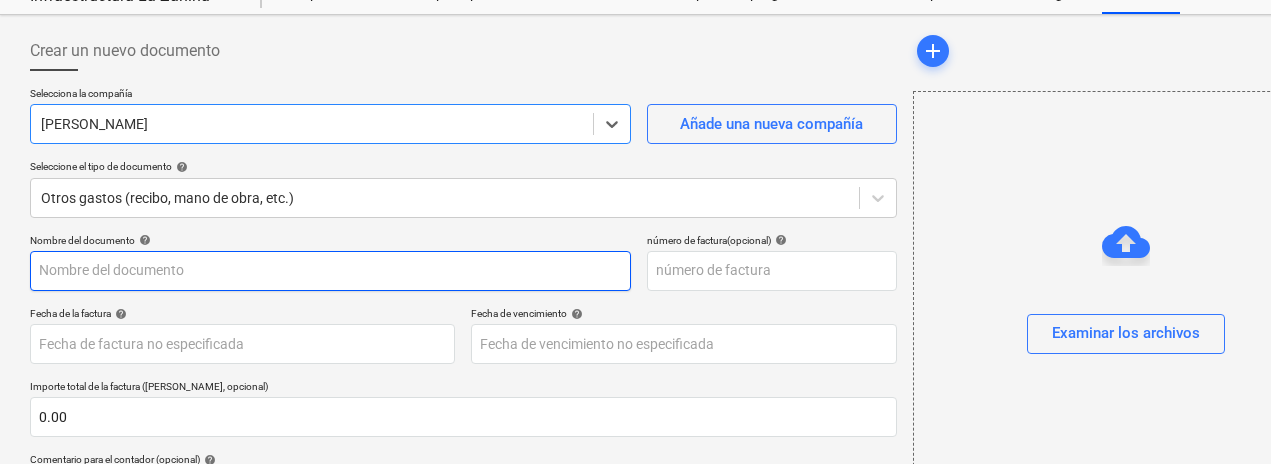 click at bounding box center [330, 271] 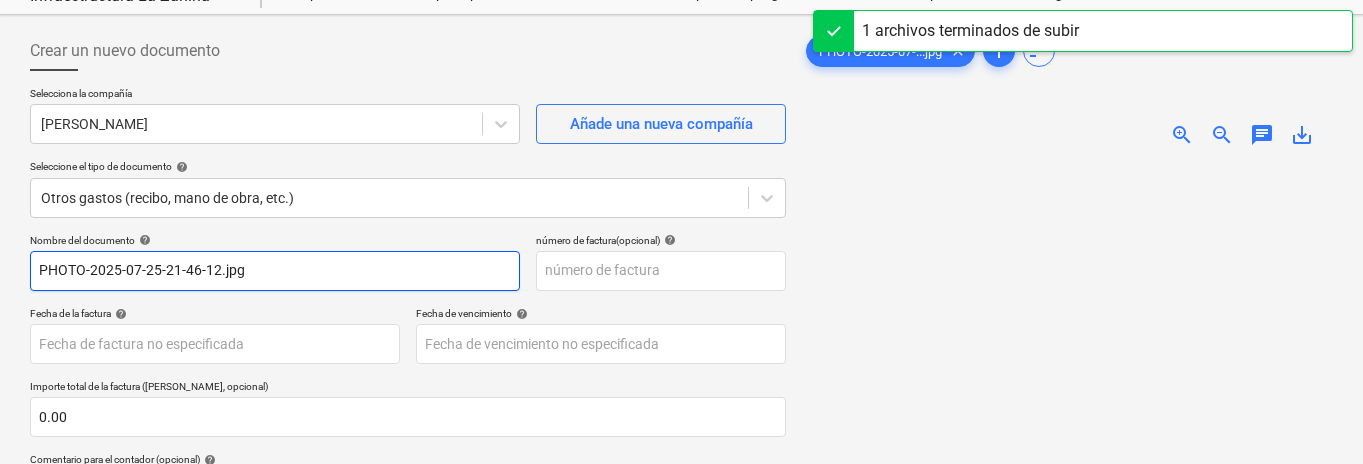 click on "PHOTO-2025-07-25-21-46-12.jpg" at bounding box center [275, 271] 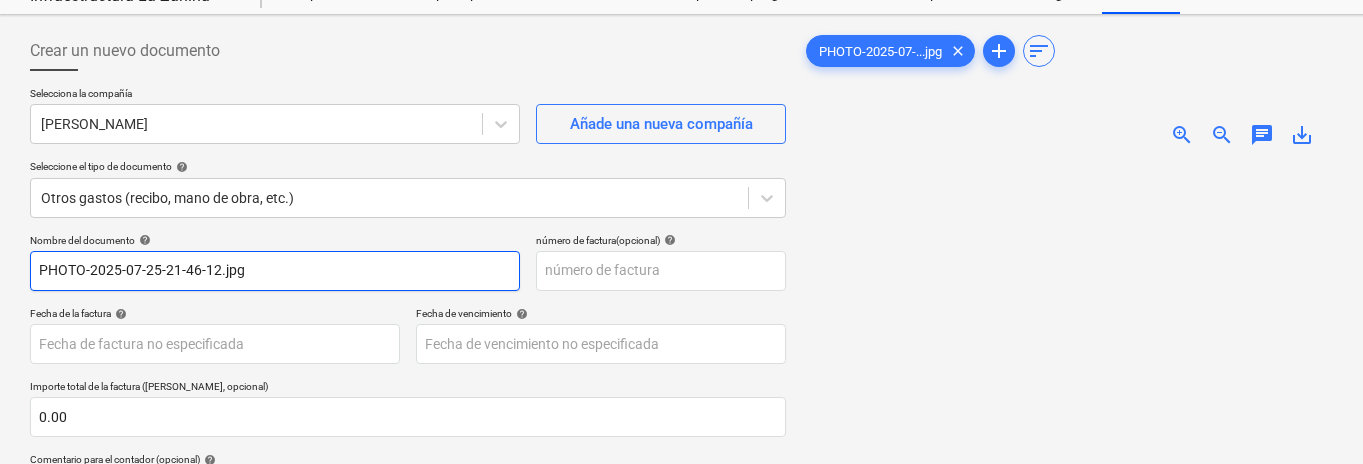 click on "PHOTO-2025-07-25-21-46-12.jpg" at bounding box center [275, 271] 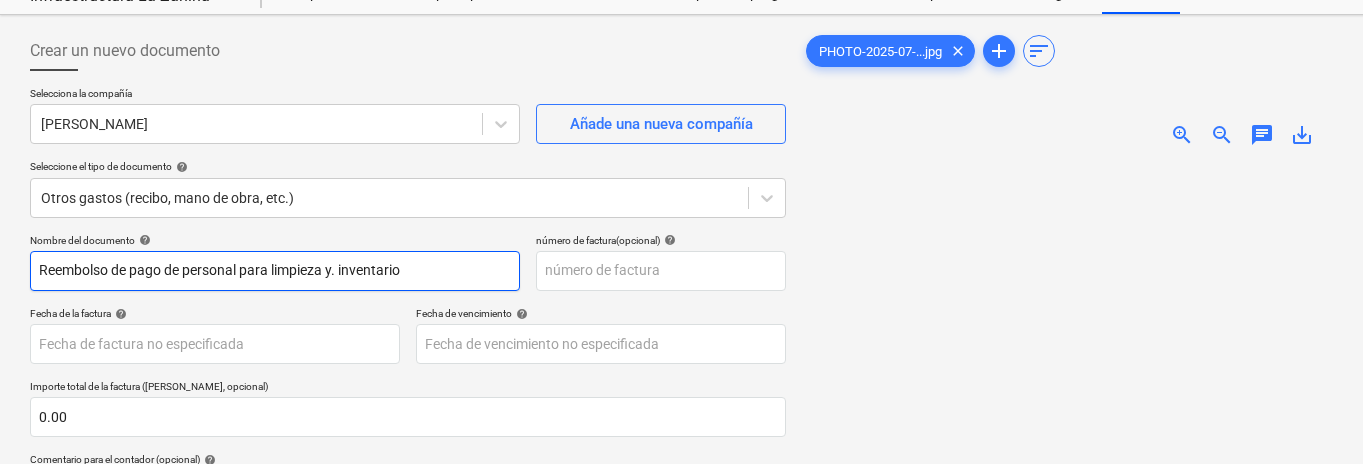 drag, startPoint x: 255, startPoint y: 266, endPoint x: 340, endPoint y: 273, distance: 85.28775 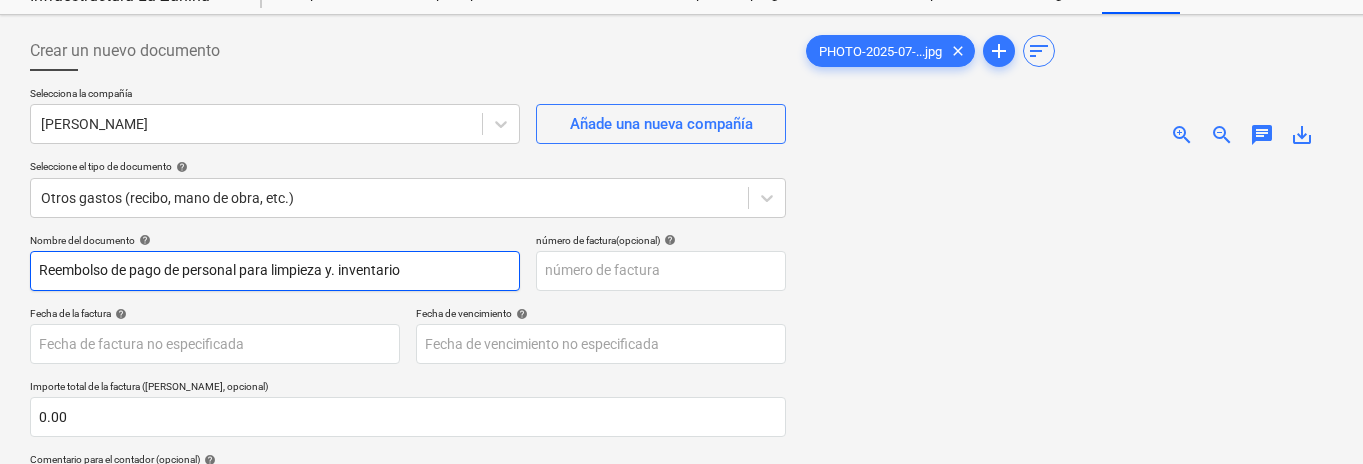 click on "Reembolso de pago de personal para limpieza y. inventario" at bounding box center (275, 271) 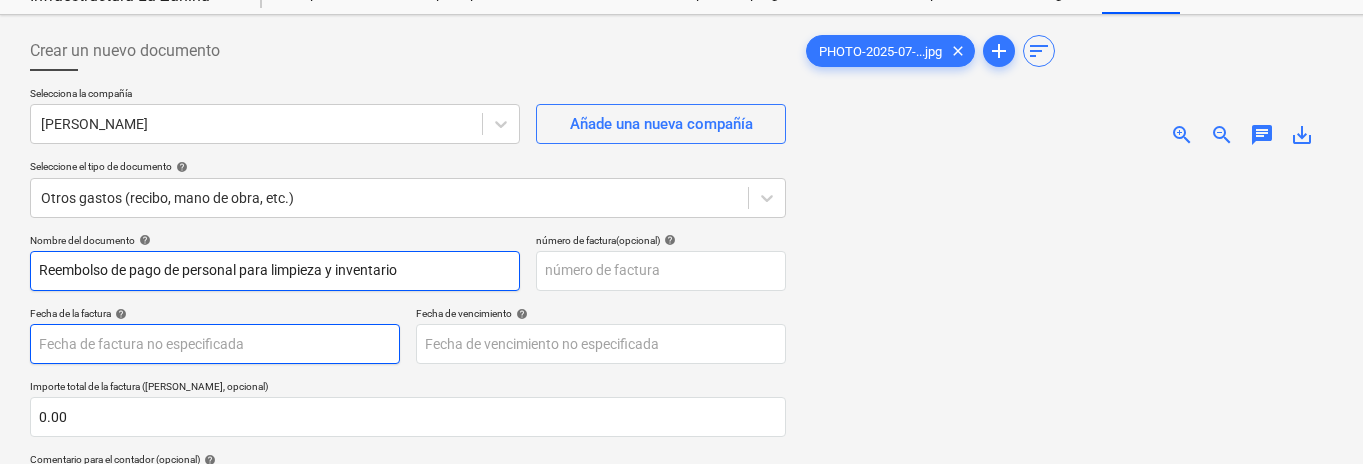 type on "Reembolso de pago de personal para limpieza y inventario" 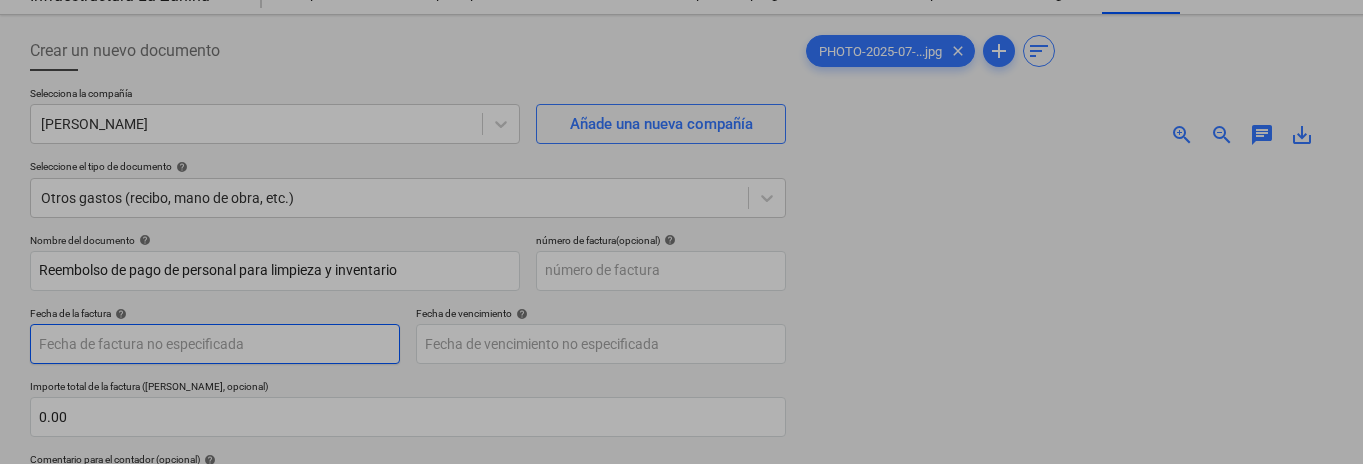 click on "Ventas Proyectos Contactos Compañía Bandeja de entrada Aprobaciones format_size keyboard_arrow_down help search Busca en notifications 23 keyboard_arrow_down [PERSON_NAME] keyboard_arrow_down Infraestructura La Zahina Presupuesto 1 Contrato principal RFQs Subcontratos Reporte de progreso Ordenes de compra Costos Ingreso Archivos 1 Más keyboard_arrow_down Crear un nuevo documento Selecciona la compañía [PERSON_NAME]   Añade una nueva compañía Seleccione el tipo de documento help Otros gastos (recibo, mano de obra, etc.) Nombre del documento help Reembolso de pago de personal para limpieza y inventario número de factura  (opcional) help Fecha de la factura help Press the down arrow key to interact with the calendar and
select a date. Press the question mark key to get the keyboard shortcuts for changing dates. Fecha de vencimiento help Press the down arrow key to interact with the calendar and
select a date. Press the question mark key to get the keyboard shortcuts for changing dates. 0.00 help ﻿" at bounding box center (681, 155) 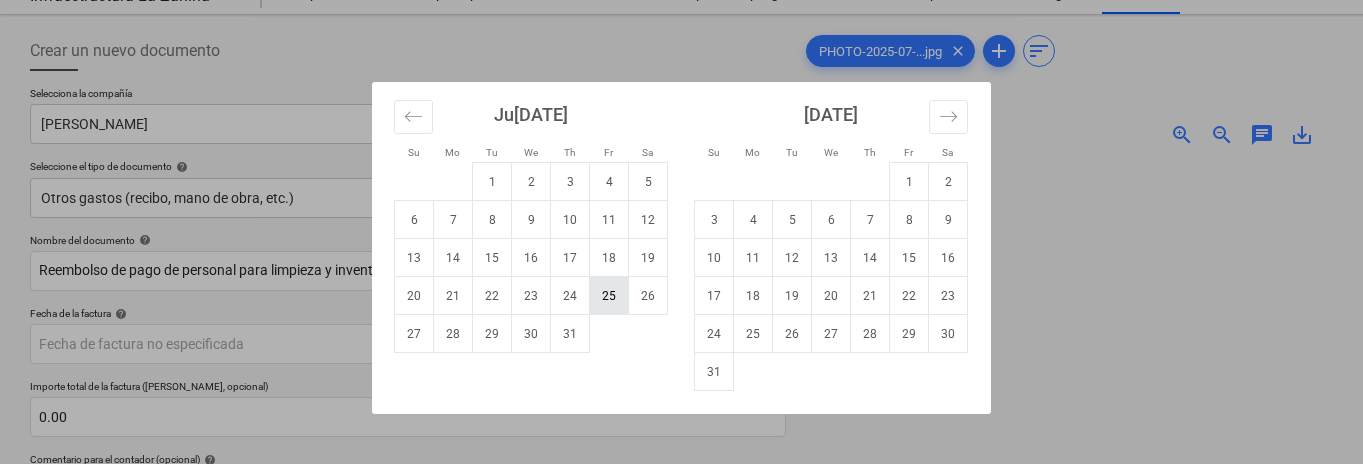 click on "25" at bounding box center [609, 296] 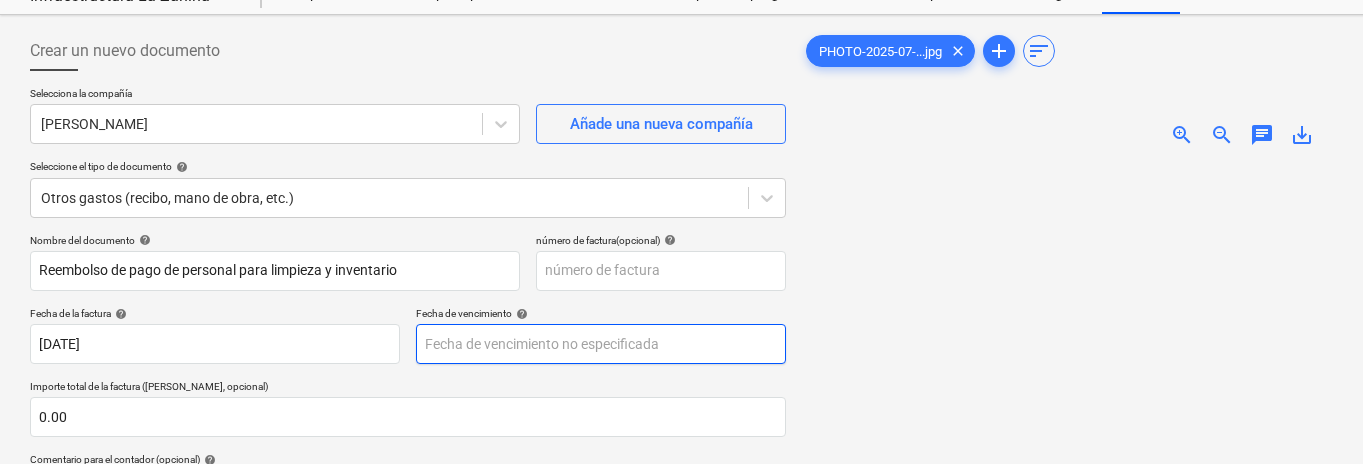 click on "Ventas Proyectos Contactos Compañía Bandeja de entrada Aprobaciones format_size keyboard_arrow_down help search Busca en notifications 23 keyboard_arrow_down [PERSON_NAME] keyboard_arrow_down Infraestructura La Zahina Presupuesto 1 Contrato principal RFQs Subcontratos Reporte de progreso Ordenes de compra Costos Ingreso Archivos 1 Más keyboard_arrow_down Crear un nuevo documento Selecciona la compañía [PERSON_NAME]   Añade una nueva compañía Seleccione el tipo de documento help Otros gastos (recibo, mano de obra, etc.) Nombre del documento help Reembolso de pago de personal para limpieza y inventario número de factura  (opcional) help Fecha de la factura help [DATE] [DATE] Press the down arrow key to interact with the calendar and
select a date. Press the question mark key to get the keyboard shortcuts for changing dates. Fecha de vencimiento help Importe total de la factura (coste neto, opcional) 0.00 Comentario para el contador (opcional) help ﻿ Despejado Guardar Envíe 0.00$ help add" at bounding box center [681, 155] 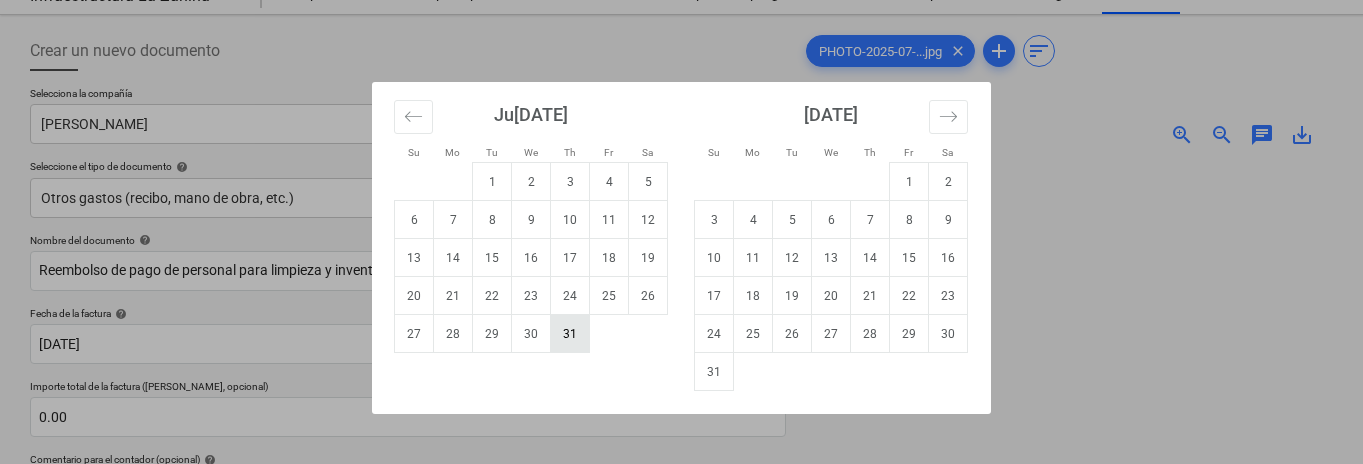 click on "31" at bounding box center [570, 334] 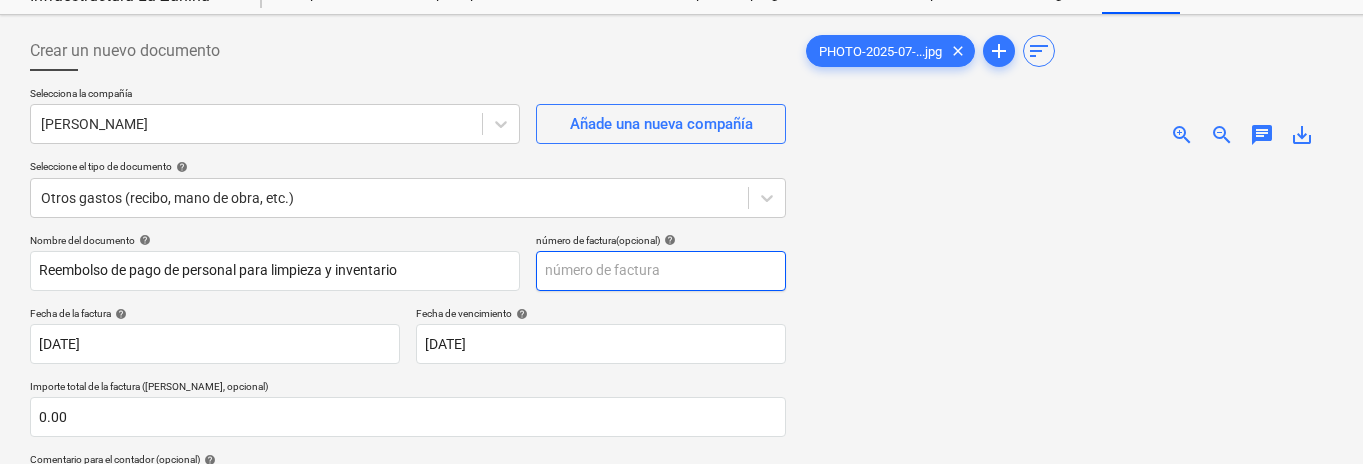 click at bounding box center (661, 271) 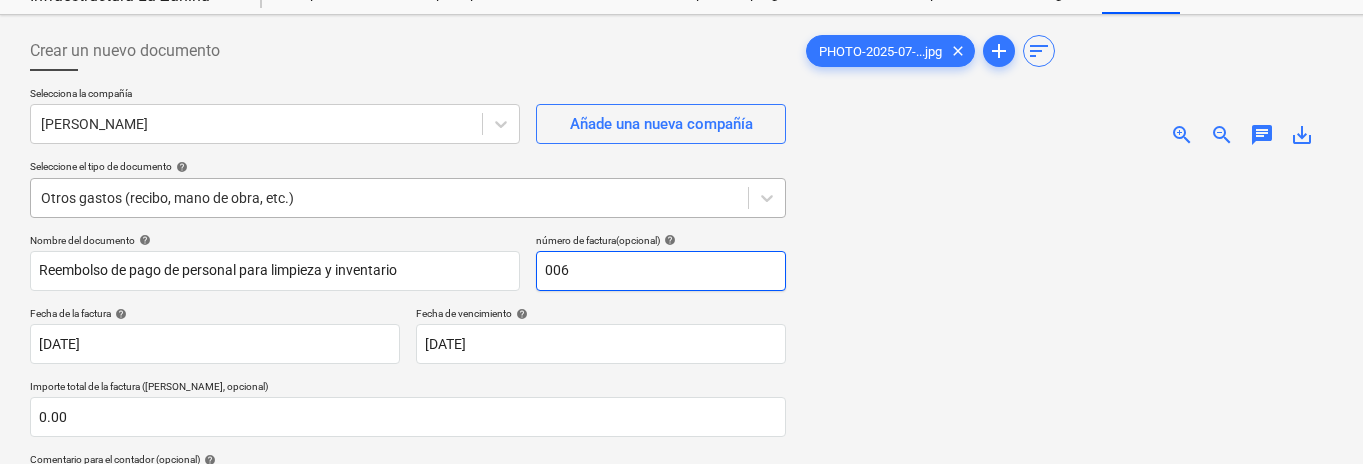 scroll, scrollTop: 143, scrollLeft: 0, axis: vertical 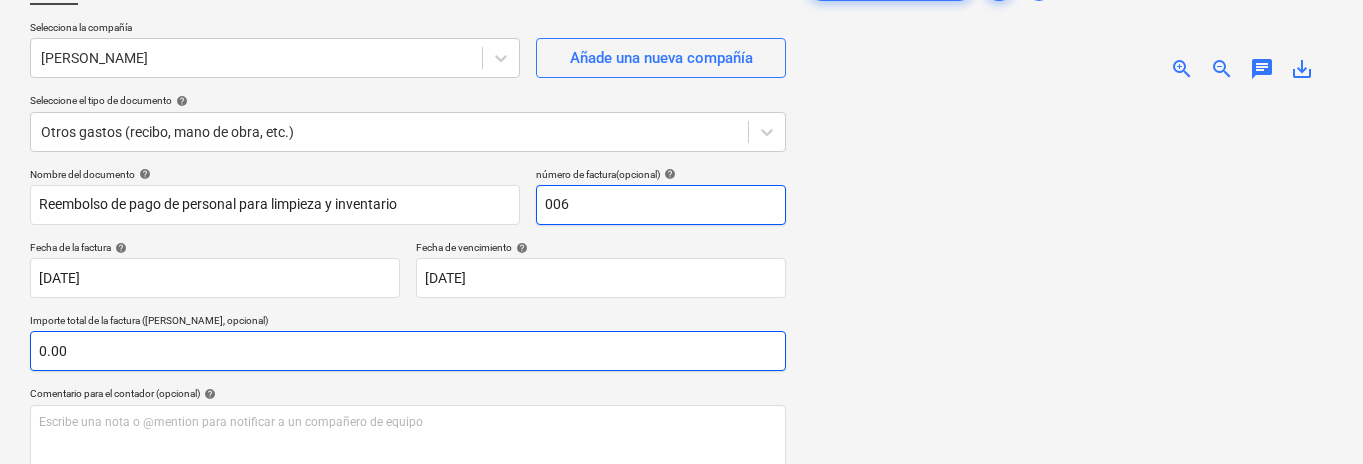 type on "006" 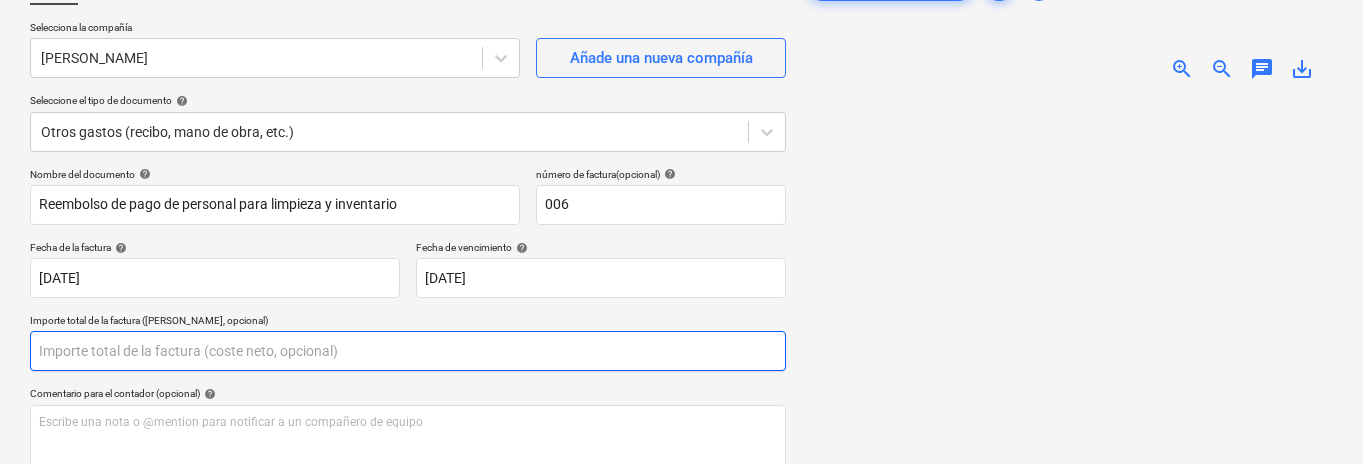 click at bounding box center [408, 351] 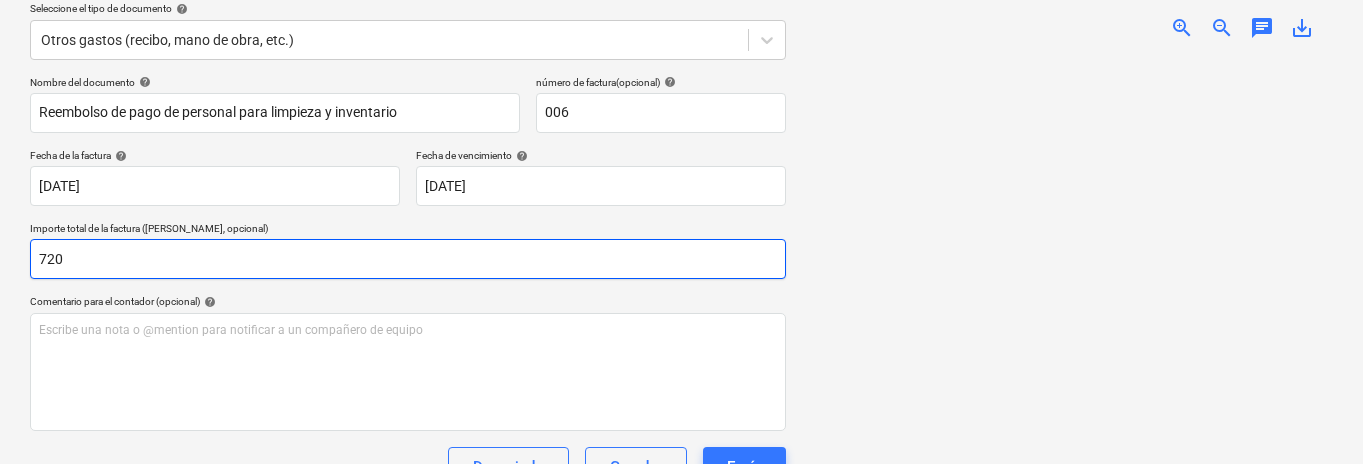 scroll, scrollTop: 255, scrollLeft: 0, axis: vertical 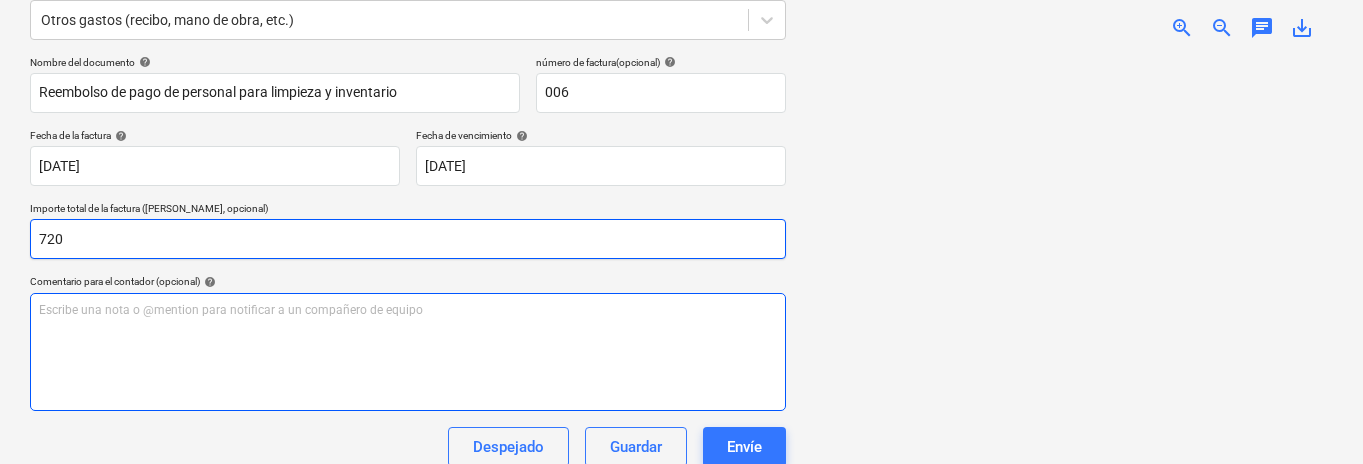 type on "720" 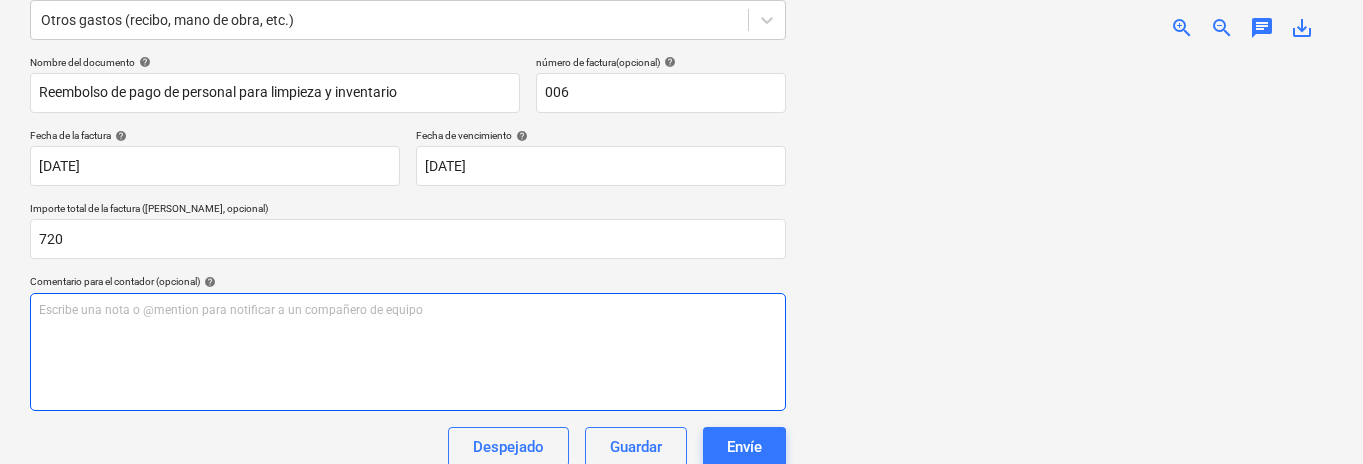 click on "Escribe una nota o @mention para notificar a un compañero de equipo ﻿" at bounding box center [408, 352] 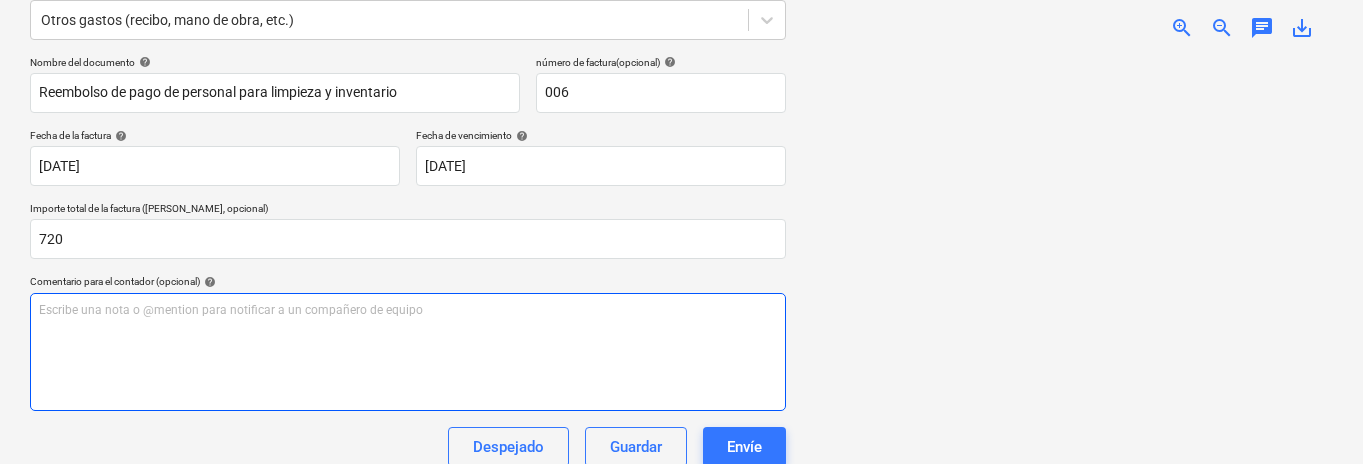 click on "Escribe una nota o @mention para notificar a un compañero de equipo ﻿" at bounding box center [408, 352] 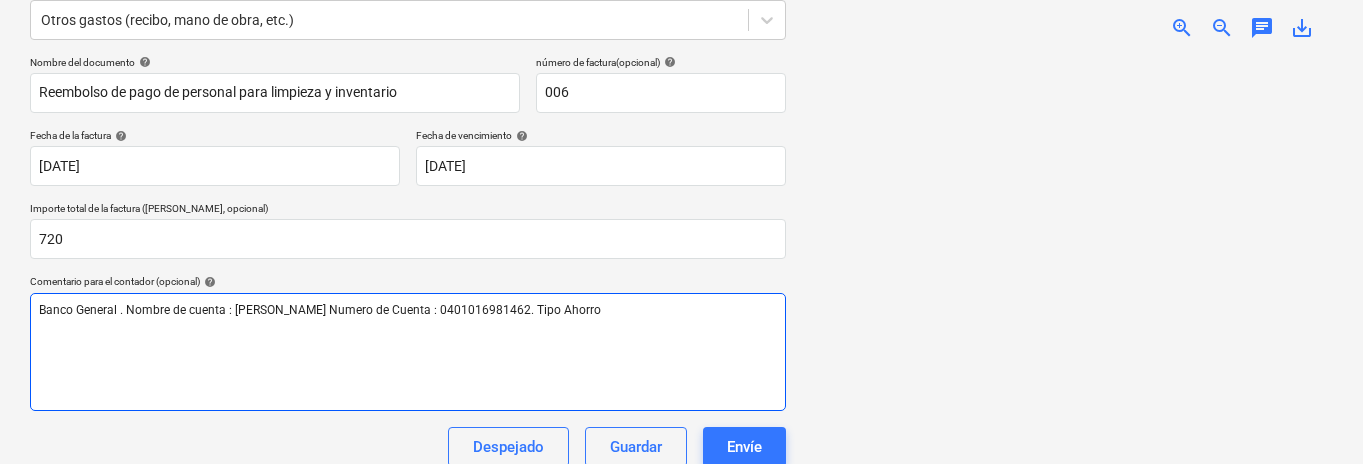 scroll, scrollTop: 331, scrollLeft: 0, axis: vertical 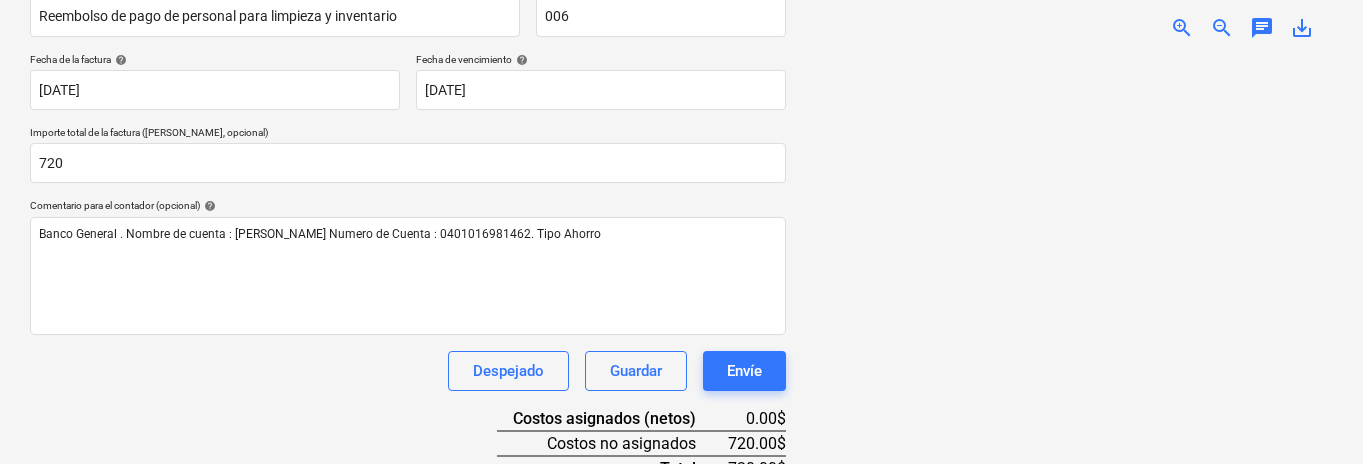 click on "Nombre del documento help Reembolso de pago de personal para limpieza y inventario número de factura  (opcional) help 006 Fecha de la factura help [DATE] [DATE] Press the down arrow key to interact with the calendar and
select a date. Press the question mark key to get the keyboard shortcuts for changing dates. Fecha de vencimiento help [DATE] [DATE] Press the down arrow key to interact with the calendar and
select a date. Press the question mark key to get the keyboard shortcuts for changing dates. Importe total de la factura (coste neto, opcional) 720 Comentario para el contador (opcional) help Banco General . Nombre de cuenta : [PERSON_NAME] Numero de Cuenta : 0401016981462. Tipo Ahorro Despejado Guardar Envíe Costos asignados (netos) 0.00$ Costos no asignados 720.00$ Total 720.00$ Seleccione los elementos de la línea para agregar help Busque o seleccione una línea de pedido Seleccionar a granel" at bounding box center (408, 266) 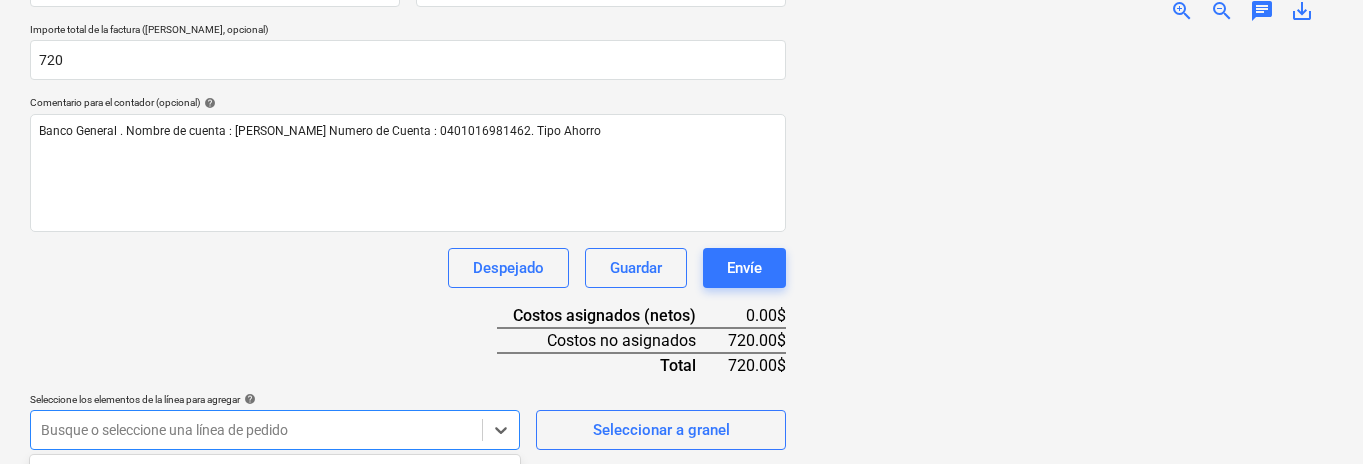 scroll, scrollTop: 729, scrollLeft: 0, axis: vertical 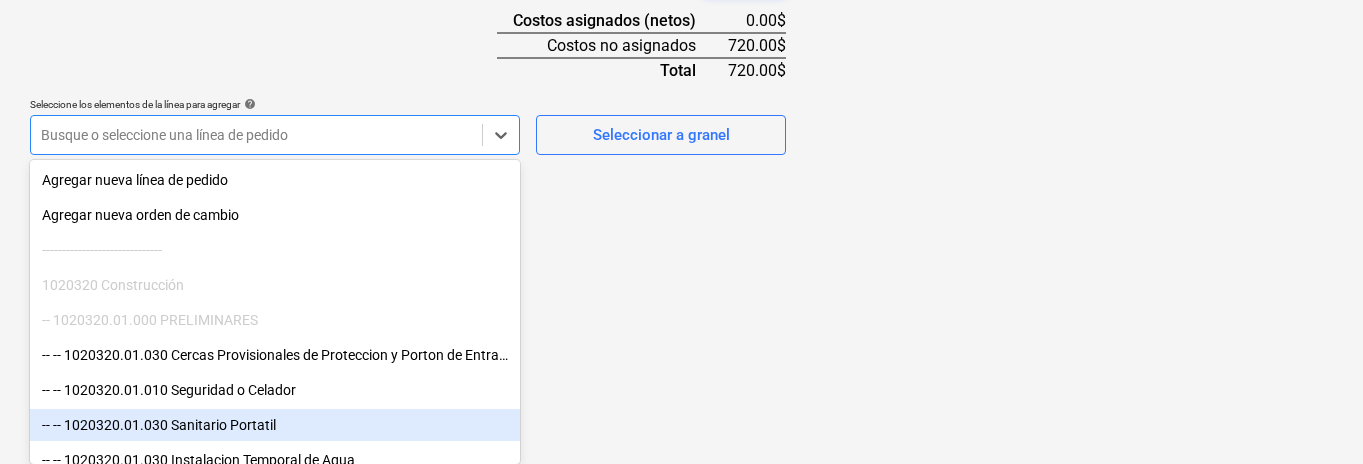 click on "Ventas Proyectos Contactos Compañía Bandeja de entrada Aprobaciones format_size keyboard_arrow_down help search Busca en notifications 23 keyboard_arrow_down [PERSON_NAME] keyboard_arrow_down Infraestructura La Zahina Presupuesto 1 Contrato principal RFQs Subcontratos Reporte de progreso Ordenes de compra Costos Ingreso Archivos 1 Más keyboard_arrow_down Crear un nuevo documento Selecciona la compañía [PERSON_NAME]   Añade una nueva compañía Seleccione el tipo de documento help Otros gastos (recibo, mano de obra, etc.) Nombre del documento help Reembolso de pago de personal para limpieza y inventario número de factura  (opcional) help 006 Fecha de la factura help [DATE] [DATE] Press the down arrow key to interact with the calendar and
select a date. Press the question mark key to get the keyboard shortcuts for changing dates. Fecha de vencimiento help [DATE] [DATE] Importe total de la factura (coste neto, opcional) 720 Comentario para el contador (opcional) help Despejado Guardar" at bounding box center (681, -497) 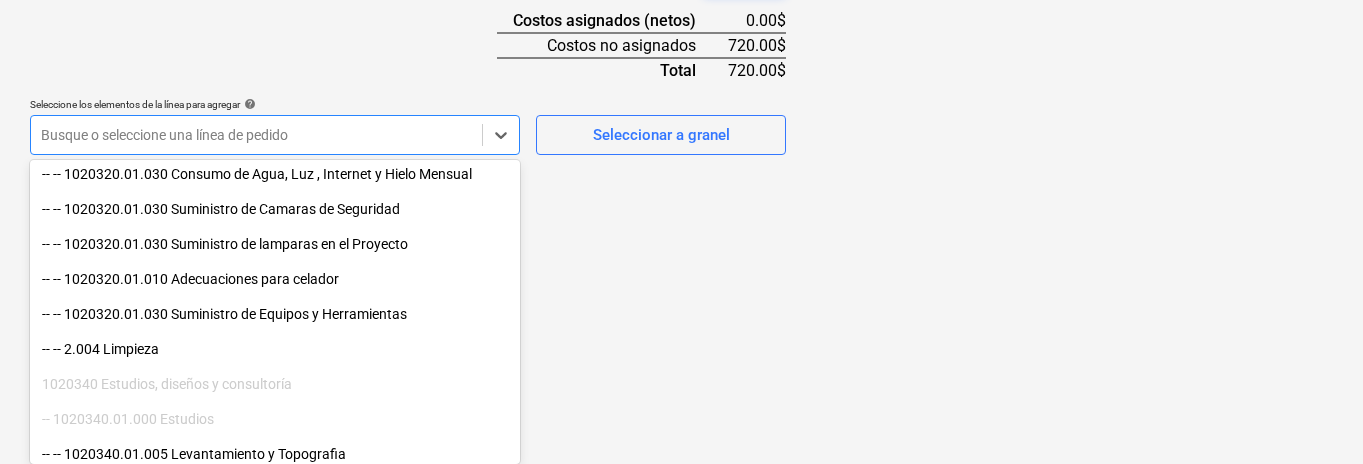 scroll, scrollTop: 402, scrollLeft: 0, axis: vertical 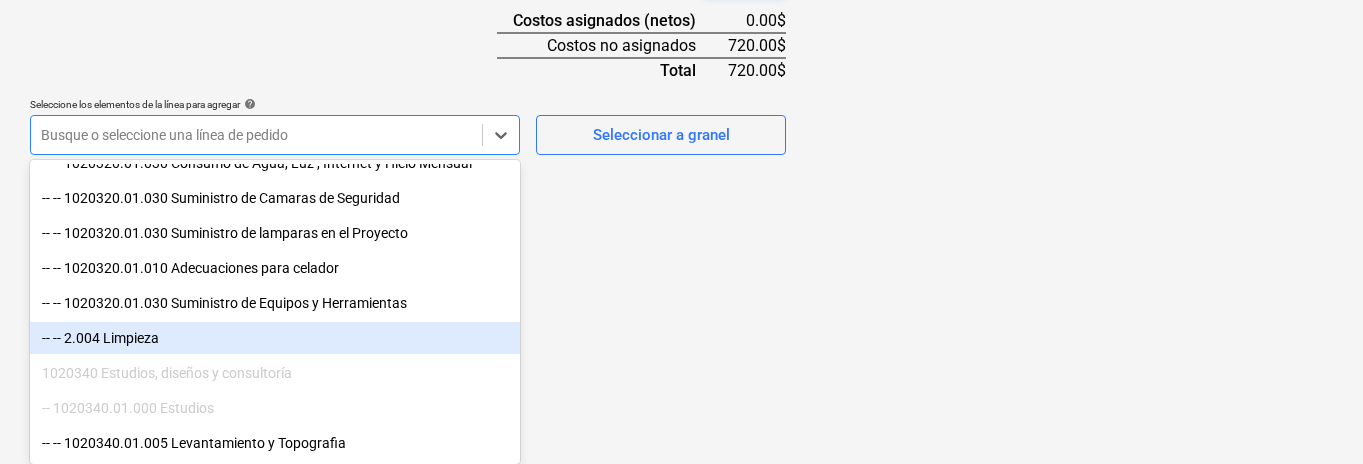 click on "-- --  2.004 Limpieza" at bounding box center [275, 338] 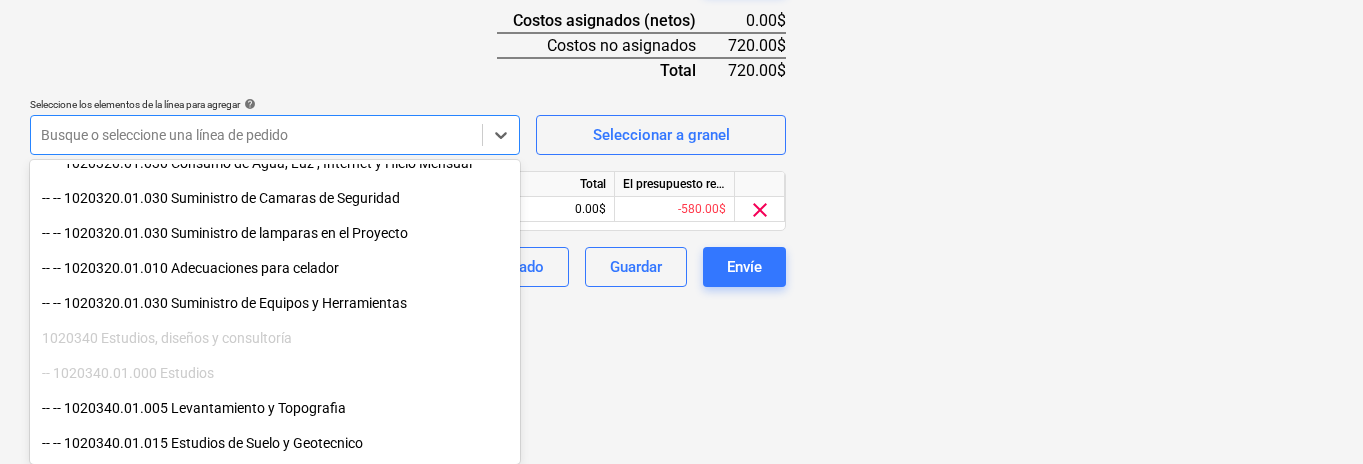 scroll, scrollTop: 565, scrollLeft: 0, axis: vertical 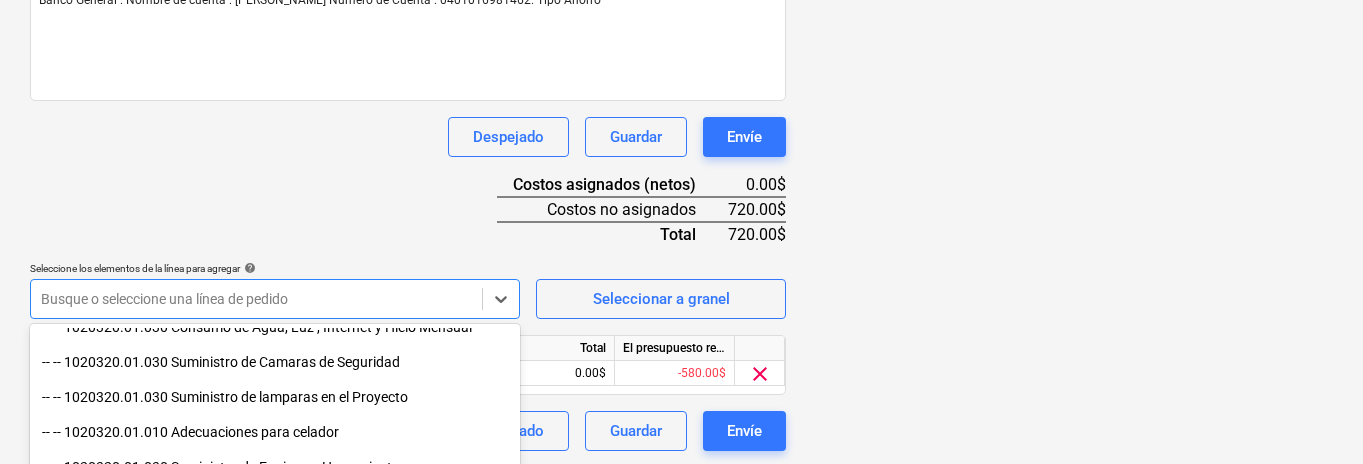 click on "Ventas Proyectos Contactos Compañía Bandeja de entrada Aprobaciones format_size keyboard_arrow_down help search Busca en notifications 23 keyboard_arrow_down [PERSON_NAME] keyboard_arrow_down Infraestructura La Zahina Presupuesto 1 Contrato principal RFQs Subcontratos Reporte de progreso Ordenes de compra Costos Ingreso Archivos 1 Más keyboard_arrow_down Crear un nuevo documento Selecciona la compañía [PERSON_NAME]   Añade una nueva compañía Seleccione el tipo de documento help Otros gastos (recibo, mano de obra, etc.) Nombre del documento help Reembolso de pago de personal para limpieza y inventario número de factura  (opcional) help 006 Fecha de la factura help [DATE] [DATE] Press the down arrow key to interact with the calendar and
select a date. Press the question mark key to get the keyboard shortcuts for changing dates. Fecha de vencimiento help [DATE] [DATE] Importe total de la factura (coste neto, opcional) 720 Comentario para el contador (opcional) help Despejado add" at bounding box center [681, -333] 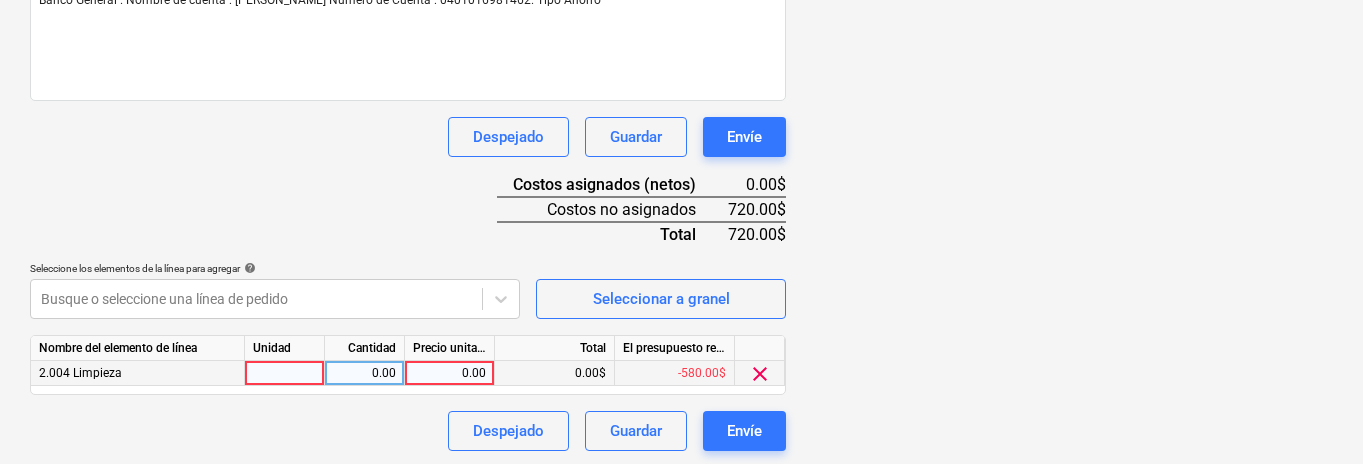 click on "0.00" at bounding box center (449, 373) 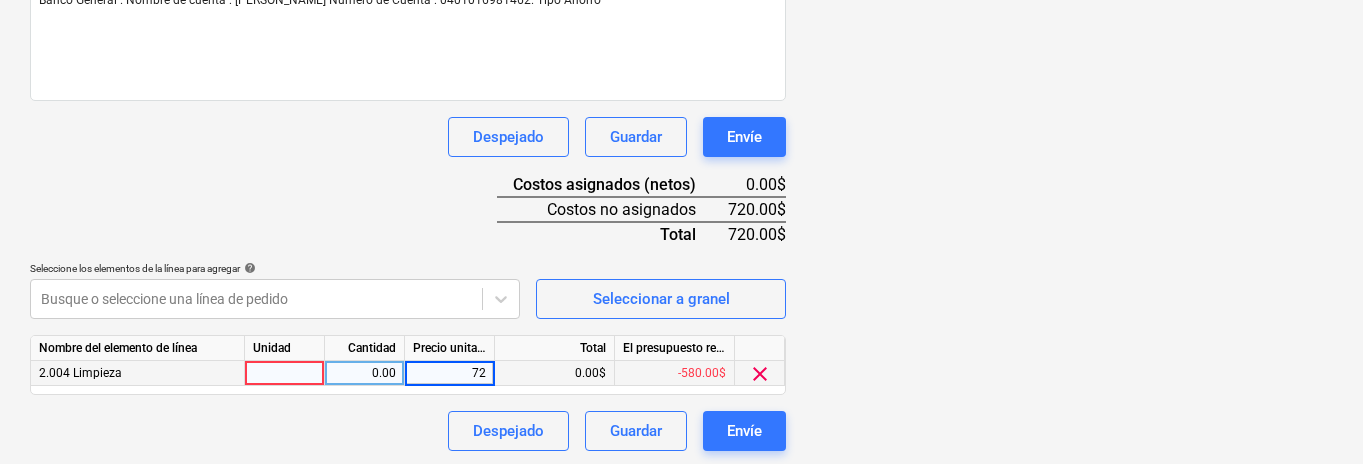 type on "720" 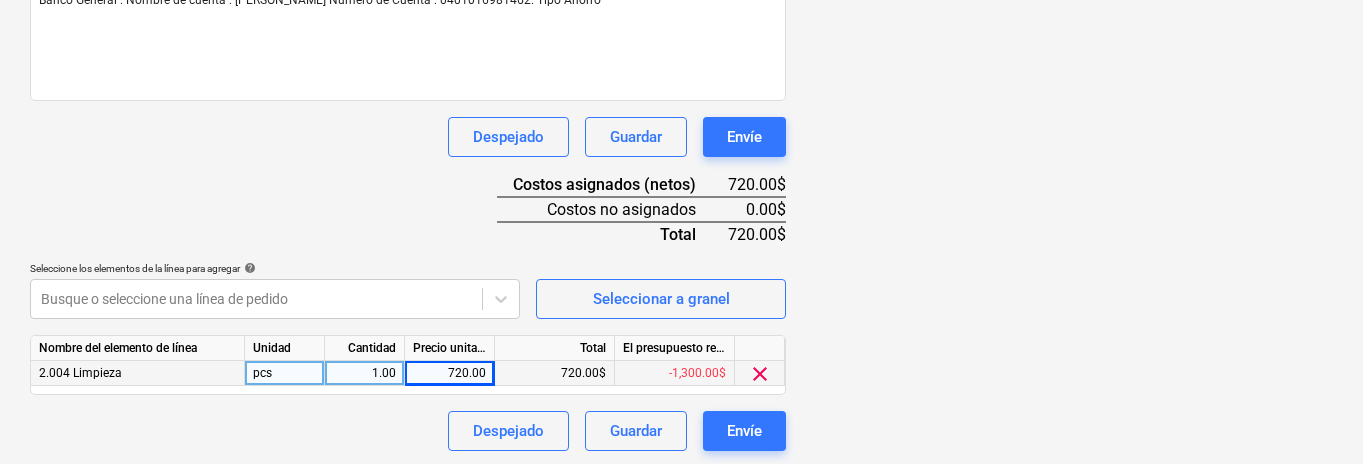 click on "Despejado Guardar Envíe" at bounding box center [408, 431] 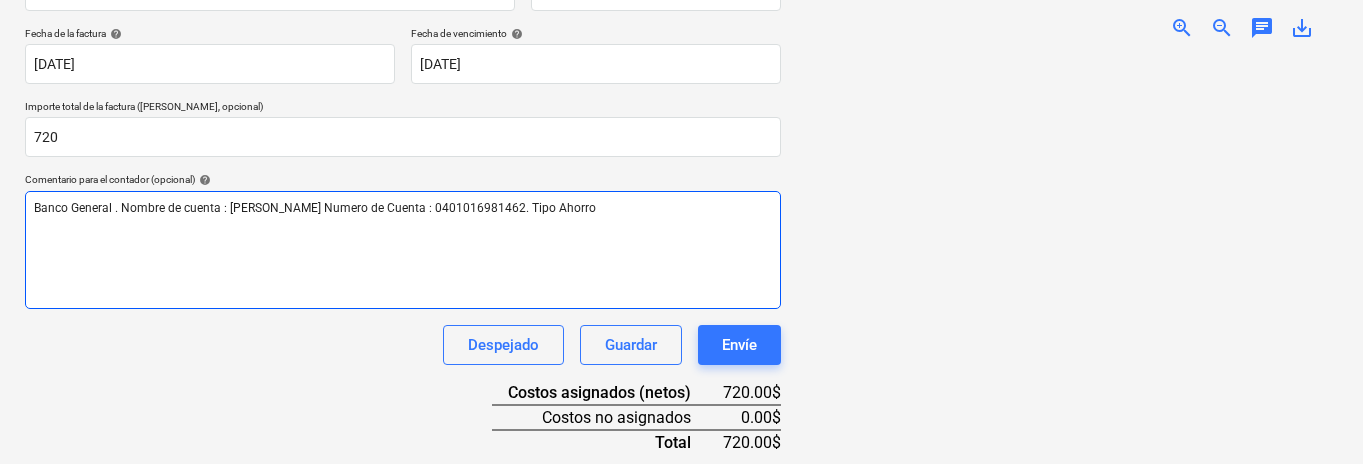 scroll, scrollTop: 363, scrollLeft: 5, axis: both 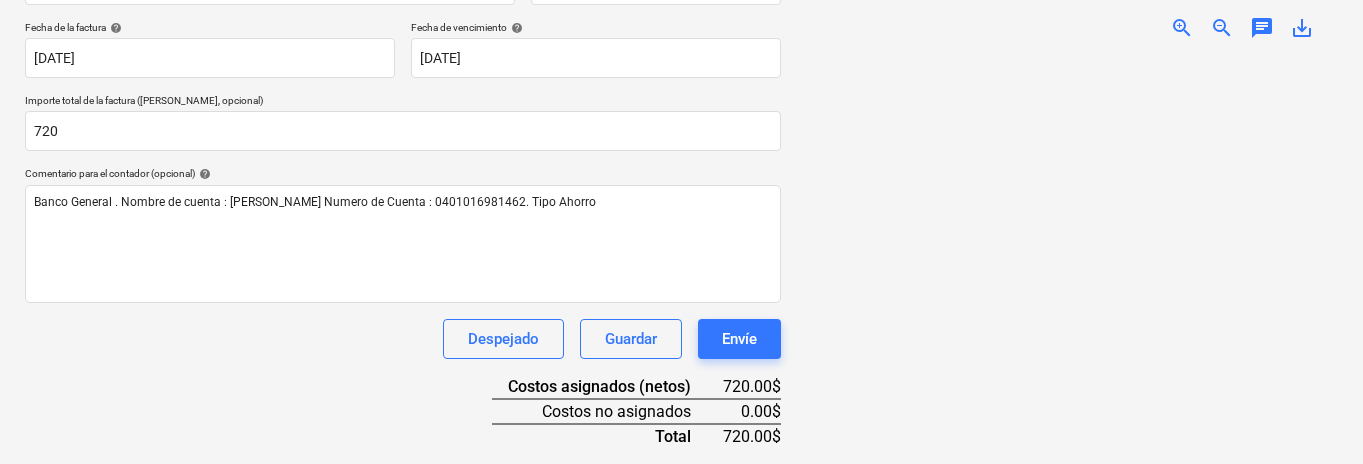 click on "Nombre del documento help Reembolso de pago de personal para limpieza y inventario número de factura  (opcional) help 006 Fecha de la factura help [DATE] [DATE] Press the down arrow key to interact with the calendar and
select a date. Press the question mark key to get the keyboard shortcuts for changing dates. Fecha de vencimiento help [DATE] [DATE] Press the down arrow key to interact with the calendar and
select a date. Press the question mark key to get the keyboard shortcuts for changing dates. Importe total de la factura (coste neto, opcional) 720 Comentario para el contador (opcional) help Banco General . Nombre de cuenta : [PERSON_NAME] Numero de Cuenta : 0401016981462. Tipo Ahorro Despejado Guardar Envíe Costos asignados (netos) 720.00$ Costos no asignados 0.00$ Total 720.00$ Seleccione los elementos de la línea para agregar help Busque o seleccione una línea de pedido Seleccionar a granel Nombre del elemento de línea Unidad Cantidad Precio unitario Total 2.004 Limpieza pcs" at bounding box center [403, 300] 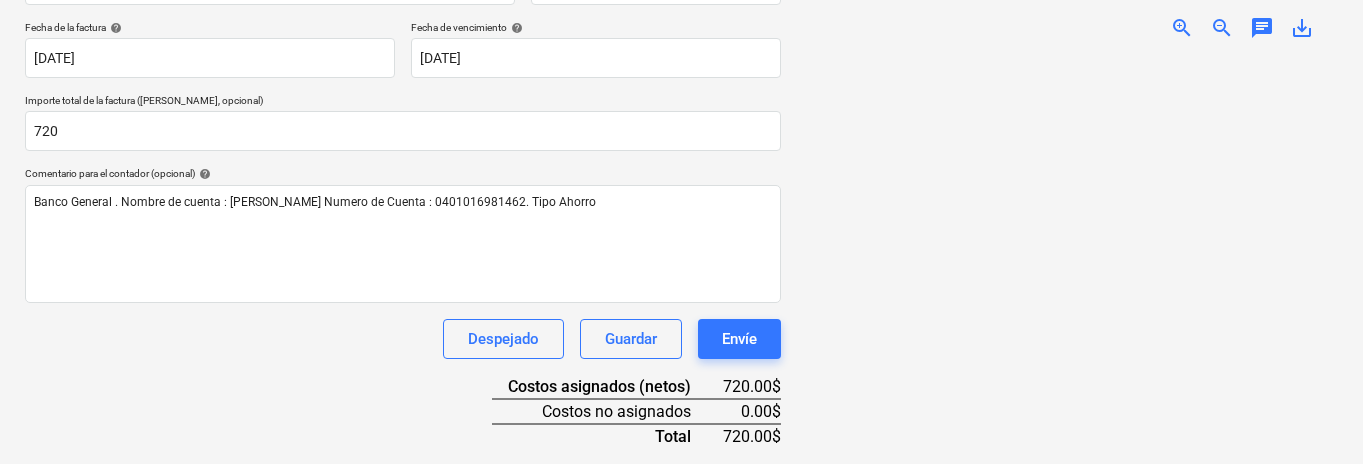 click at bounding box center (1070, 260) 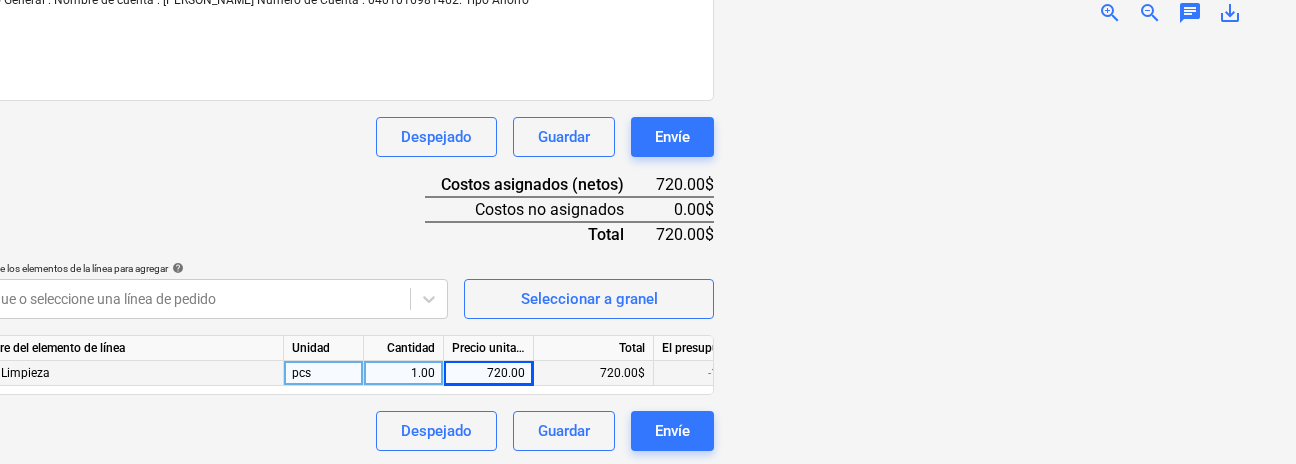 scroll, scrollTop: 565, scrollLeft: 72, axis: both 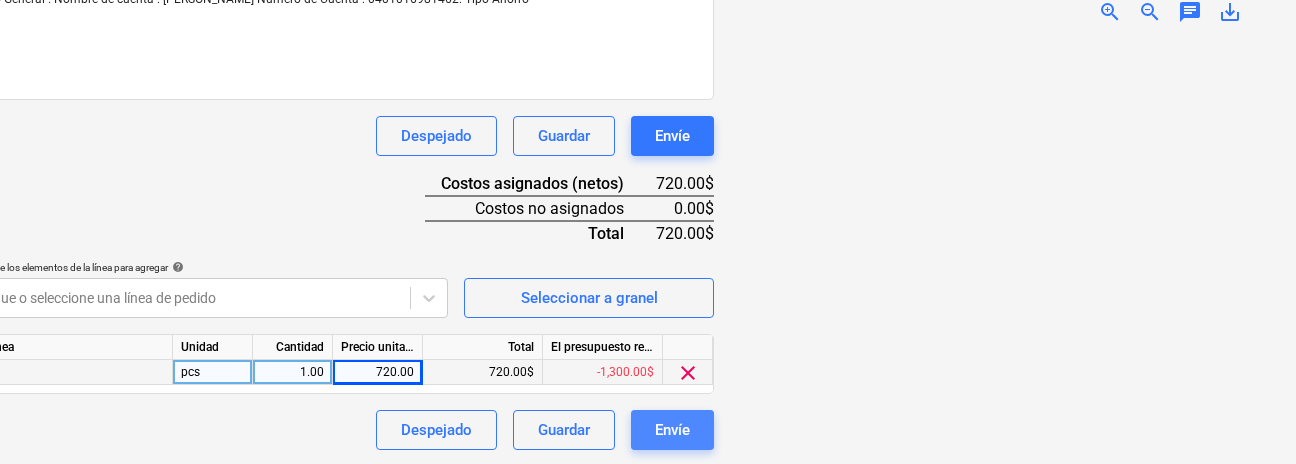 click on "Envíe" at bounding box center [672, 430] 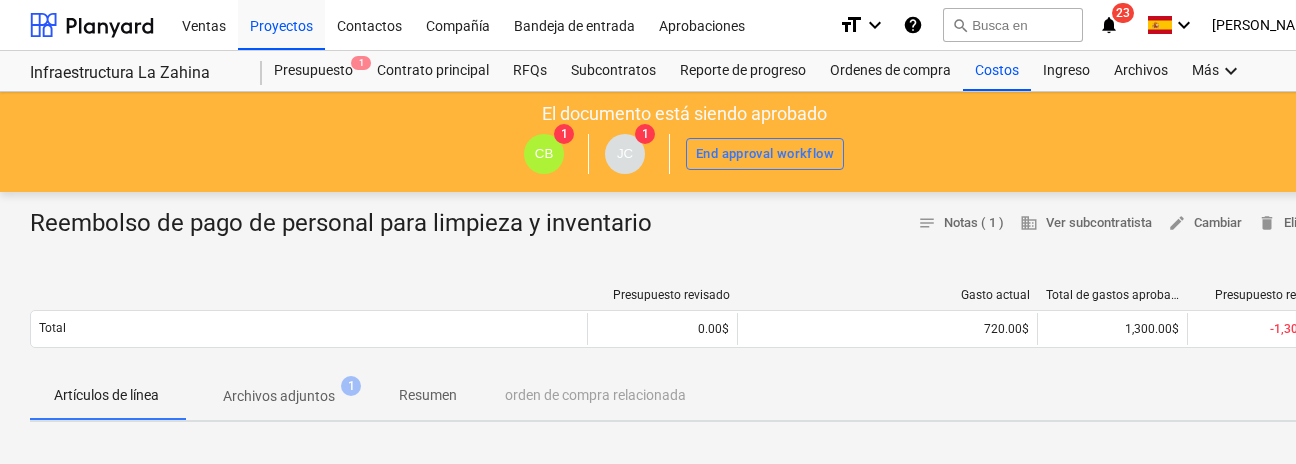 scroll, scrollTop: 0, scrollLeft: 0, axis: both 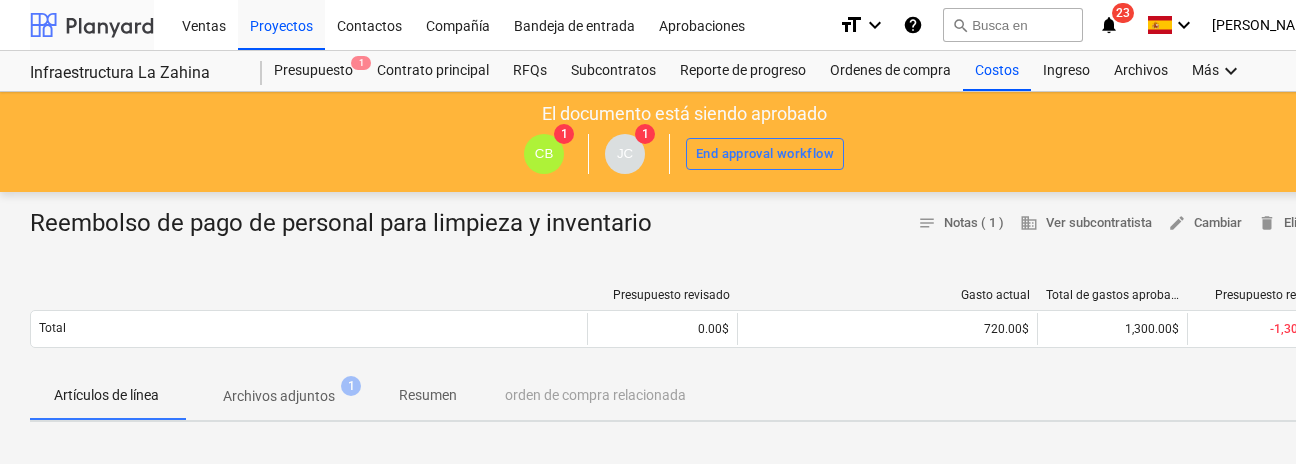 click at bounding box center [92, 25] 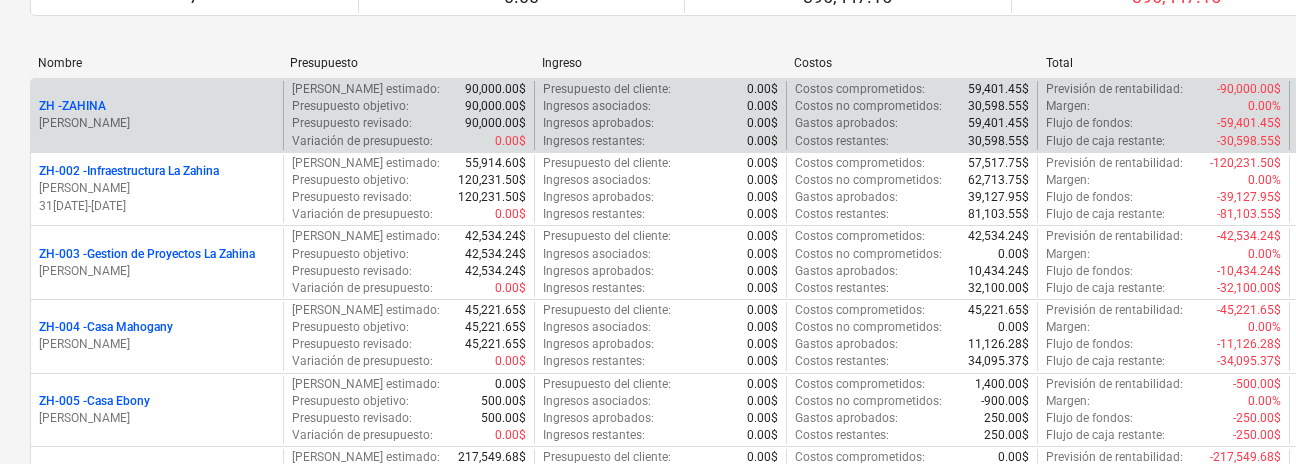 scroll, scrollTop: 264, scrollLeft: 0, axis: vertical 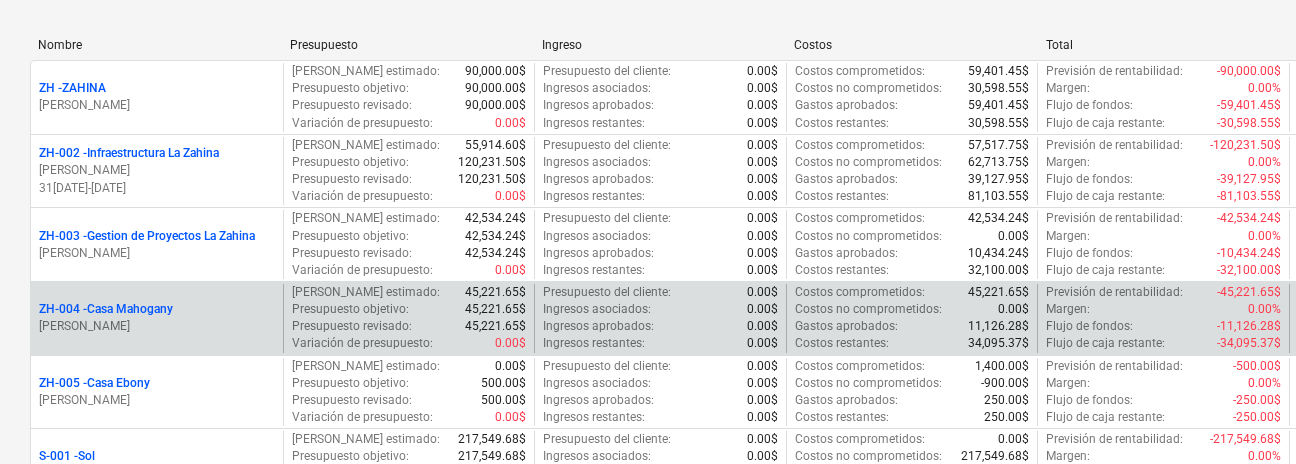 click on "[PERSON_NAME]" at bounding box center (157, 326) 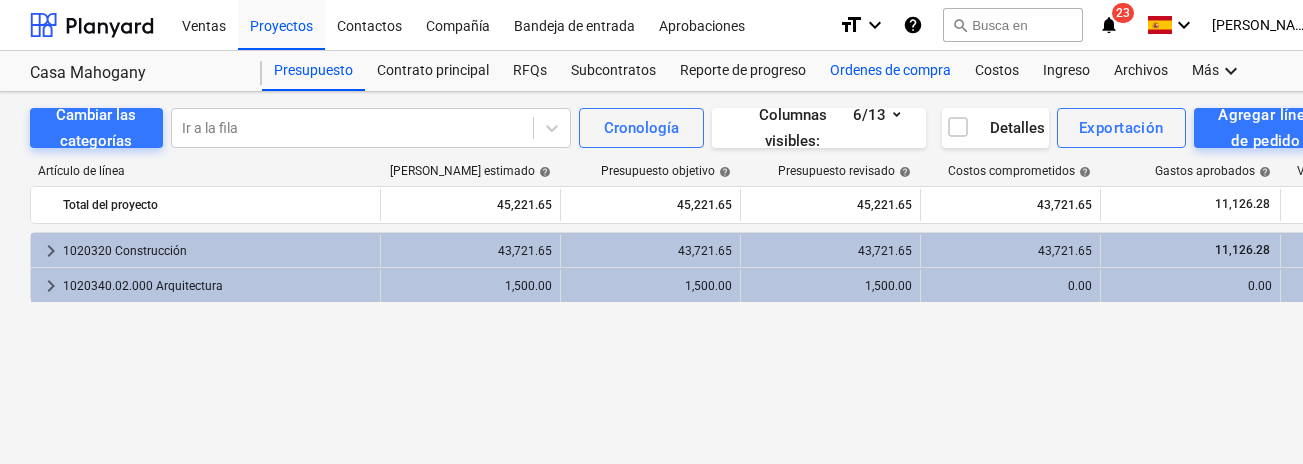 click on "Ordenes de compra" at bounding box center [890, 71] 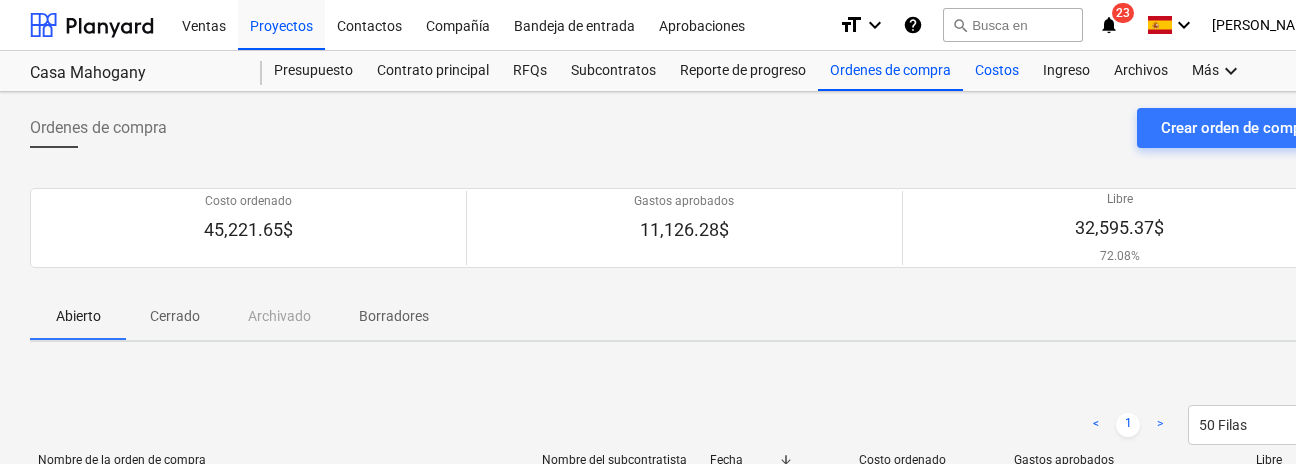 click on "Costos" at bounding box center (997, 71) 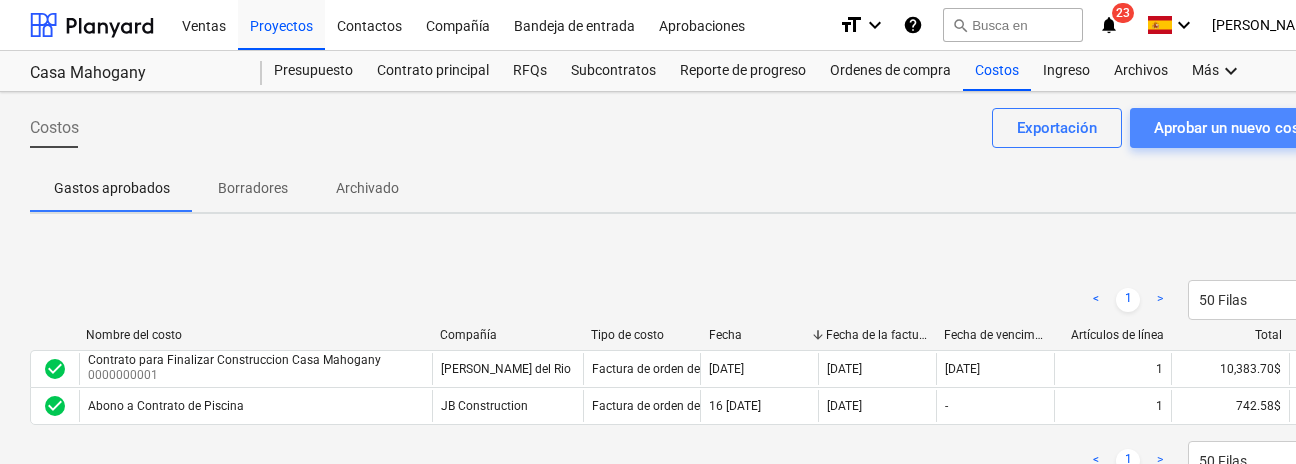 click on "Aprobar un nuevo costo" at bounding box center [1234, 128] 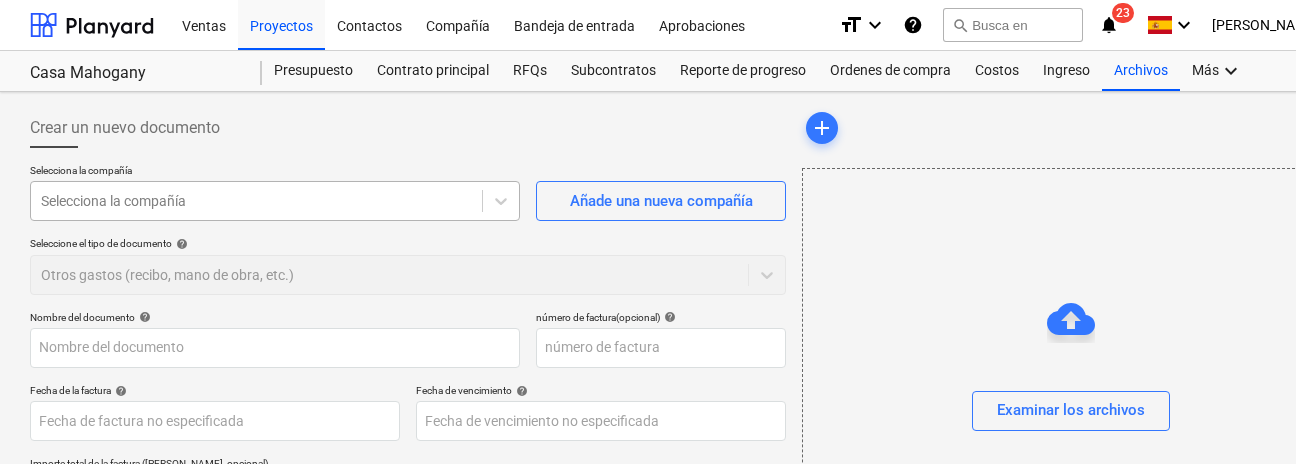 click on "Ventas Proyectos Contactos Compañía Bandeja de entrada Aprobaciones format_size keyboard_arrow_down help search Busca en notifications 23 keyboard_arrow_down [PERSON_NAME] keyboard_arrow_down Casa Mahogany Presupuesto Contrato principal RFQs Subcontratos Reporte de progreso Ordenes de compra Costos Ingreso Archivos Más keyboard_arrow_down Crear un nuevo documento Selecciona la compañía Selecciona la compañía Añade una nueva compañía Seleccione el tipo de documento help Otros gastos (recibo, mano de obra, etc.) Nombre del documento help número de factura  (opcional) help Fecha de la factura help Press the down arrow key to interact with the calendar and
select a date. Press the question mark key to get the keyboard shortcuts for changing dates. Fecha de vencimiento help Press the down arrow key to interact with the calendar and
select a date. Press the question mark key to get the keyboard shortcuts for changing dates. Importe total de la factura (coste neto, opcional) 0.00 help ﻿ Despejado" at bounding box center [648, 232] 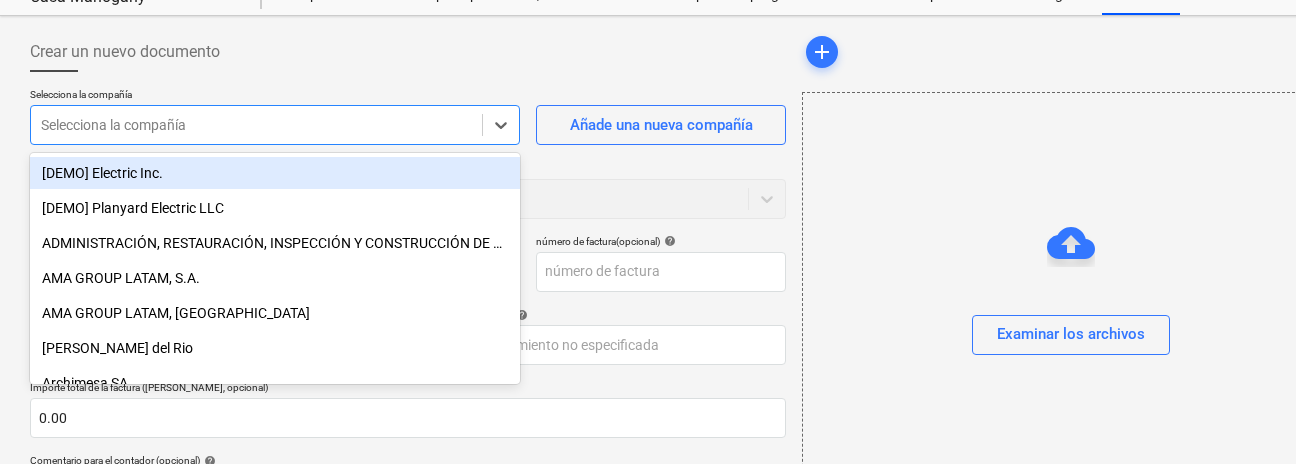 scroll, scrollTop: 77, scrollLeft: 0, axis: vertical 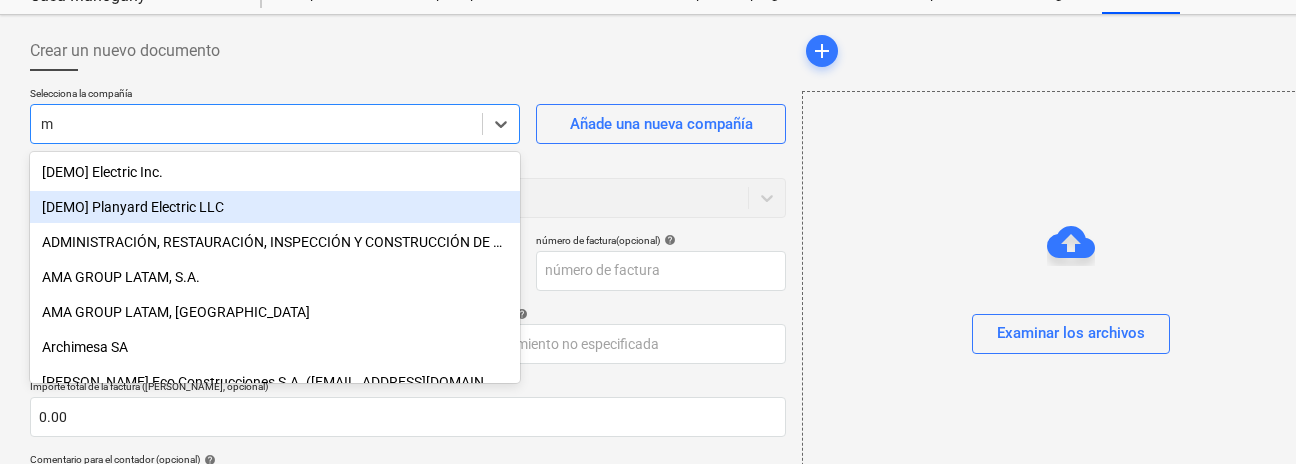 type on "mi" 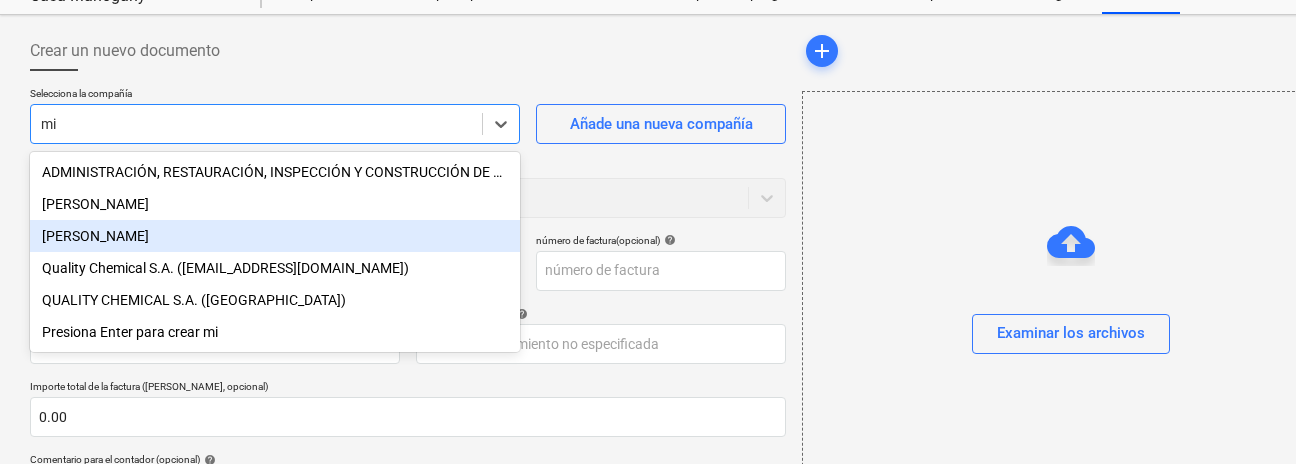 click on "[PERSON_NAME]" at bounding box center (275, 236) 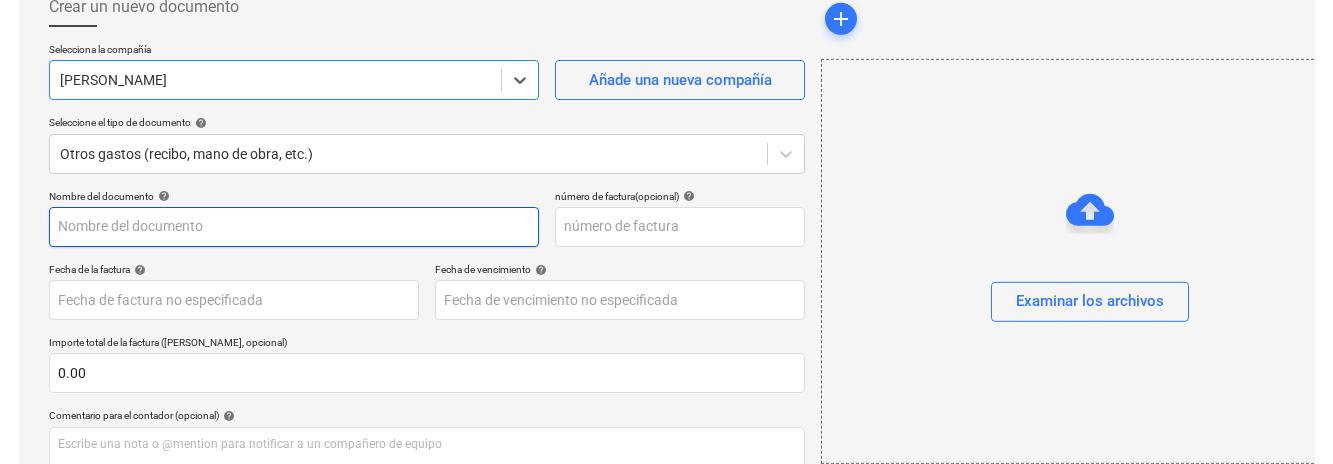 scroll, scrollTop: 123, scrollLeft: 1, axis: both 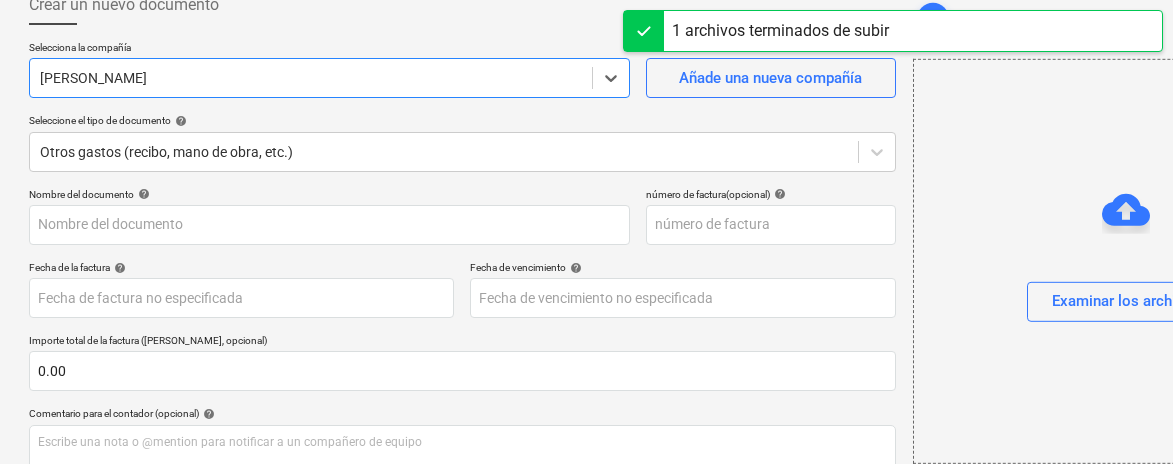 type on "Fact 014 - Mahogany - Ambientación.pdf" 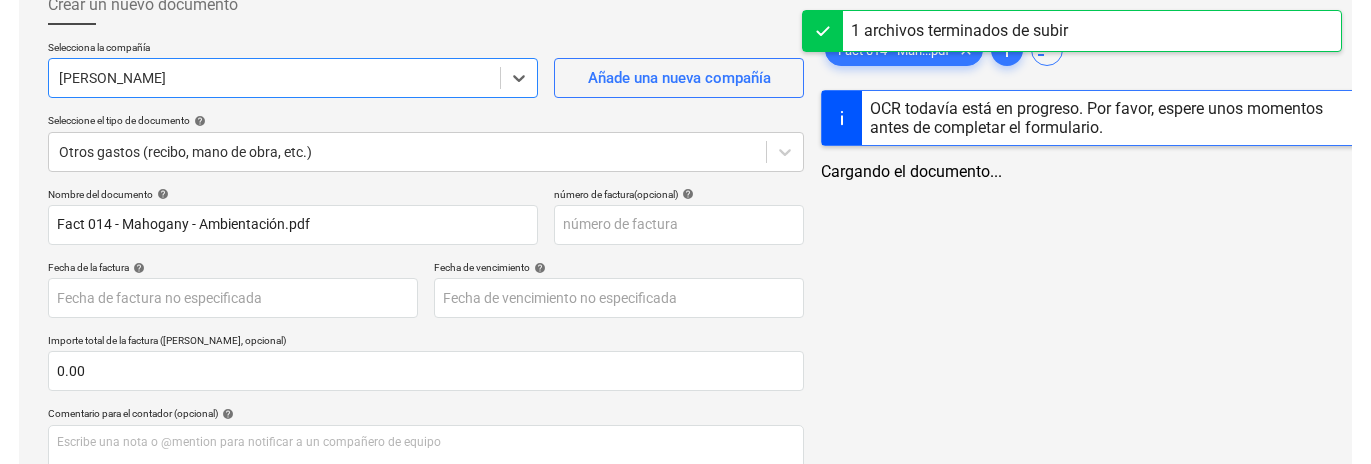 scroll, scrollTop: 123, scrollLeft: 0, axis: vertical 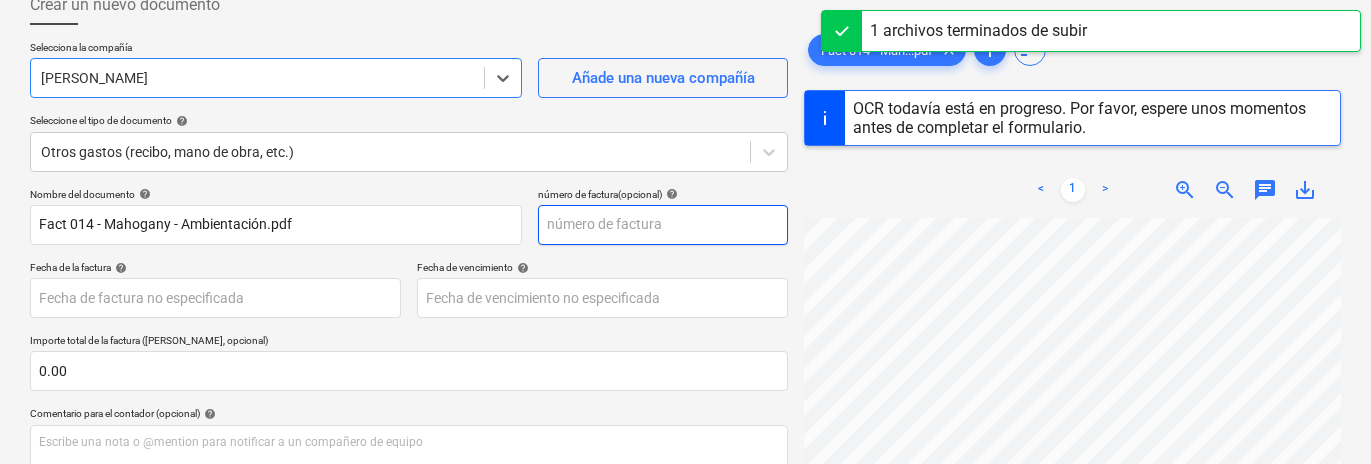 click at bounding box center [663, 225] 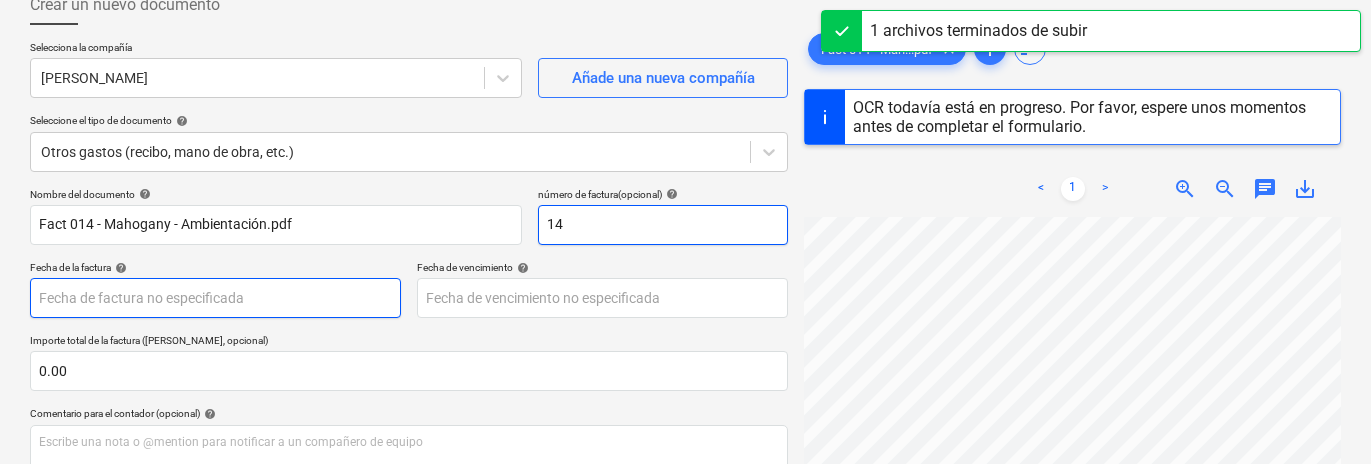 type on "14" 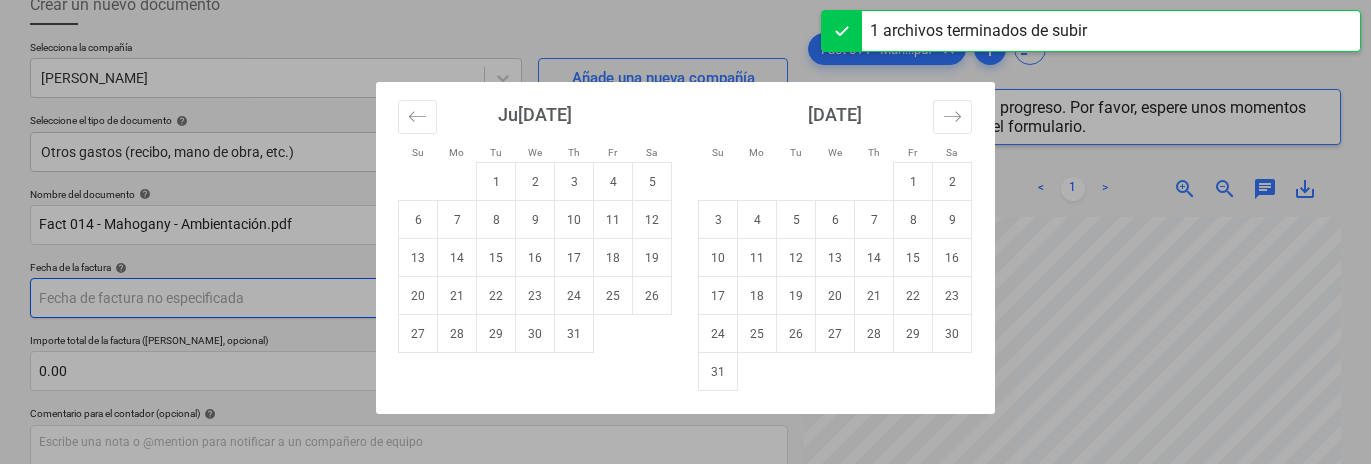 click on "Ventas Proyectos Contactos Compañía Bandeja de entrada Aprobaciones format_size keyboard_arrow_down help search Busca en notifications 23 keyboard_arrow_down [PERSON_NAME] keyboard_arrow_down Casa Mahogany Presupuesto Contrato principal RFQs Subcontratos Reporte de progreso Ordenes de compra Costos Ingreso Archivos 1 Más keyboard_arrow_down Crear un nuevo documento Selecciona la compañía [PERSON_NAME]   Añade una nueva compañía Seleccione el tipo de documento help Otros gastos (recibo, mano de obra, etc.) Nombre del documento help Fact 014 - Mahogany - Ambientación.pdf número de factura  (opcional) help 14 Fecha de la factura help Press the down arrow key to interact with the calendar and
select a date. Press the question mark key to get the keyboard shortcuts for changing dates. Fecha de vencimiento help Press the down arrow key to interact with the calendar and
select a date. Press the question mark key to get the keyboard shortcuts for changing dates. 0.00 help ﻿ Despejado 0.00$" at bounding box center (685, 109) 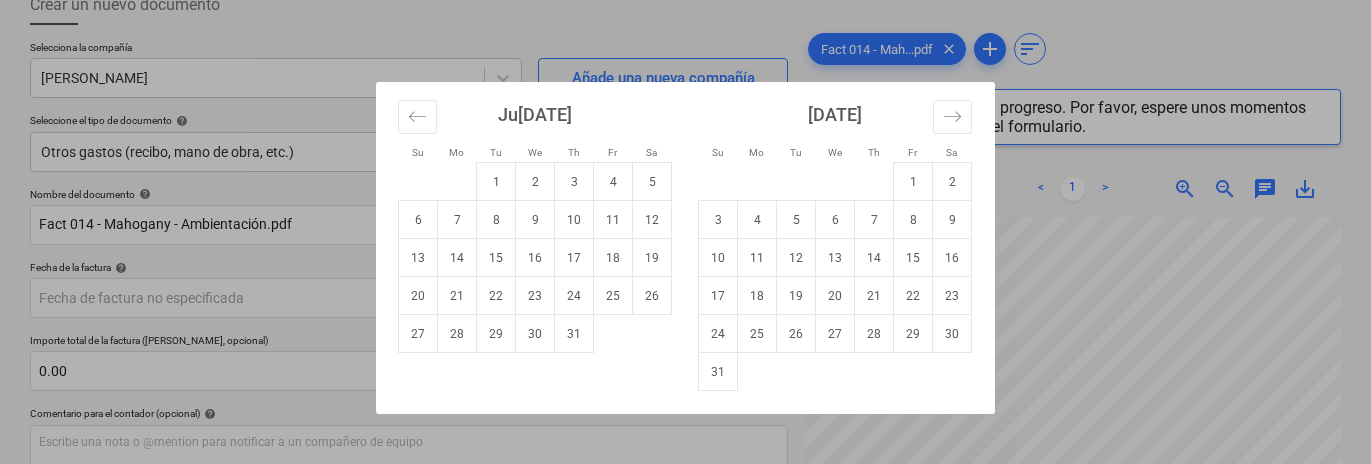 click on "Su Mo Tu We Th Fr Sa Su Mo Tu We Th Fr Sa [DATE] 1 2 3 4 5 6 7 8 9 10 11 12 13 14 15 16 17 18 19 20 21 22 23 24 25 26 27 28 29 [DATE] 1 2 3 4 5 6 7 8 9 10 11 12 13 14 15 16 17 18 19 20 21 22 23 24 25 26 27 28 29 30 [DATE] 1 2 3 4 5 6 7 8 9 10 11 12 13 14 15 16 17 18 19 20 21 22 23 24 25 26 27 28 29 30 31 [DATE] 1 2 3 4 5 6 7 8 9 10 11 12 13 14 15 16 17 18 19 20 21 22 23 24 25 26 27 28 29 30" at bounding box center (685, 232) 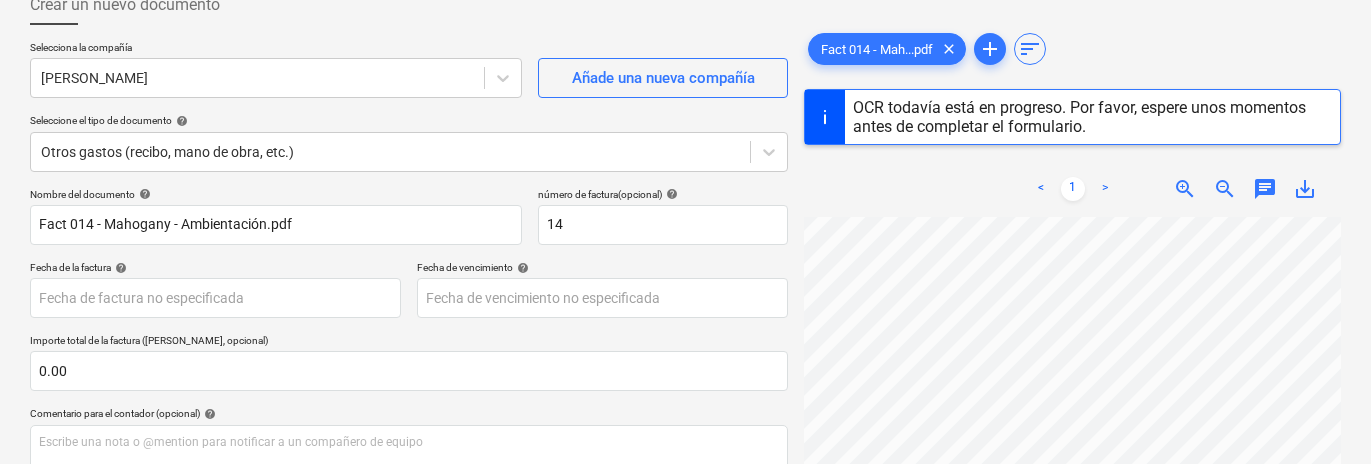 scroll, scrollTop: 206, scrollLeft: 456, axis: both 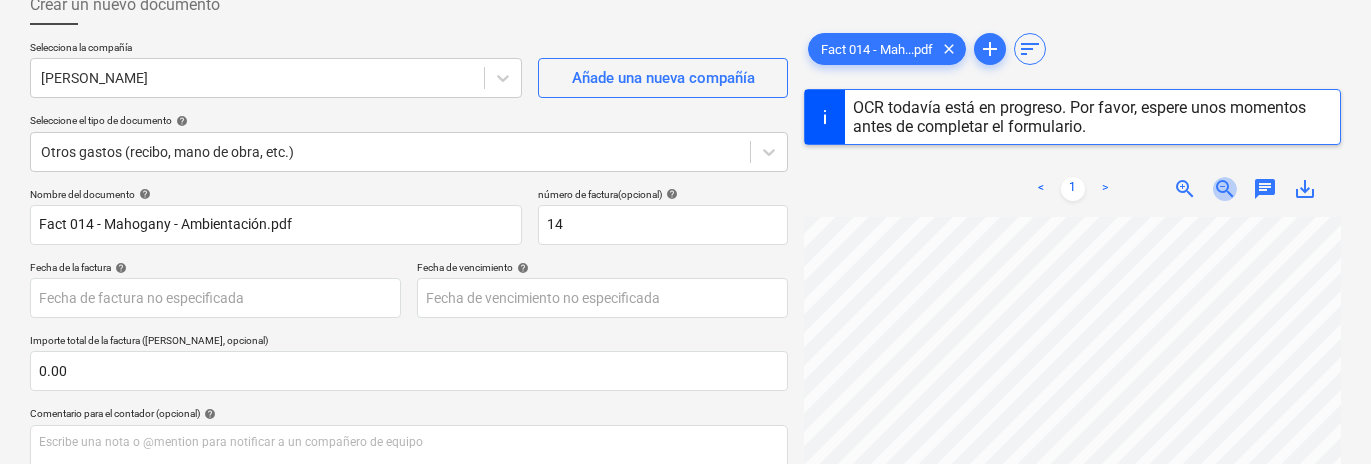 click on "zoom_out" at bounding box center (1225, 189) 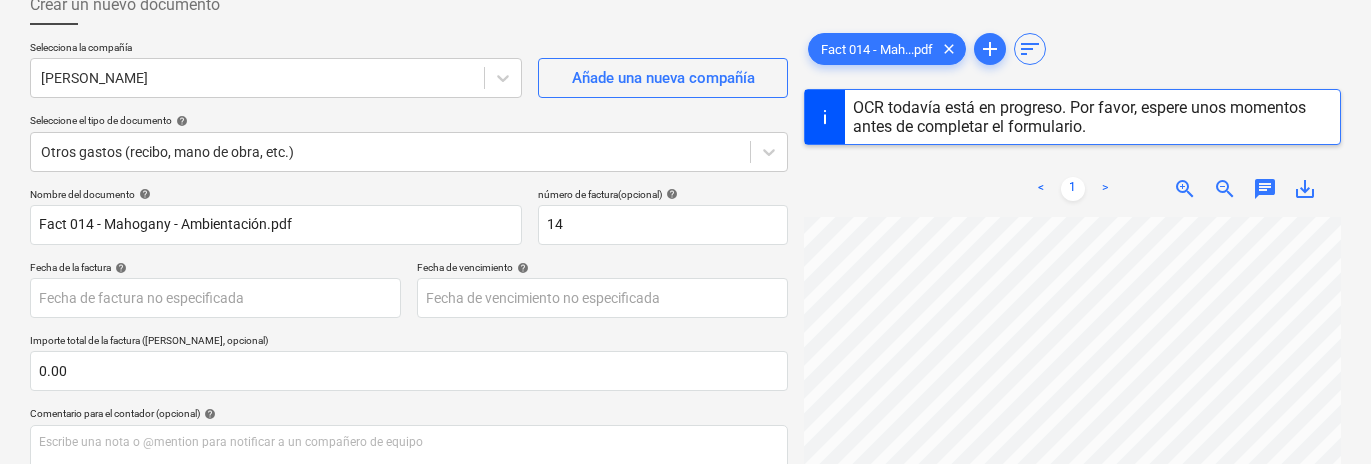 click on "zoom_out" at bounding box center [1225, 189] 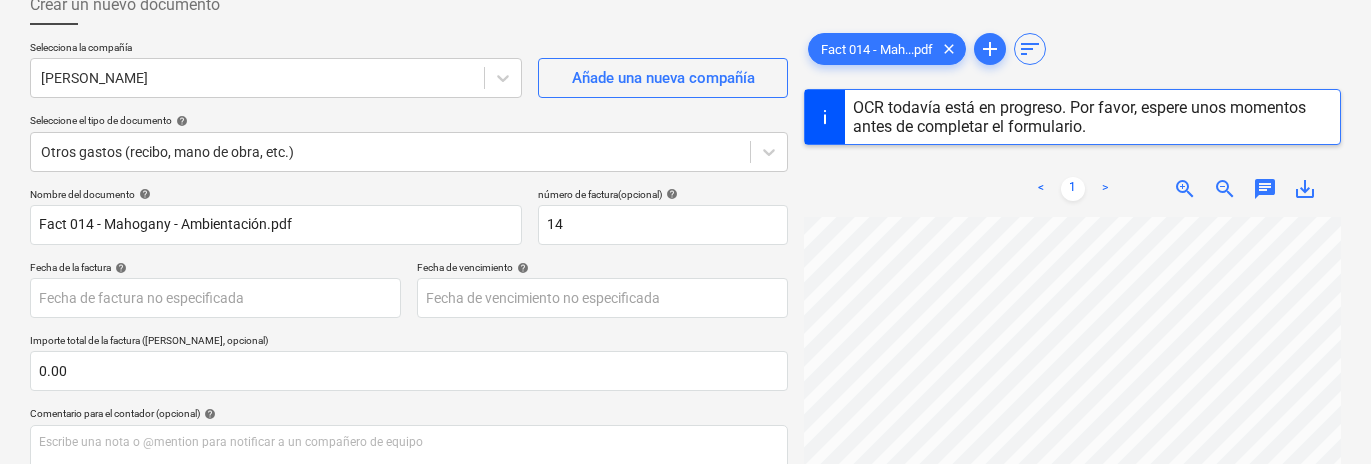 scroll, scrollTop: 92, scrollLeft: 112, axis: both 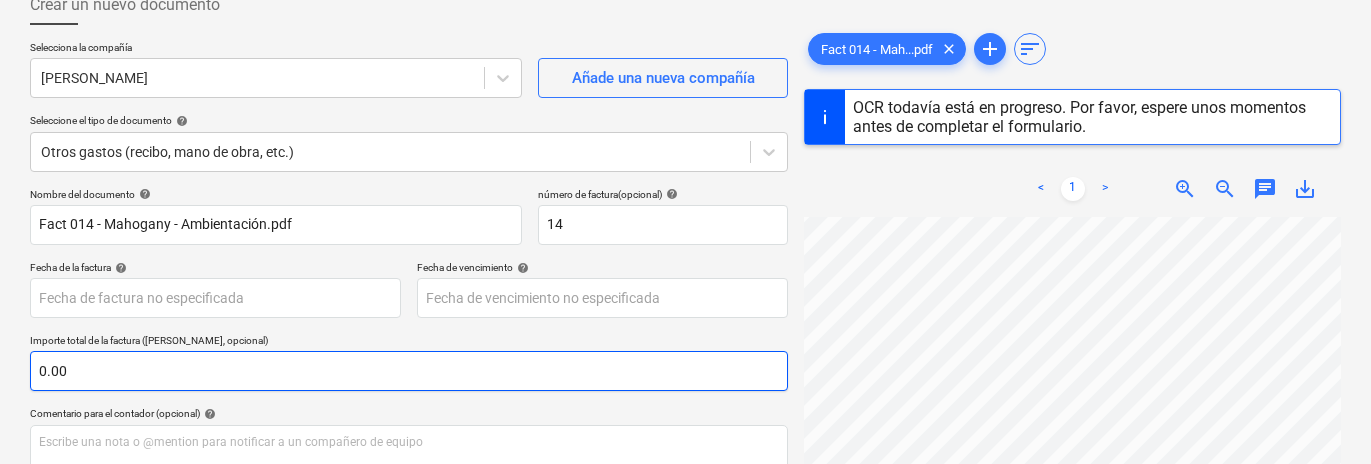 type on "0014" 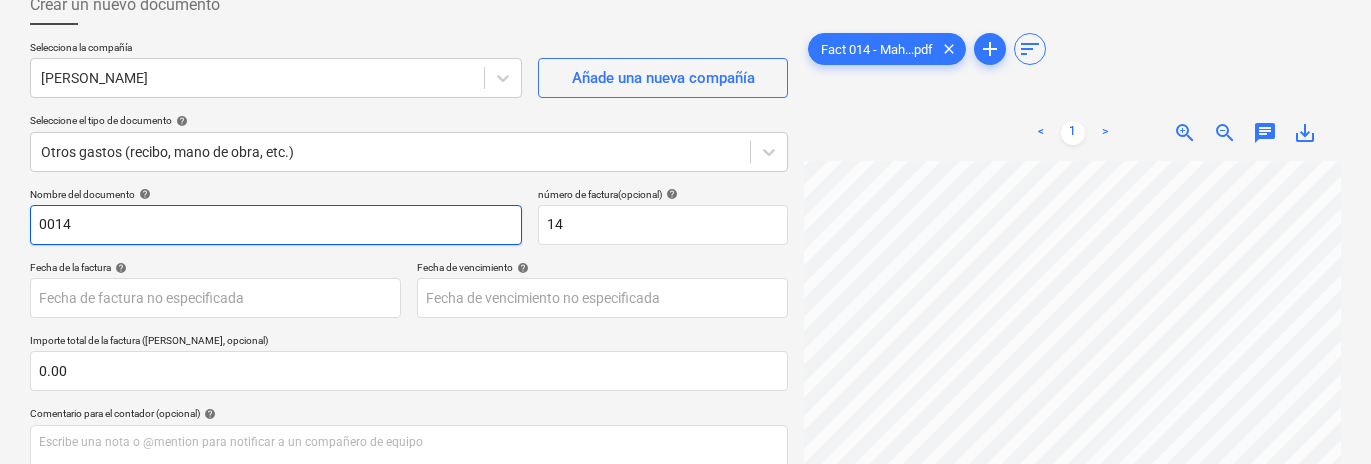 click on "0014" at bounding box center (276, 225) 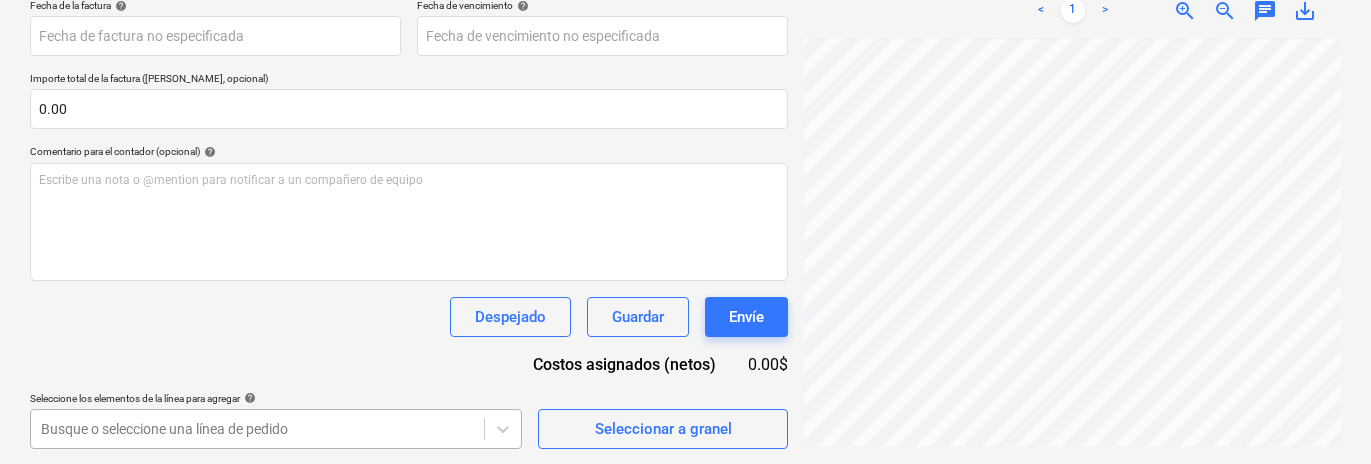 click on "Busque o seleccione una línea de pedido" at bounding box center (257, 429) 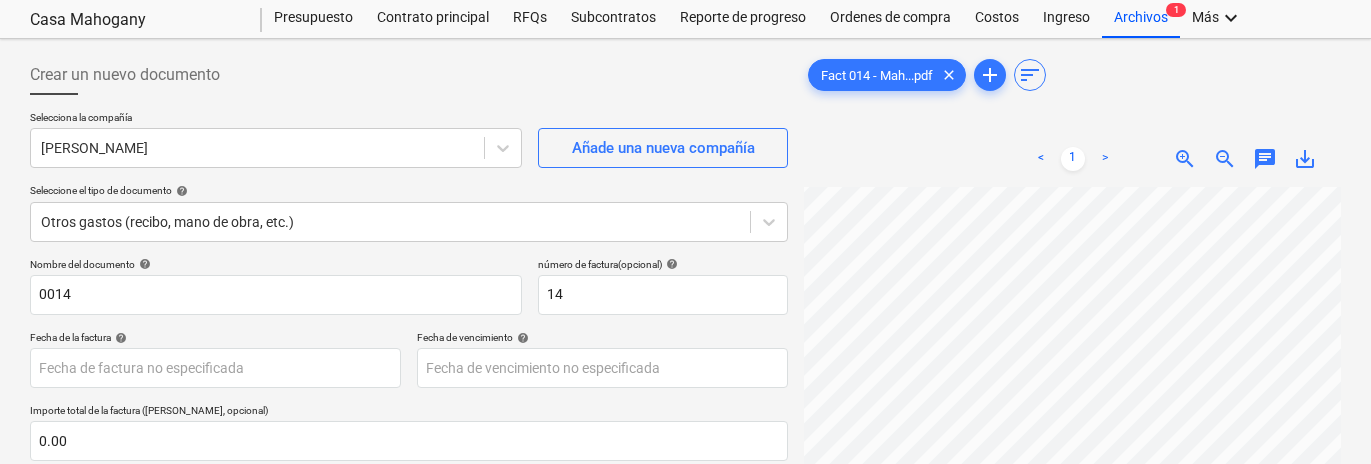 scroll, scrollTop: 18, scrollLeft: 0, axis: vertical 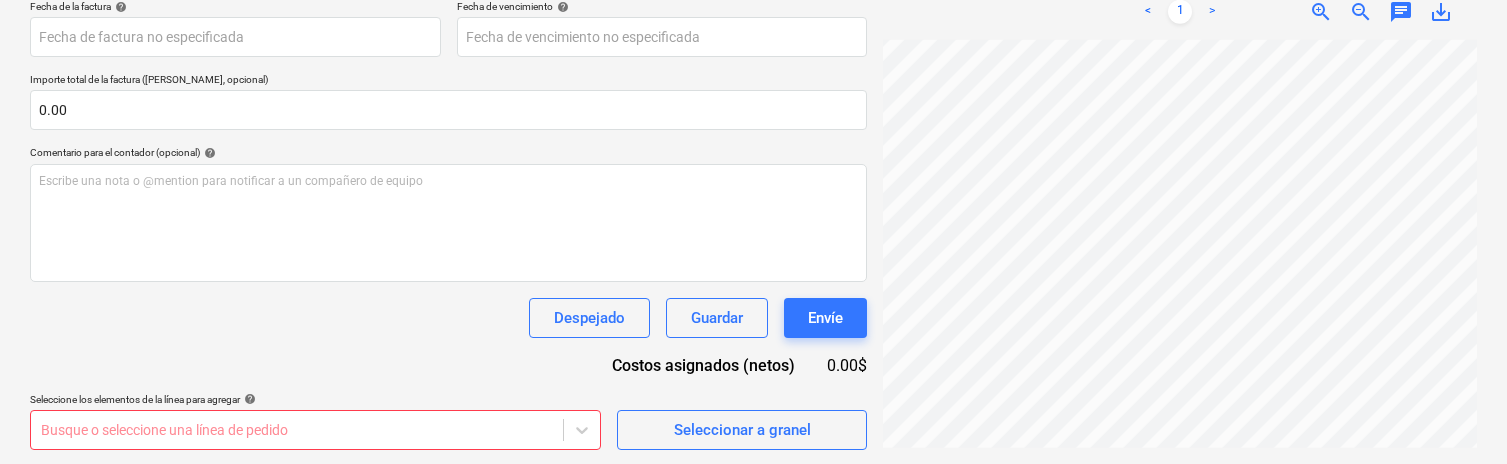 click on "Nombre del documento help 0014 número de factura  (opcional) help 14 Fecha de la factura help Press the down arrow key to interact with the calendar and
select a date. Press the question mark key to get the keyboard shortcuts for changing dates. Fecha de vencimiento help Press the down arrow key to interact with the calendar and
select a date. Press the question mark key to get the keyboard shortcuts for changing dates. Importe total de la factura (coste neto, opcional) 0.00 Comentario para el contador (opcional) help Escribe una nota o @mention para notificar a un compañero de equipo ﻿ Despejado Guardar Envíe Costos asignados (netos) 0.00$ Seleccione los elementos de la línea para agregar help Busque o seleccione una línea de pedido Seleccionar a granel" at bounding box center (448, 188) 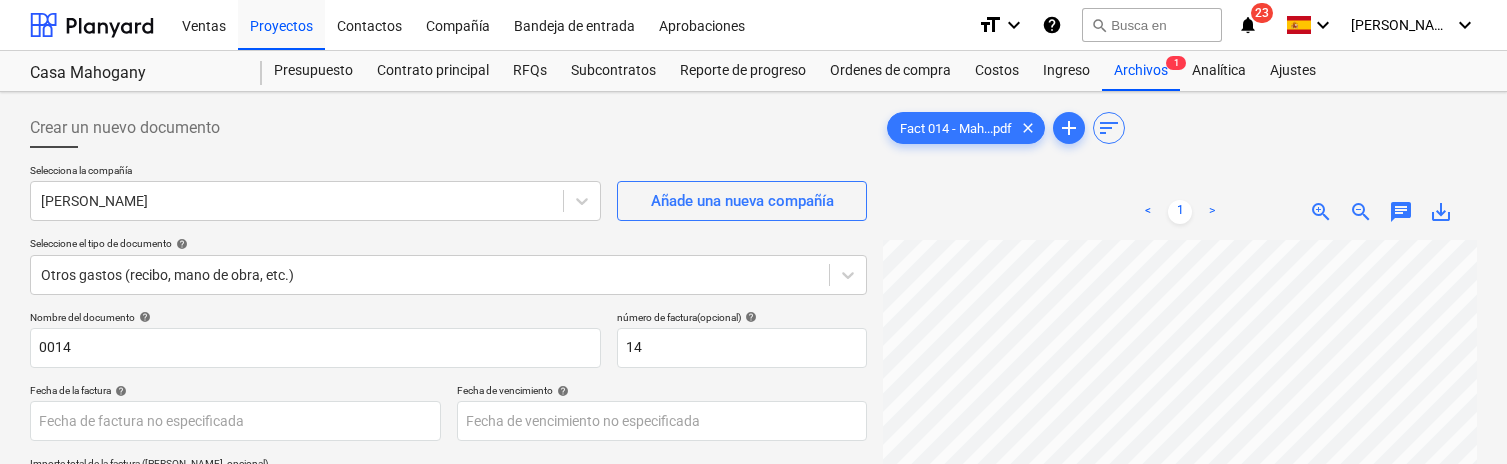 scroll, scrollTop: 0, scrollLeft: 0, axis: both 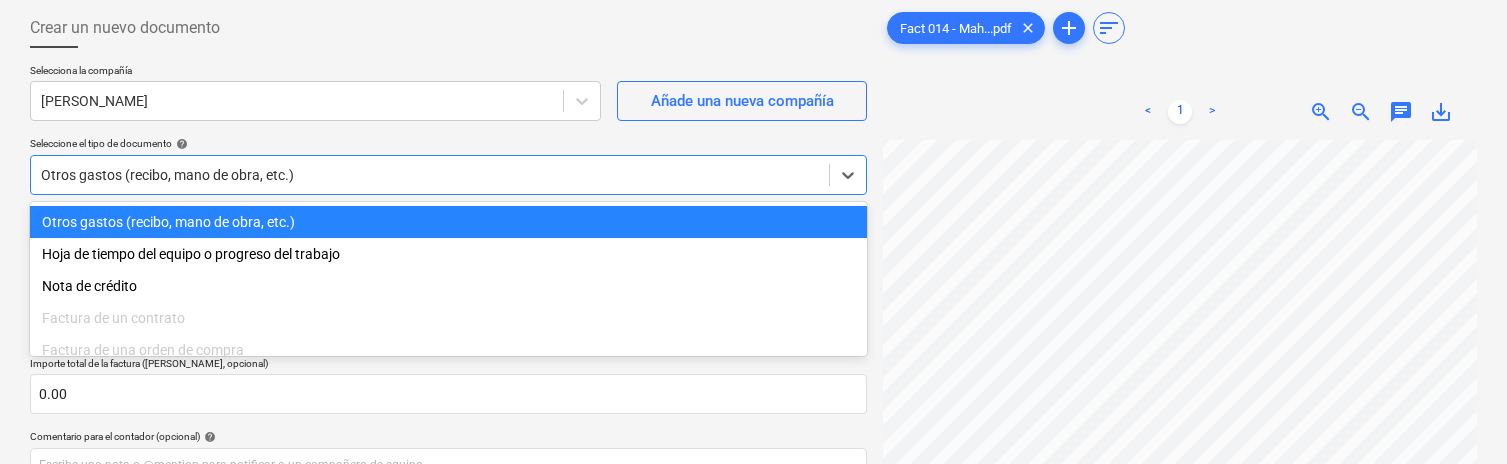click on "Ventas Proyectos Contactos Compañía Bandeja de entrada Aprobaciones format_size keyboard_arrow_down help search Busca en notifications 23 keyboard_arrow_down [PERSON_NAME] keyboard_arrow_down Casa Mahogany Casa Mahogany Presupuesto Contrato principal RFQs Subcontratos Reporte de progreso Ordenes de compra Costos Ingreso Archivos 1 Analítica Ajustes Crear un nuevo documento Selecciona la compañía [PERSON_NAME]   Añade una nueva compañía Seleccione el tipo de documento help option Otros gastos (recibo, mano de obra, etc.) selected, 1 of 10. 10 results available. Use Up and Down to choose options, press Enter to select the currently focused option, press Escape to exit the menu, press Tab to select the option and exit the menu. Otros gastos (recibo, mano de obra, etc.) Nombre del documento help 0014 número de factura  (opcional) help 14 Fecha de la factura help Fecha de vencimiento help Importe total de la factura (coste neto, opcional) 0.00 Comentario para el contador (opcional) help ﻿ <" at bounding box center (753, 132) 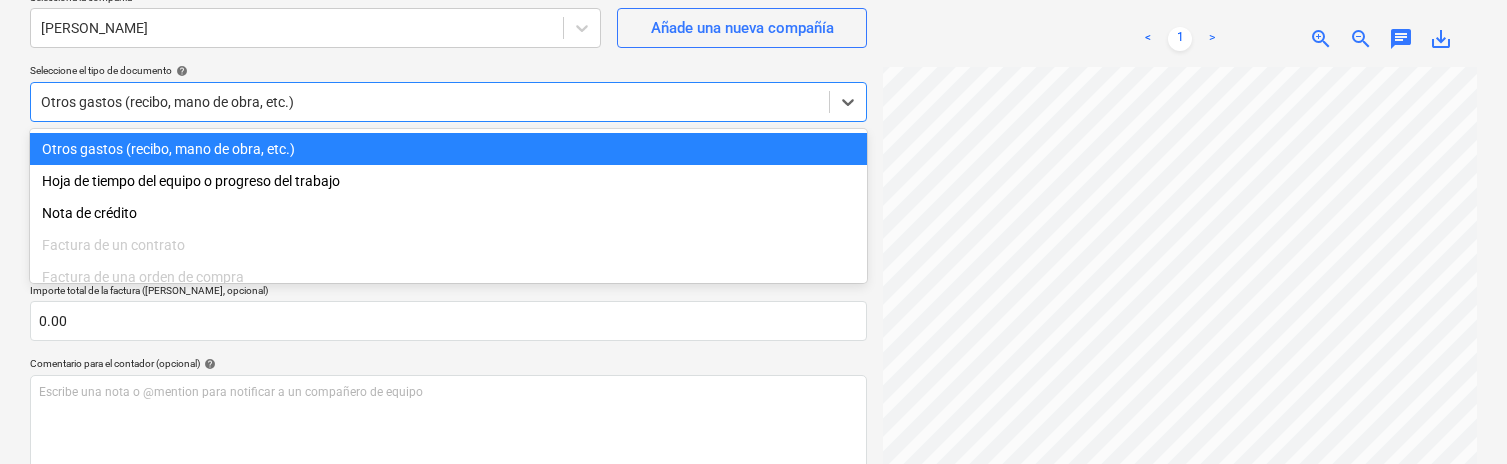 scroll, scrollTop: 174, scrollLeft: 0, axis: vertical 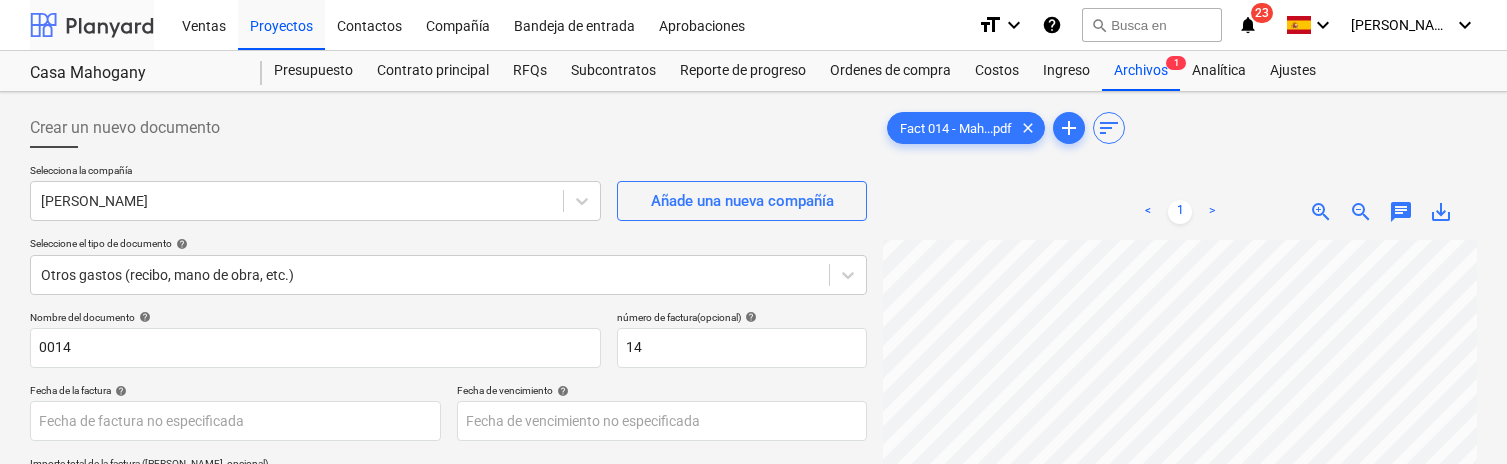 click at bounding box center [92, 25] 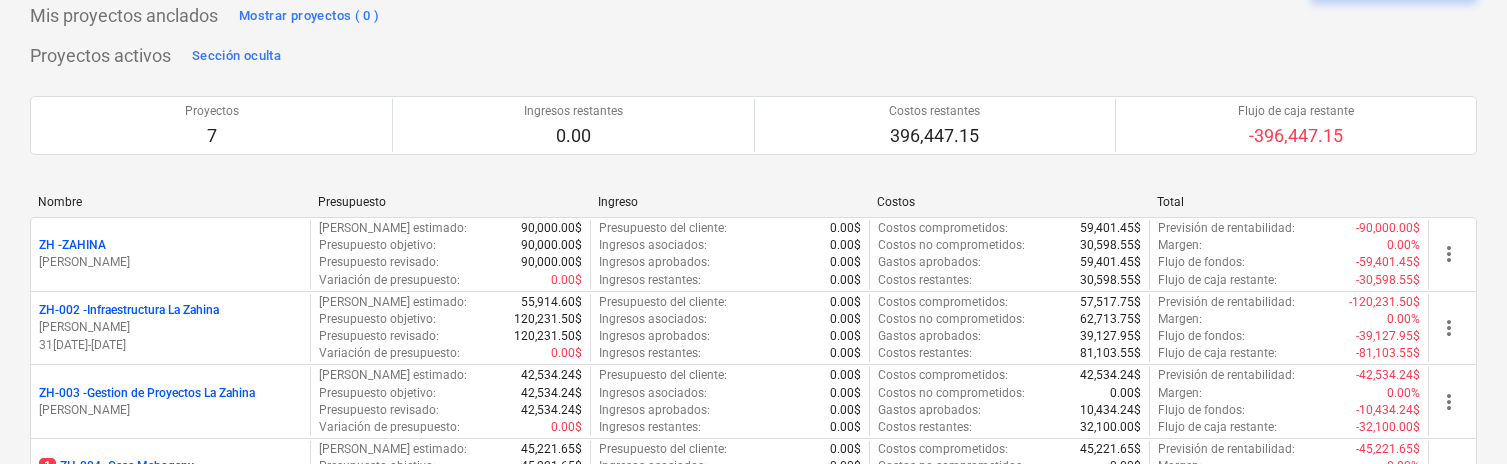 scroll, scrollTop: 115, scrollLeft: 0, axis: vertical 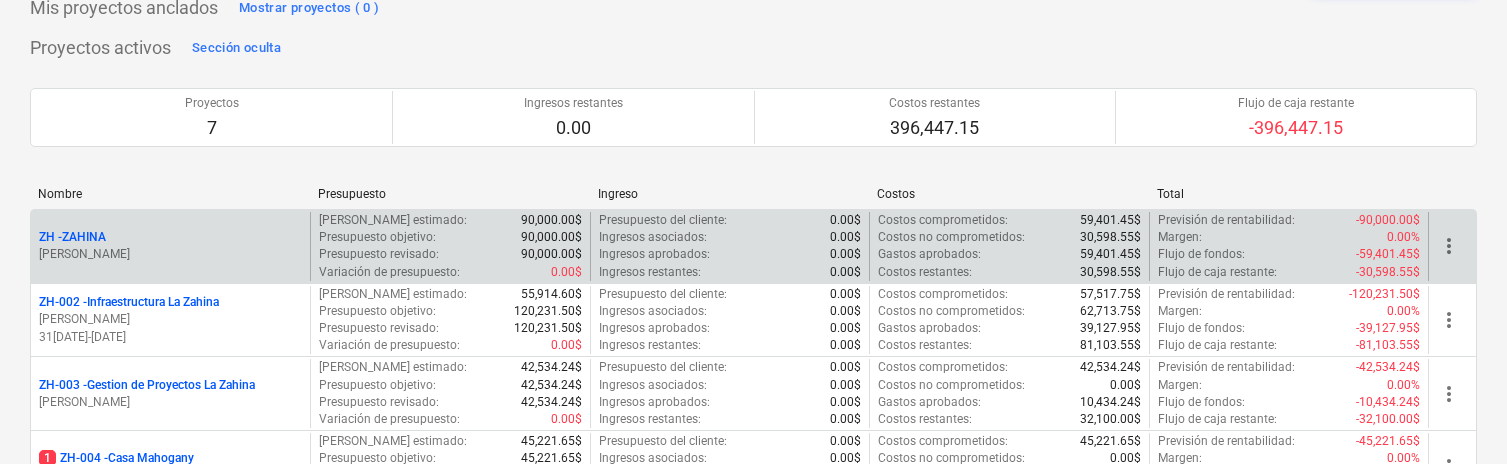 click on "ZH -  ZAHINA" at bounding box center [72, 237] 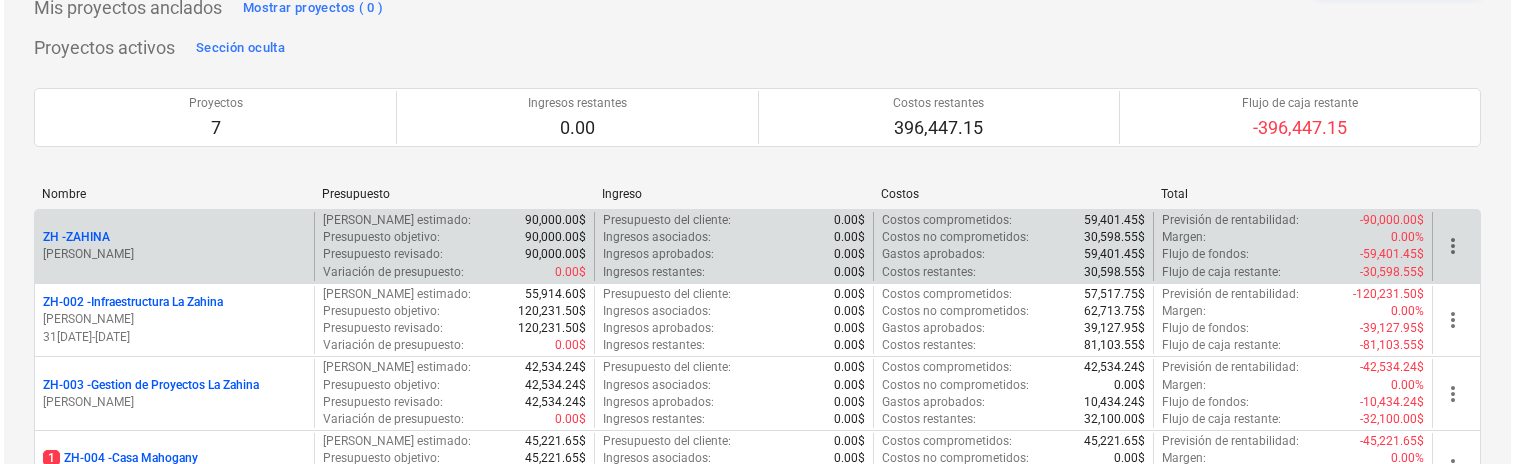 scroll, scrollTop: 0, scrollLeft: 0, axis: both 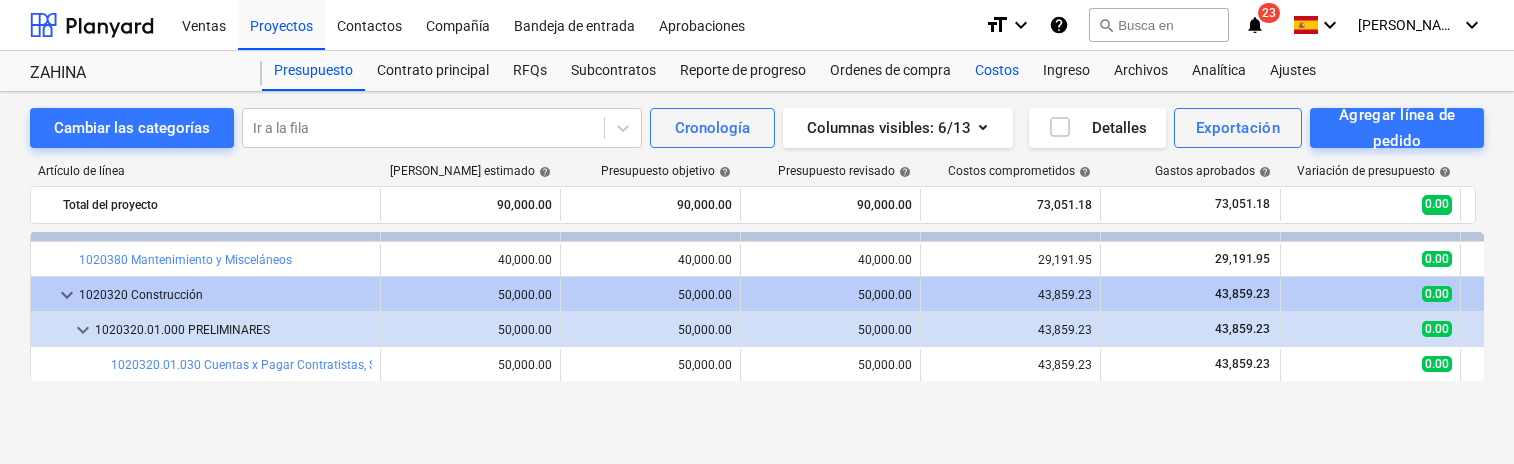 click on "Costos" at bounding box center (997, 71) 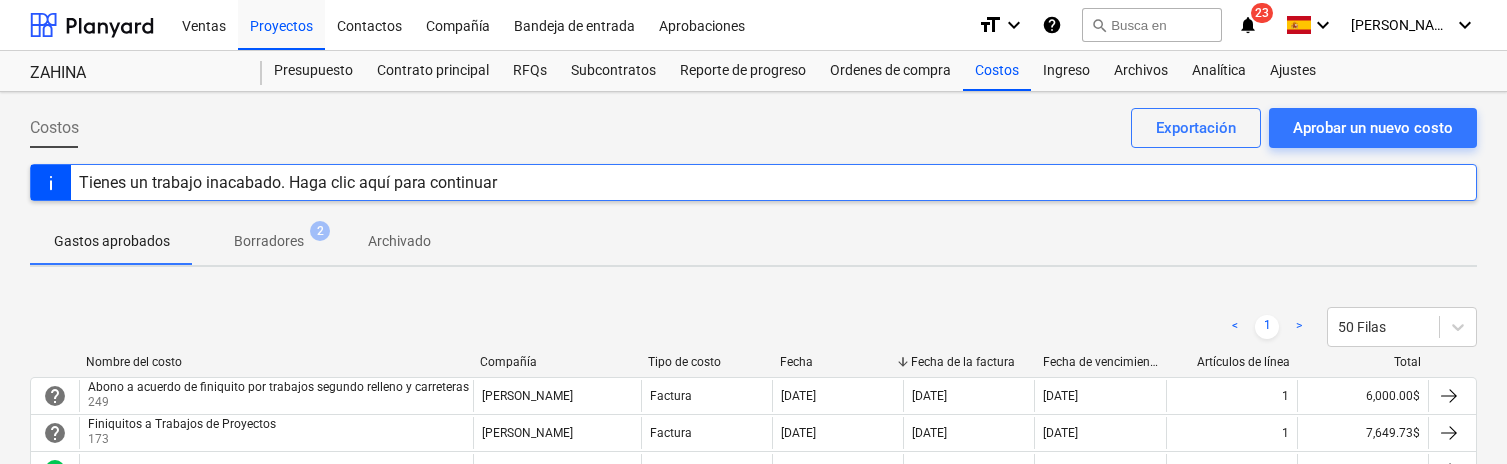 scroll, scrollTop: 17, scrollLeft: 0, axis: vertical 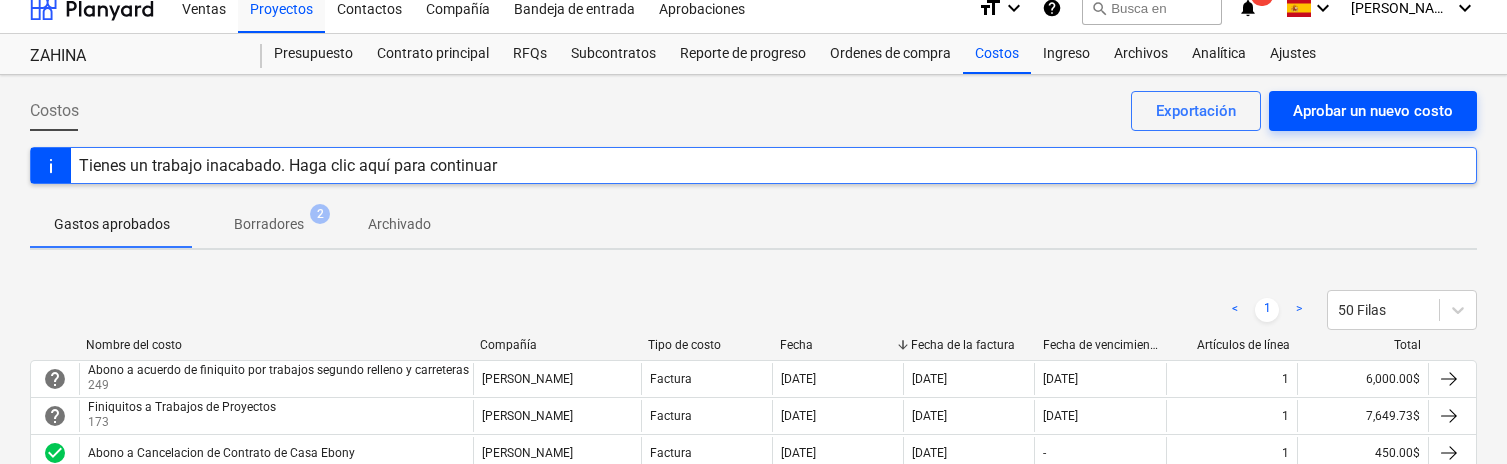 click on "Aprobar un nuevo costo" at bounding box center (1373, 111) 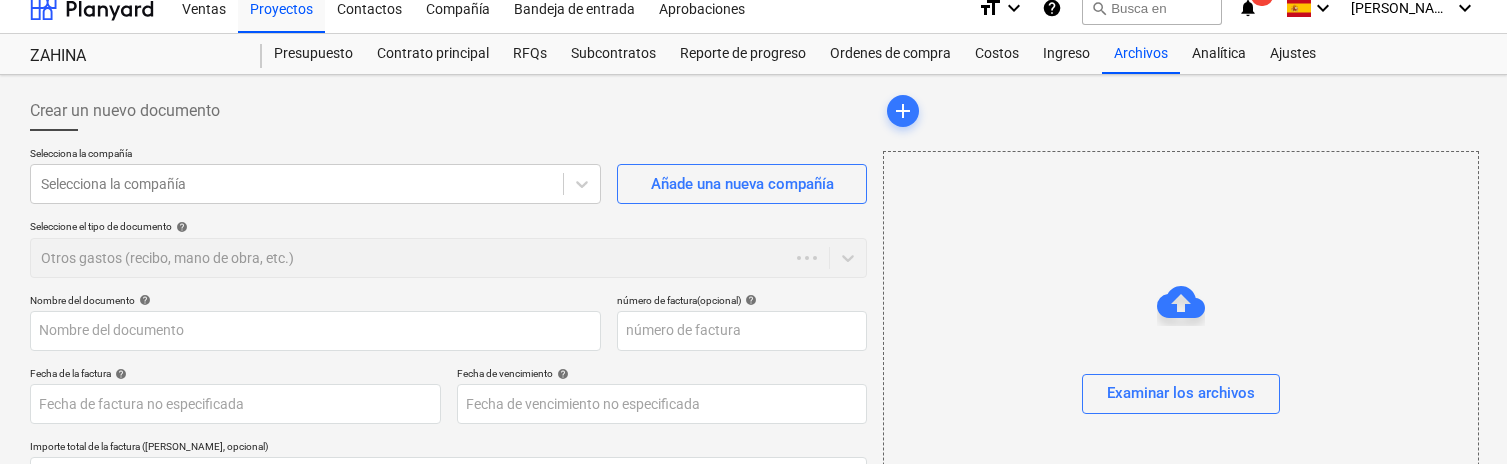 type on "0.00" 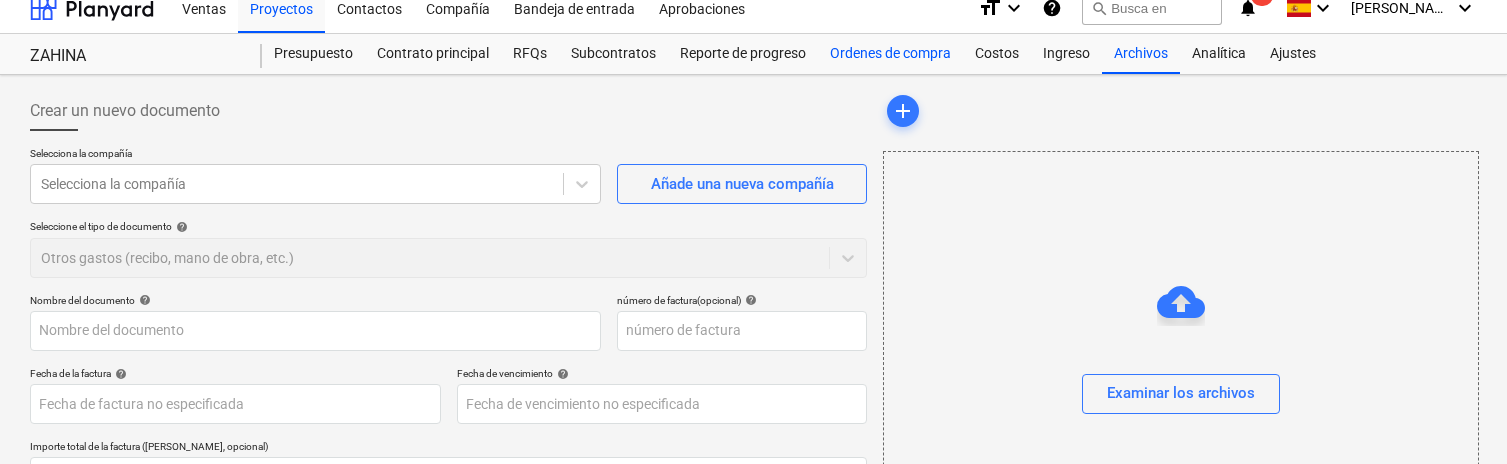click on "Ordenes de compra" at bounding box center [890, 54] 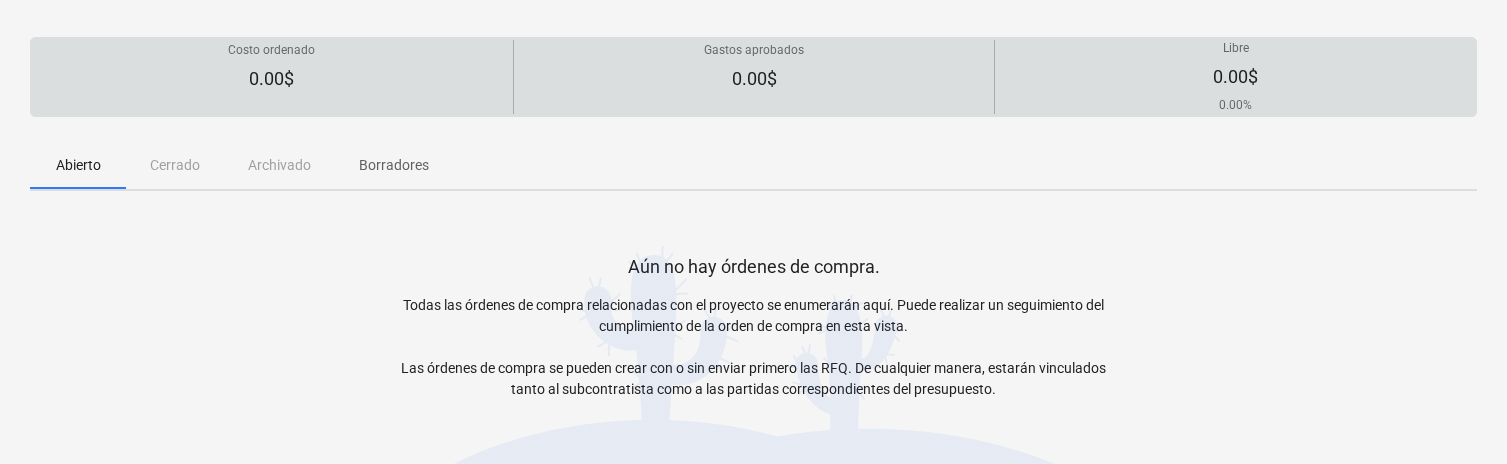 scroll, scrollTop: 156, scrollLeft: 0, axis: vertical 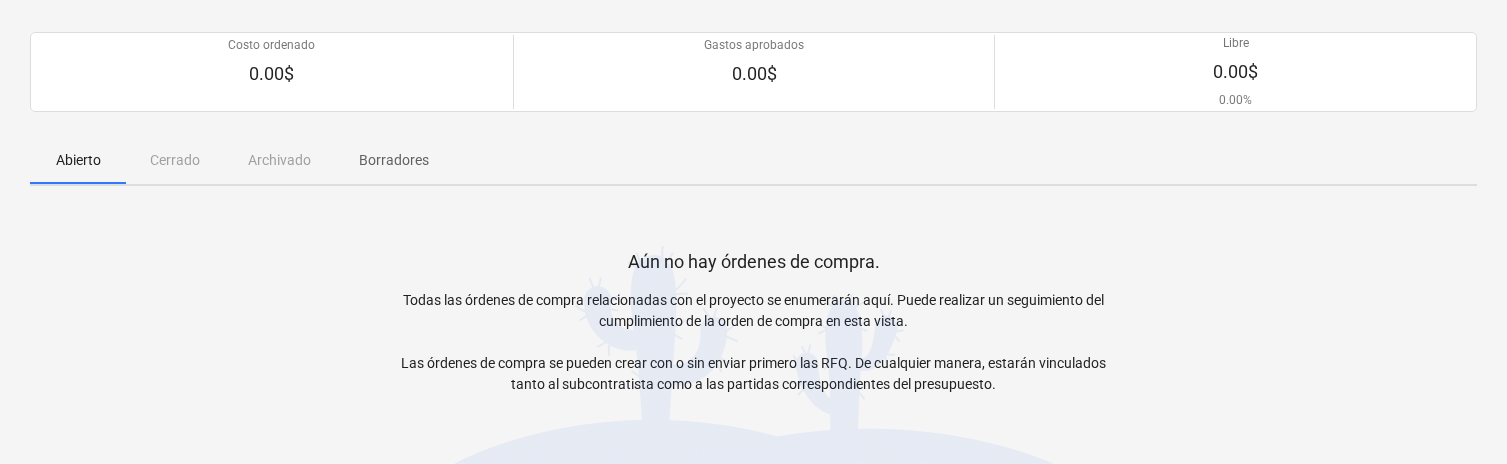 click on "[PERSON_NAME] Archivado Borradores" at bounding box center [753, 160] 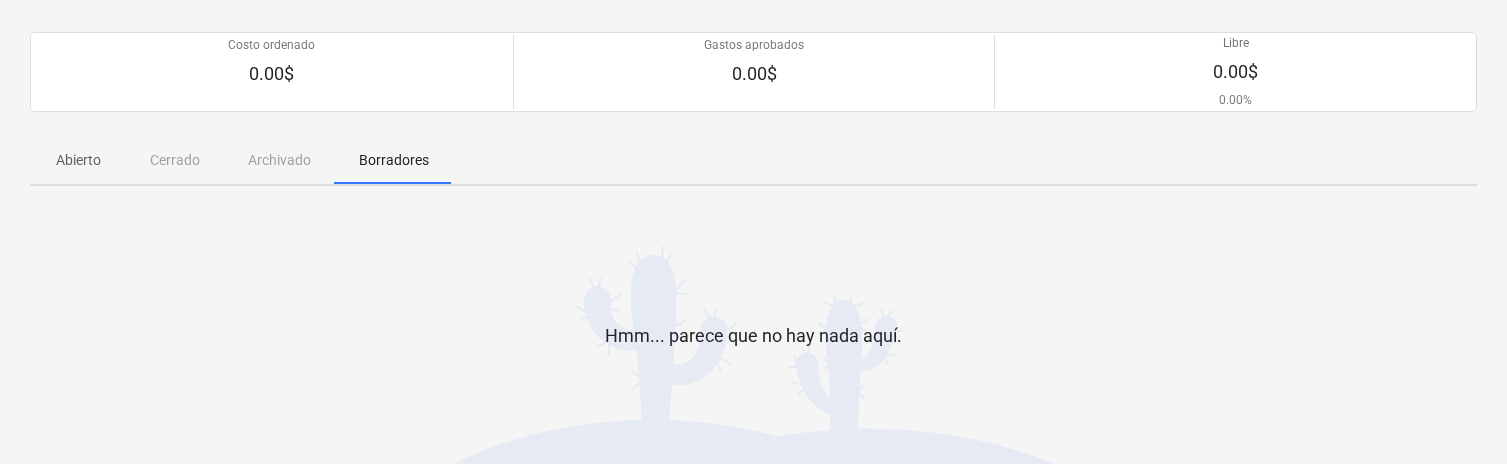 click on "Abierto" at bounding box center (78, 160) 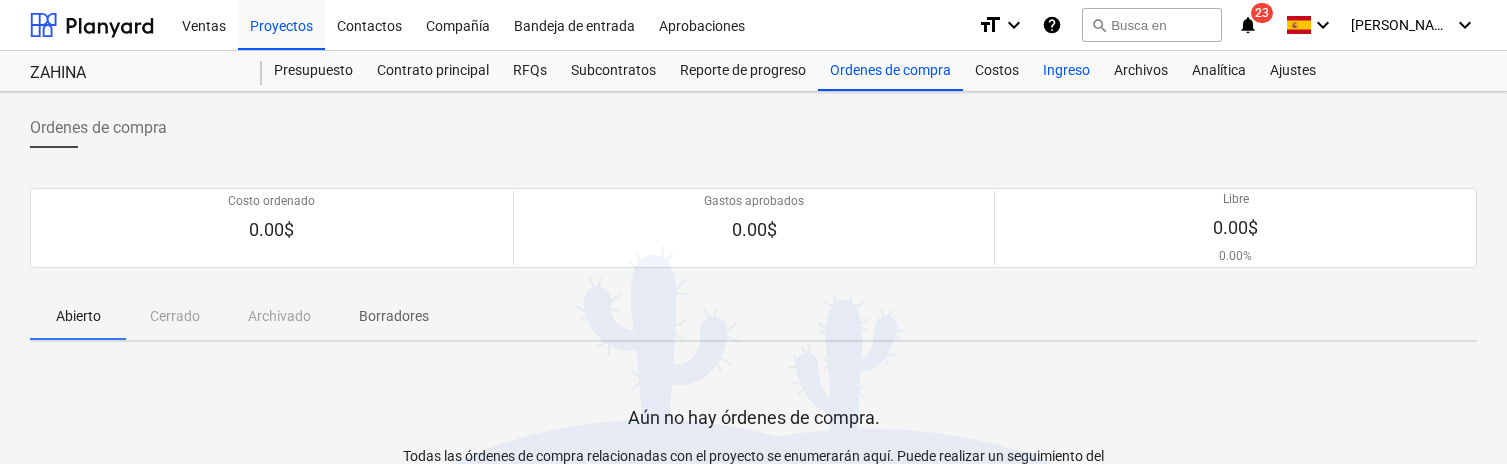 scroll, scrollTop: 0, scrollLeft: 0, axis: both 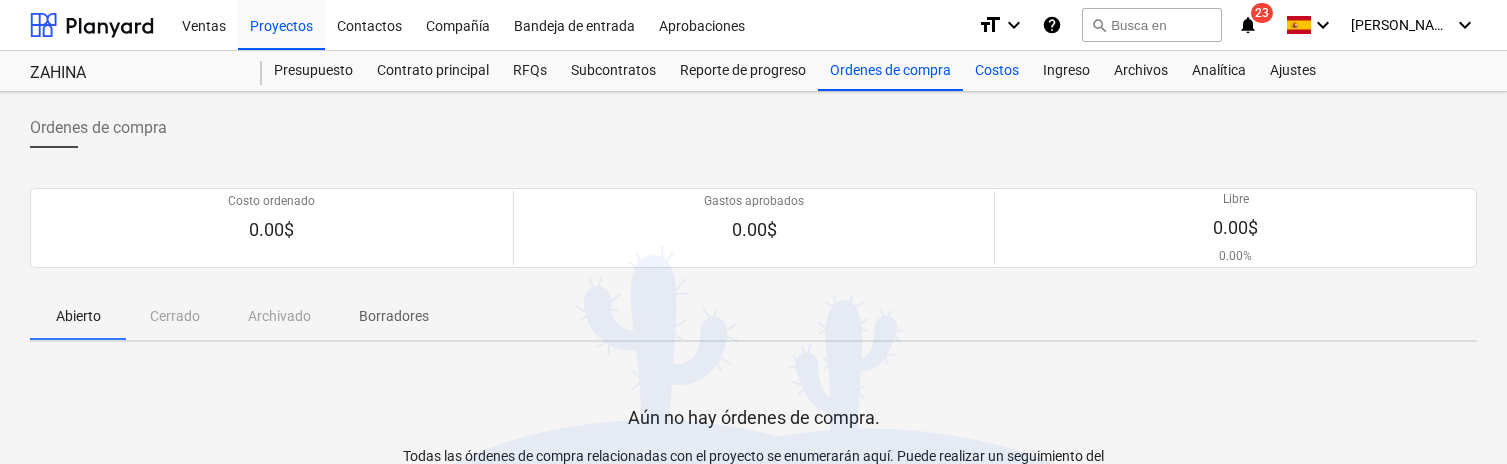 click on "Costos" at bounding box center (997, 71) 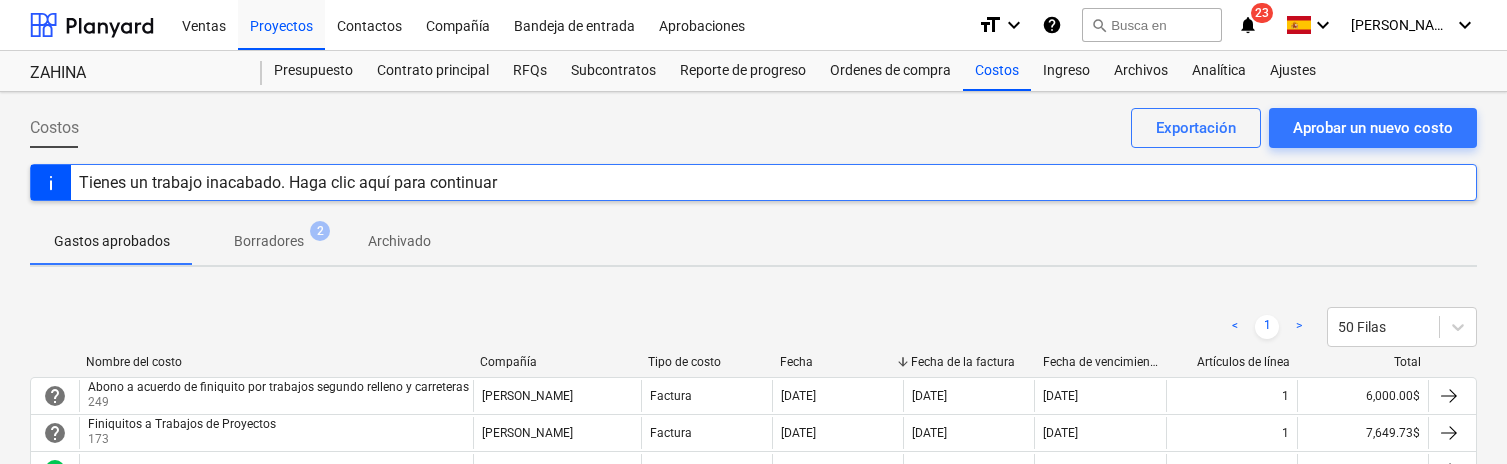 scroll, scrollTop: 0, scrollLeft: 0, axis: both 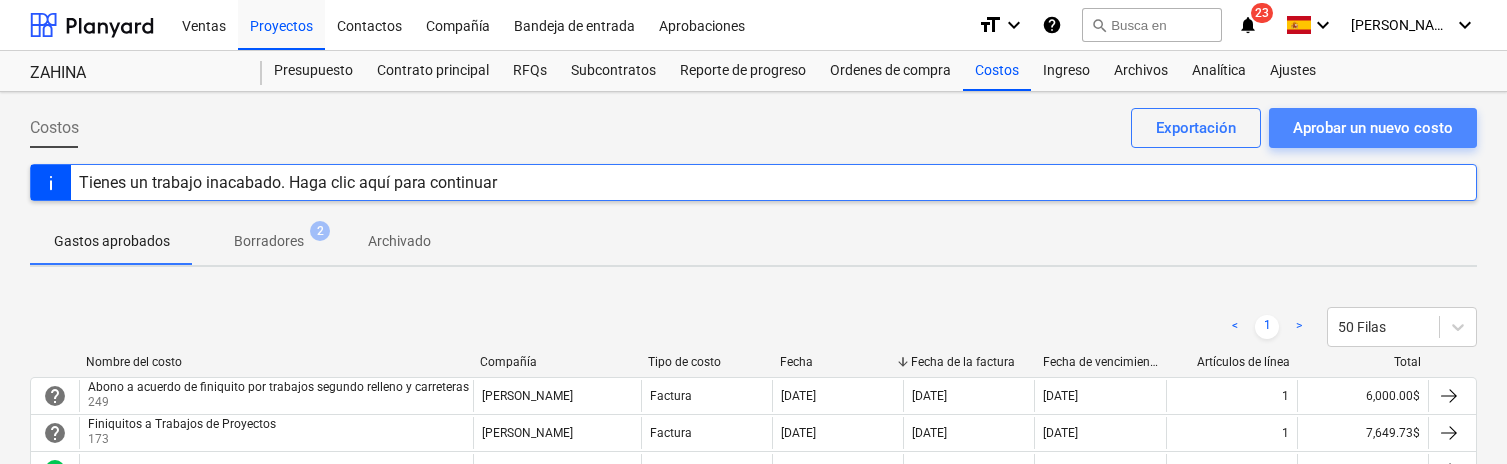 click on "Aprobar un nuevo costo" at bounding box center [1373, 128] 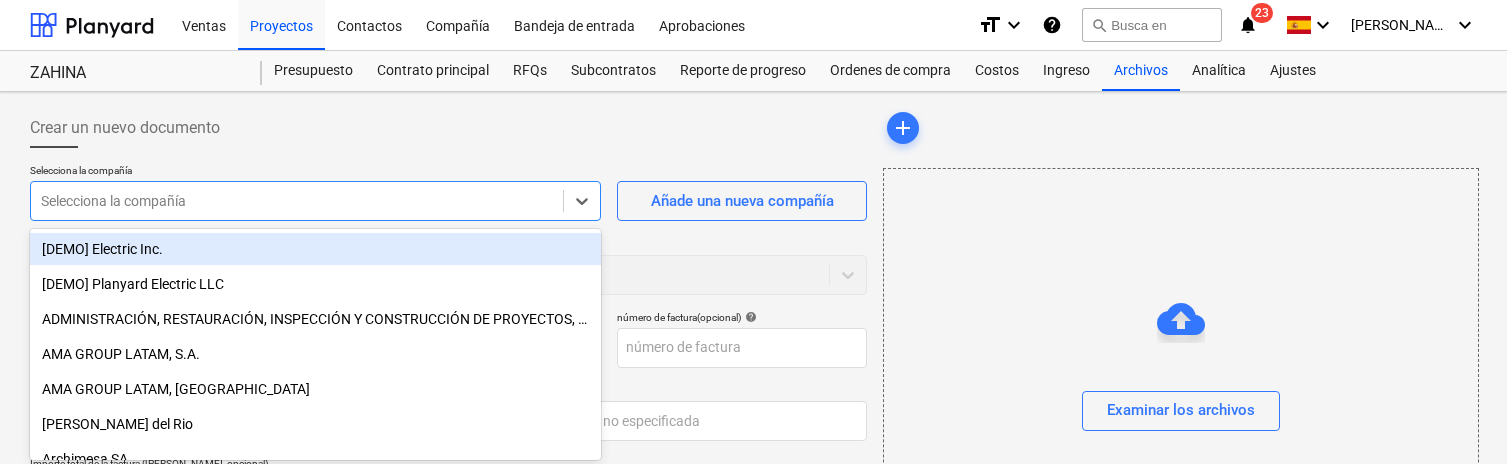 click on "Ventas Proyectos Contactos Compañía Bandeja de entrada Aprobaciones format_size keyboard_arrow_down help search Busca en notifications 23 keyboard_arrow_down [PERSON_NAME] keyboard_arrow_down ZAHINA  Presupuesto Contrato principal RFQs Subcontratos Reporte de progreso Ordenes de compra Costos Ingreso Archivos Analítica Ajustes Crear un nuevo documento Selecciona la compañía option [DEMO] Electric Inc.   focused, 1 of 46. 46 results available. Use Up and Down to choose options, press Enter to select the currently focused option, press Escape to exit the menu, press Tab to select the option and exit the menu. Selecciona la compañía Añade una nueva compañía Seleccione el tipo de documento help Otros gastos (recibo, mano de obra, etc.) Nombre del documento help número de factura  (opcional) help Fecha de la factura help Press the down arrow key to interact with the calendar and
select a date. Press the question mark key to get the keyboard shortcuts for changing dates. Fecha de vencimiento help 0.00" at bounding box center [753, 232] 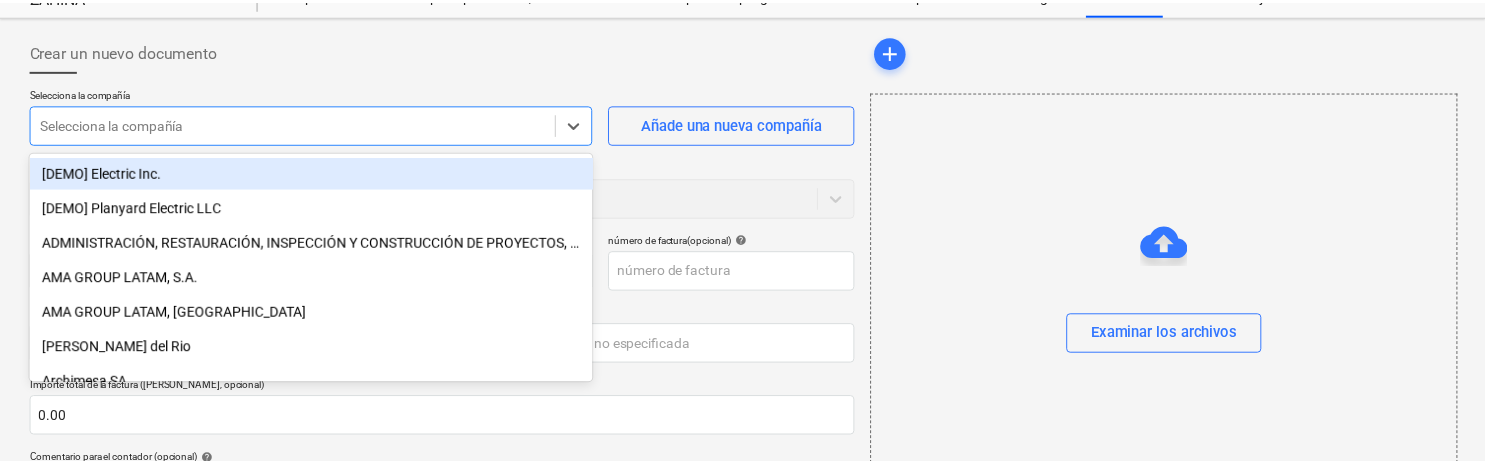 scroll, scrollTop: 77, scrollLeft: 0, axis: vertical 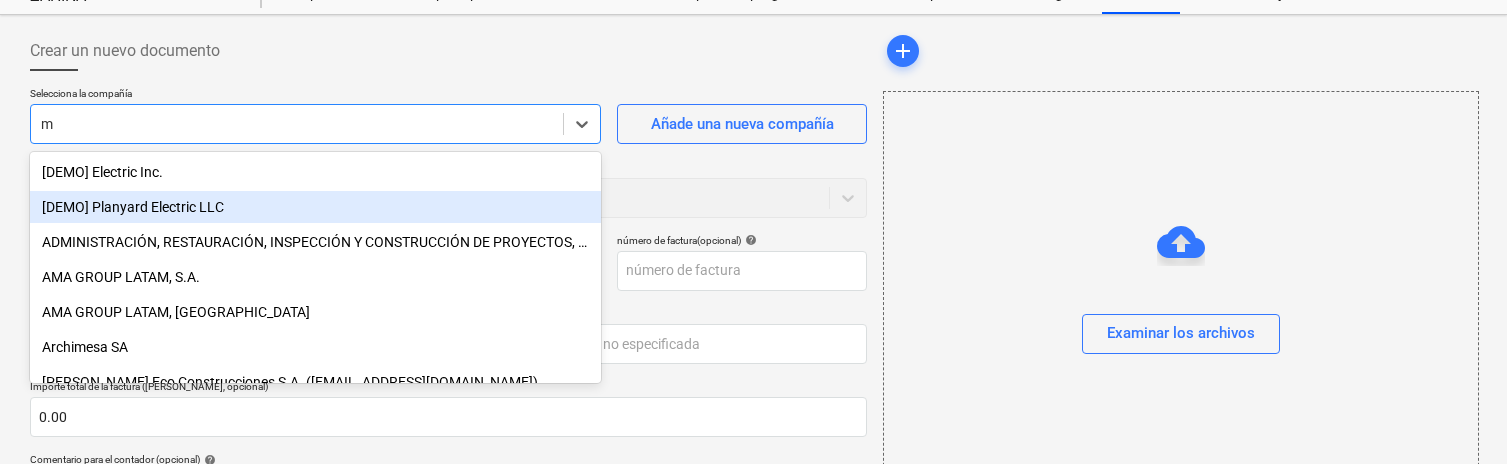 type on "mi" 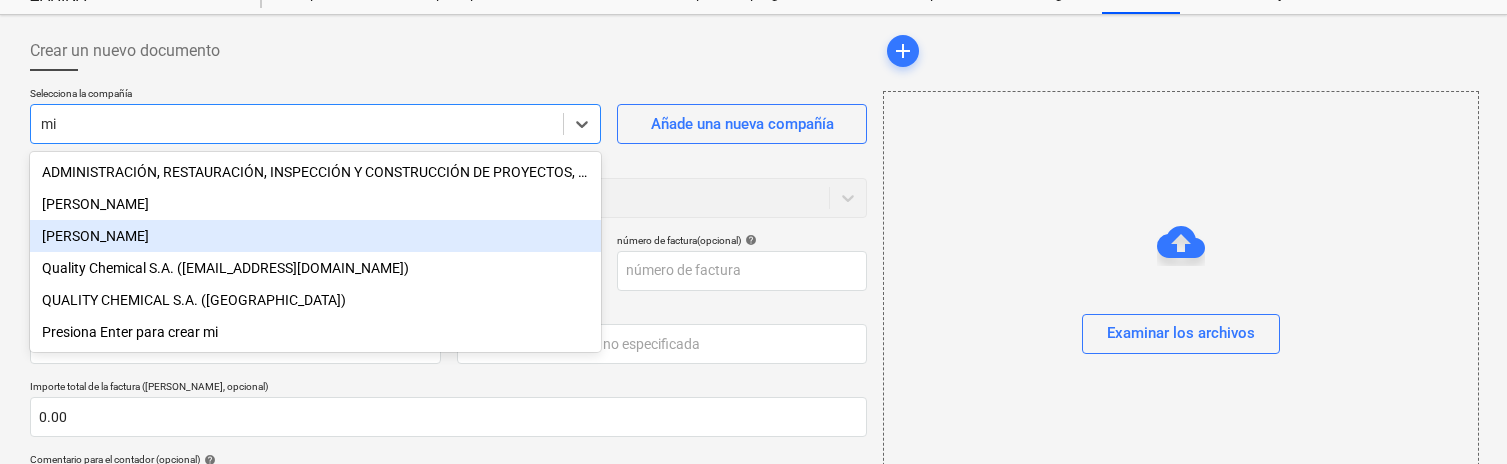 click on "[PERSON_NAME]" at bounding box center [315, 236] 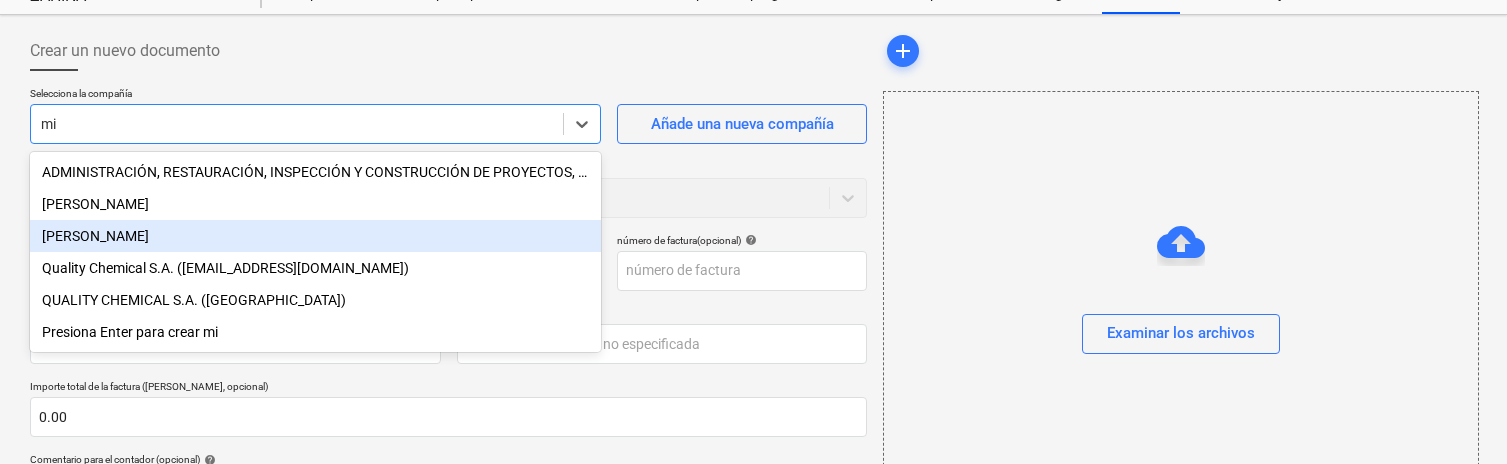 type 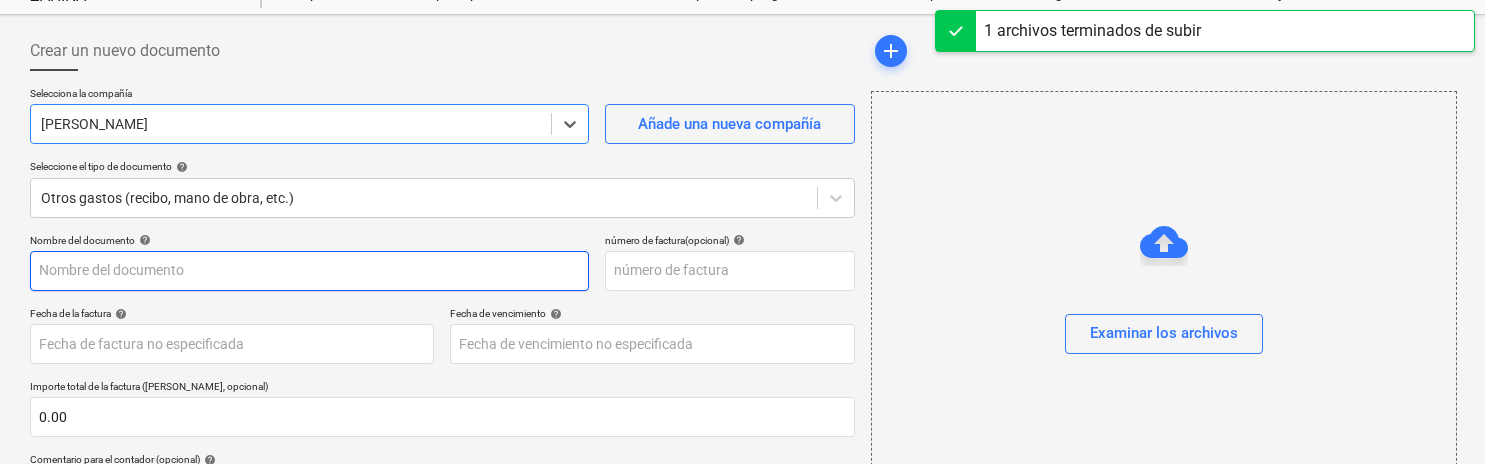 type on "Fact 014 - Mahogany - Ambientación.pdf" 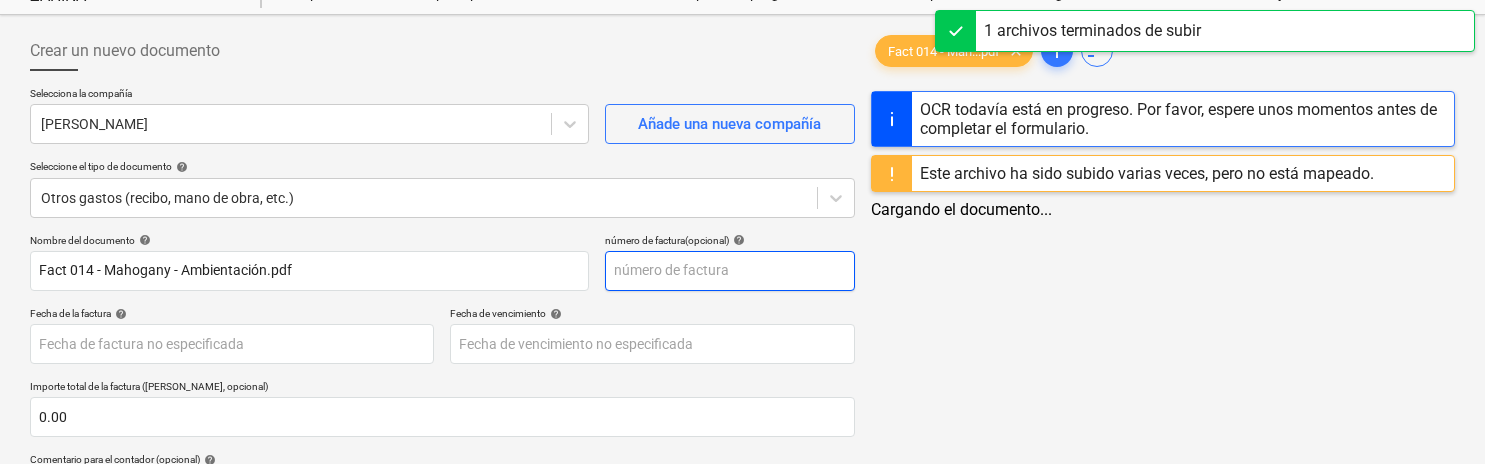 click at bounding box center (730, 271) 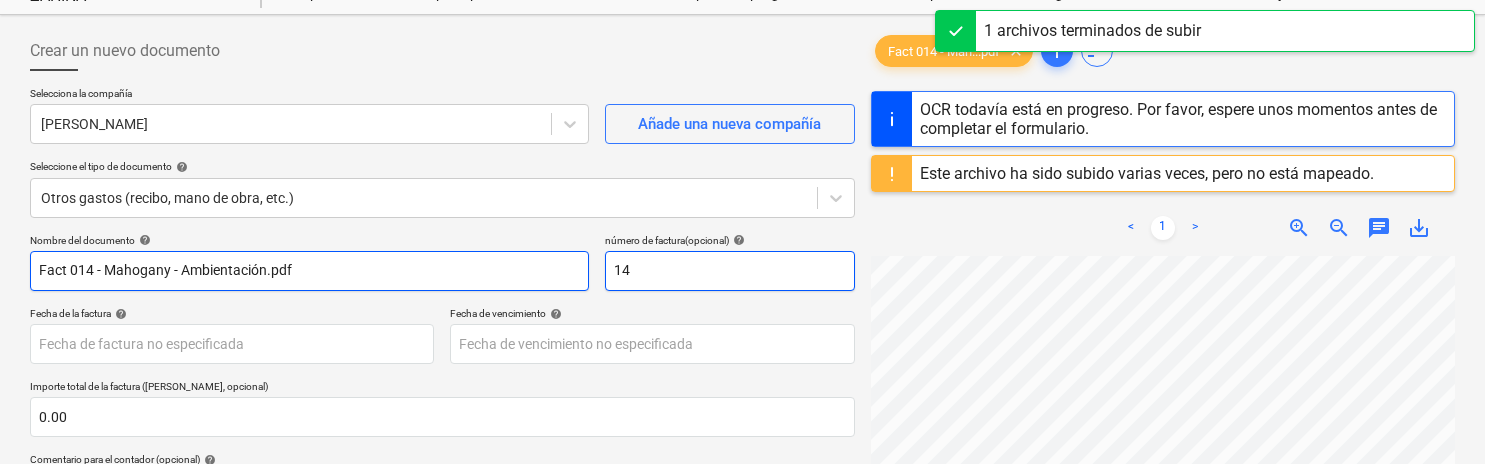 type on "14" 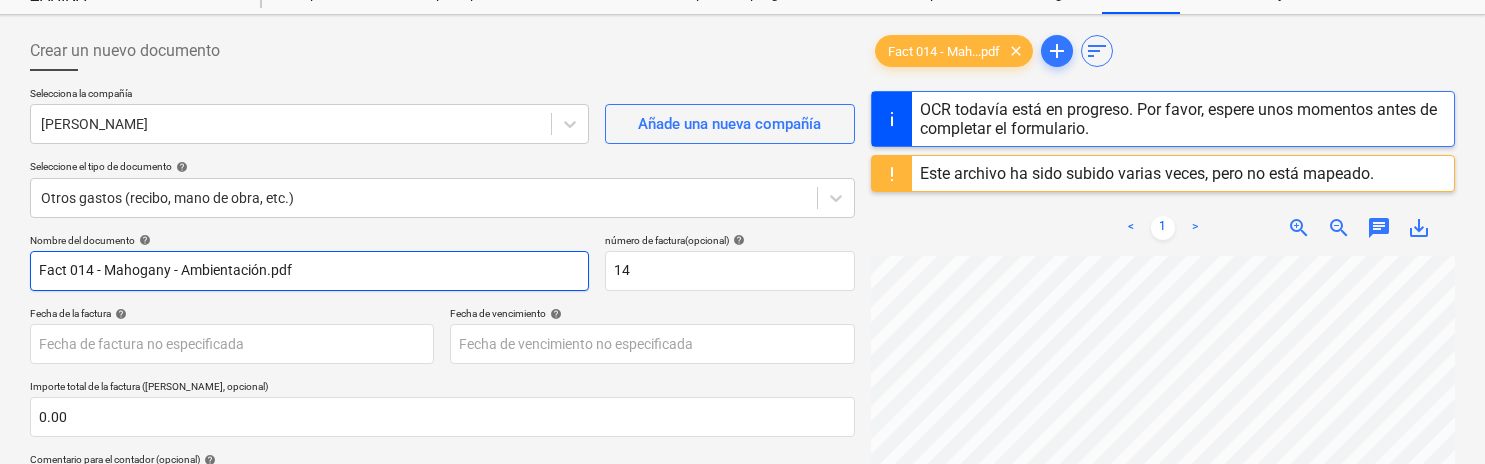 click on "Fact 014 - Mahogany - Ambientación.pdf" at bounding box center (309, 271) 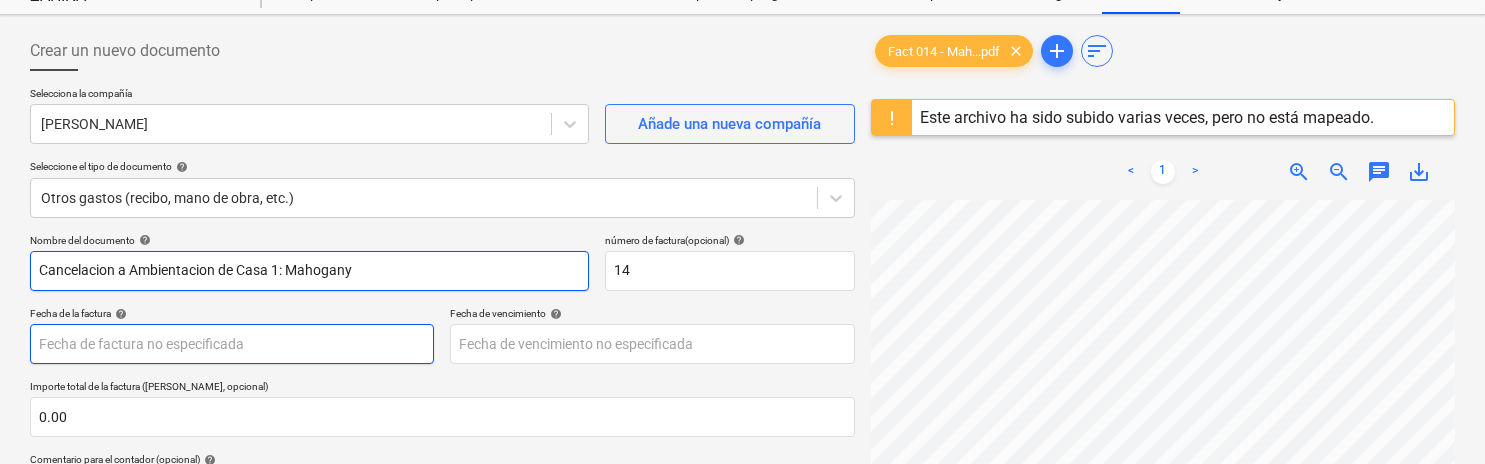 type on "Cancelacion a Ambientacion de Casa 1: Mahogany" 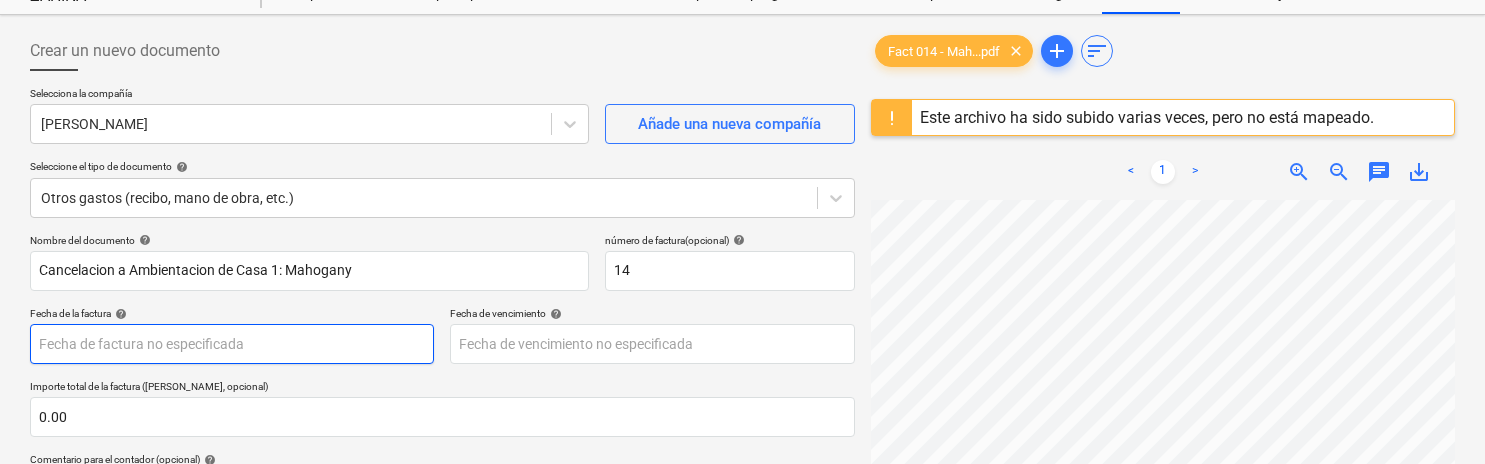 click on "Ventas Proyectos Contactos Compañía Bandeja de entrada Aprobaciones format_size keyboard_arrow_down help search Busca en notifications 23 keyboard_arrow_down [PERSON_NAME] keyboard_arrow_down ZAHINA  Presupuesto Contrato principal RFQs Subcontratos Reporte de progreso Ordenes de compra Costos Ingreso Archivos 1 Analítica Ajustes Crear un nuevo documento Selecciona la compañía [PERSON_NAME]   Añade una nueva compañía Seleccione el tipo de documento help Otros gastos (recibo, mano de obra, etc.) Nombre del documento help Cancelacion a Ambientacion de Casa 1: Mahogany número de factura  (opcional) help 14 Fecha de la factura help Press the down arrow key to interact with the calendar and
select a date. Press the question mark key to get the keyboard shortcuts for changing dates. Fecha de vencimiento help Press the down arrow key to interact with the calendar and
select a date. Press the question mark key to get the keyboard shortcuts for changing dates. 0.00 help ﻿ Despejado Guardar <" at bounding box center (742, 155) 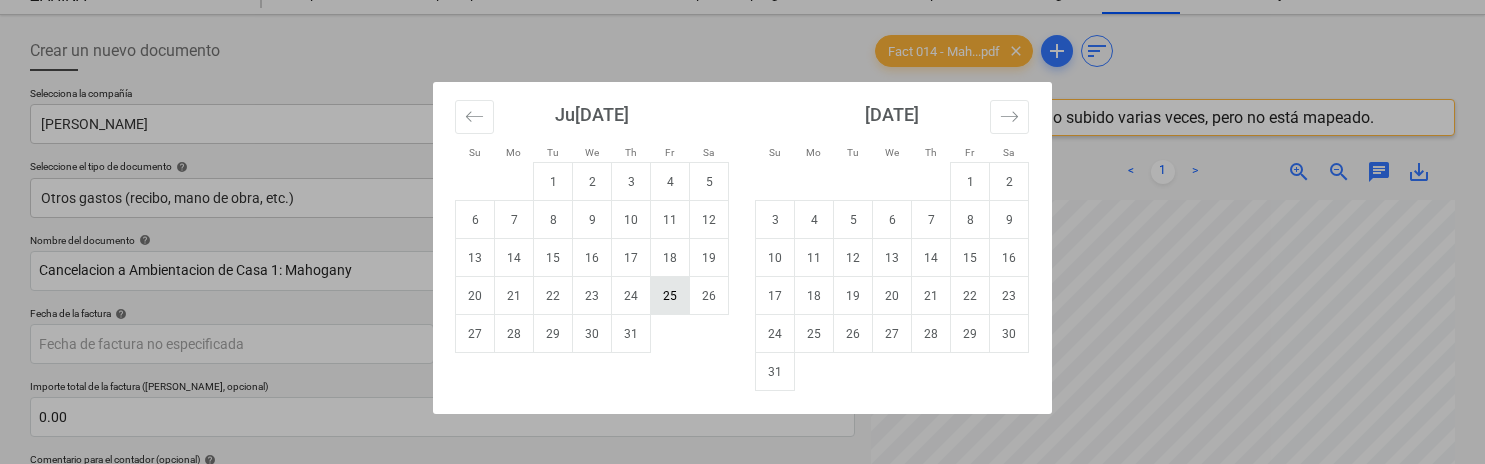click on "25" at bounding box center (670, 296) 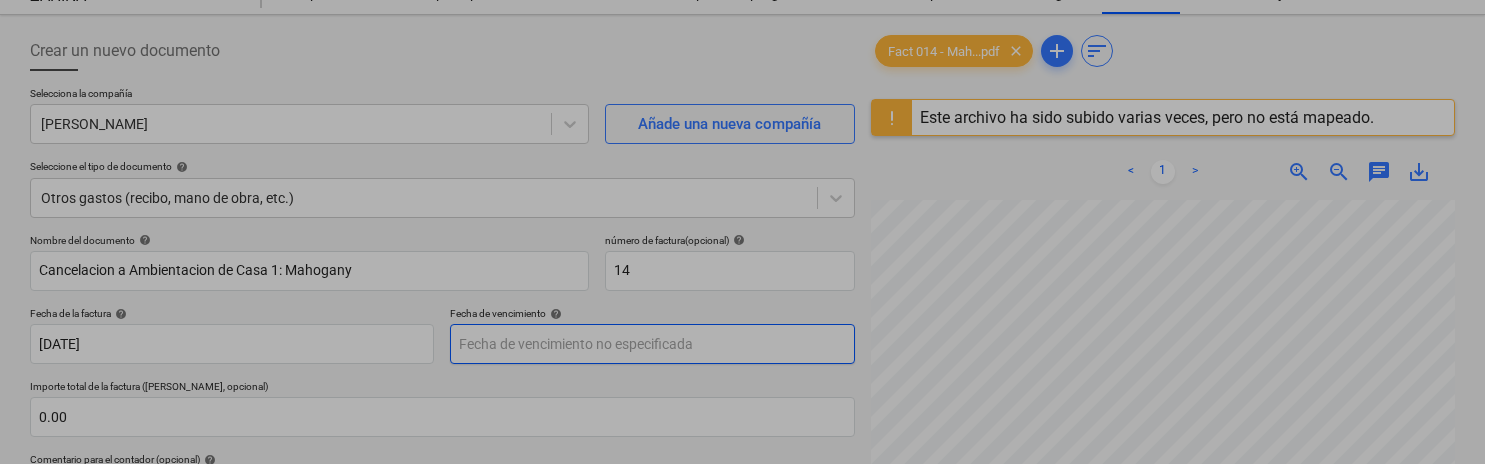 click on "Ventas Proyectos Contactos Compañía Bandeja de entrada Aprobaciones format_size keyboard_arrow_down help search Busca en notifications 23 keyboard_arrow_down [PERSON_NAME] keyboard_arrow_down ZAHINA  Presupuesto Contrato principal RFQs Subcontratos Reporte de progreso Ordenes de compra Costos Ingreso Archivos 1 Analítica Ajustes Crear un nuevo documento Selecciona la compañía [PERSON_NAME]   Añade una nueva compañía Seleccione el tipo de documento help Otros gastos (recibo, mano de obra, etc.) Nombre del documento help Cancelacion a Ambientacion de Casa 1: Mahogany número de factura  (opcional) help 14 Fecha de la factura help [DATE] [DATE] Press the down arrow key to interact with the calendar and
select a date. Press the question mark key to get the keyboard shortcuts for changing dates. Fecha de vencimiento help Press the down arrow key to interact with the calendar and
select a date. Press the question mark key to get the keyboard shortcuts for changing dates. 0.00 help <" at bounding box center [742, 155] 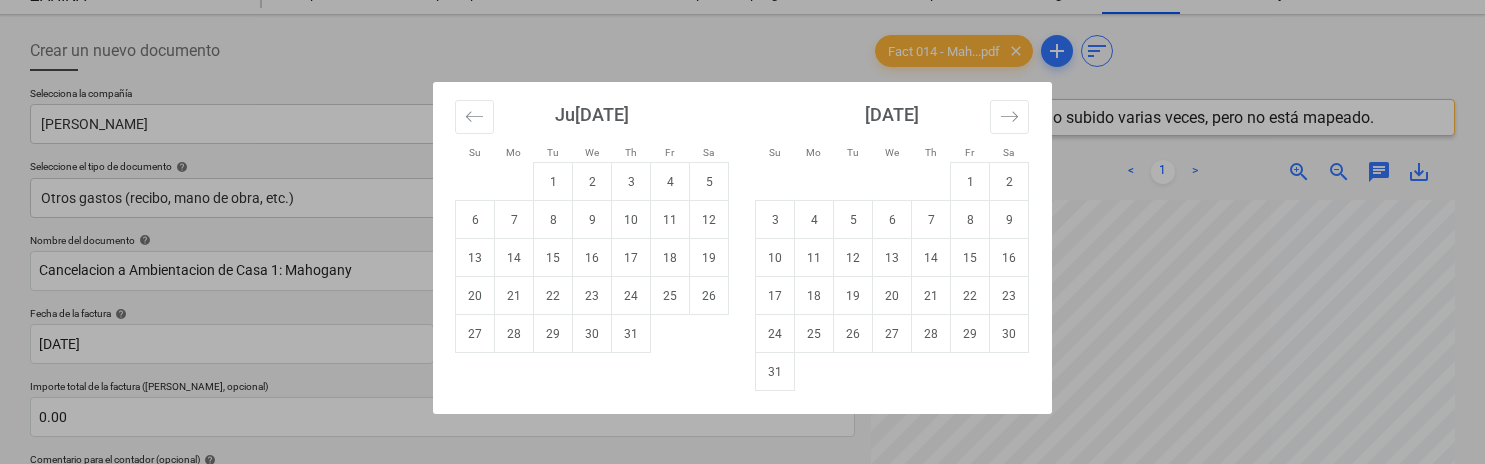 click on "31" at bounding box center (631, 334) 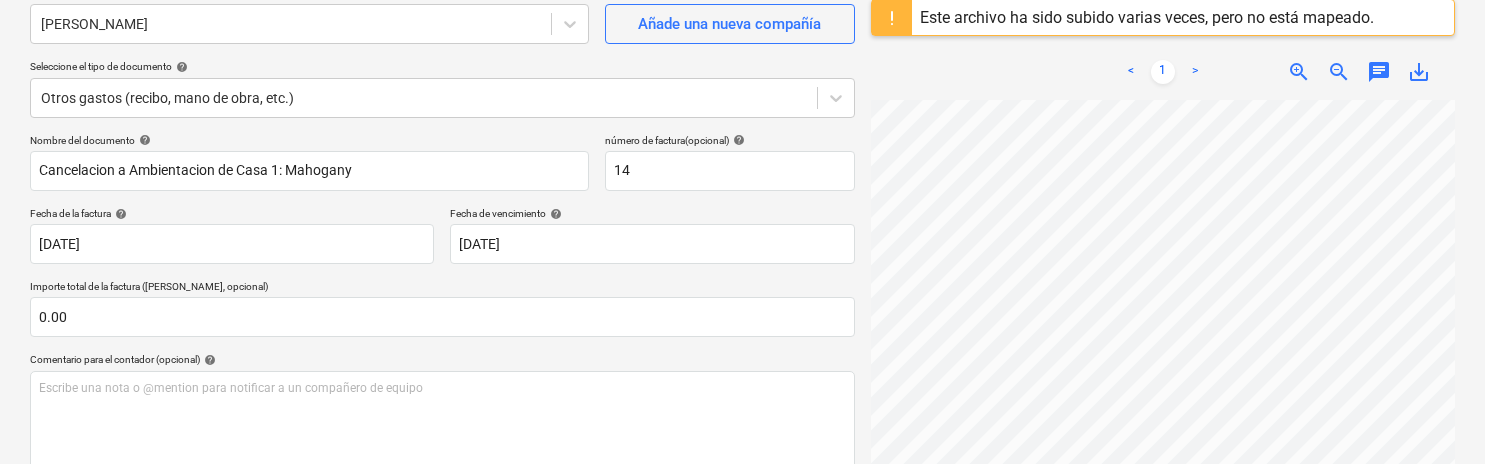 scroll, scrollTop: 183, scrollLeft: 0, axis: vertical 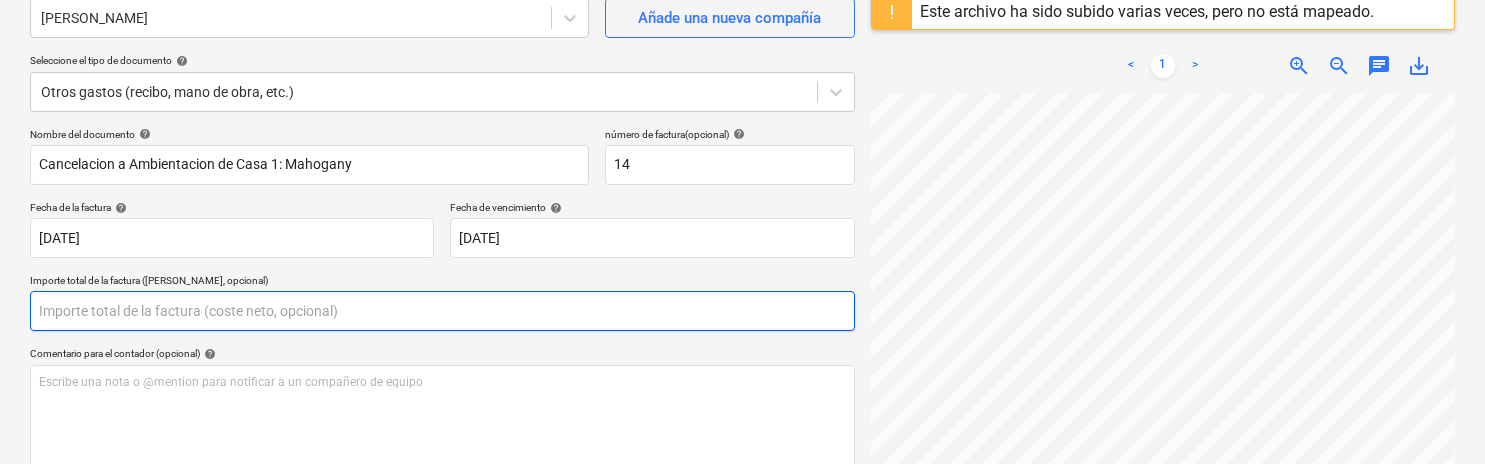 click at bounding box center [442, 311] 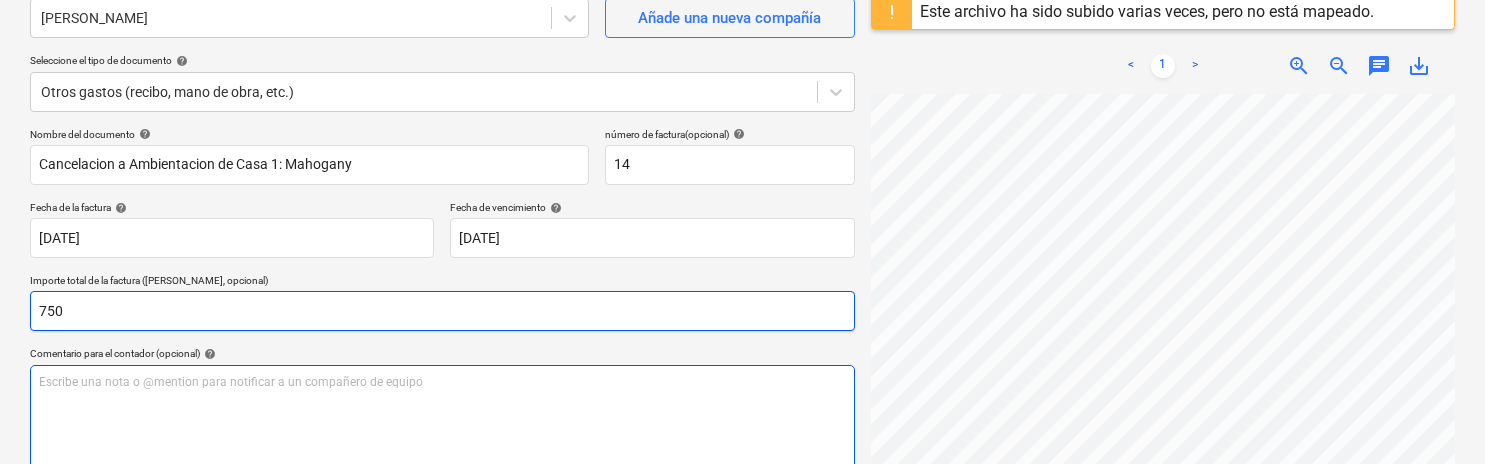 type on "750" 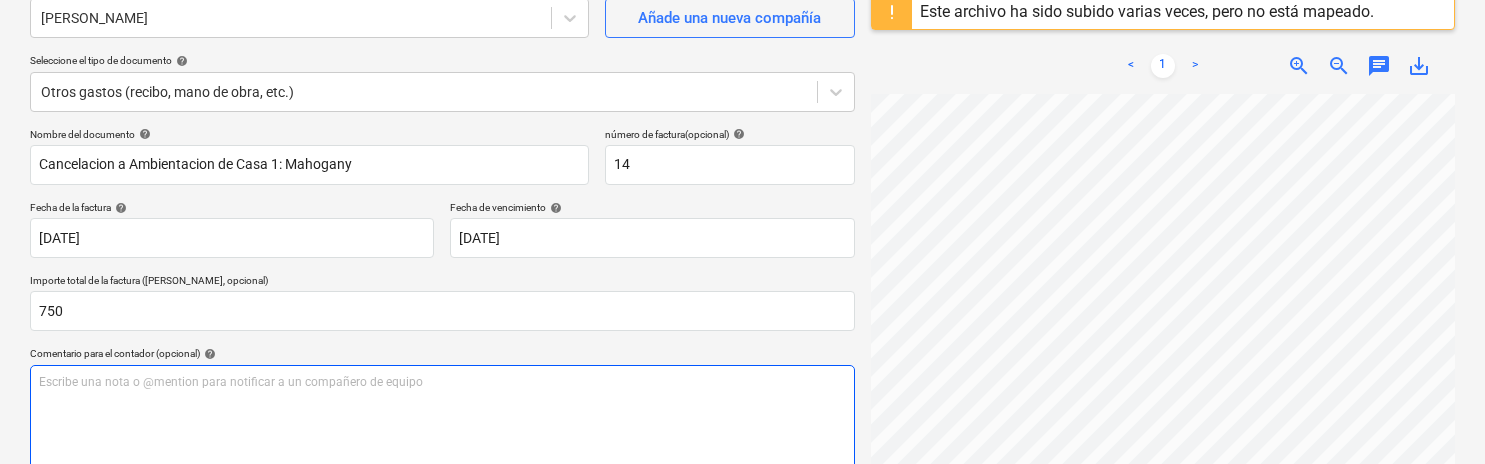 click on "Escribe una nota o @mention para notificar a un compañero de equipo ﻿" at bounding box center [442, 424] 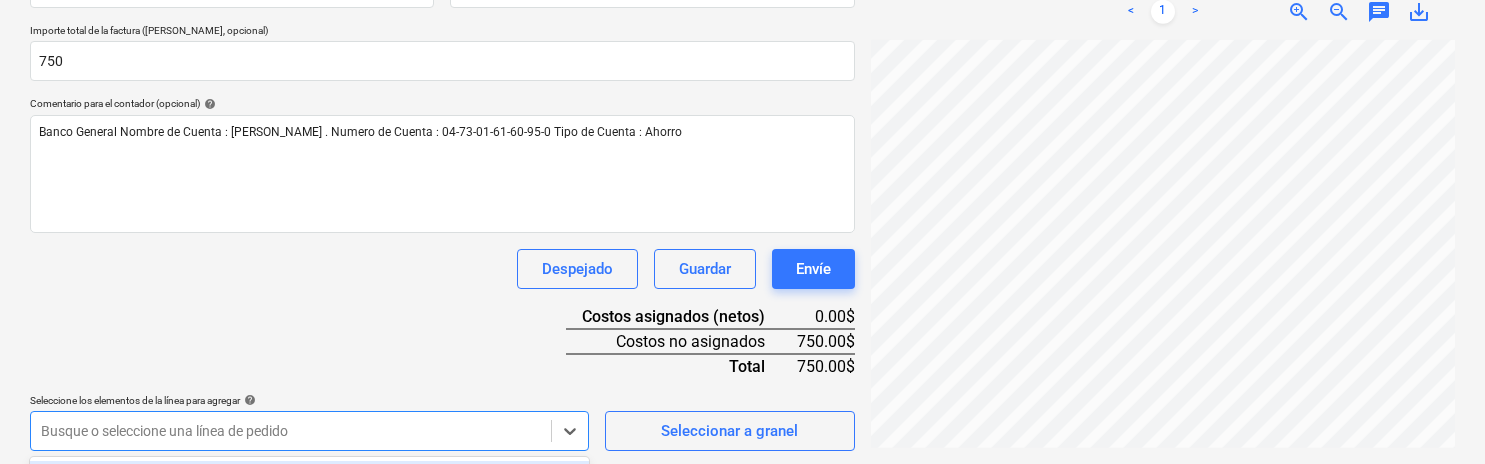 click on "Ventas Proyectos Contactos Compañía Bandeja de entrada Aprobaciones format_size keyboard_arrow_down help search Busca en notifications 23 keyboard_arrow_down [PERSON_NAME] keyboard_arrow_down ZAHINA  Presupuesto Contrato principal RFQs Subcontratos Reporte de progreso Ordenes de compra Costos Ingreso Archivos 1 Analítica Ajustes Crear un nuevo documento Selecciona la compañía [PERSON_NAME]   Añade una nueva compañía Seleccione el tipo de documento help Otros gastos (recibo, mano de obra, etc.) Nombre del documento help Cancelacion a Ambientacion de Casa 1: Mahogany número de factura  (opcional) help 14 Fecha de la factura help [DATE] [DATE] Press the down arrow key to interact with the calendar and
select a date. Press the question mark key to get the keyboard shortcuts for changing dates. Fecha de vencimiento help [DATE] [DATE] Importe total de la factura (coste neto, opcional) 750 Comentario para el contador (opcional) help Despejado Guardar Envíe 0.00$ 750.00$ help" at bounding box center [742, -201] 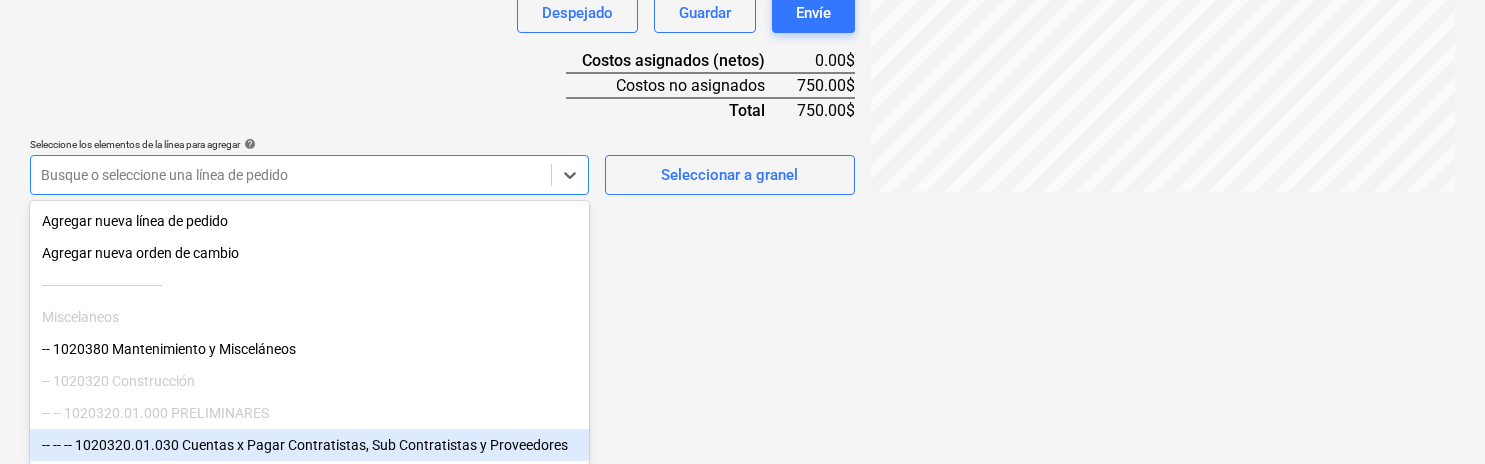 click on "-- -- --  1020320.01.030 Cuentas x Pagar Contratistas, Sub Contratistas y Proveedores" at bounding box center (309, 445) 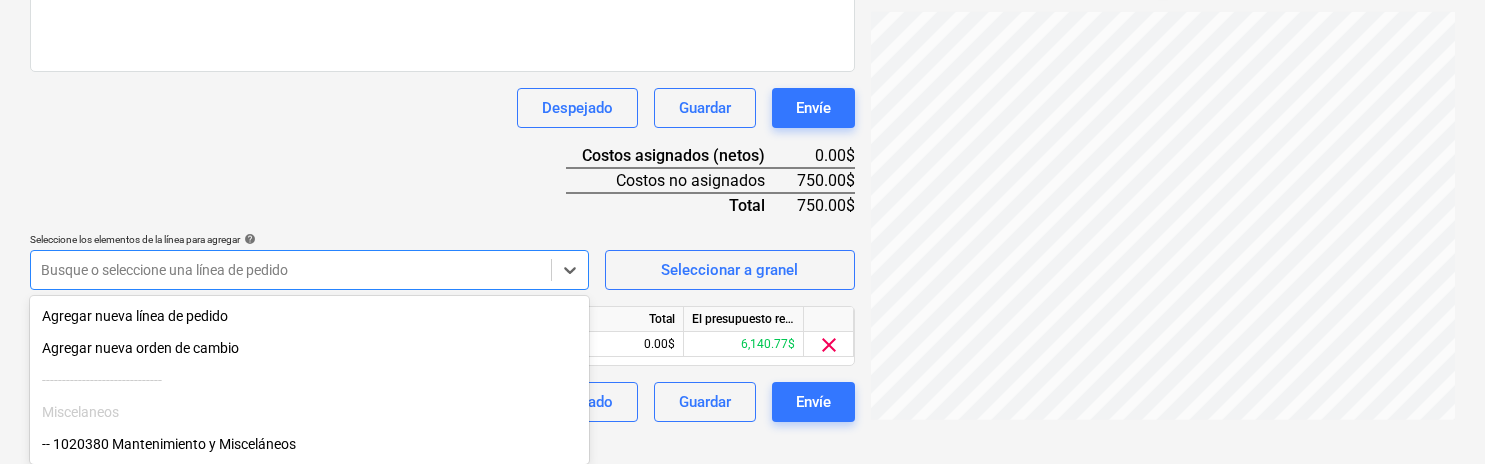 click on "Costos asignados (netos) 0.00$ Costos no asignados 750.00$ Total 750.00$" at bounding box center [710, 180] 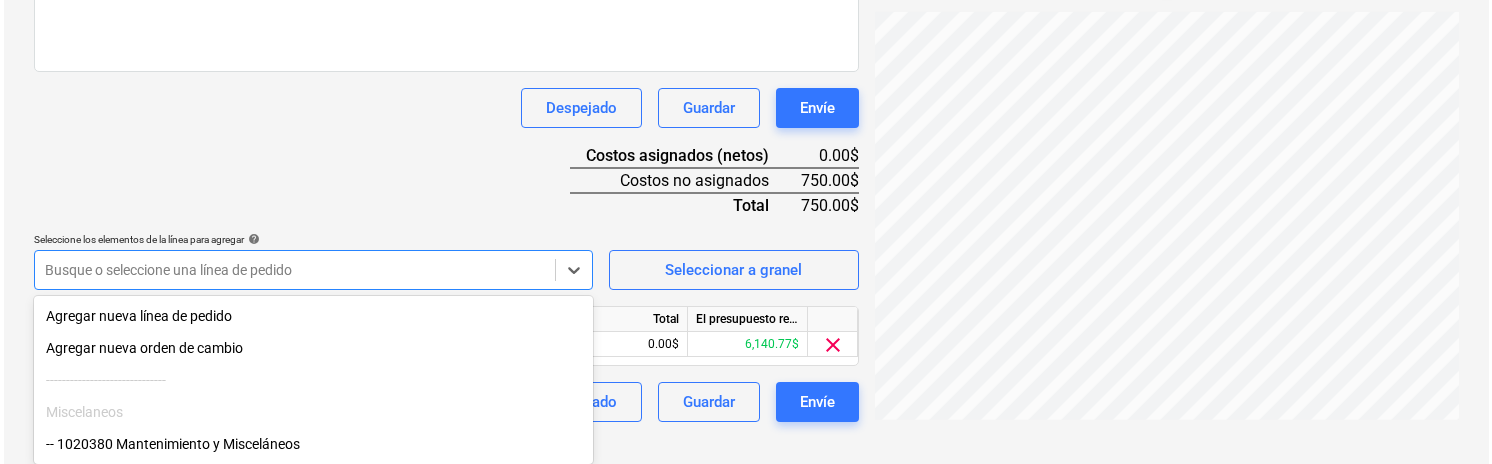 scroll, scrollTop: 566, scrollLeft: 0, axis: vertical 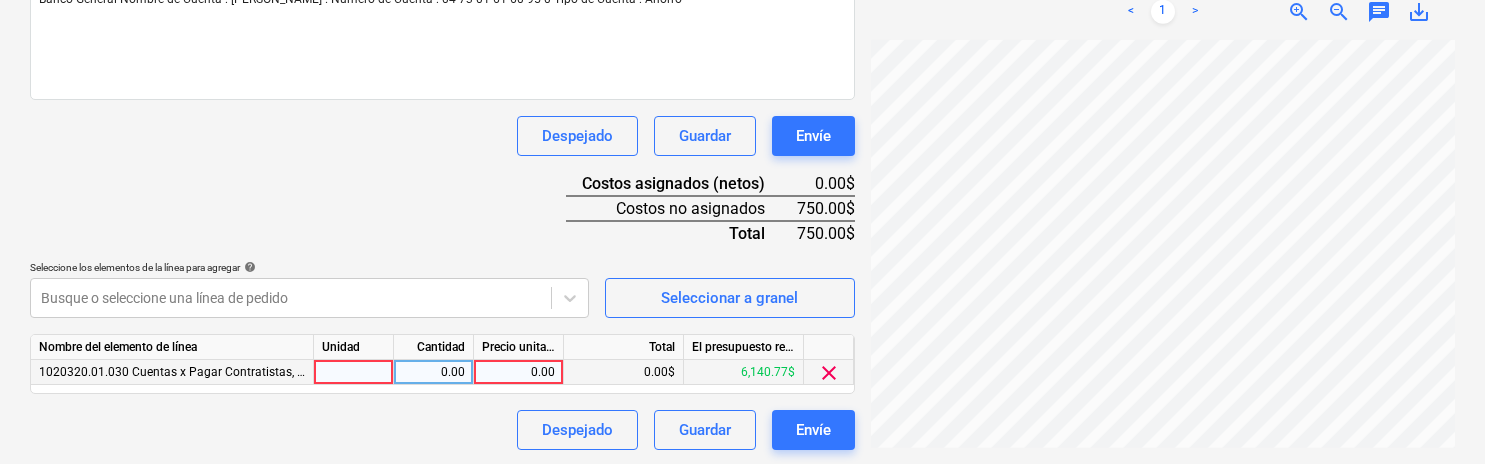 click on "0.00" at bounding box center [518, 372] 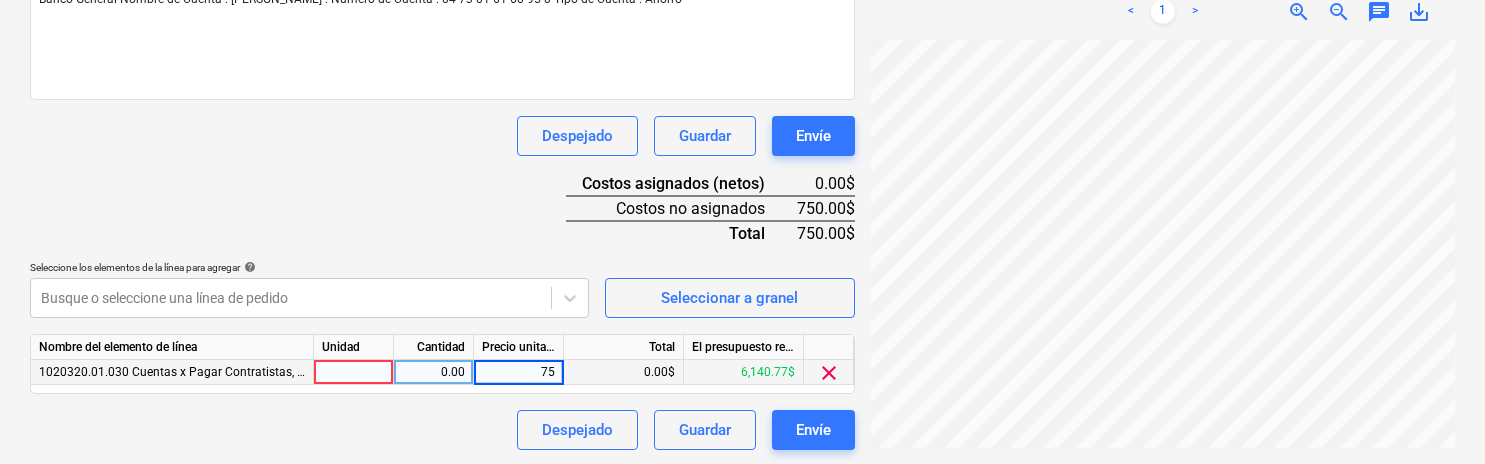 type on "750" 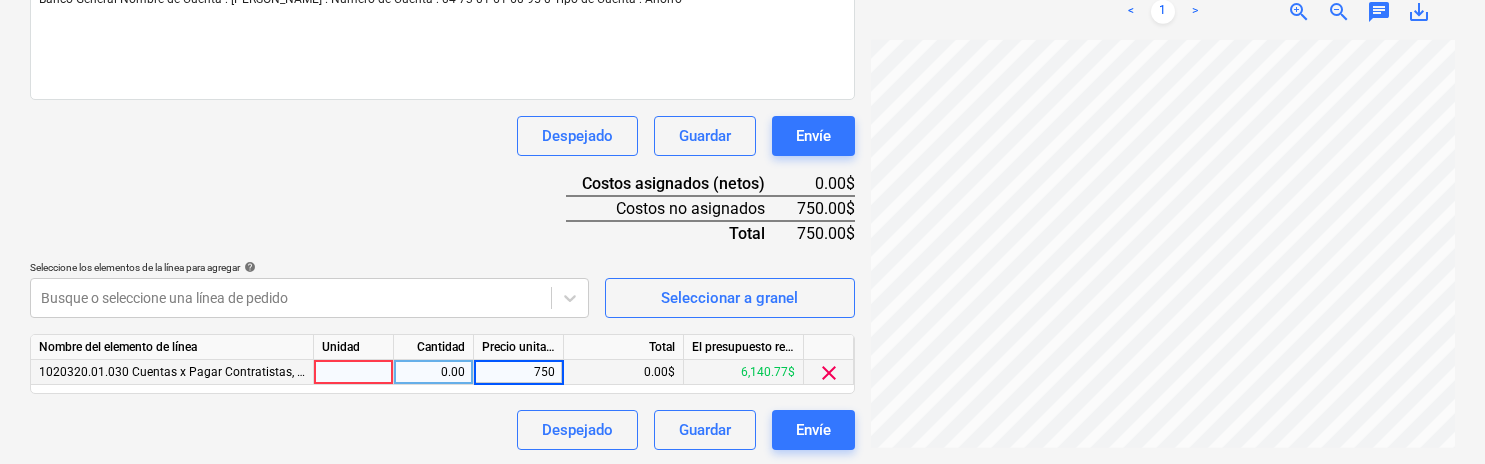 click on "Nombre del documento help Cancelacion a Ambientacion de Casa 1: Mahogany número de factura  (opcional) help 14 Fecha de la factura help [DATE] [DATE] Press the down arrow key to interact with the calendar and
select a date. Press the question mark key to get the keyboard shortcuts for changing dates. Fecha de vencimiento help [DATE] [DATE] Press the down arrow key to interact with the calendar and
select a date. Press the question mark key to get the keyboard shortcuts for changing dates. Importe total de la factura (coste neto, opcional) 750 Comentario para el contador (opcional) help Banco General Nombre de Cuenta : [PERSON_NAME] . Numero de Cuenta : 04-73-01-61-60-95-0 Tipo de Cuenta : Ahorro Despejado Guardar Envíe Costos asignados (netos) 0.00$ Costos no asignados 750.00$ Total 750.00$ Seleccione los elementos de la línea para agregar help Busque o seleccione una línea de pedido Seleccionar a granel Nombre del elemento de línea Unidad Cantidad Precio unitario Total 0.00" at bounding box center (442, 97) 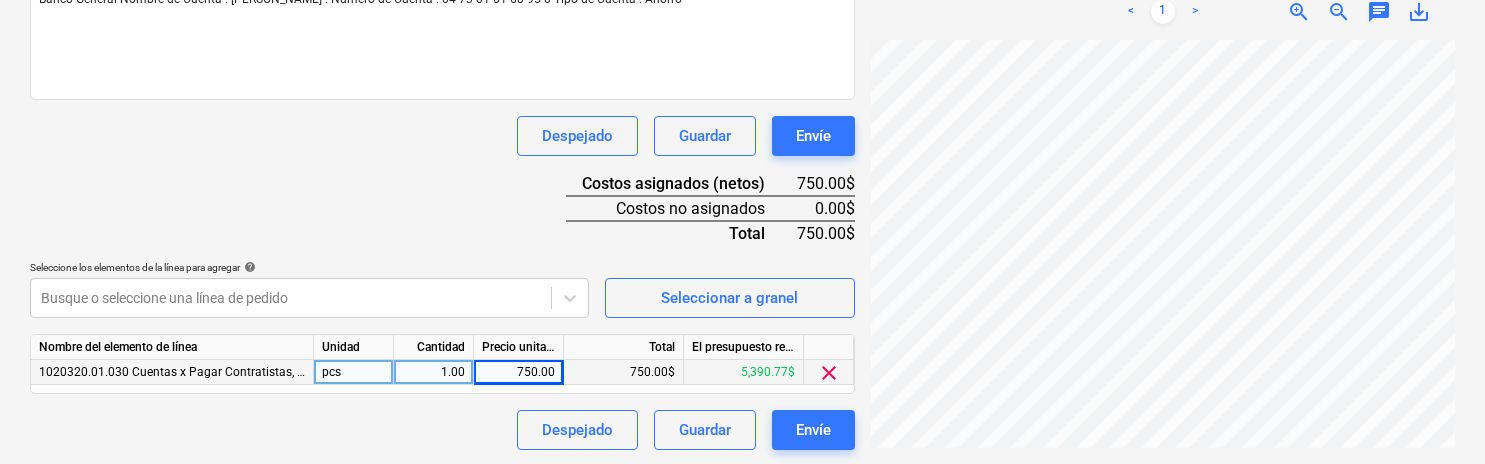 click on "Crear un nuevo documento Selecciona la compañía [PERSON_NAME]   Añade una nueva compañía Seleccione el tipo de documento help Otros gastos (recibo, mano de obra, etc.) Nombre del documento help Cancelacion a Ambientacion de Casa 1: Mahogany número de factura  (opcional) help 14 Fecha de la factura help 25 [DATE]5[DATE]ress the down arrow key to interact with the calendar and
select a date. Press the question mark key to get the keyboard shortcuts for changing dates. Fecha de vencimiento help 31 [DATE]1[DATE]ress the down arrow key to interact with the calendar and
select a date. Press the question mark key to get the keyboard shortcuts for changing dates. Importe total de la factura (coste neto, opcional) 750 Comentario para el contador (opcional) help Banco General Nombre de Cuenta : [PERSON_NAME] . Numero de Cuenta : 04-73-01-61-60-95-0 Tipo de Cuenta : Ahorro Despejado Guardar Envíe Costos asignados (netos) 750.00$ Costos no asignados 0.00$ Total 750.00$ help pcs" at bounding box center (742, -4) 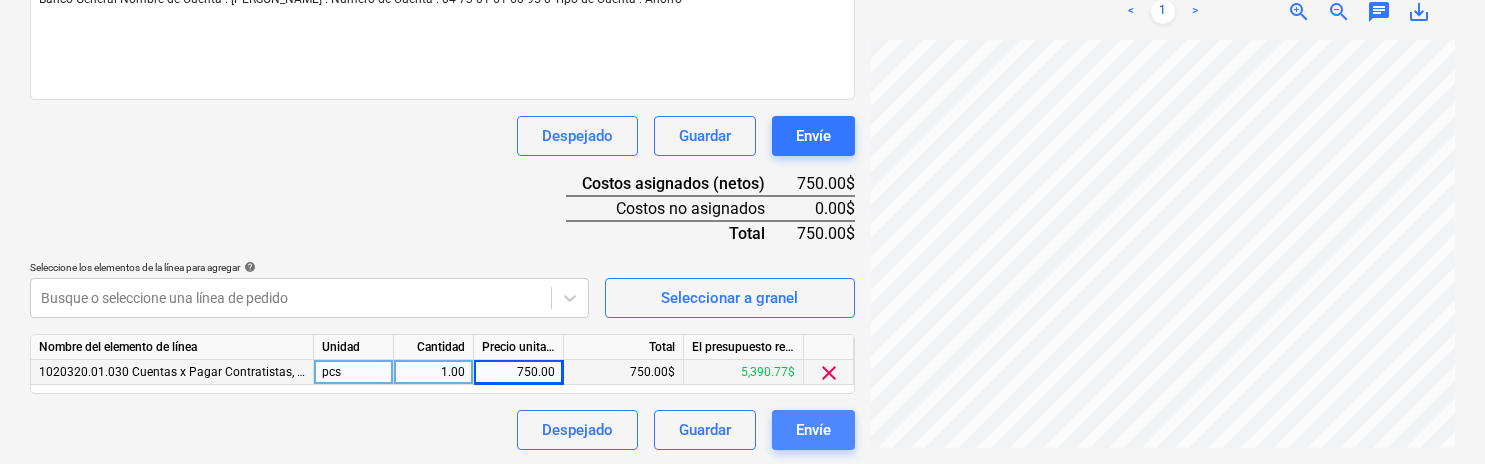 click on "Envíe" at bounding box center [813, 430] 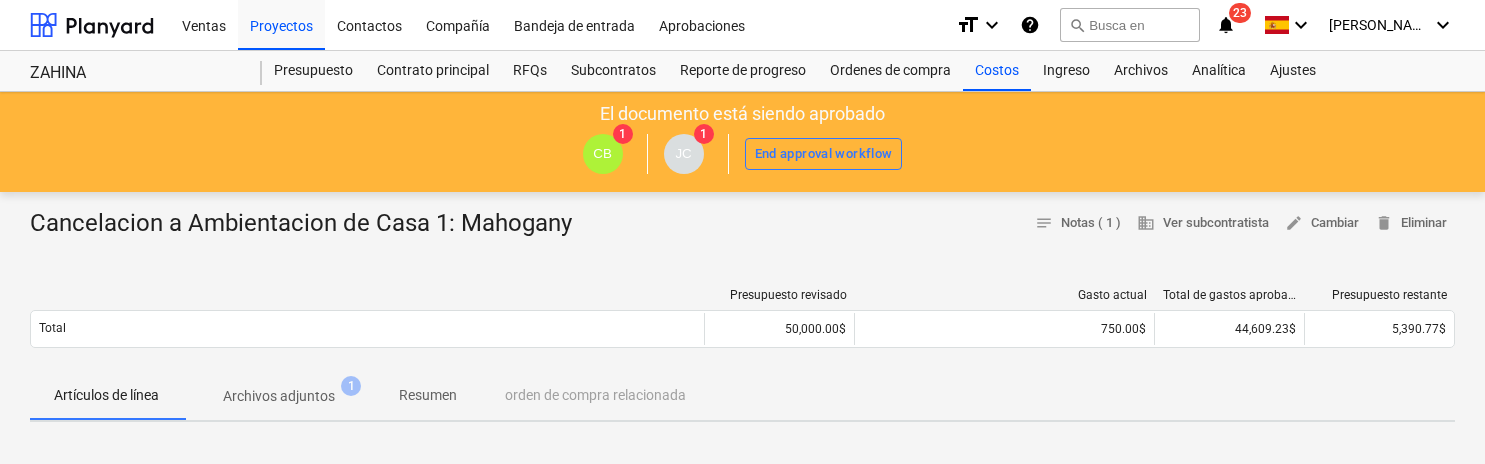 scroll, scrollTop: 0, scrollLeft: 0, axis: both 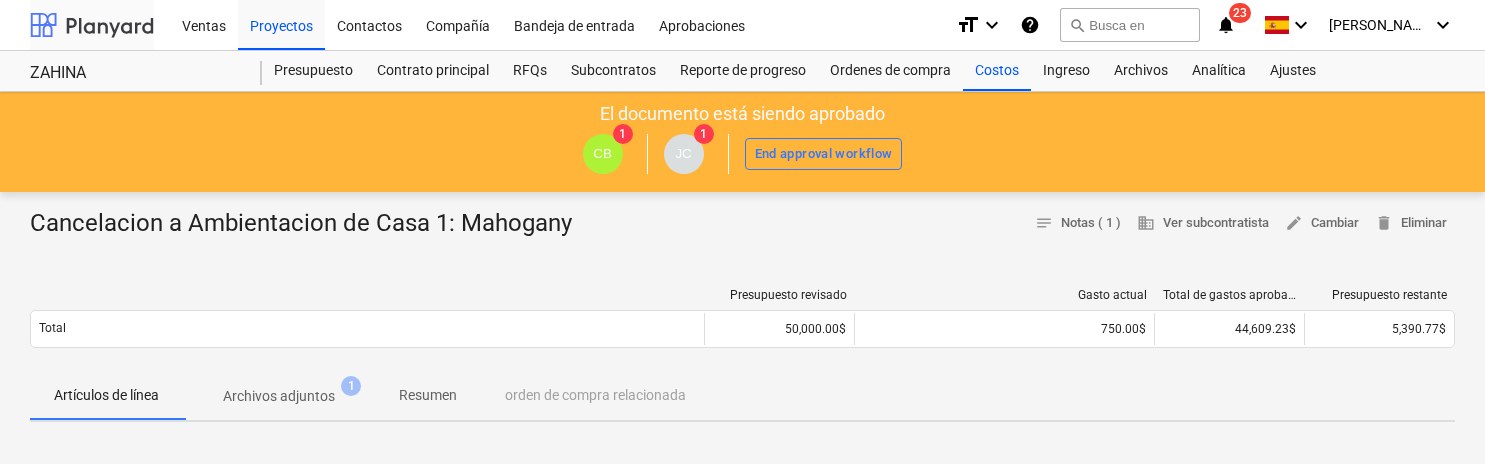click at bounding box center [92, 25] 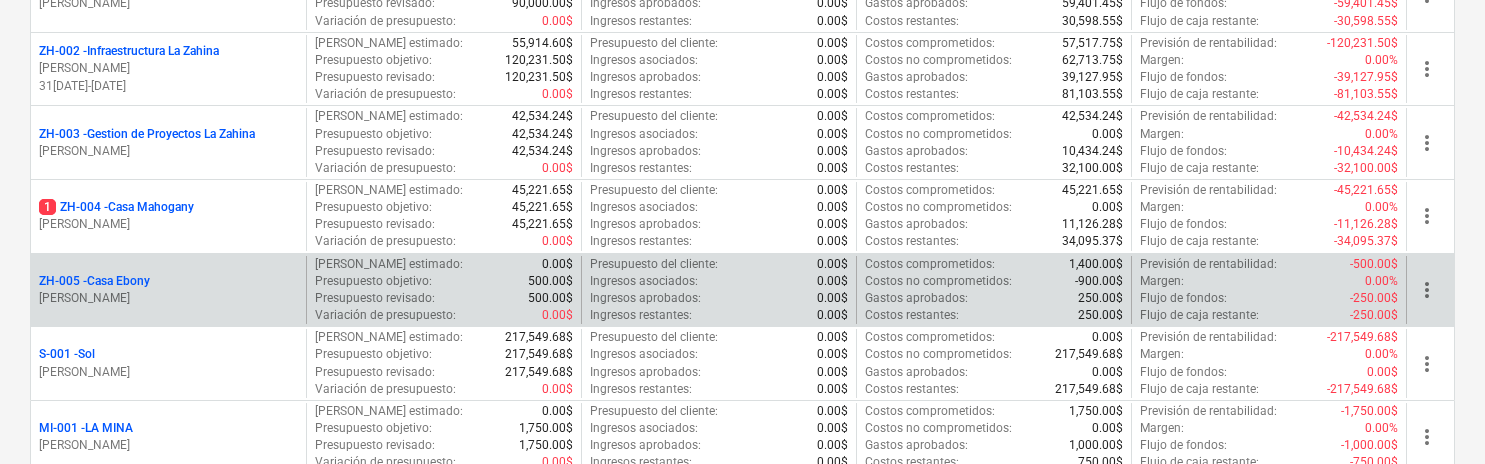 scroll, scrollTop: 378, scrollLeft: 0, axis: vertical 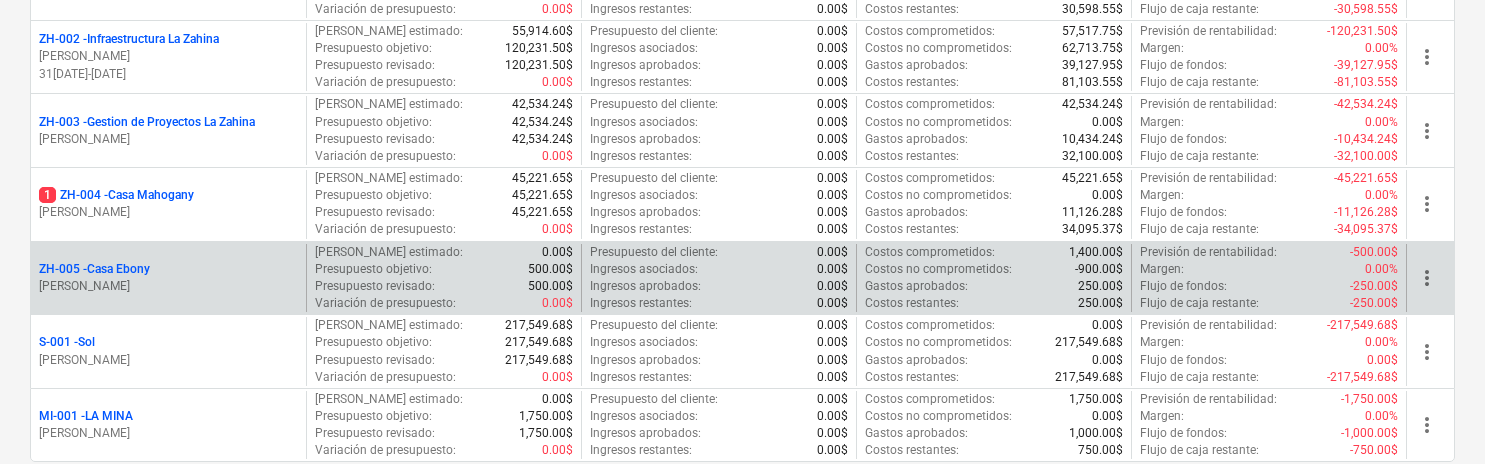 click on "ZH-005 -  [GEOGRAPHIC_DATA]" at bounding box center [94, 269] 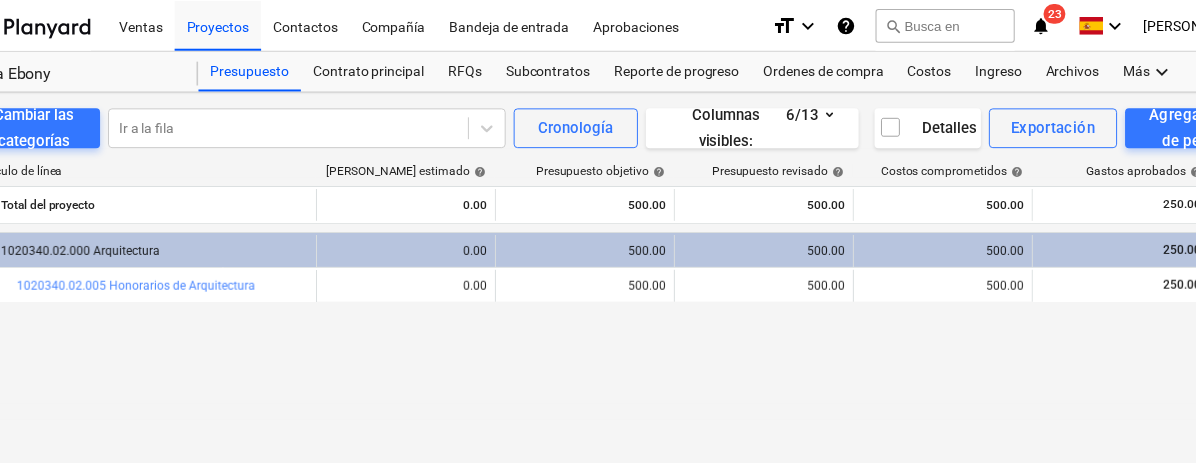 scroll, scrollTop: 0, scrollLeft: 0, axis: both 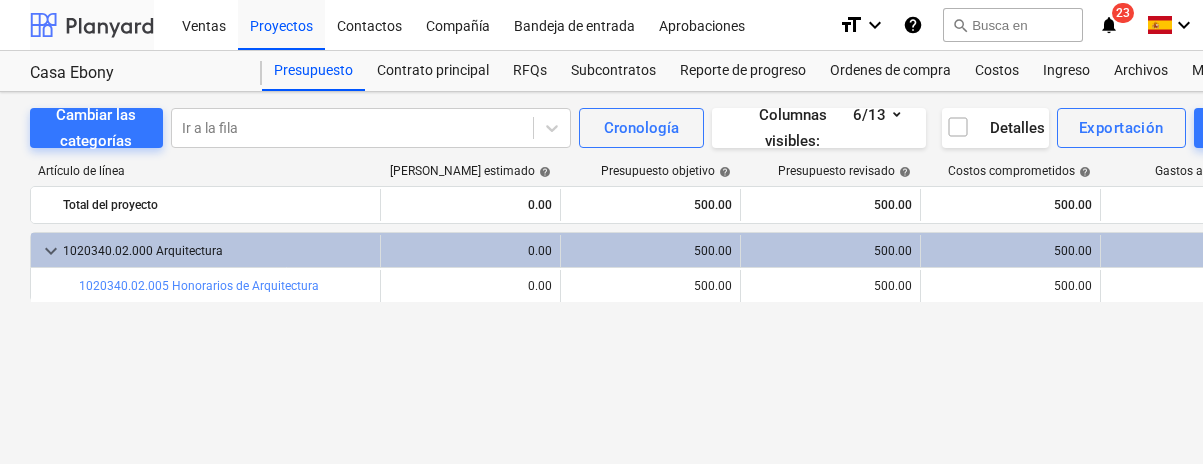 click at bounding box center [92, 25] 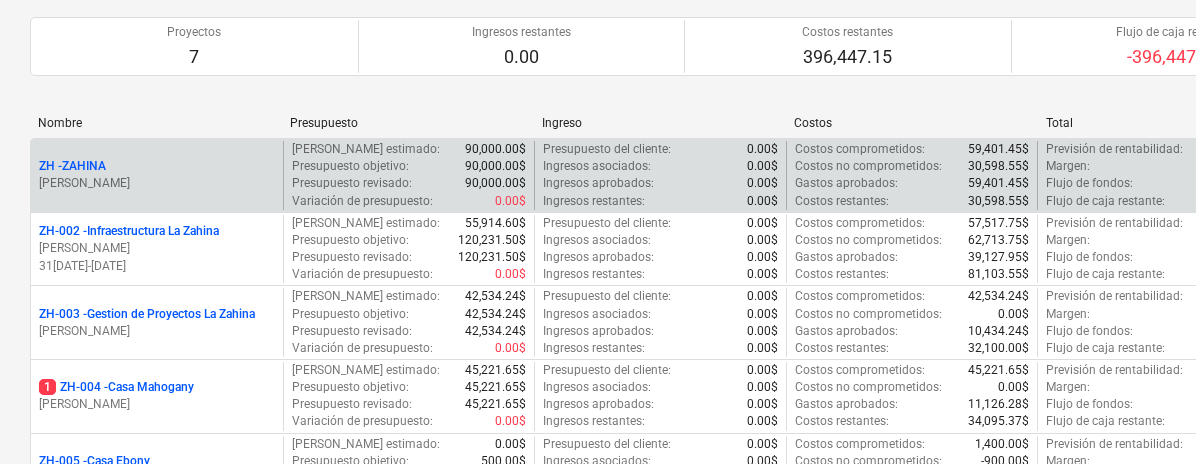 scroll, scrollTop: 166, scrollLeft: 0, axis: vertical 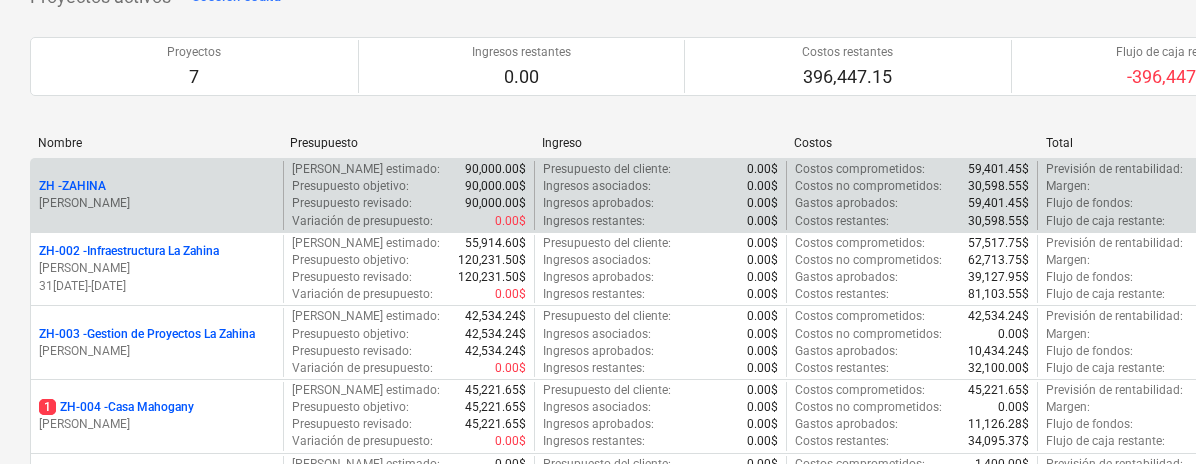 click on "[PERSON_NAME]" at bounding box center [157, 203] 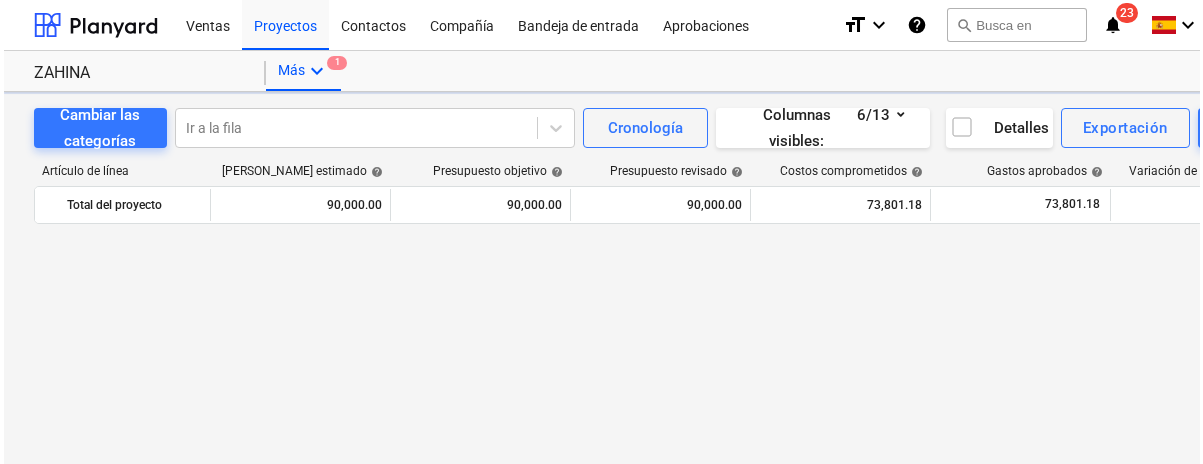 scroll, scrollTop: 0, scrollLeft: 0, axis: both 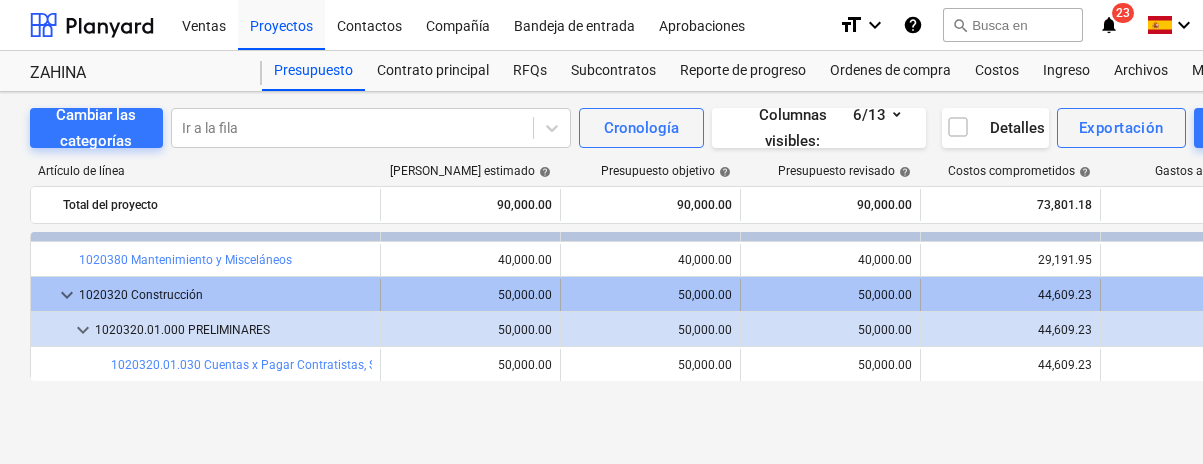 click on "1020320 Construcción" at bounding box center [225, 295] 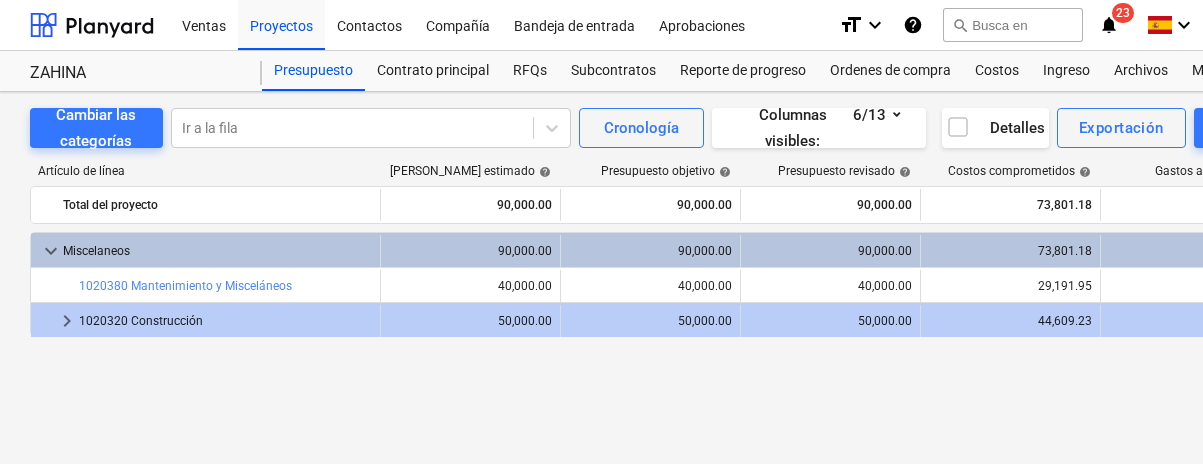scroll, scrollTop: 0, scrollLeft: 0, axis: both 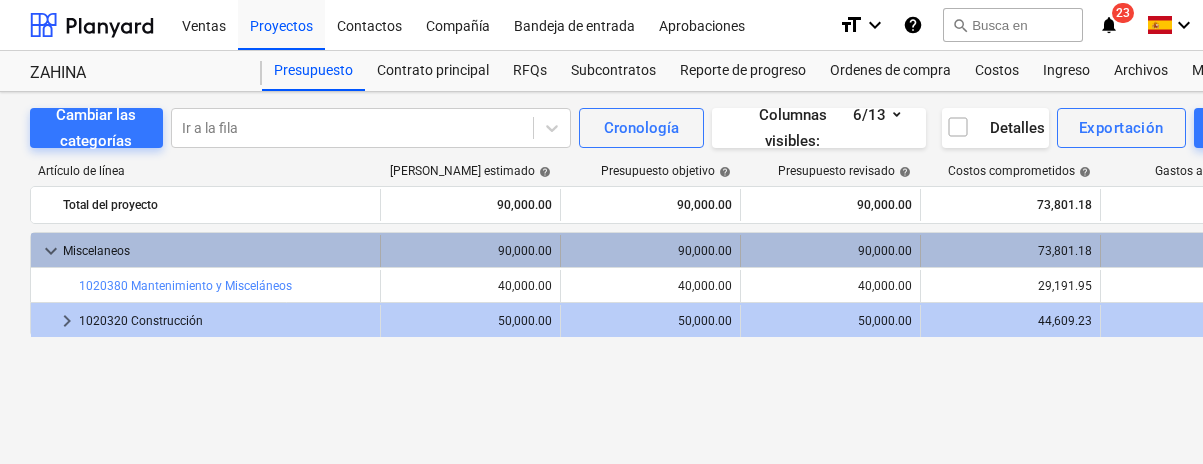 click on "Miscelaneos" at bounding box center (217, 251) 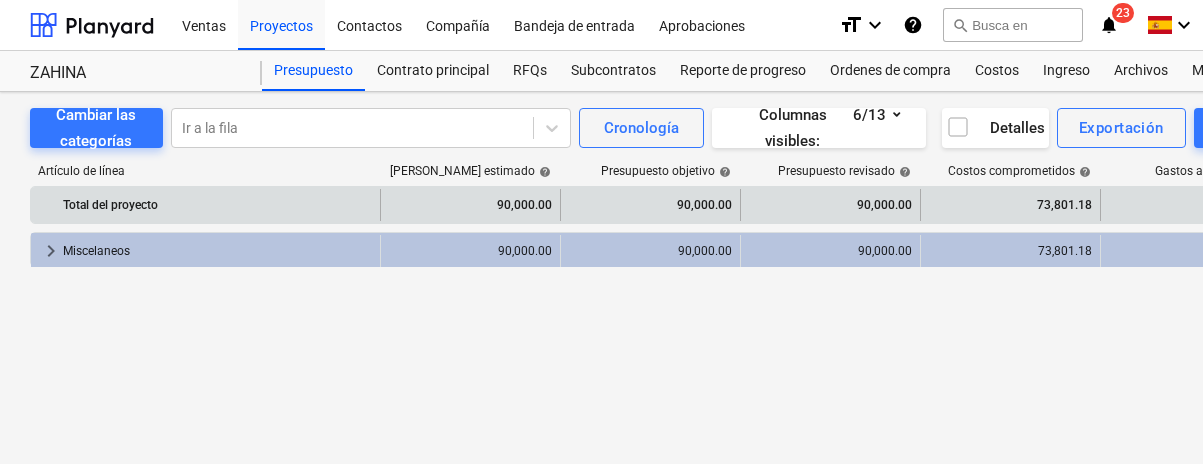 scroll, scrollTop: 0, scrollLeft: 87, axis: horizontal 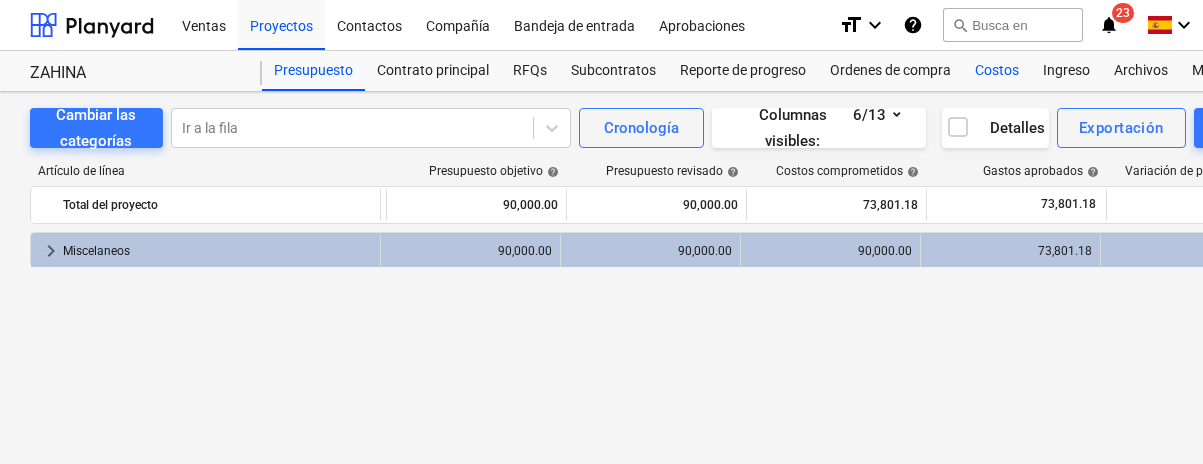 click on "Costos" at bounding box center [997, 71] 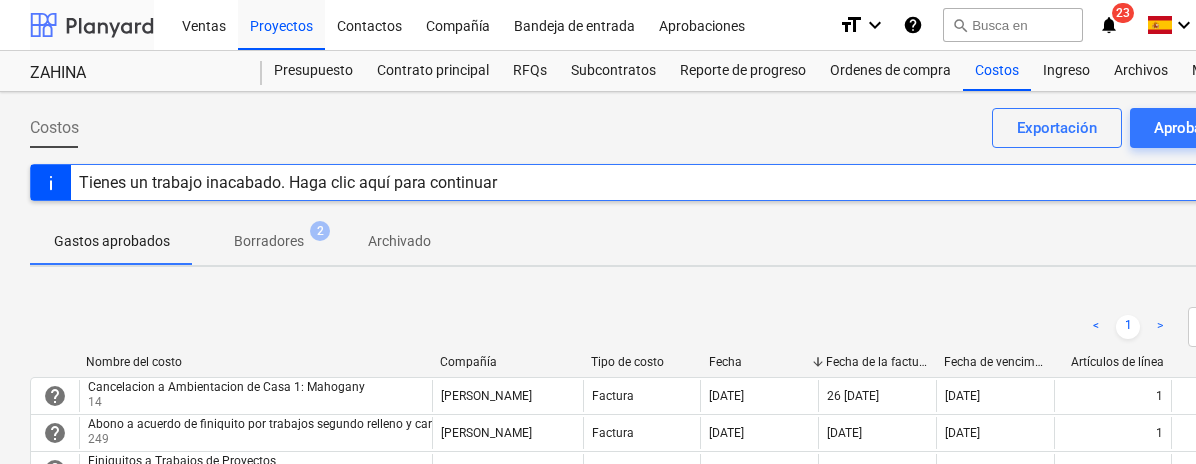 click at bounding box center (92, 25) 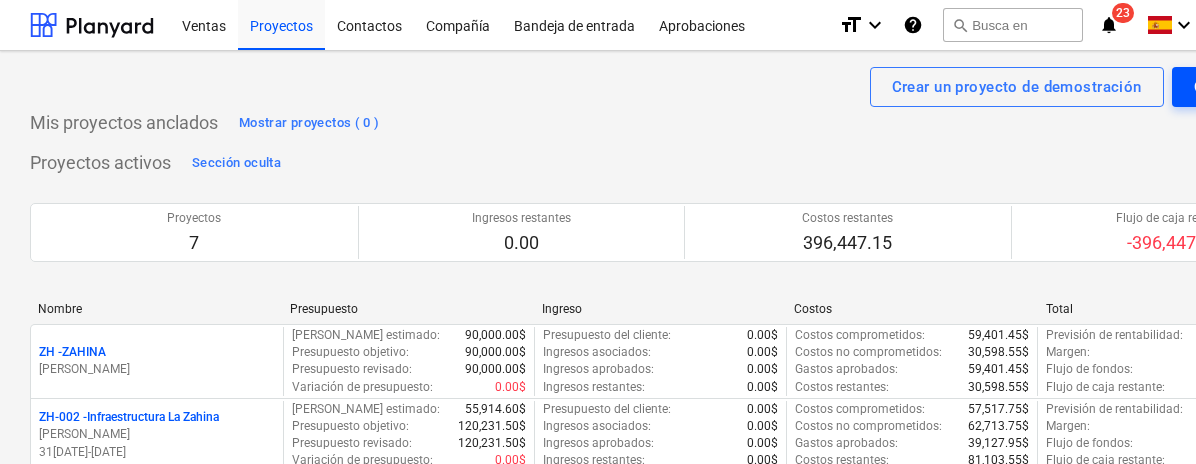 click on "Crear el proyecto" at bounding box center (1255, 87) 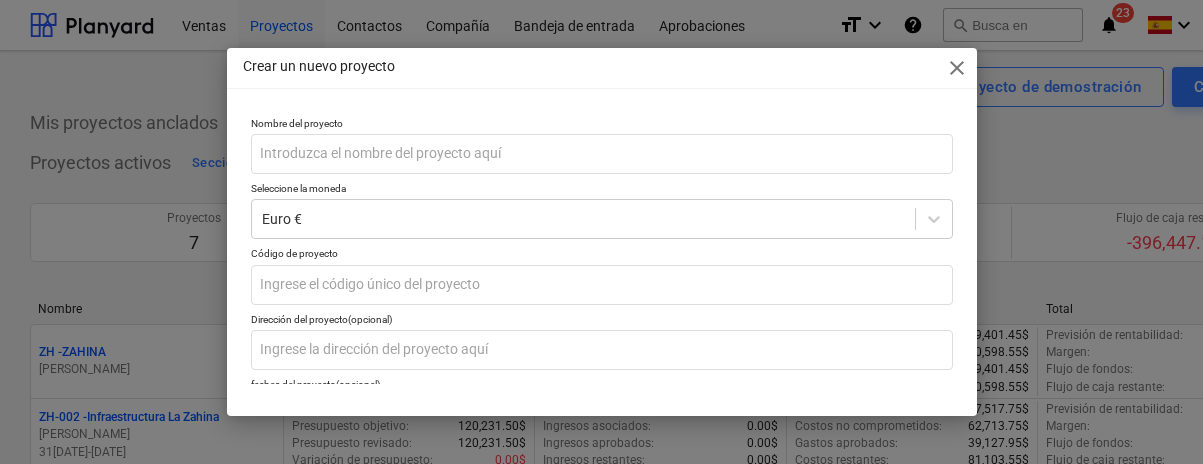 click on "close" at bounding box center [957, 68] 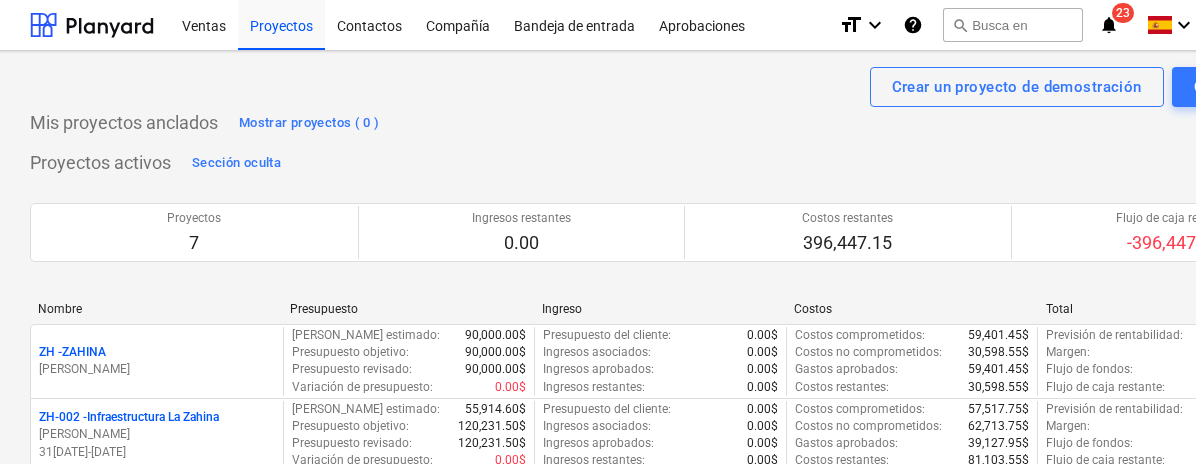 scroll, scrollTop: 0, scrollLeft: 0, axis: both 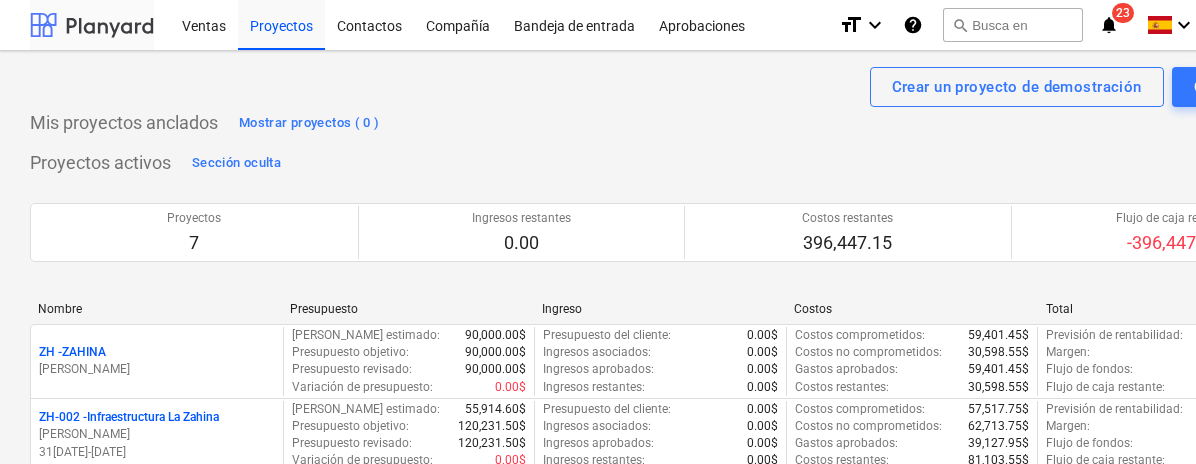 click at bounding box center (92, 25) 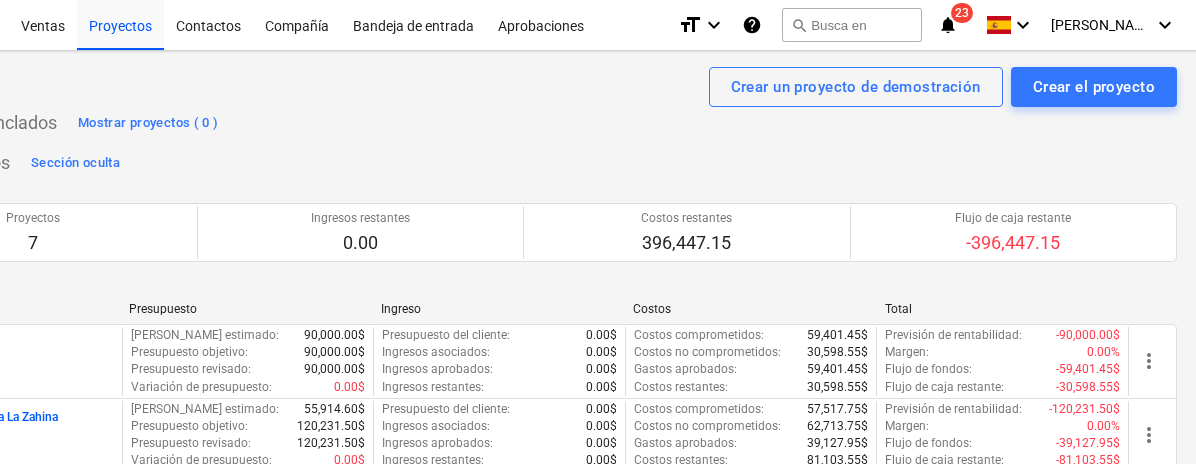 scroll, scrollTop: 0, scrollLeft: 0, axis: both 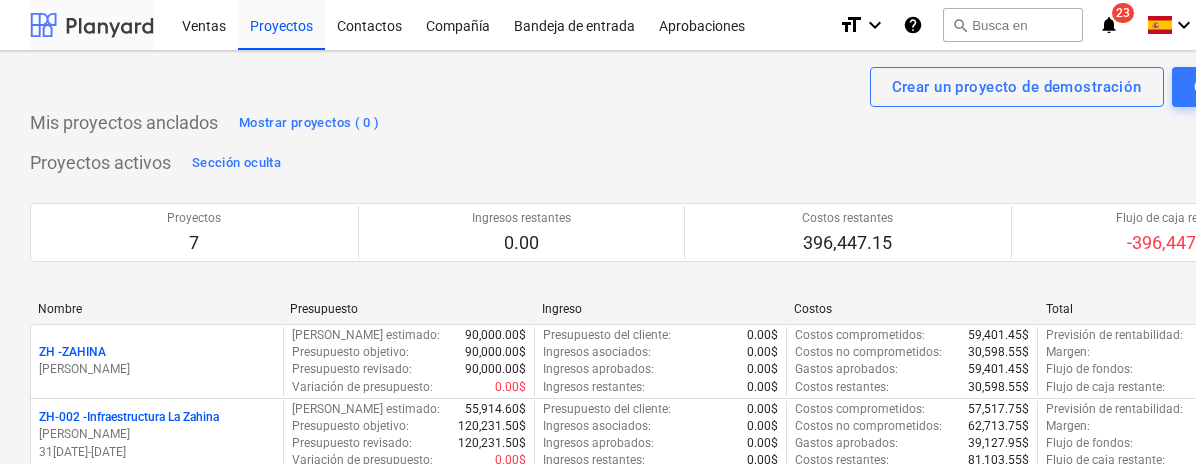 click at bounding box center (92, 25) 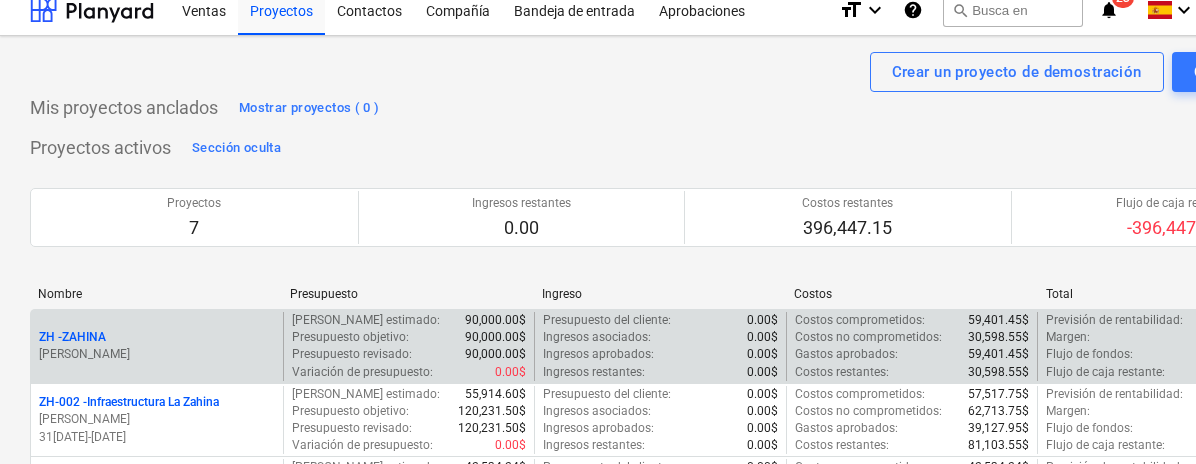 scroll, scrollTop: 29, scrollLeft: 0, axis: vertical 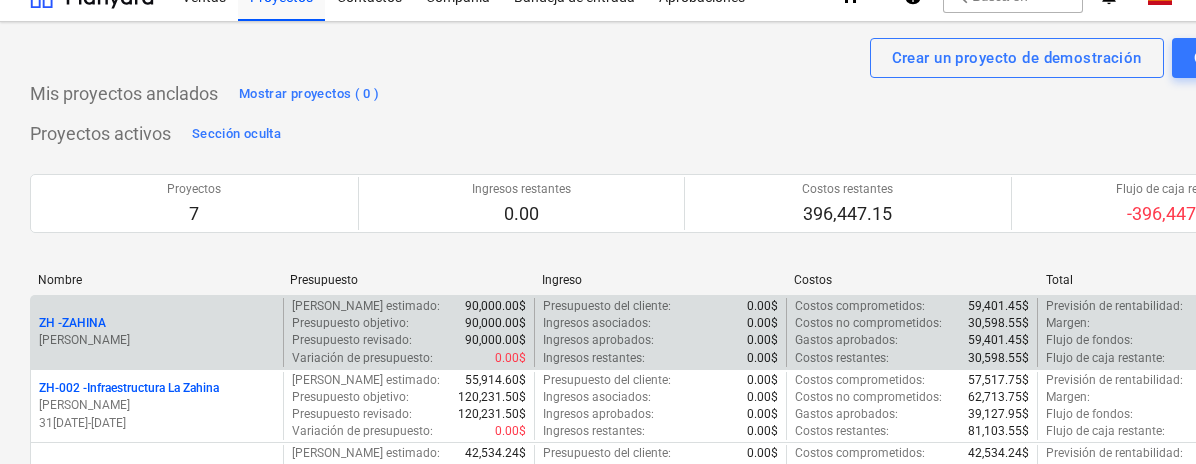click on "ZH -  ZAHINA" at bounding box center (72, 323) 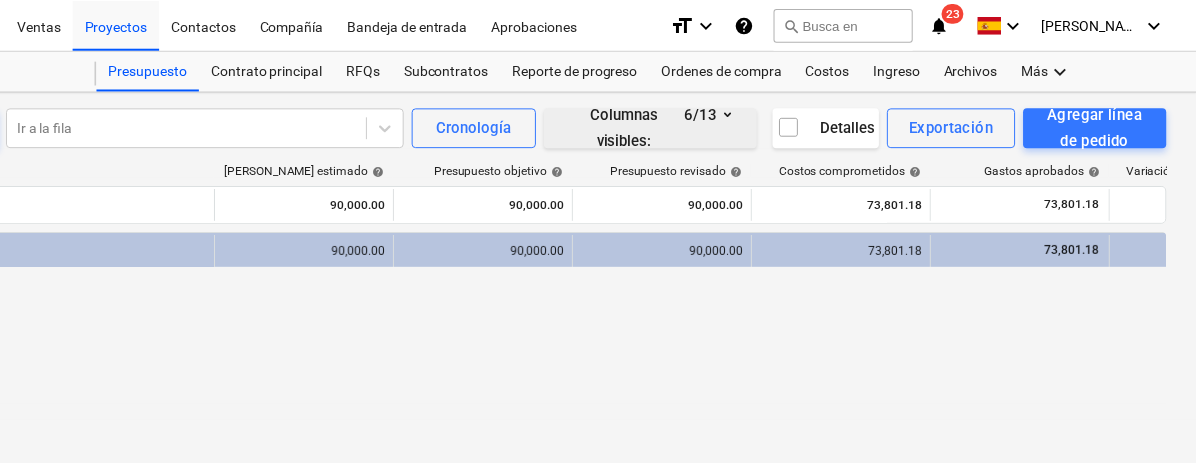 scroll, scrollTop: 0, scrollLeft: 165, axis: horizontal 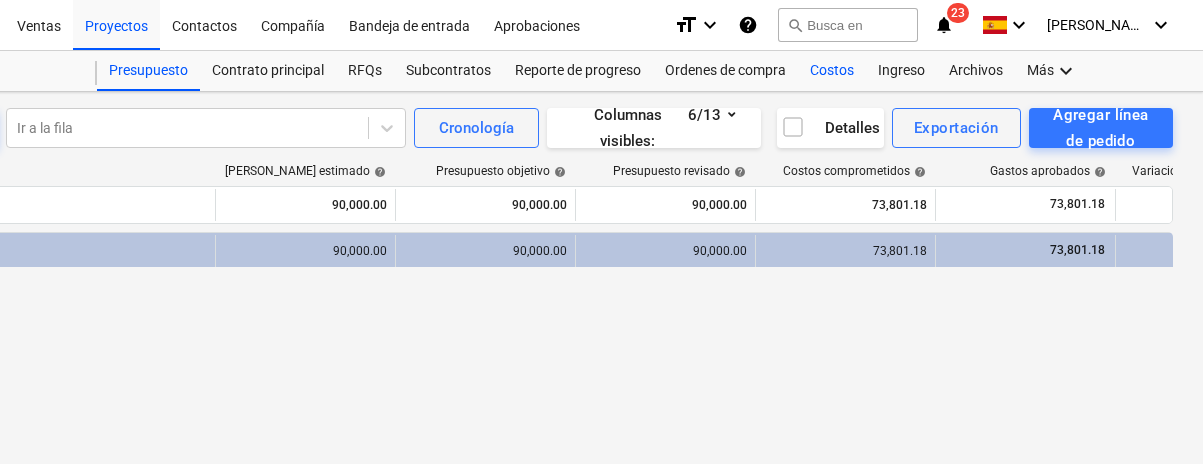click on "Costos" at bounding box center (832, 71) 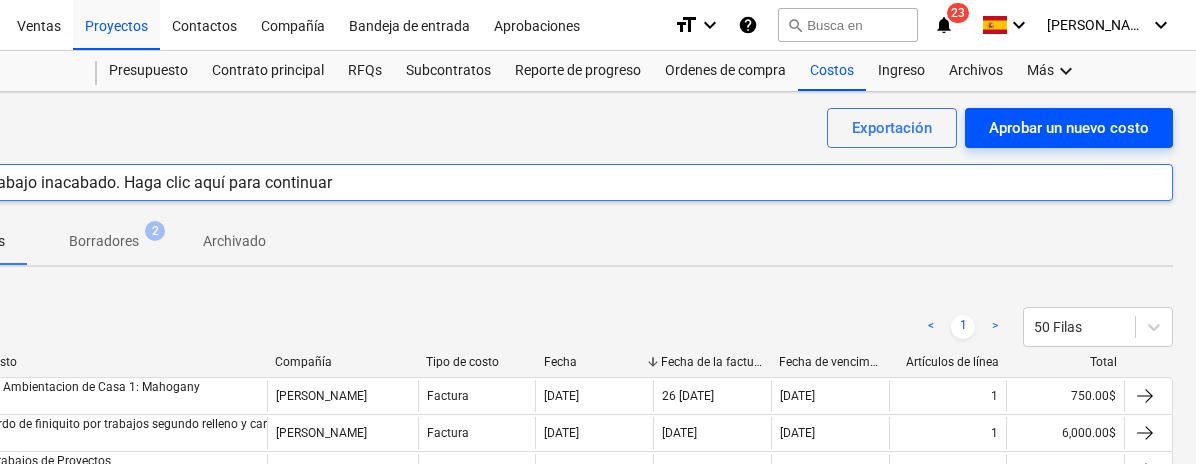click on "Aprobar un nuevo costo" at bounding box center [1069, 128] 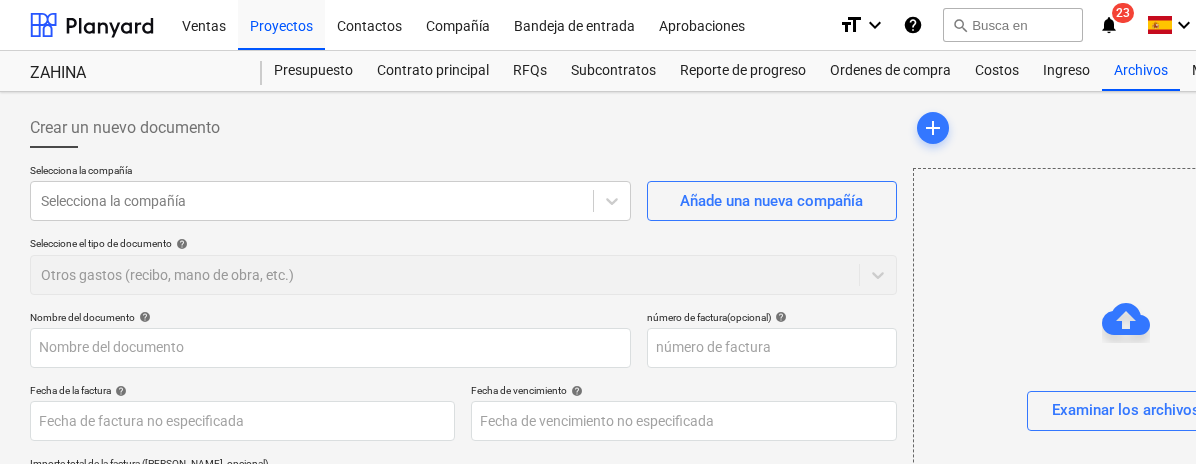 scroll, scrollTop: 0, scrollLeft: -2, axis: horizontal 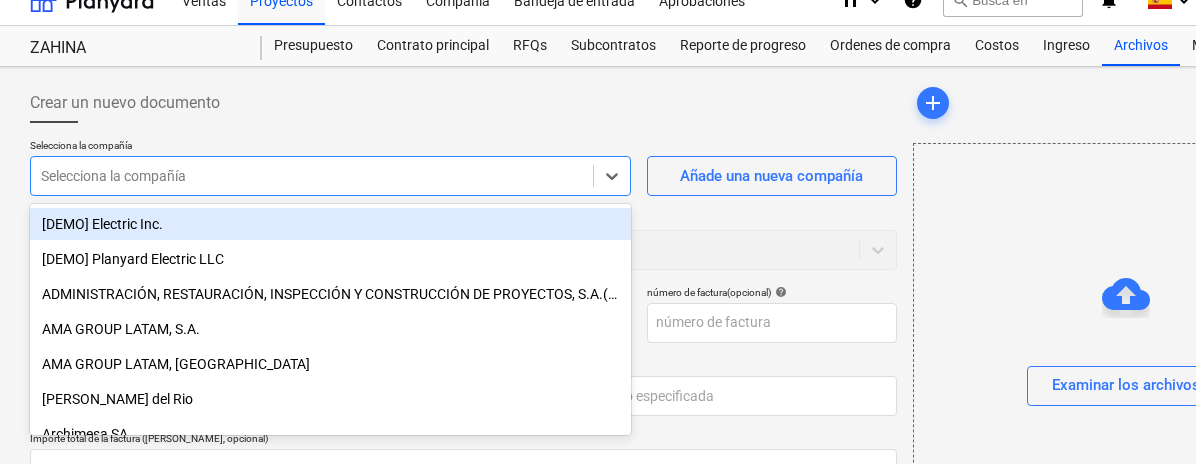 click on "Ventas Proyectos Contactos Compañía Bandeja de entrada Aprobaciones format_size keyboard_arrow_down help search Busca en notifications 23 keyboard_arrow_down [PERSON_NAME] keyboard_arrow_down ZAHINA  Presupuesto Contrato principal RFQs Subcontratos Reporte de progreso Ordenes de compra Costos Ingreso Archivos Más keyboard_arrow_down Crear un nuevo documento Selecciona la compañía option [DEMO] Electric Inc.   focused, 1 of 46. 46 results available. Use Up and Down to choose options, press Enter to select the currently focused option, press Escape to exit the menu, press Tab to select the option and exit the menu. Selecciona la compañía Añade una nueva compañía Seleccione el tipo de documento help Otros gastos (recibo, mano de obra, etc.) Nombre del documento help número de factura  (opcional) help Fecha de la factura help Press the down arrow key to interact with the calendar and
select a date. Press the question mark key to get the keyboard shortcuts for changing dates. Fecha de vencimiento ﻿" at bounding box center (598, 207) 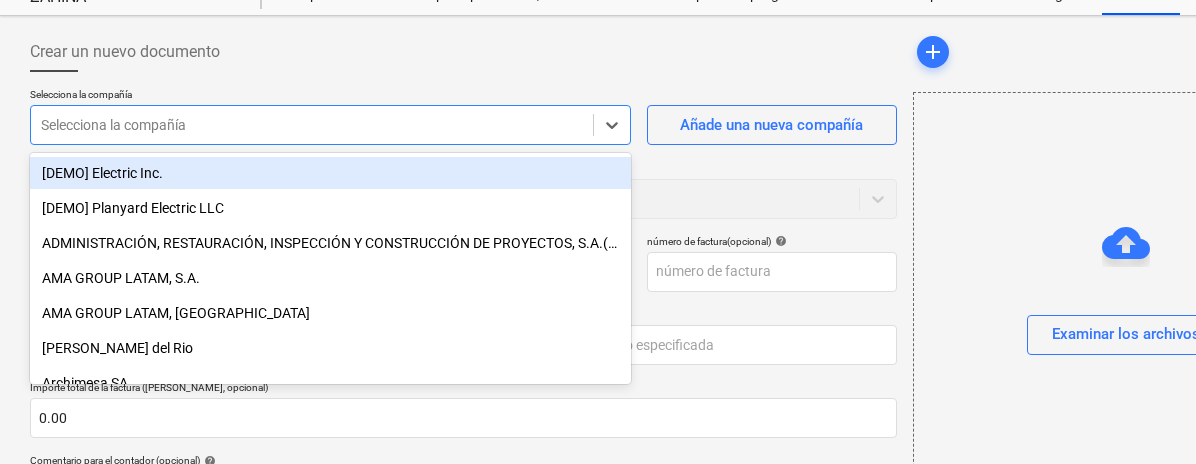 scroll, scrollTop: 77, scrollLeft: 0, axis: vertical 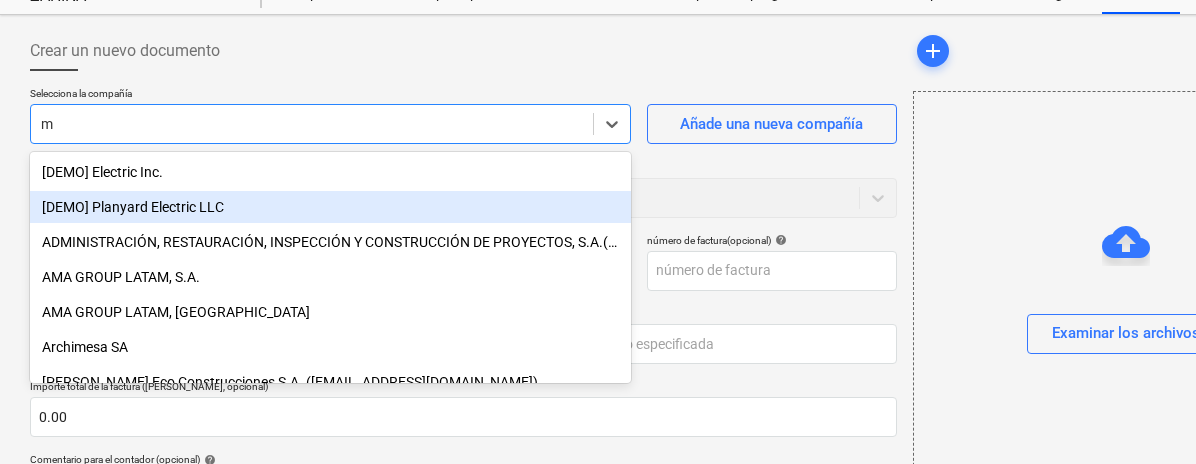 type on "mi" 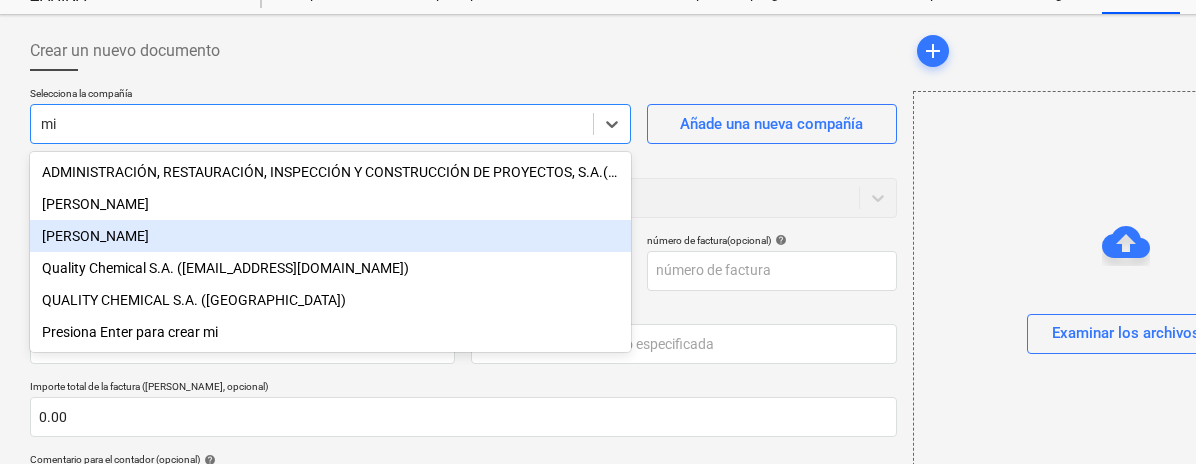 click on "[PERSON_NAME]" at bounding box center (330, 236) 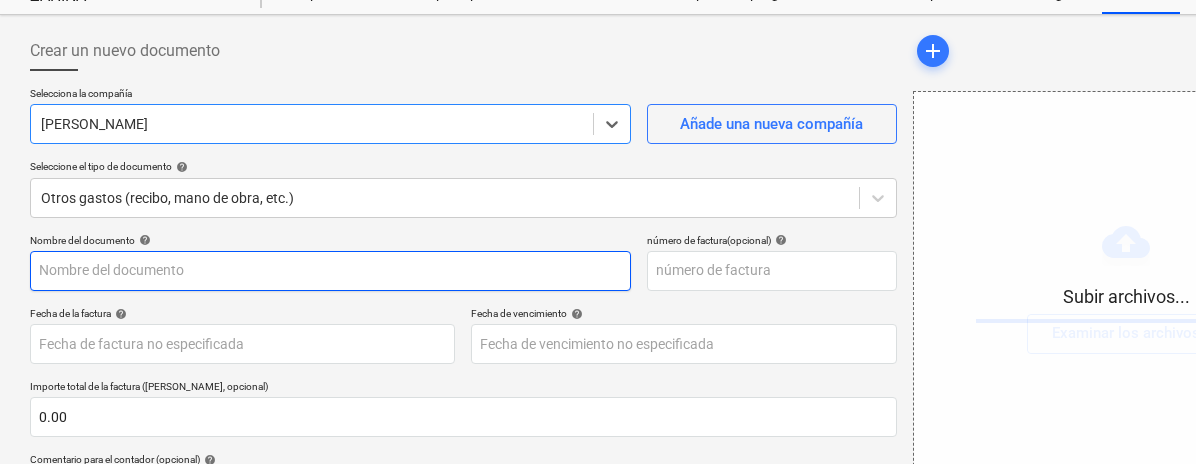 click at bounding box center [330, 271] 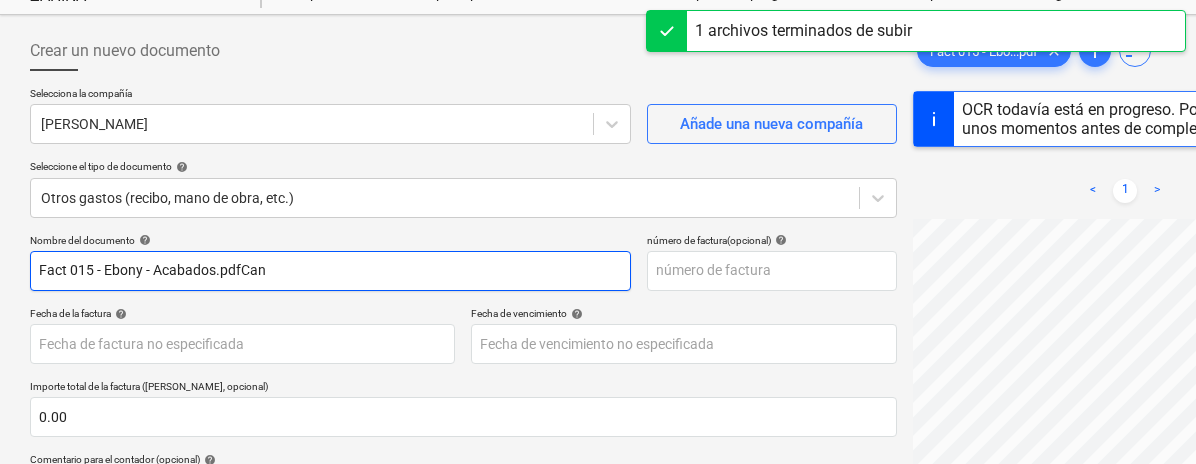 click on "Fact 015 - Ebony - Acabados.pdfCan" at bounding box center (330, 271) 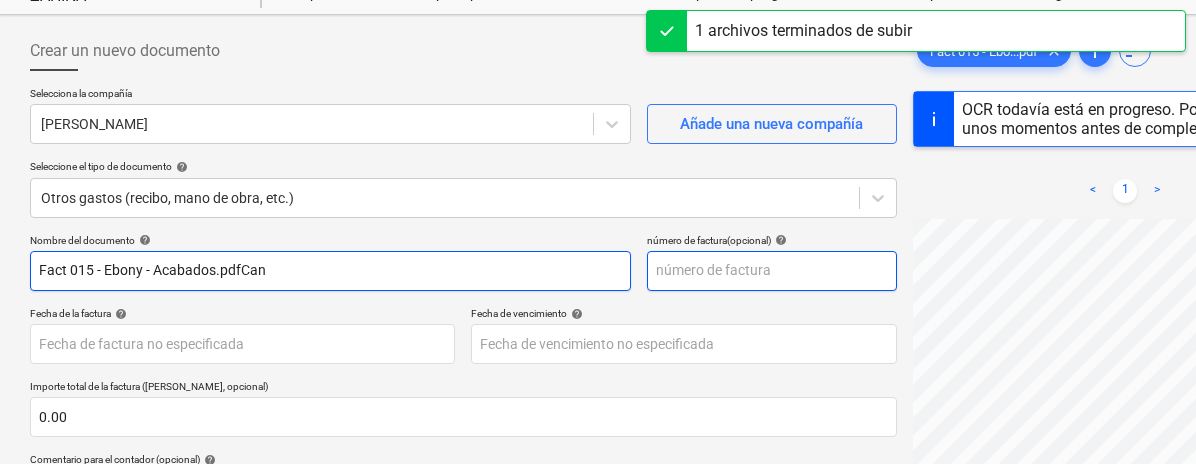 type on "Fact 015 - Ebony - Acabados.pdfCan" 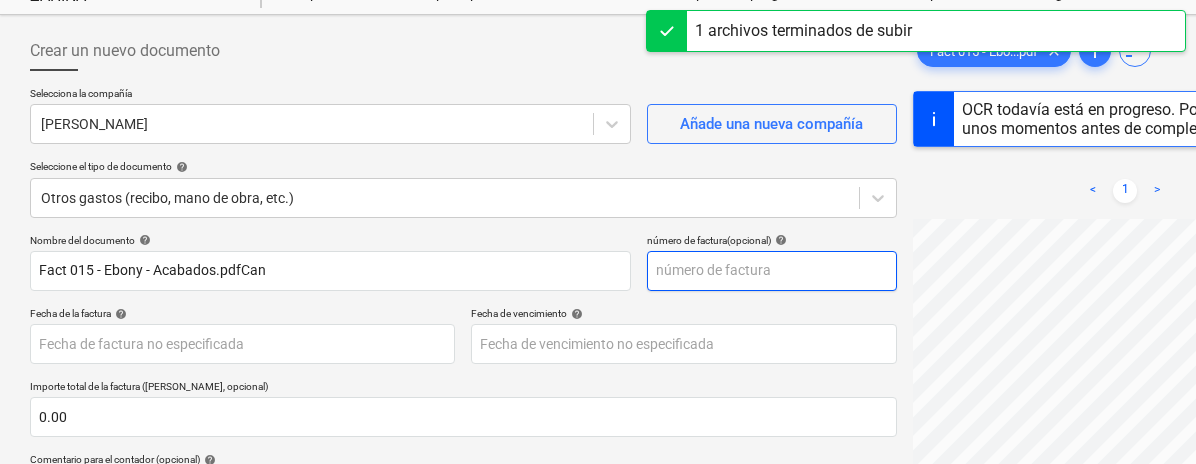 click at bounding box center [772, 271] 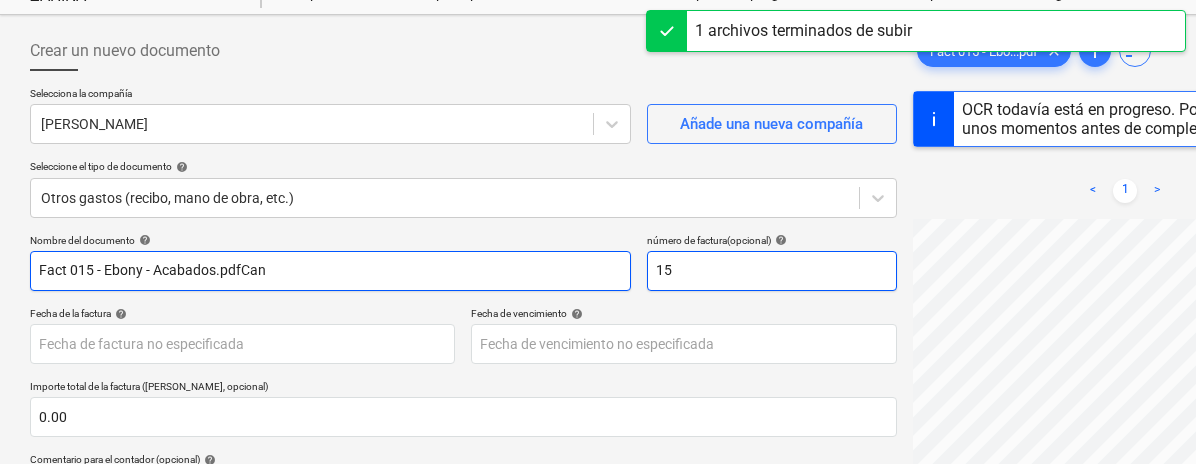 type on "15" 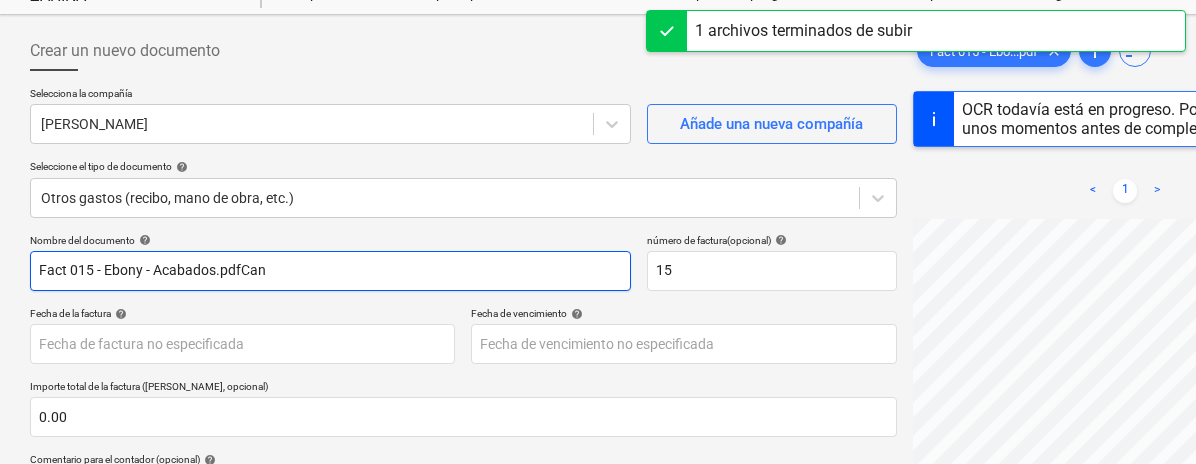 click on "Fact 015 - Ebony - Acabados.pdfCan" at bounding box center (330, 271) 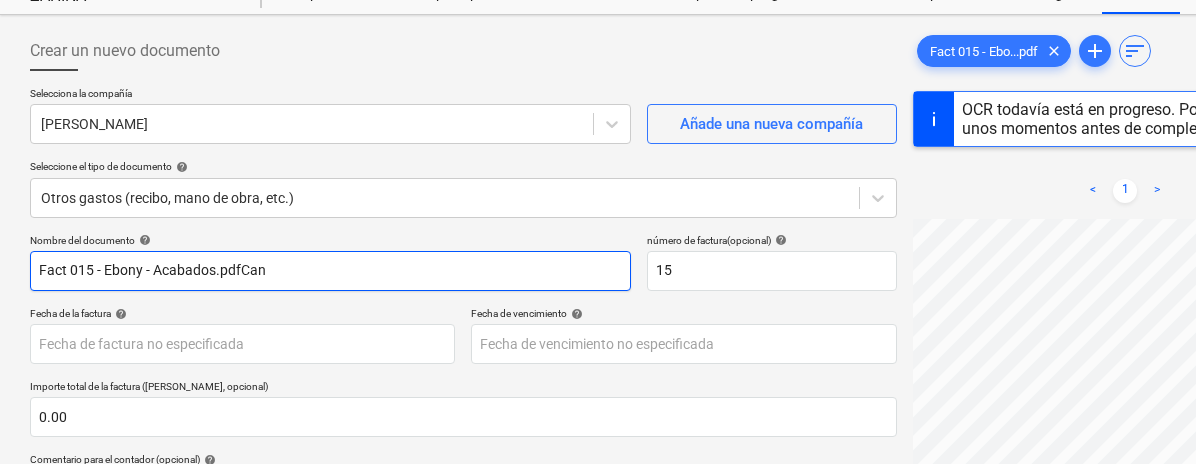 click on "Fact 015 - Ebony - Acabados.pdfCan" at bounding box center [330, 271] 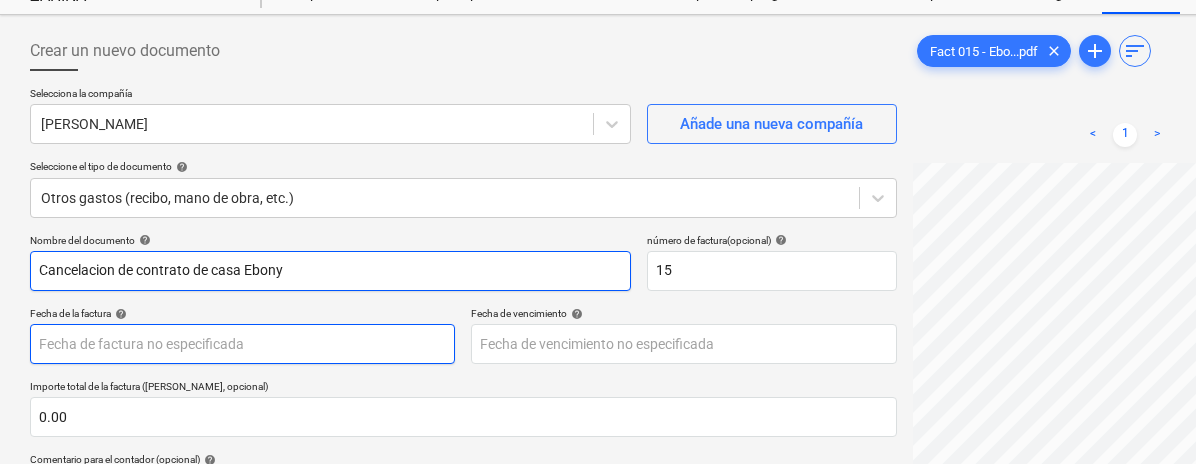 type on "Cancelacion de contrato de casa Ebony" 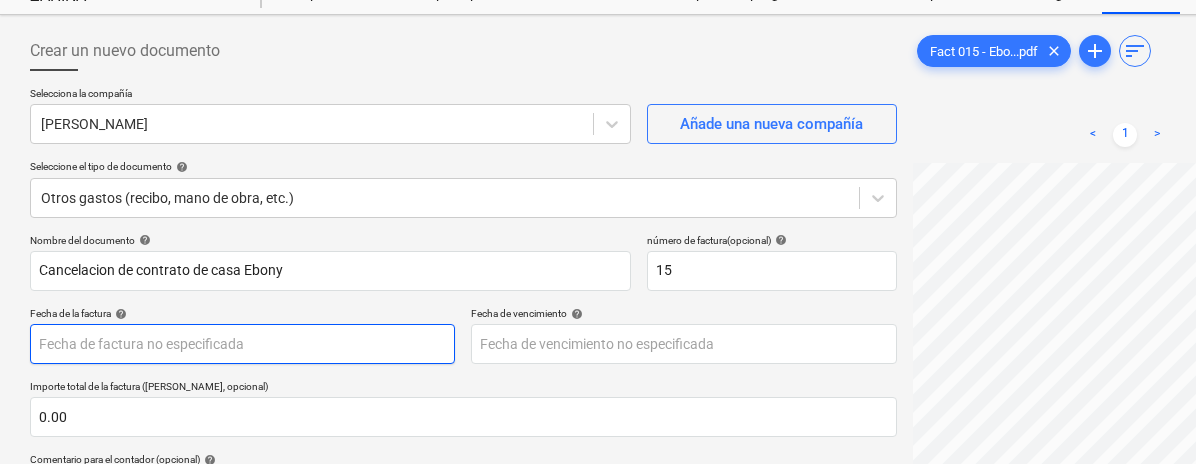 click on "Ventas Proyectos Contactos Compañía Bandeja de entrada Aprobaciones format_size keyboard_arrow_down help search Busca en notifications 23 keyboard_arrow_down [PERSON_NAME] keyboard_arrow_down ZAHINA  Presupuesto Contrato principal RFQs Subcontratos Reporte de progreso Ordenes de compra Costos Ingreso Archivos 1 Más keyboard_arrow_down Crear un nuevo documento Selecciona la compañía [PERSON_NAME]   Añade una nueva compañía Seleccione el tipo de documento help Otros gastos (recibo, mano de obra, etc.) Nombre del documento help Cancelacion de contrato de casa Ebony número de factura  (opcional) help 15 Fecha de la factura help Press the down arrow key to interact with the calendar and
select a date. Press the question mark key to get the keyboard shortcuts for changing dates. Fecha de vencimiento help Press the down arrow key to interact with the calendar and
select a date. Press the question mark key to get the keyboard shortcuts for changing dates. 0.00 help ﻿ Despejado Guardar 0.00$" at bounding box center (598, 155) 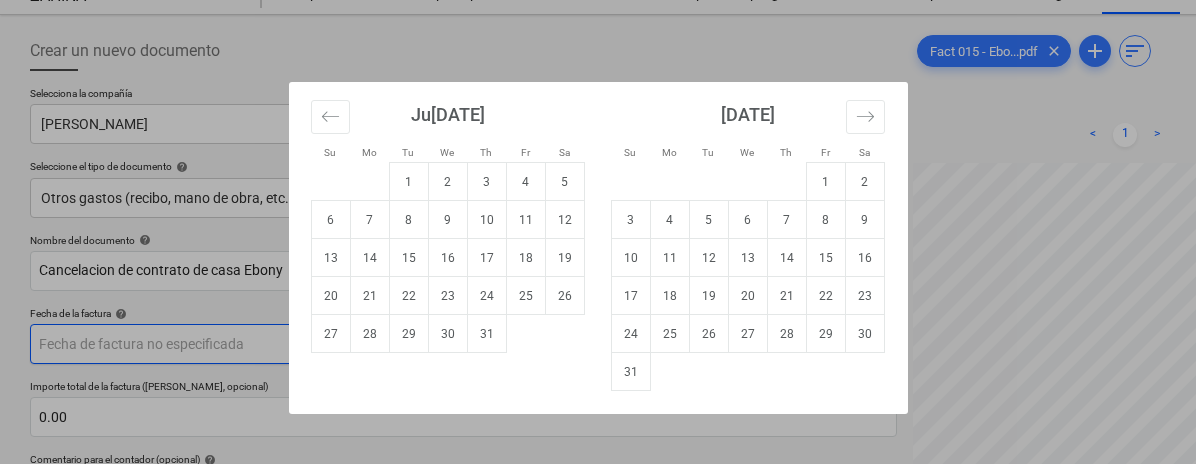 scroll, scrollTop: 77, scrollLeft: 14, axis: both 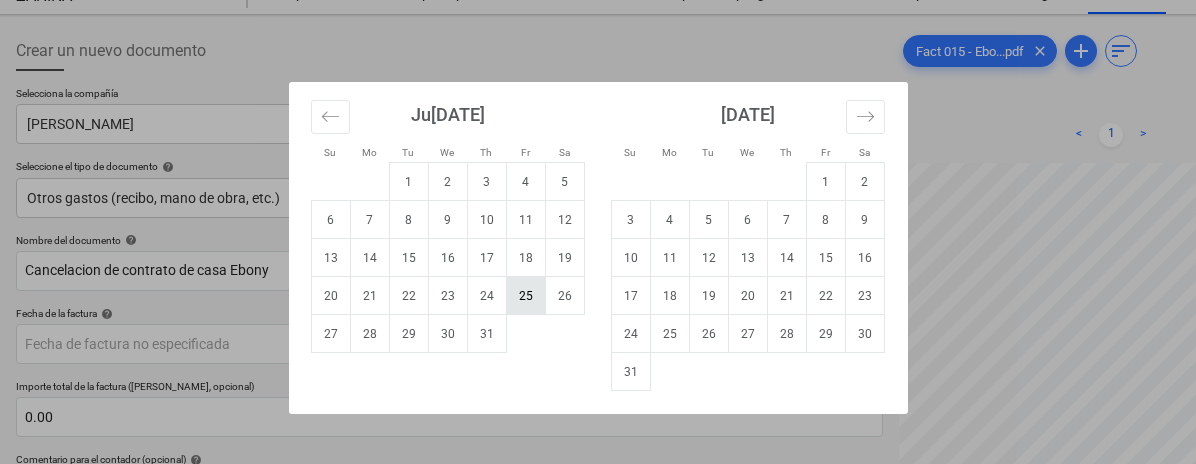 click on "25" at bounding box center [525, 296] 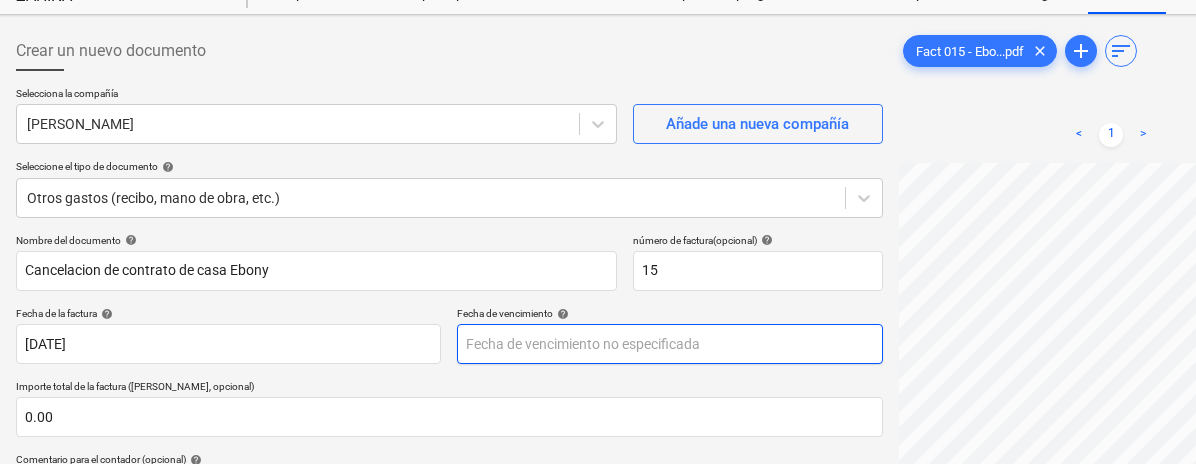 click on "Ventas Proyectos Contactos Compañía Bandeja de entrada Aprobaciones format_size keyboard_arrow_down help search Busca en notifications 23 keyboard_arrow_down [PERSON_NAME] keyboard_arrow_down ZAHINA  Presupuesto Contrato principal RFQs Subcontratos Reporte de progreso Ordenes de compra Costos Ingreso Archivos 1 Más keyboard_arrow_down Crear un nuevo documento Selecciona la compañía [PERSON_NAME]   Añade una nueva compañía Seleccione el tipo de documento help Otros gastos (recibo, mano de obra, etc.) Nombre del documento help Cancelacion de contrato de casa Ebony número de factura  (opcional) help 15 Fecha de la factura help [DATE] [DATE] Press the down arrow key to interact with the calendar and
select a date. Press the question mark key to get the keyboard shortcuts for changing dates. Fecha de vencimiento help Press the down arrow key to interact with the calendar and
select a date. Press the question mark key to get the keyboard shortcuts for changing dates. 0.00 help ﻿" at bounding box center [584, 155] 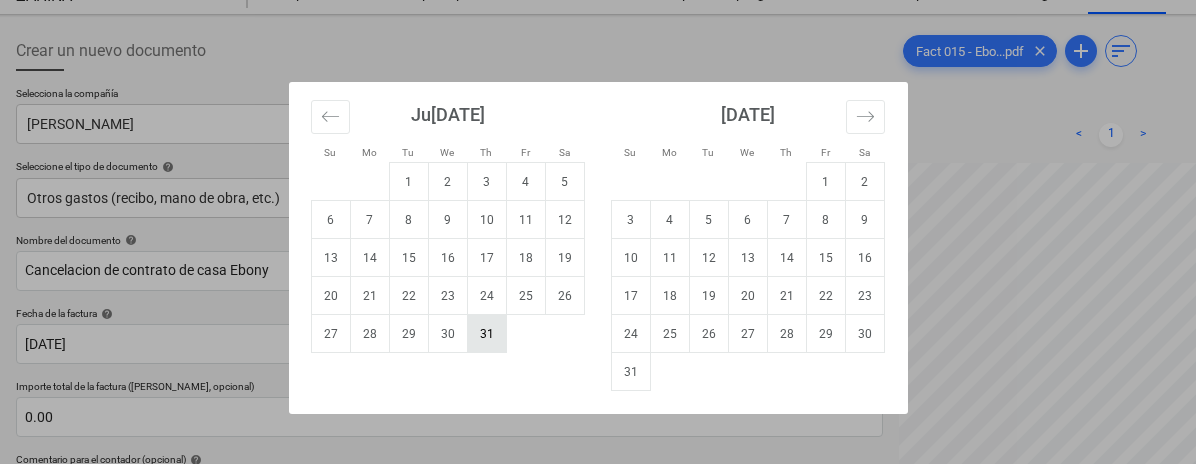 click on "31" at bounding box center (486, 334) 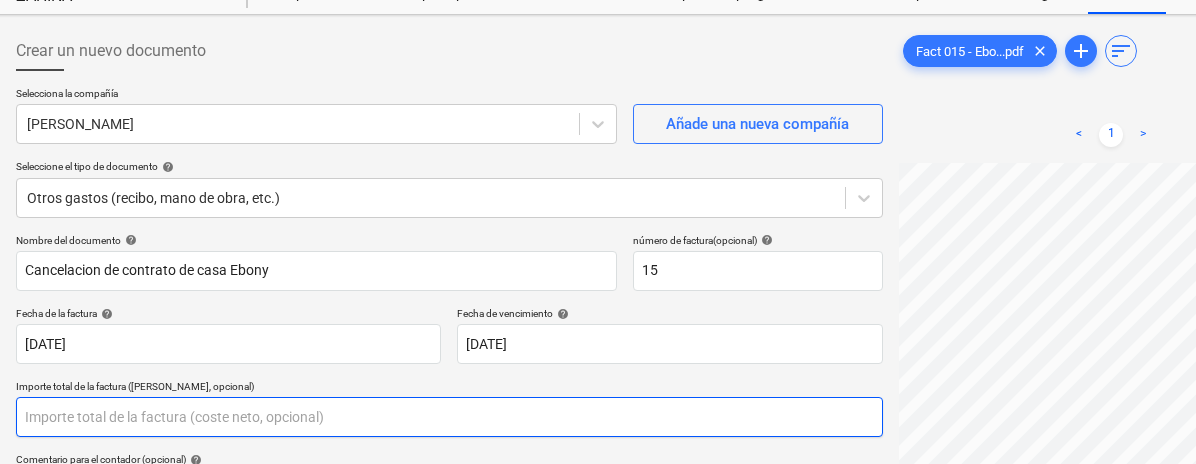click at bounding box center (449, 417) 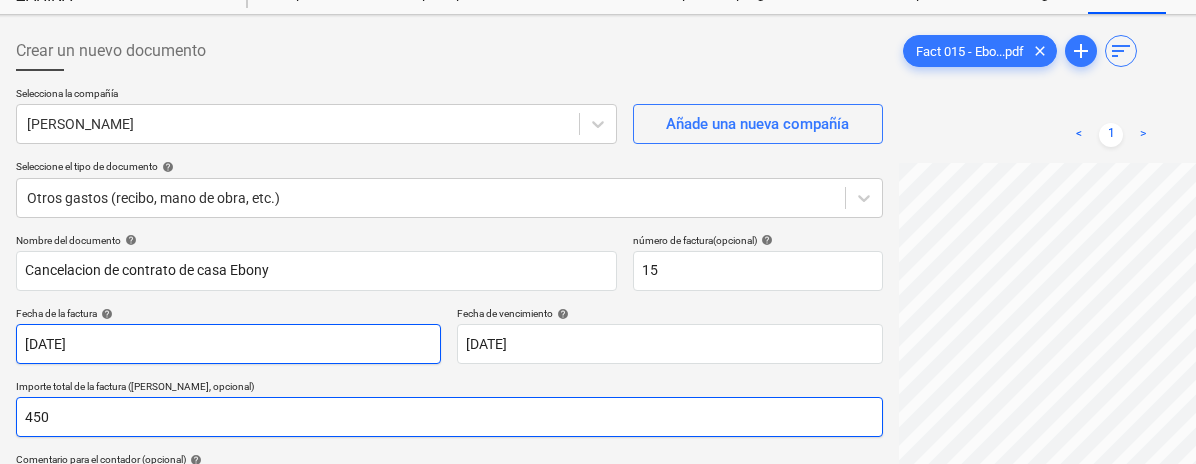 type on "450" 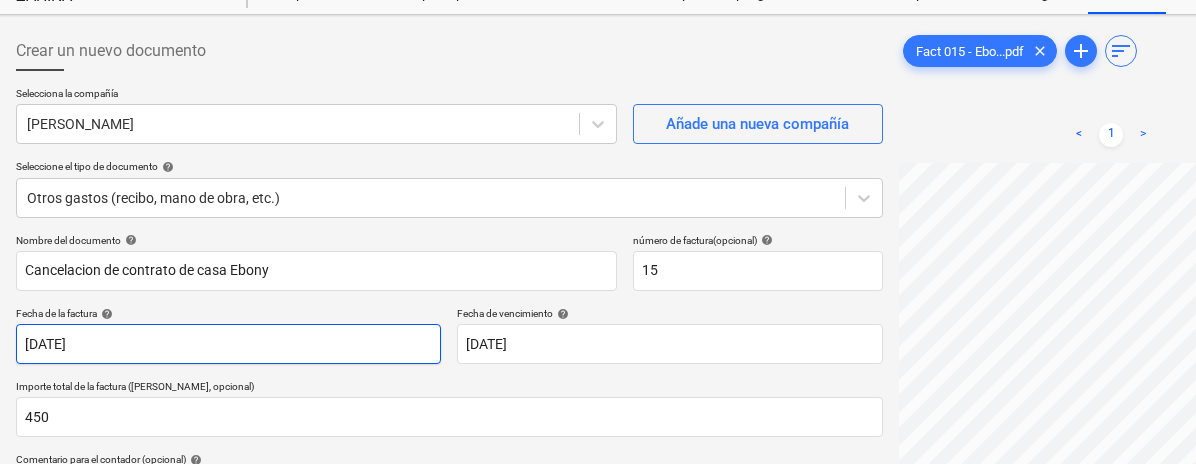click on "Ventas Proyectos Contactos Compañía Bandeja de entrada Aprobaciones format_size keyboard_arrow_down help search Busca en notifications 23 keyboard_arrow_down [PERSON_NAME] keyboard_arrow_down ZAHINA  Presupuesto Contrato principal RFQs Subcontratos Reporte de progreso Ordenes de compra Costos Ingreso Archivos 1 Más keyboard_arrow_down Crear un nuevo documento Selecciona la compañía [PERSON_NAME]   Añade una nueva compañía Seleccione el tipo de documento help Otros gastos (recibo, mano de obra, etc.) Nombre del documento help Cancelacion de contrato de casa Ebony número de factura  (opcional) help 15 Fecha de la factura help [DATE] [DATE] Press the down arrow key to interact with the calendar and
select a date. Press the question mark key to get the keyboard shortcuts for changing dates. Fecha de vencimiento help [DATE] [DATE] Importe total de la factura (coste neto, opcional) 450 Comentario para el contador (opcional) help ﻿ Despejado Guardar Envíe 0.00$ 450.00$ add" at bounding box center [584, 155] 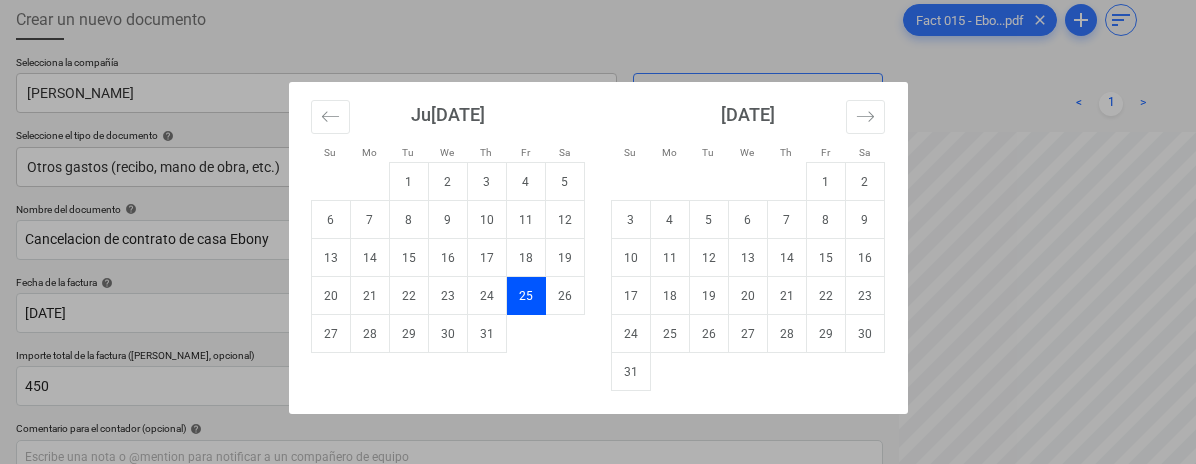 click on "Su Mo Tu We Th Fr Sa Su Mo Tu We Th Fr Sa [DATE] 1 2 3 4 5 6 7 8 9 10 11 12 13 14 15 16 17 18 19 20 21 22 23 24 25 26 27 28 29 [DATE] 1 2 3 4 5 6 7 8 9 10 11 12 13 14 15 16 17 18 19 20 21 22 23 24 25 26 27 28 29 30 [DATE] 1 2 3 4 5 6 7 8 9 10 11 12 13 14 15 16 17 18 19 20 21 22 23 24 25 26 27 28 29 30 31 [DATE] 1 2 3 4 5 6 7 8 9 10 11 12 13 14 15 16 17 18 19 20 21 22 23 24 25 26 27 28 29 30" at bounding box center [598, 232] 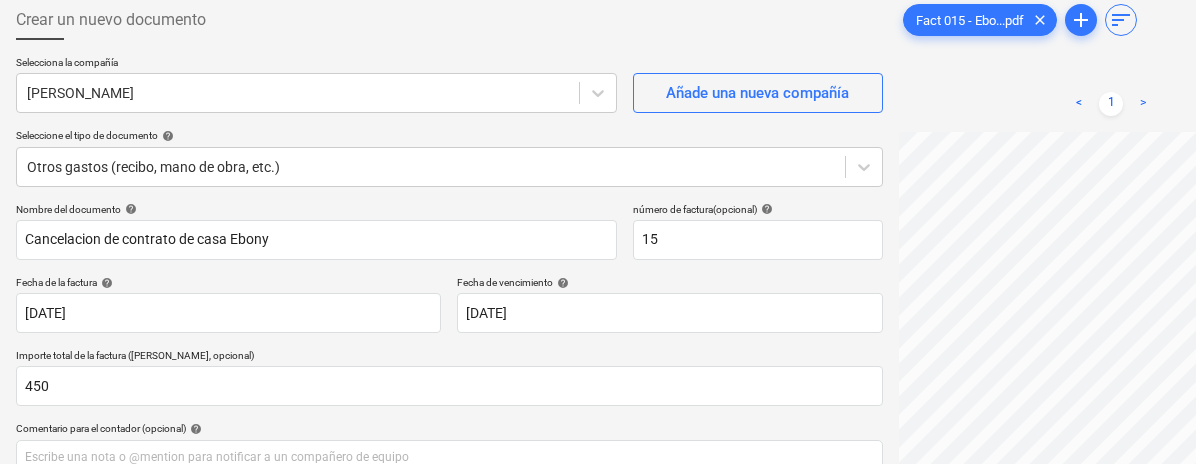 scroll, scrollTop: 180, scrollLeft: 14, axis: both 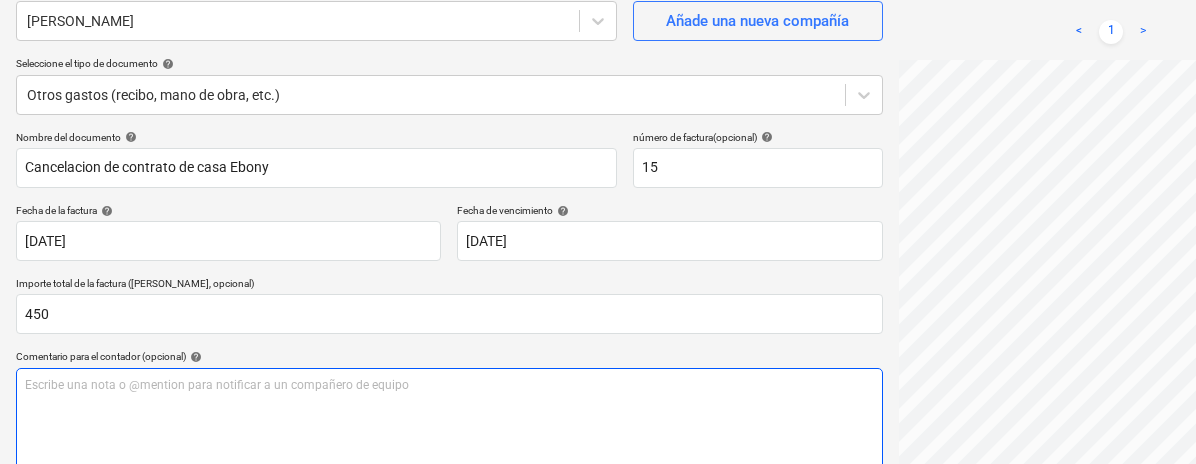 click on "Escribe una nota o @mention para notificar a un compañero de equipo ﻿" at bounding box center (449, 427) 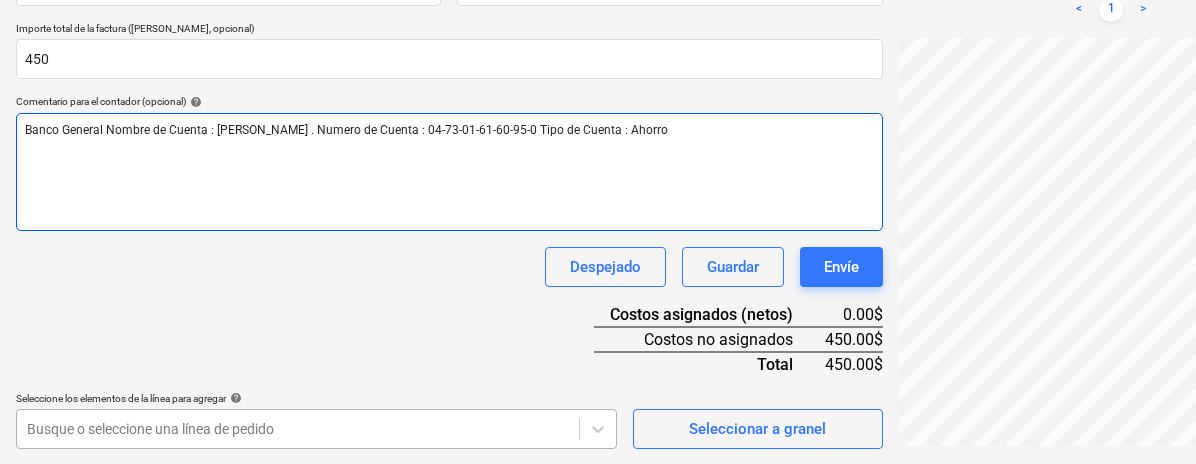 scroll, scrollTop: 434, scrollLeft: 14, axis: both 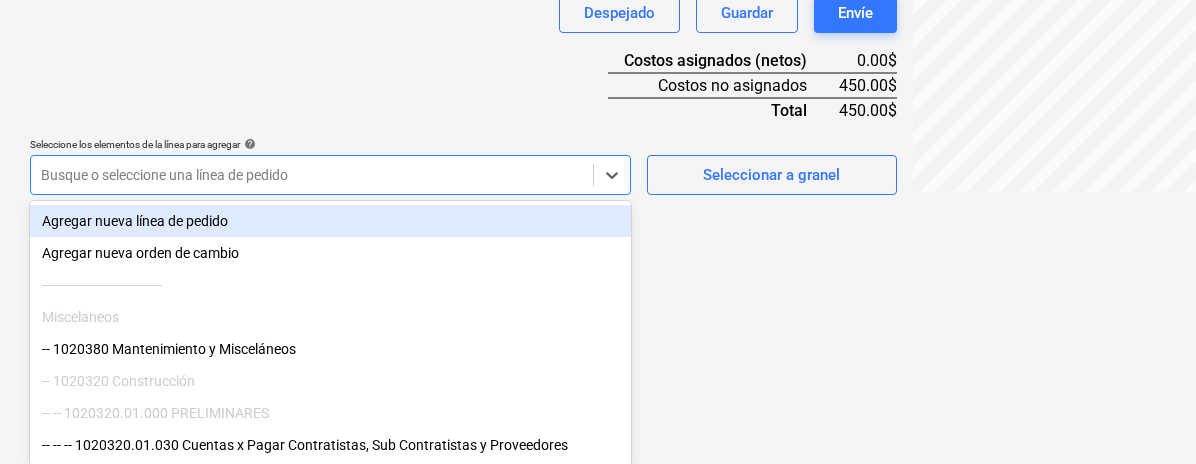 click on "Ventas Proyectos Contactos Compañía Bandeja de entrada Aprobaciones format_size keyboard_arrow_down help search Busca en notifications 23 keyboard_arrow_down [PERSON_NAME] keyboard_arrow_down ZAHINA  Presupuesto Contrato principal RFQs Subcontratos Reporte de progreso Ordenes de compra Costos Ingreso Archivos 1 Más keyboard_arrow_down Crear un nuevo documento Selecciona la compañía [PERSON_NAME]   Añade una nueva compañía Seleccione el tipo de documento help Otros gastos (recibo, mano de obra, etc.) Nombre del documento help Cancelacion de contrato de casa Ebony número de factura  (opcional) help 15 Fecha de la factura help 25 [DATE]5[DATE]ress the down arrow key to interact with the calendar and
select a date. Press the question mark key to get the keyboard shortcuts for changing dates. Fecha de vencimiento help 31 [DATE]1[DATE]mporte total de la factura (coste neto, opcional) 450 Comentario para el contador (opcional) help Despejado Guardar Envíe 0.00$ 450.00$ Total <" at bounding box center (598, -457) 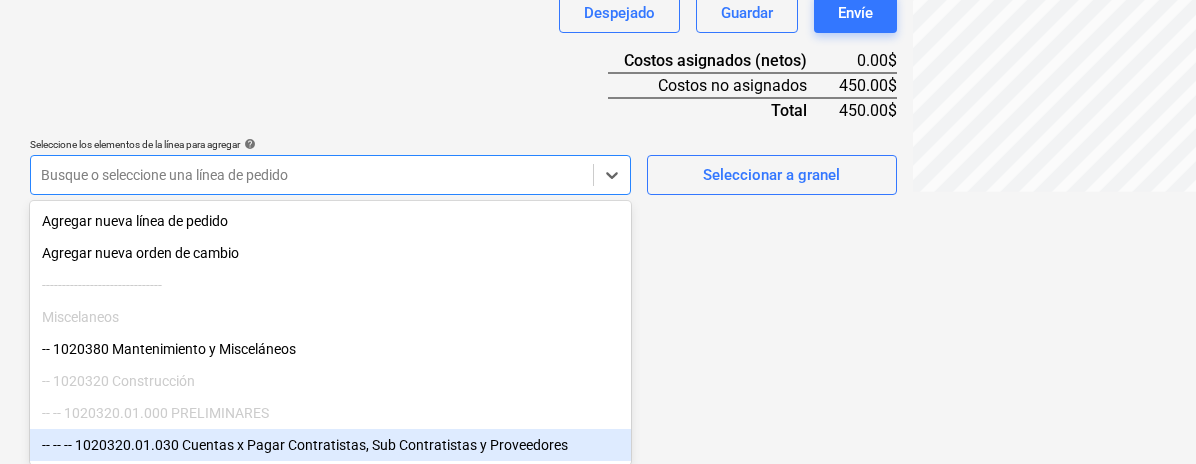 click on "-- -- --  1020320.01.030 Cuentas x Pagar Contratistas, Sub Contratistas y Proveedores" at bounding box center (330, 445) 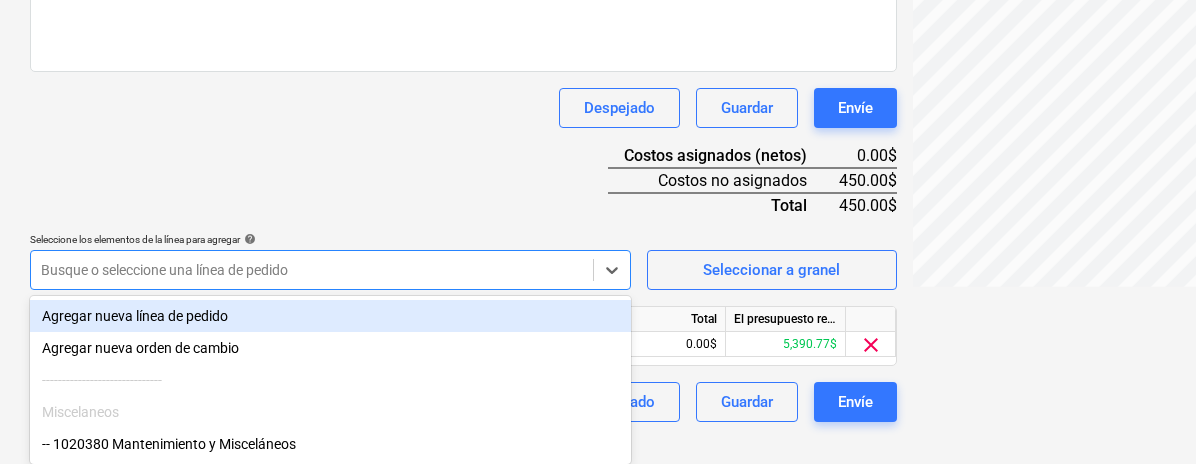 scroll, scrollTop: 566, scrollLeft: 0, axis: vertical 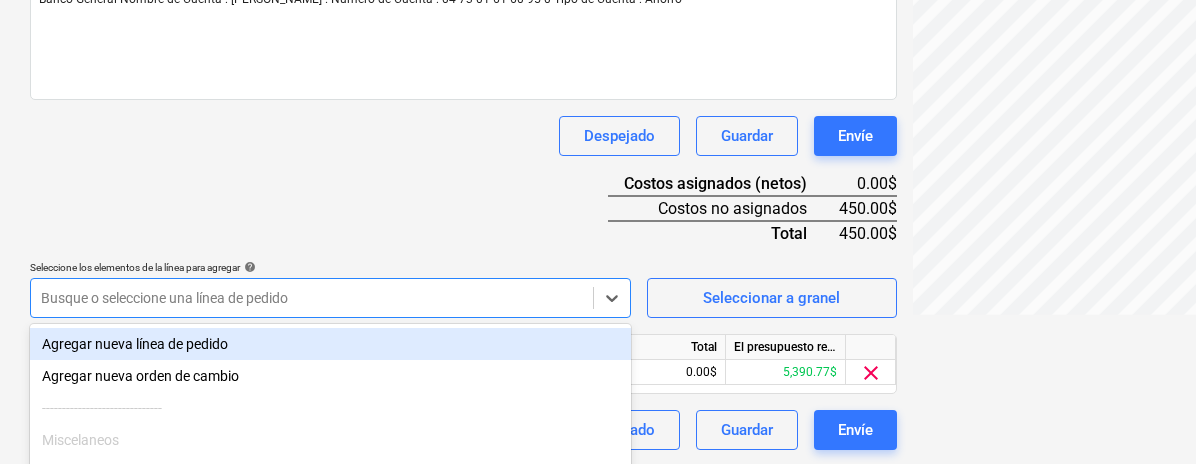 click on "Nombre del documento help Cancelacion de contrato de casa Ebony número de factura  (opcional) help 15 Fecha de la factura help [DATE] [DATE] Press the down arrow key to interact with the calendar and
select a date. Press the question mark key to get the keyboard shortcuts for changing dates. Fecha de vencimiento help [DATE] [DATE] Press the down arrow key to interact with the calendar and
select a date. Press the question mark key to get the keyboard shortcuts for changing dates. Importe total de la factura (coste neto, opcional) 450 Comentario para el contador (opcional) help Banco General Nombre de Cuenta : [PERSON_NAME] . Numero de Cuenta : 04-73-01-61-60-95-0 Tipo de Cuenta : Ahorro Despejado Guardar Envíe Costos asignados (netos) 0.00$ Costos no asignados 450.00$ Total 450.00$ Seleccione los elementos de la línea para agregar help option -- -- --  1020320.01.030 Cuentas x Pagar Contratistas, Sub Contratistas y Proveedores, selected. Busque o seleccione una línea de pedido" at bounding box center (463, 97) 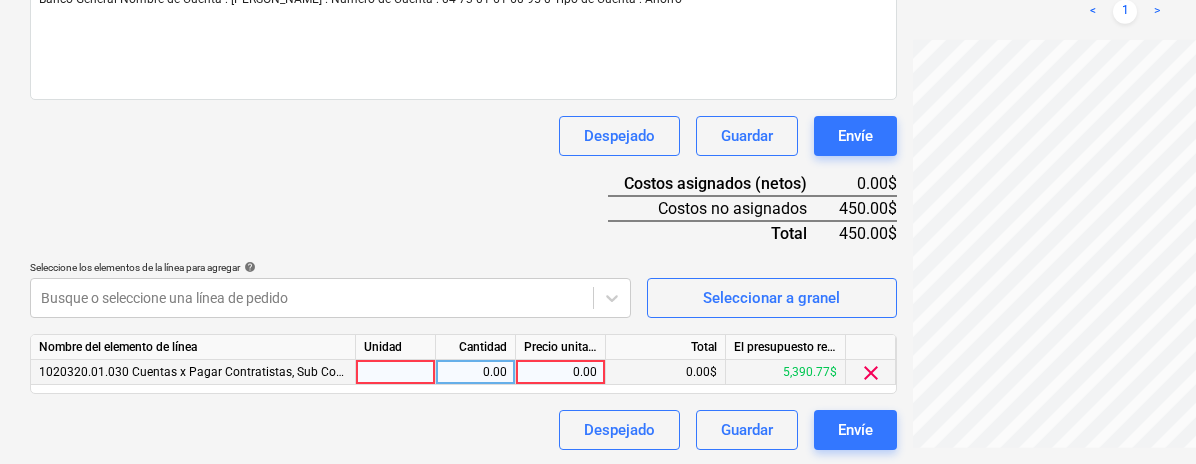 click on "0.00" at bounding box center (560, 372) 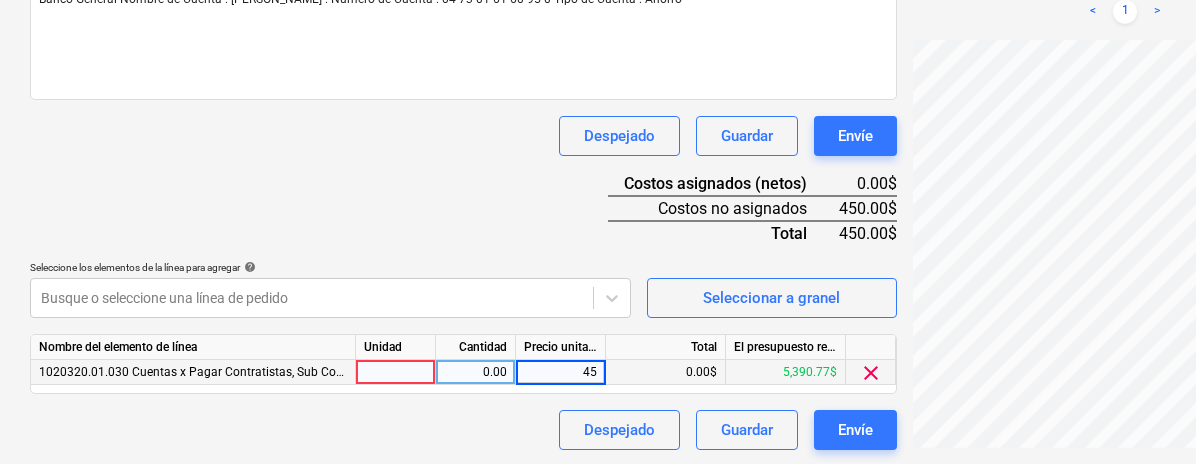type on "450" 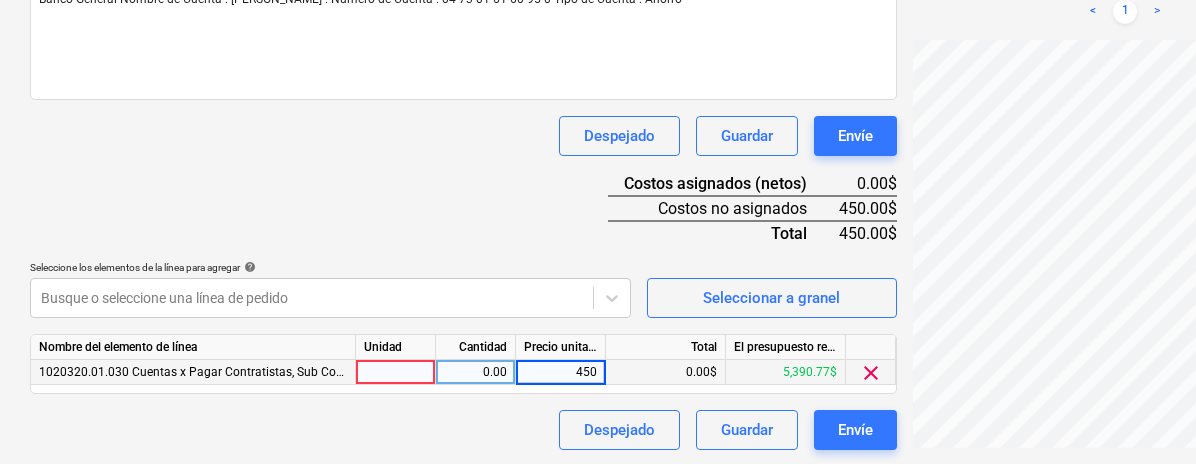 click on "Crear un nuevo documento Selecciona la compañía [PERSON_NAME]   Añade una nueva compañía Seleccione el tipo de documento help Otros gastos (recibo, mano de obra, etc.) Nombre del documento help Cancelacion de contrato de casa Ebony número de factura  (opcional) help 15 Fecha de la factura help 25 [DATE]5[DATE]ress the down arrow key to interact with the calendar and
select a date. Press the question mark key to get the keyboard shortcuts for changing dates. Fecha de vencimiento help 31 [DATE]1[DATE]ress the down arrow key to interact with the calendar and
select a date. Press the question mark key to get the keyboard shortcuts for changing dates. Importe total de la factura (coste neto, opcional) 450 Comentario para el contador (opcional) help Banco General Nombre de Cuenta : [PERSON_NAME] . Numero de Cuenta : 04-73-01-61-60-95-0 Tipo de Cuenta : Ahorro Despejado Guardar Envíe Costos asignados (netos) 0.00$ Costos no asignados 450.00$ Total 450.00$ help Unidad Total" at bounding box center [463, -4] 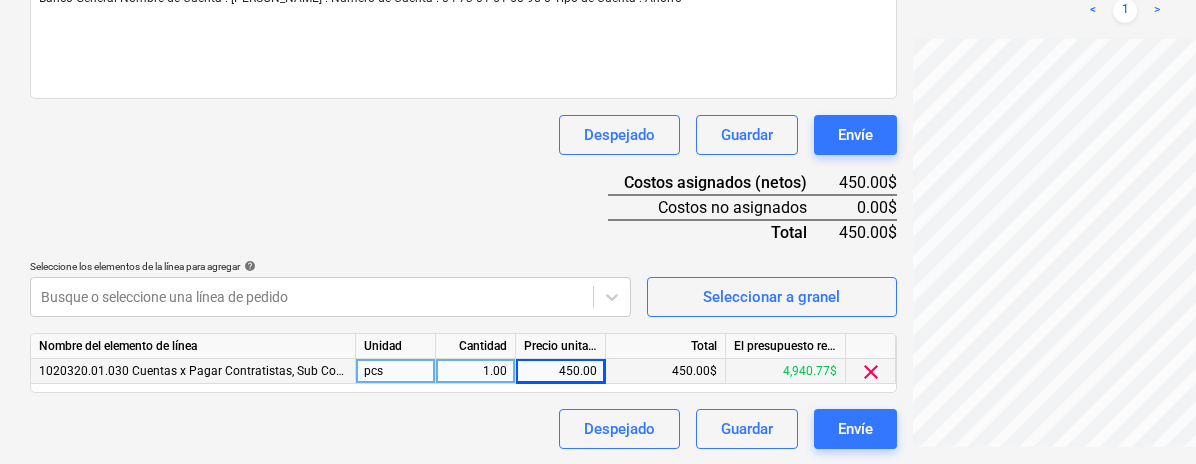 scroll, scrollTop: 566, scrollLeft: 0, axis: vertical 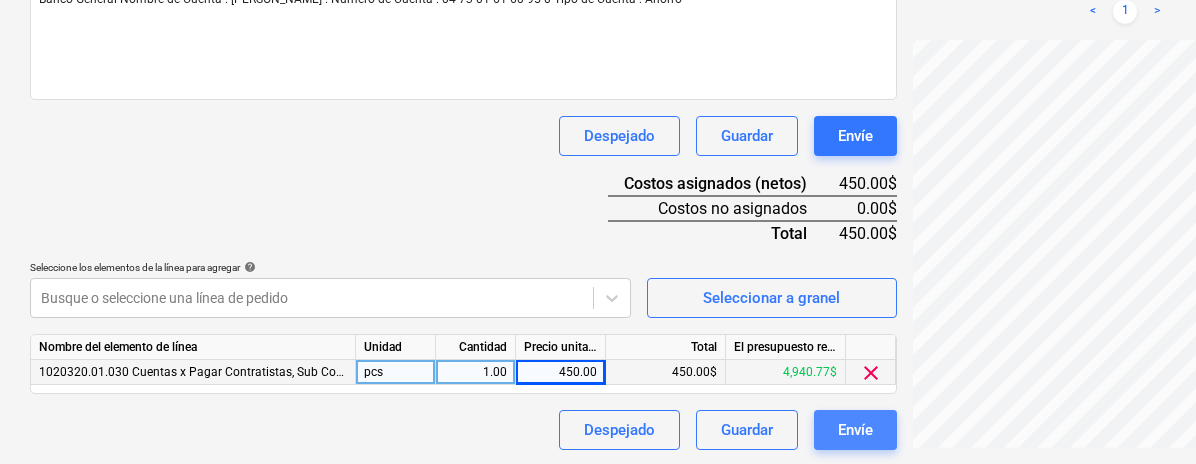 click on "Envíe" at bounding box center [855, 430] 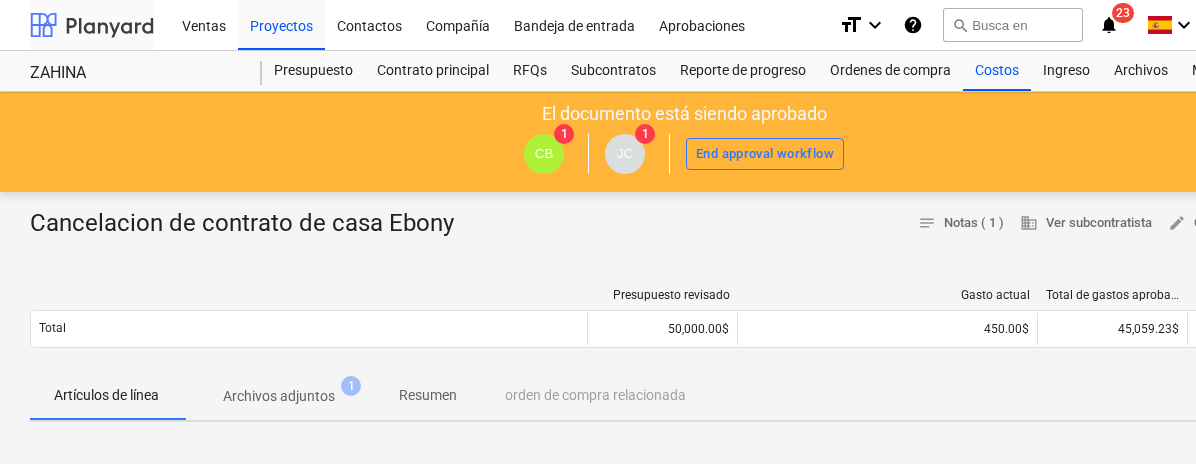 scroll, scrollTop: 0, scrollLeft: 0, axis: both 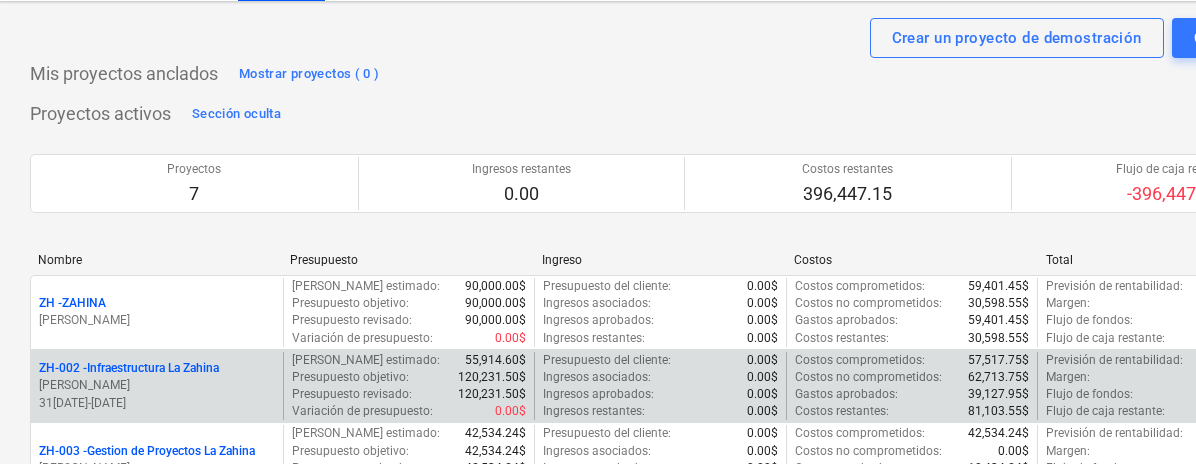 click on "ZH-002 -  Infraestructura La Zahina" at bounding box center (129, 368) 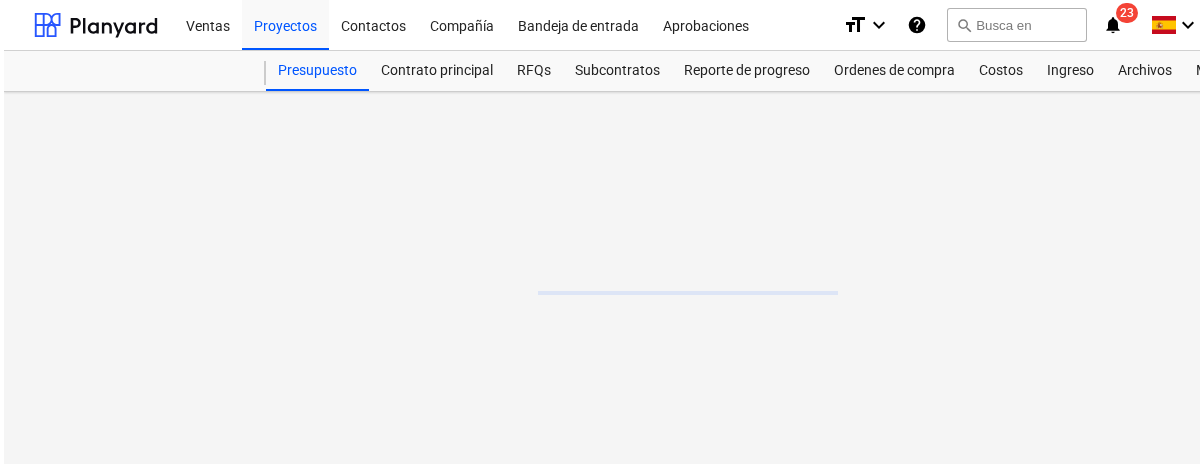 scroll, scrollTop: 0, scrollLeft: 0, axis: both 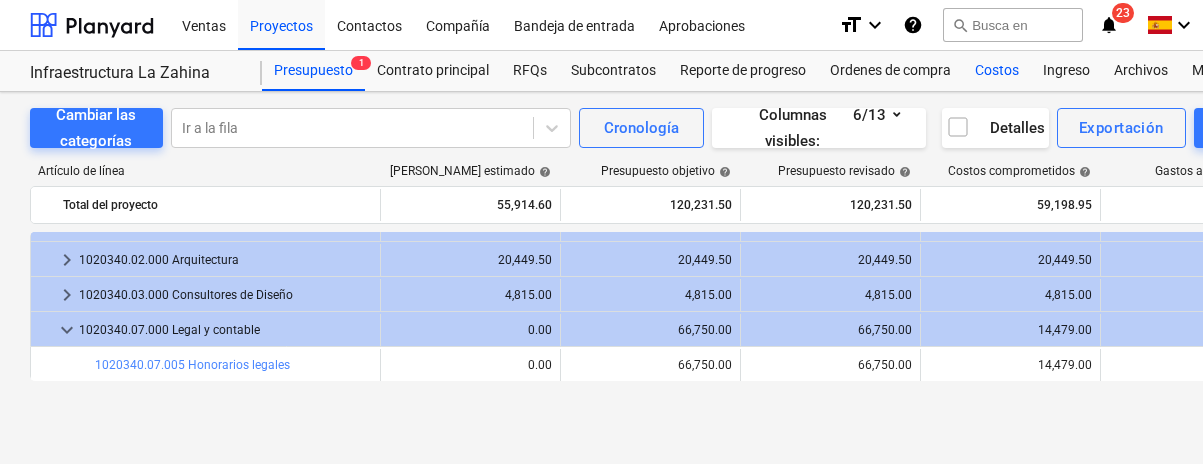 click on "Costos" at bounding box center [997, 71] 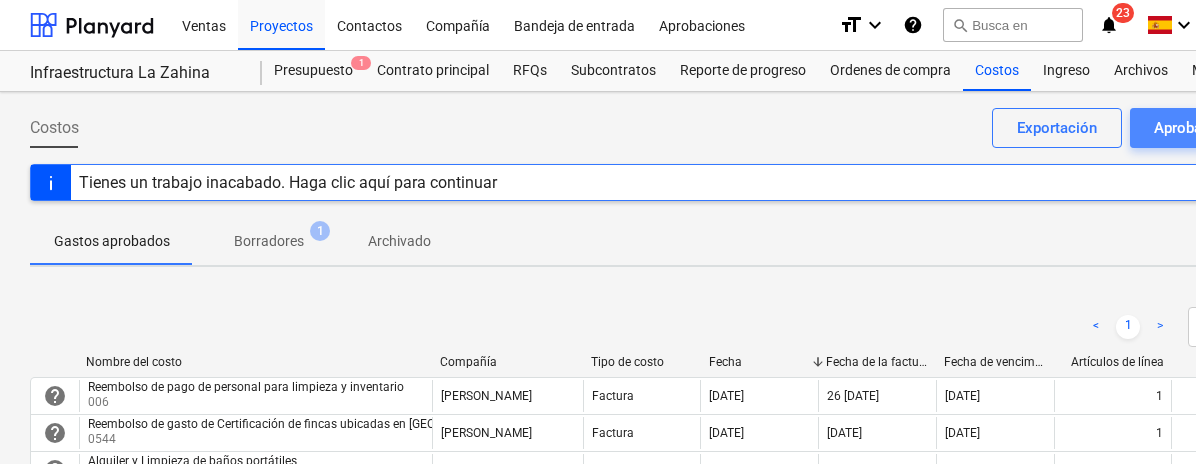 click on "Aprobar un nuevo costo" at bounding box center [1234, 128] 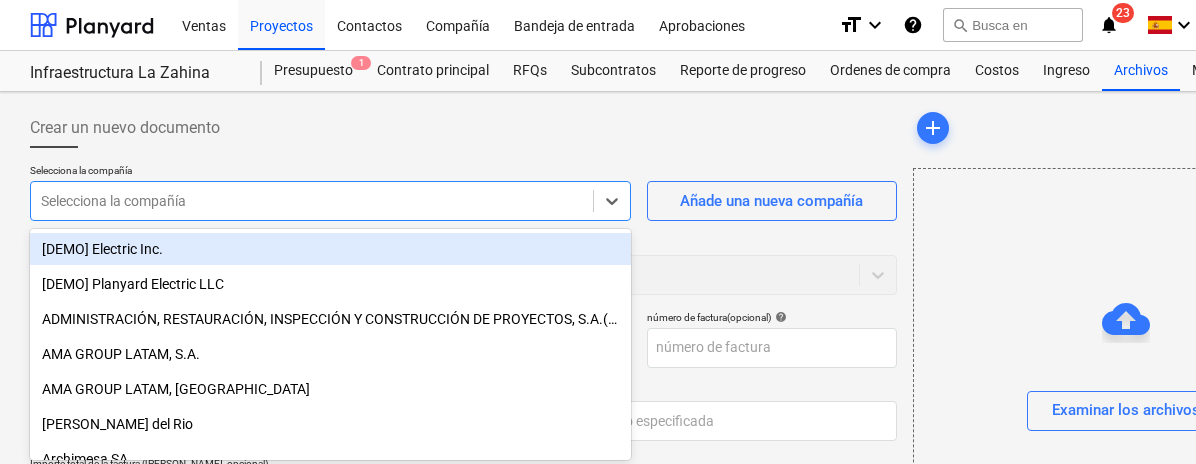 click on "Ventas Proyectos Contactos Compañía Bandeja de entrada Aprobaciones format_size keyboard_arrow_down help search Busca en notifications 23 keyboard_arrow_down [PERSON_NAME] keyboard_arrow_down Infraestructura La Zahina Presupuesto 1 Contrato principal RFQs Subcontratos Reporte de progreso Ordenes de compra Costos Ingreso Archivos Más keyboard_arrow_down Crear un nuevo documento Selecciona la compañía option [DEMO] Electric Inc.   focused, 1 of 46. 46 results available. Use Up and Down to choose options, press Enter to select the currently focused option, press Escape to exit the menu, press Tab to select the option and exit the menu. Selecciona la compañía Añade una nueva compañía Seleccione el tipo de documento help Otros gastos (recibo, mano de obra, etc.) Nombre del documento help número de factura  (opcional) help Fecha de la factura help Press the down arrow key to interact with the calendar and
select a date. Press the question mark key to get the keyboard shortcuts for changing dates. help" at bounding box center [598, 232] 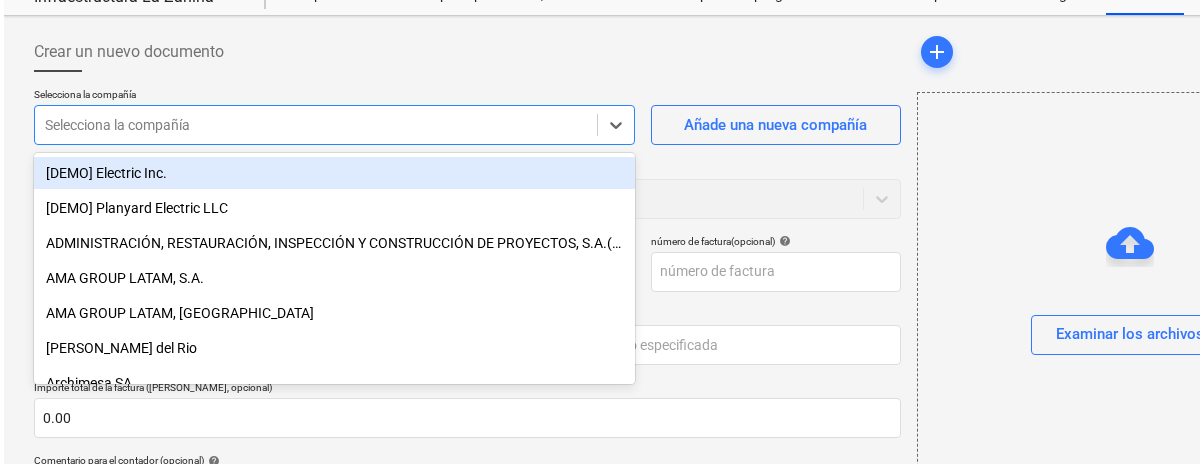 scroll, scrollTop: 77, scrollLeft: 0, axis: vertical 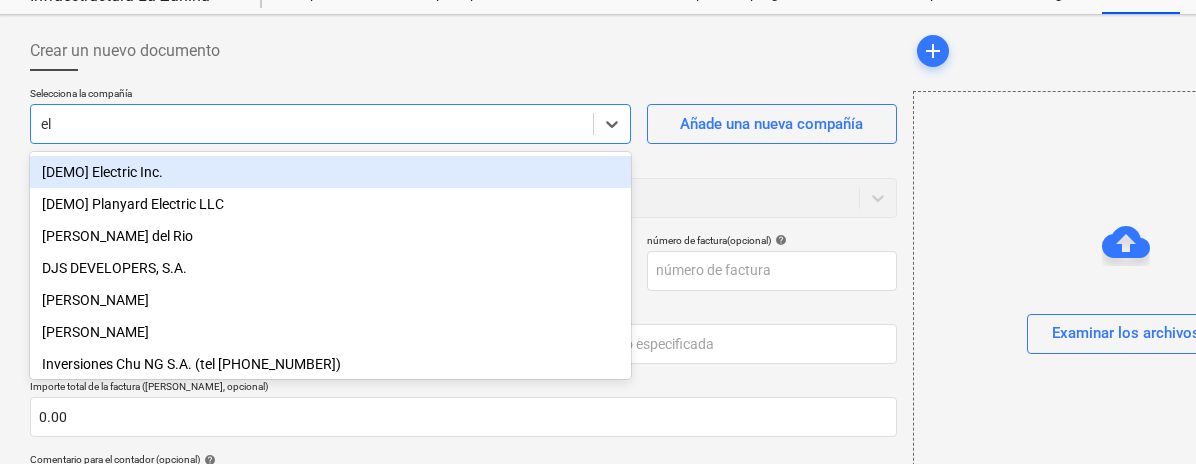 type on "e" 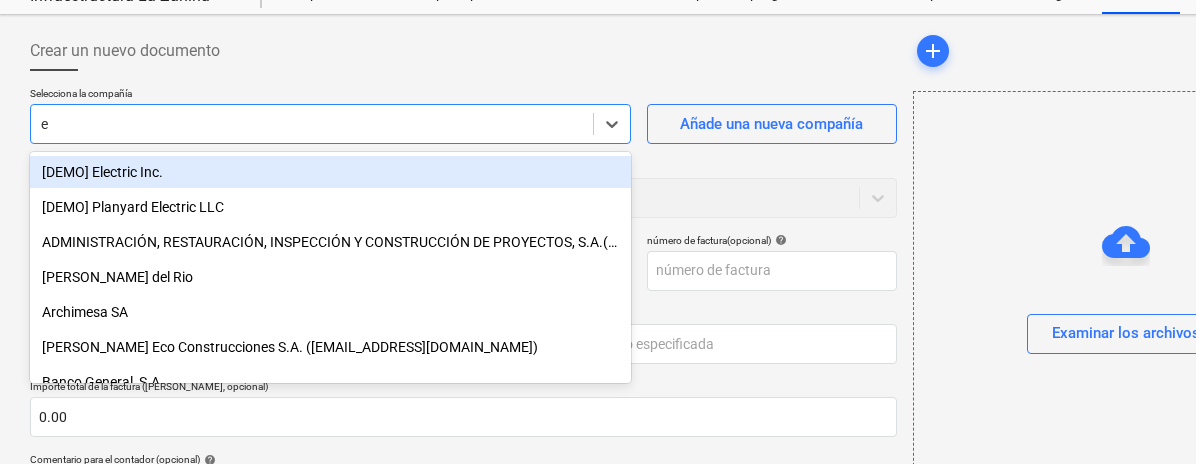 type 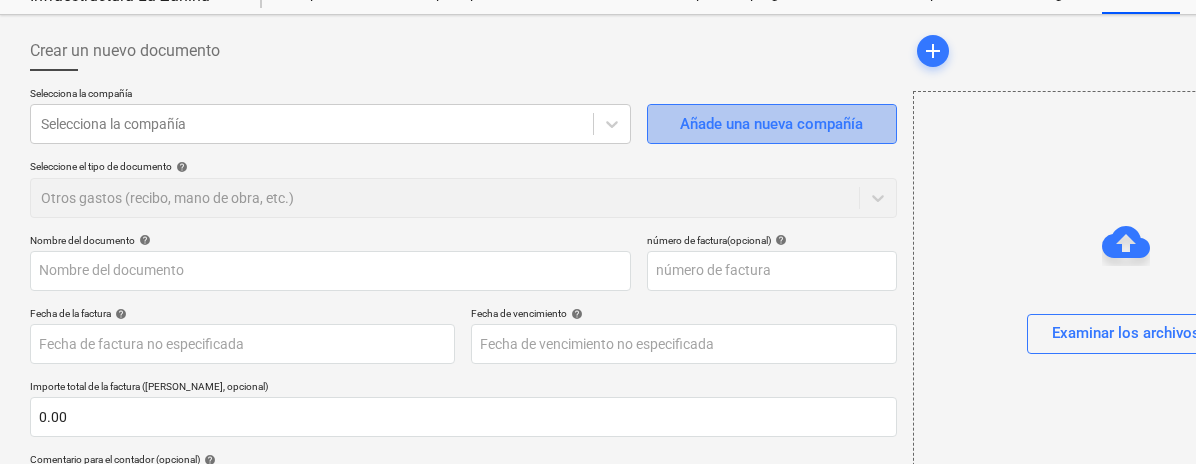 click on "Añade una nueva compañía" at bounding box center [772, 124] 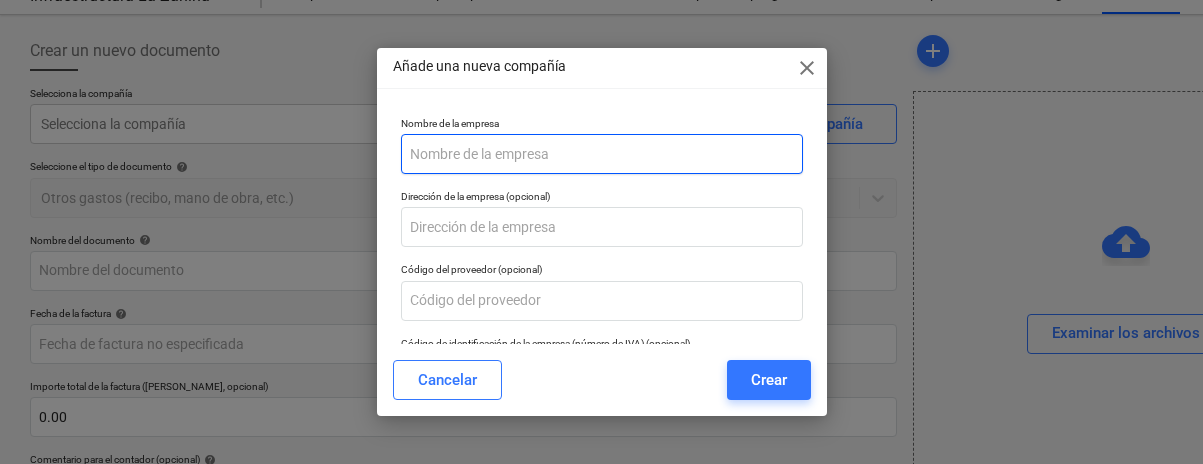 click at bounding box center (602, 154) 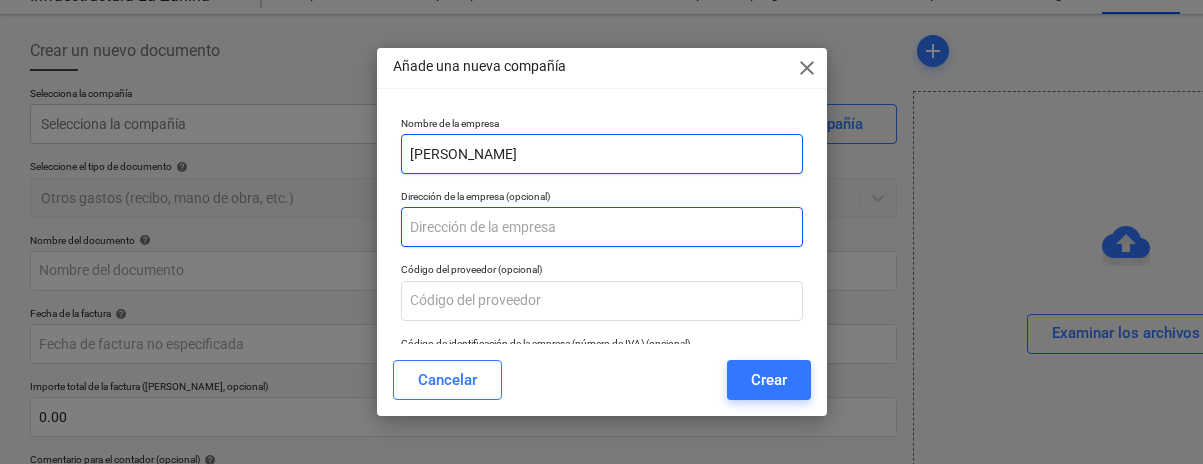 type on "[PERSON_NAME]" 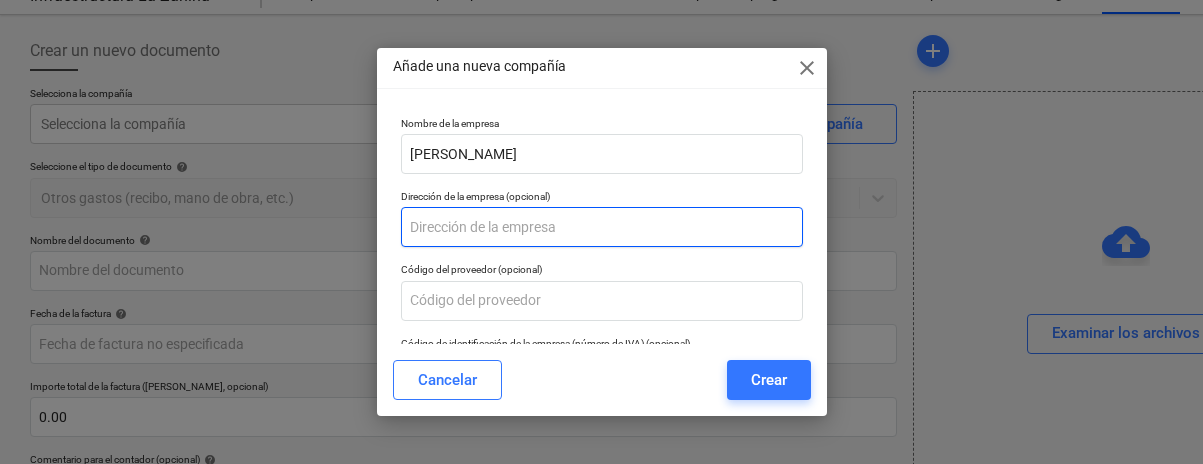 click at bounding box center [602, 227] 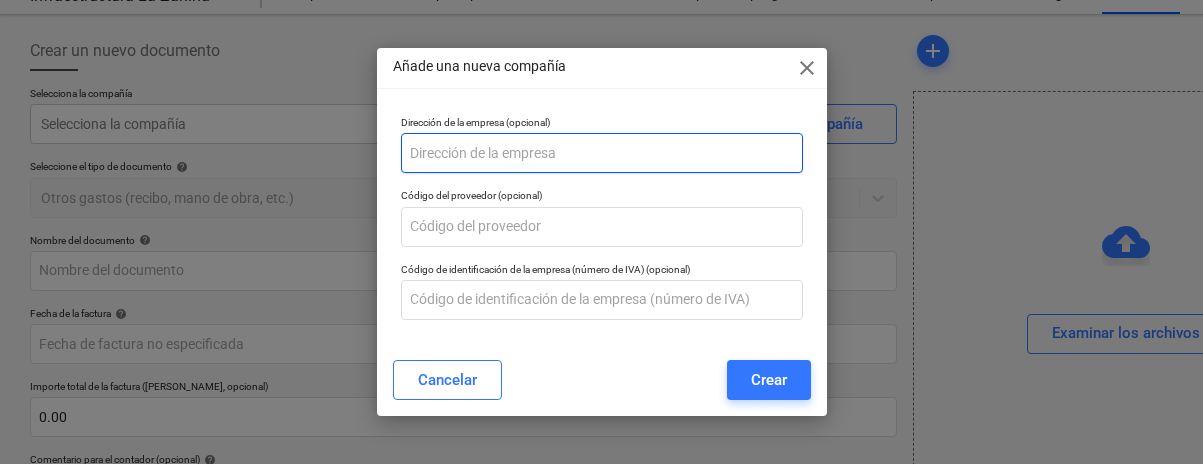 scroll, scrollTop: 73, scrollLeft: 0, axis: vertical 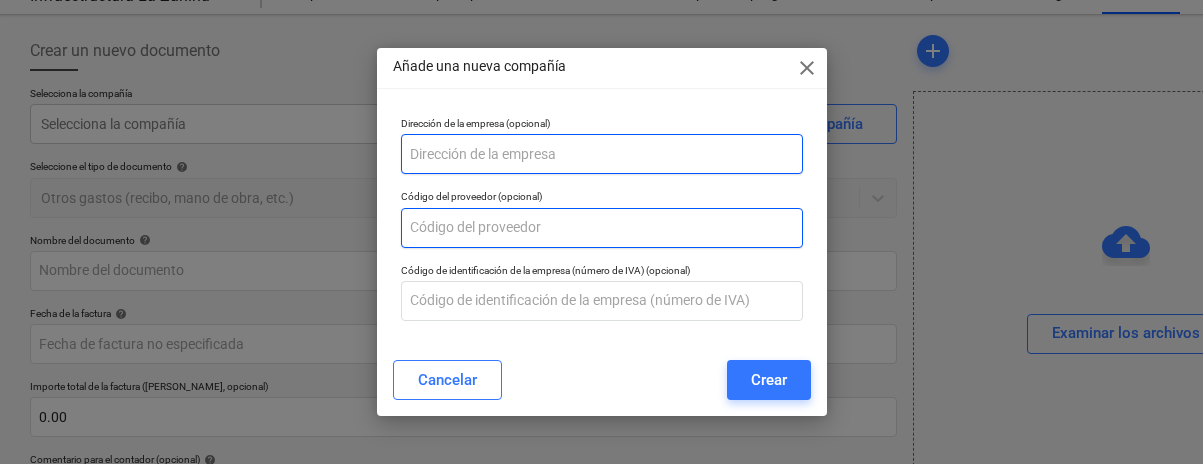 click at bounding box center (602, 228) 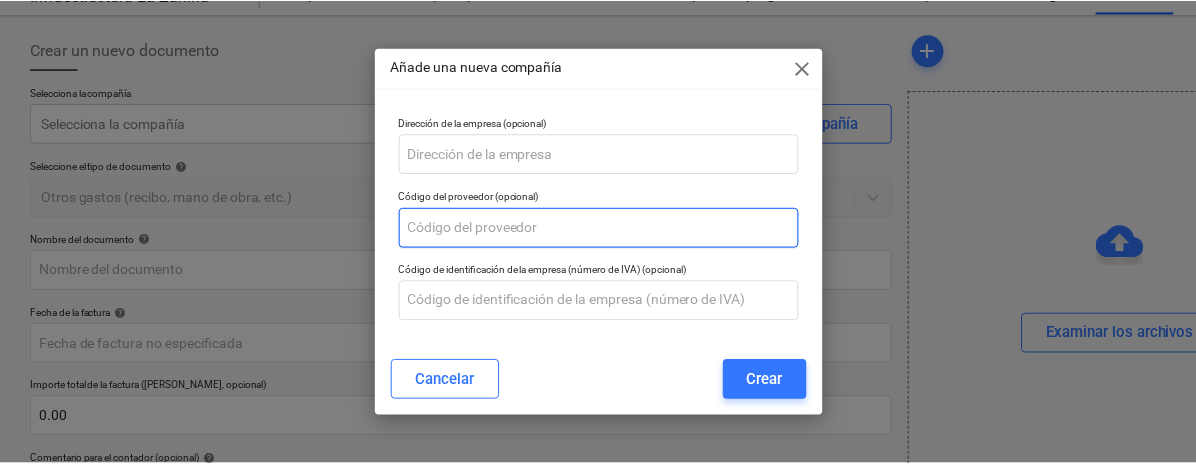 scroll, scrollTop: 68, scrollLeft: 0, axis: vertical 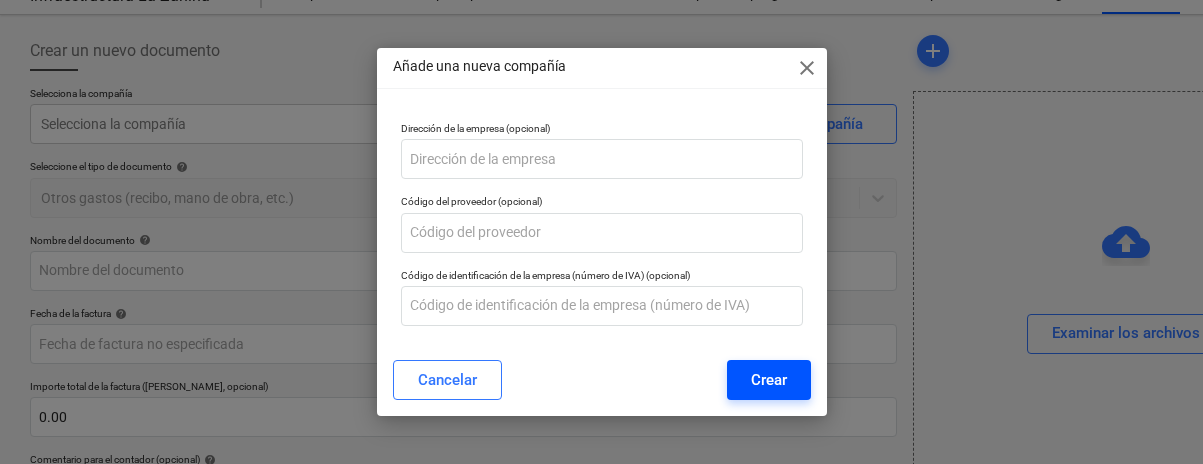 click on "Crear" at bounding box center [769, 380] 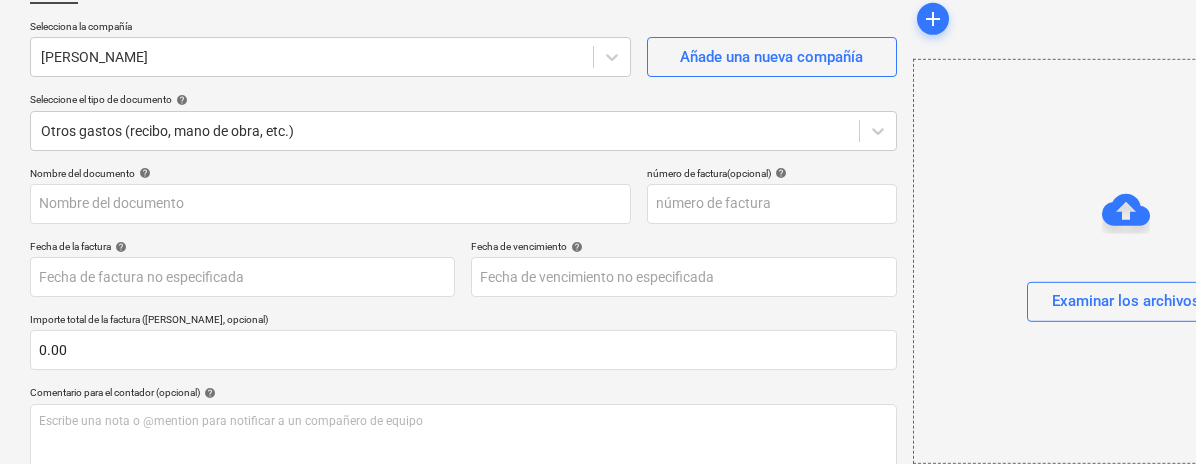 scroll, scrollTop: 146, scrollLeft: 0, axis: vertical 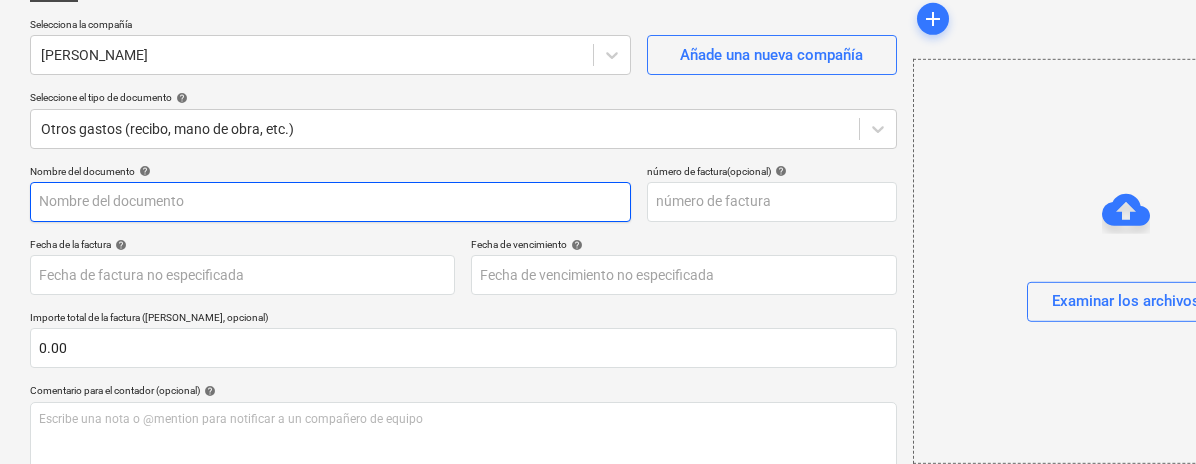 click at bounding box center [330, 202] 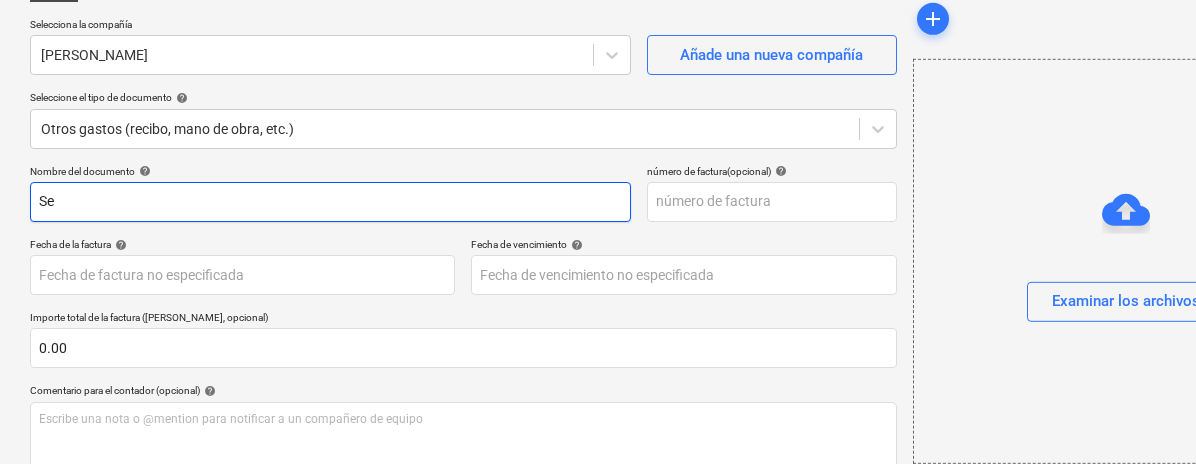 type on "S" 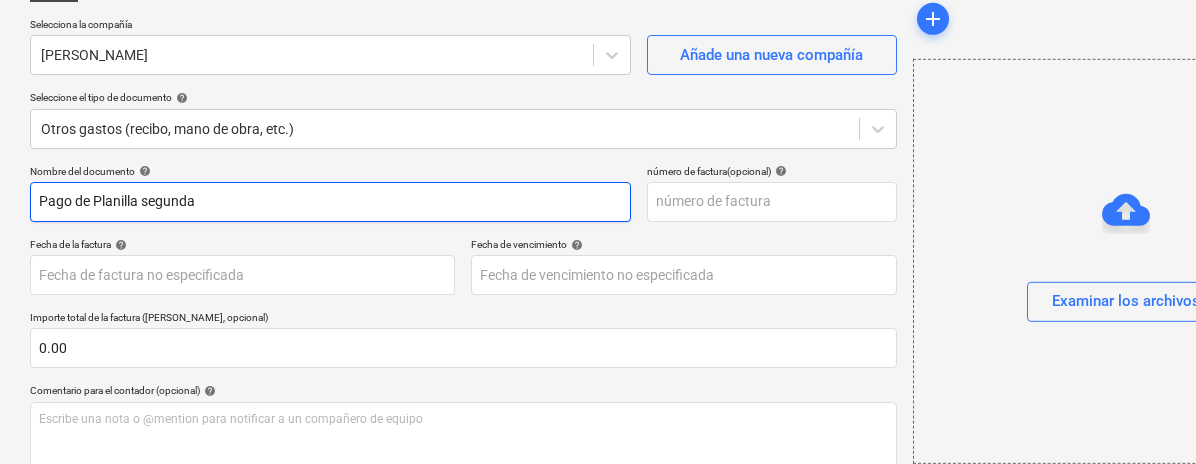 type on "Pago de Planilla segunda" 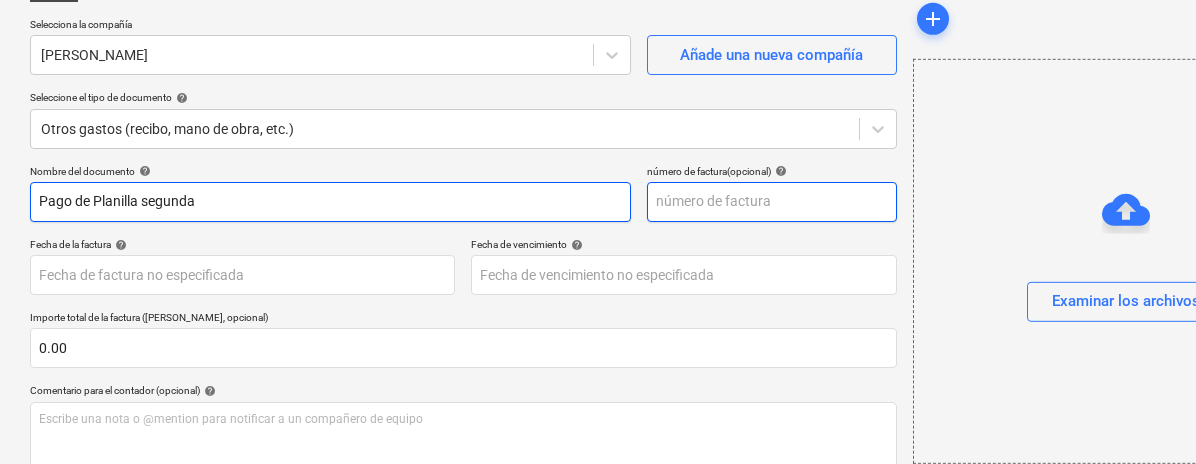 type on "u" 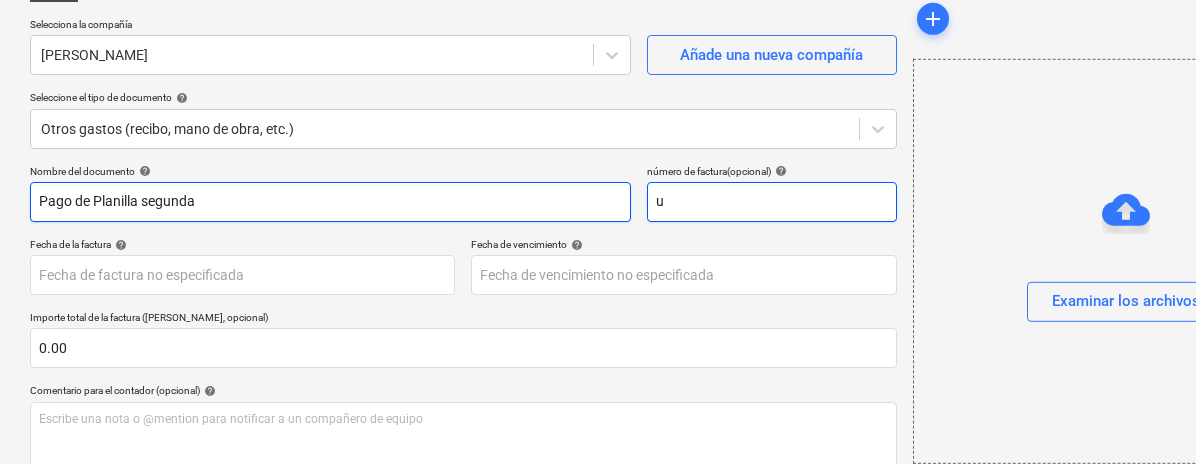 type 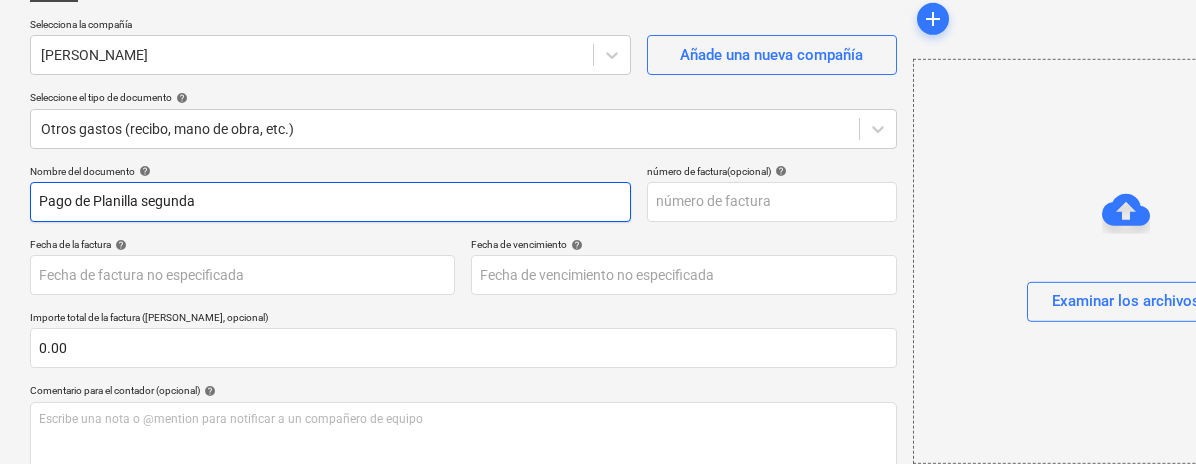 click on "Pago de Planilla segunda" at bounding box center (330, 202) 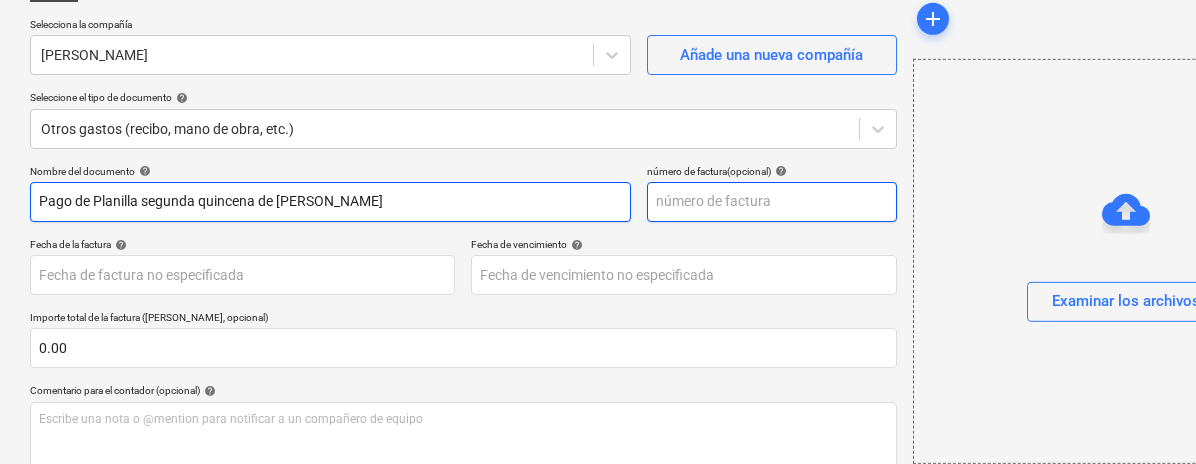 type on "Pago de Planilla segunda quincena de [PERSON_NAME]" 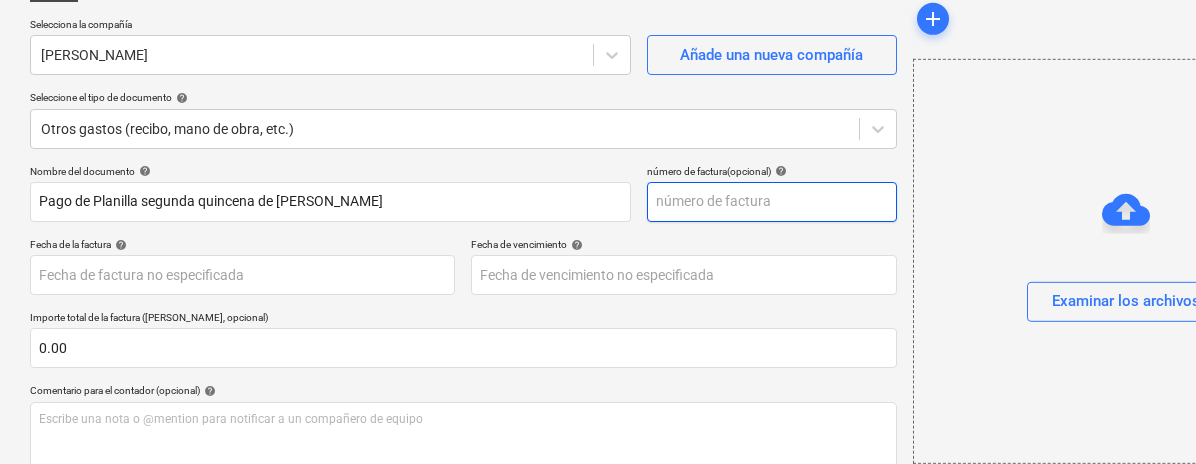 click at bounding box center [772, 202] 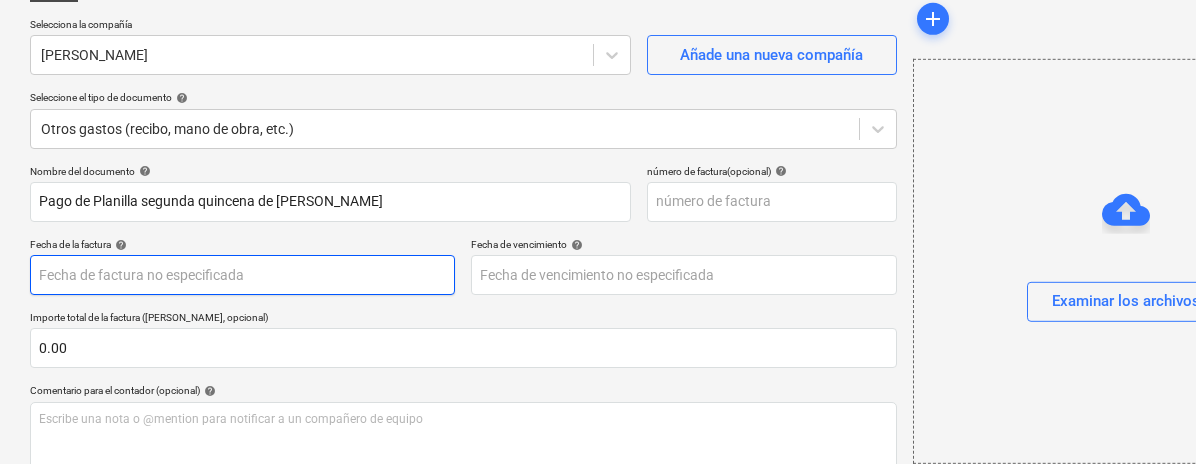 click on "Ventas Proyectos Contactos Compañía Bandeja de entrada Aprobaciones format_size keyboard_arrow_down help search Busca en notifications 23 keyboard_arrow_down [PERSON_NAME] keyboard_arrow_down Infraestructura La Zahina Presupuesto 1 Contrato principal RFQs Subcontratos Reporte de progreso Ordenes de compra Costos Ingreso Archivos Más keyboard_arrow_down Crear un nuevo documento Selecciona la compañía [PERSON_NAME]   Añade una nueva compañía Seleccione el tipo de documento help Otros gastos (recibo, mano de obra, etc.) Nombre del documento help Pago de Planilla segunda quincena de [PERSON_NAME] número de factura  (opcional) help Fecha de la factura help Press the down arrow key to interact with the calendar and
select a date. Press the question mark key to get the keyboard shortcuts for changing dates. Fecha de vencimiento help Press the down arrow key to interact with the calendar and
select a date. Press the question mark key to get the keyboard shortcuts for changing dates. 0.00 help ﻿" at bounding box center (598, 86) 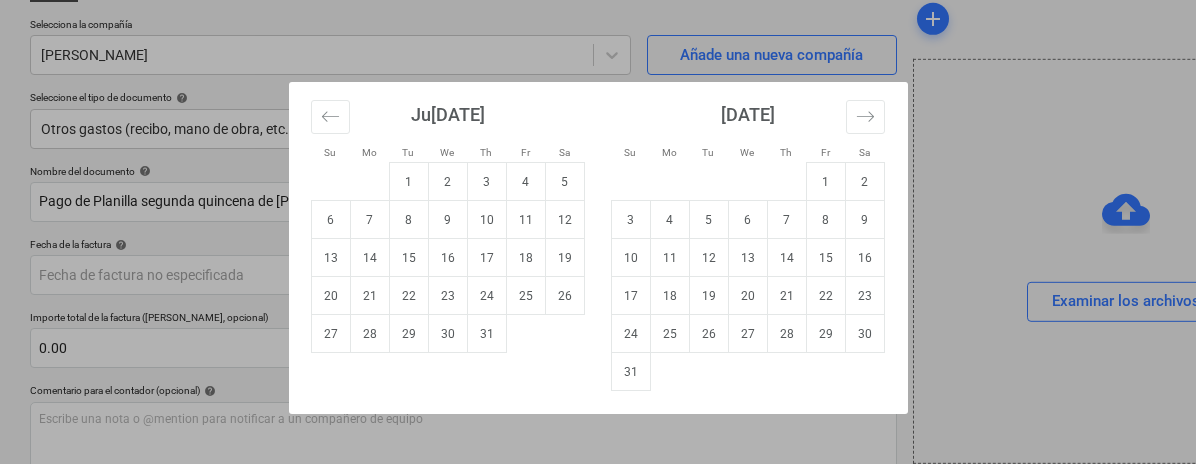 click on "Su Mo Tu We Th Fr Sa Su Mo Tu We Th Fr Sa [DATE] 1 2 3 4 5 6 7 8 9 10 11 12 13 14 15 16 17 18 19 20 21 22 23 24 25 26 27 28 29 [DATE] 1 2 3 4 5 6 7 8 9 10 11 12 13 14 15 16 17 18 19 20 21 22 23 24 25 26 27 28 29 30 [DATE] 1 2 3 4 5 6 7 8 9 10 11 12 13 14 15 16 17 18 19 20 21 22 23 24 25 26 27 28 29 30 31 [DATE] 1 2 3 4 5 6 7 8 9 10 11 12 13 14 15 16 17 18 19 20 21 22 23 24 25 26 27 28 29 30" at bounding box center [598, 232] 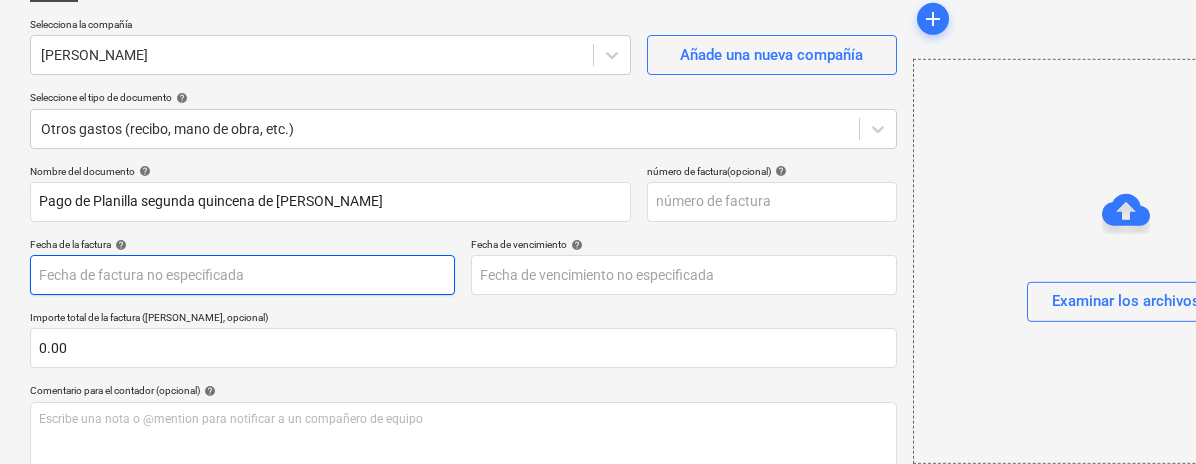 click on "Ventas Proyectos Contactos Compañía Bandeja de entrada Aprobaciones format_size keyboard_arrow_down help search Busca en notifications 23 keyboard_arrow_down [PERSON_NAME] keyboard_arrow_down Infraestructura La Zahina Presupuesto 1 Contrato principal RFQs Subcontratos Reporte de progreso Ordenes de compra Costos Ingreso Archivos Más keyboard_arrow_down Crear un nuevo documento Selecciona la compañía [PERSON_NAME]   Añade una nueva compañía Seleccione el tipo de documento help Otros gastos (recibo, mano de obra, etc.) Nombre del documento help Pago de Planilla segunda quincena de [PERSON_NAME] número de factura  (opcional) help Fecha de la factura help Press the down arrow key to interact with the calendar and
select a date. Press the question mark key to get the keyboard shortcuts for changing dates. Fecha de vencimiento help Press the down arrow key to interact with the calendar and
select a date. Press the question mark key to get the keyboard shortcuts for changing dates. 0.00 help ﻿" at bounding box center (598, 86) 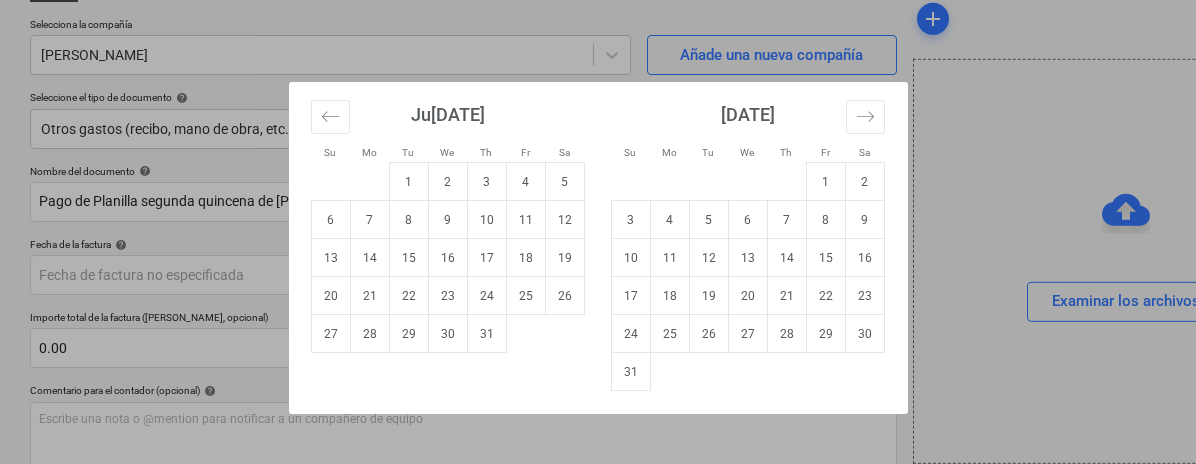click on "Su Mo Tu We Th Fr Sa Su Mo Tu We Th Fr Sa [DATE] 1 2 3 4 5 6 7 8 9 10 11 12 13 14 15 16 17 18 19 20 21 22 23 24 25 26 27 28 29 [DATE] 1 2 3 4 5 6 7 8 9 10 11 12 13 14 15 16 17 18 19 20 21 22 23 24 25 26 27 28 29 30 [DATE] 1 2 3 4 5 6 7 8 9 10 11 12 13 14 15 16 17 18 19 20 21 22 23 24 25 26 27 28 29 30 31 [DATE] 1 2 3 4 5 6 7 8 9 10 11 12 13 14 15 16 17 18 19 20 21 22 23 24 25 26 27 28 29 30" at bounding box center [598, 232] 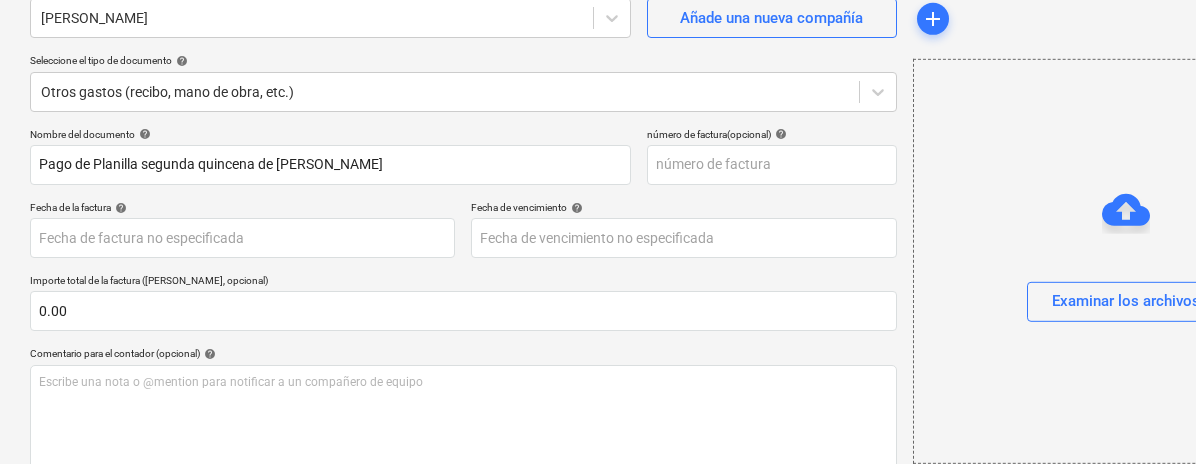 scroll, scrollTop: 200, scrollLeft: 0, axis: vertical 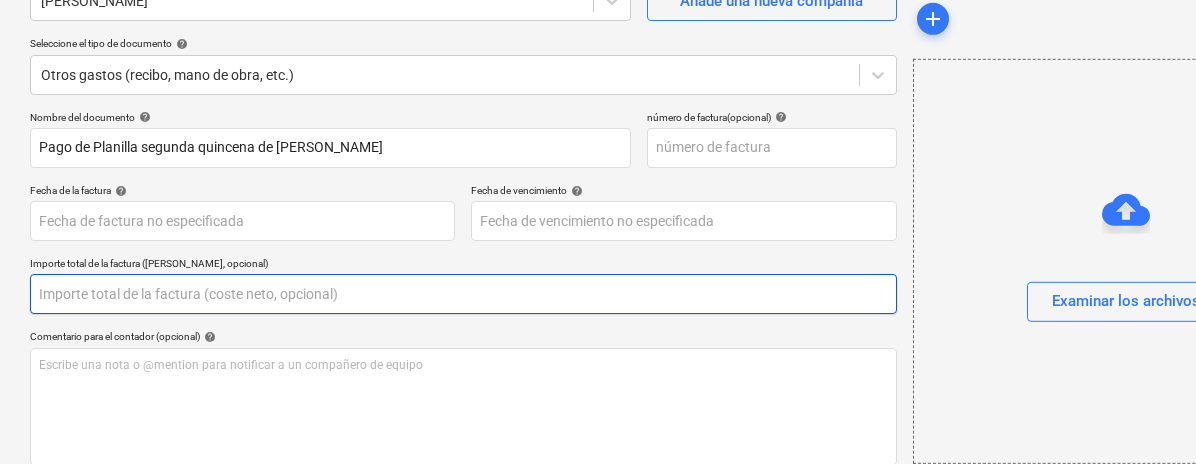 click at bounding box center (463, 294) 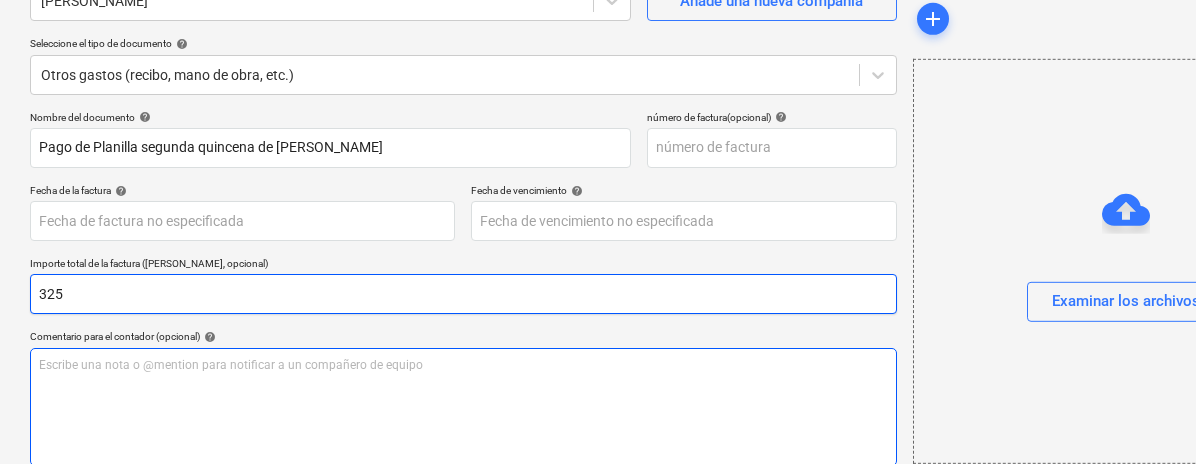 type on "325" 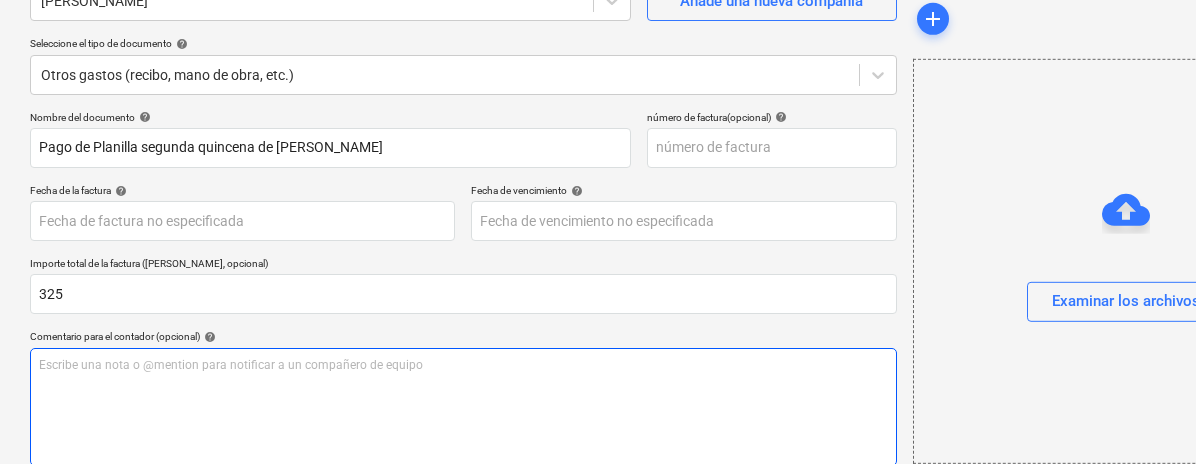 click on "Escribe una nota o @mention para notificar a un compañero de equipo ﻿" at bounding box center [463, 407] 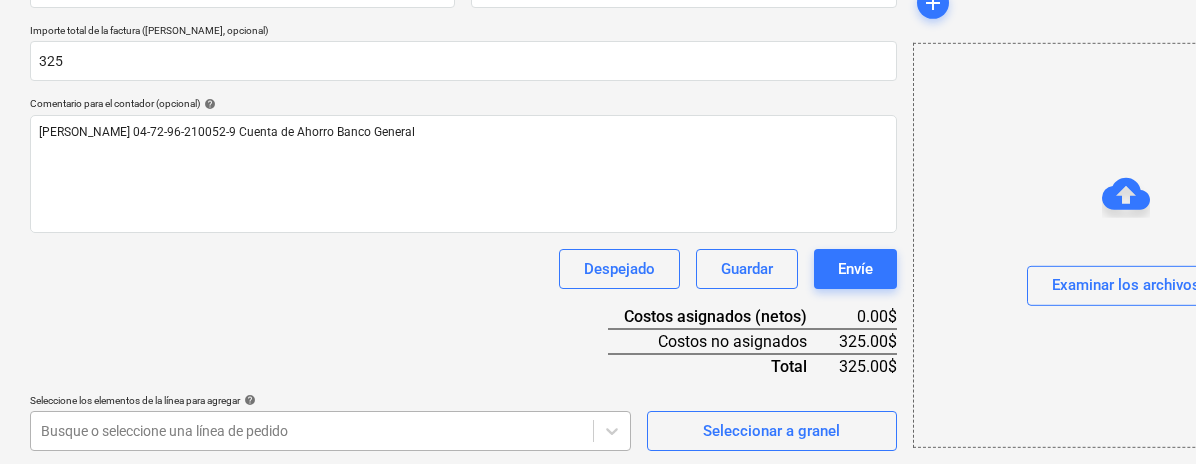 click on "Ventas Proyectos Contactos Compañía Bandeja de entrada Aprobaciones format_size keyboard_arrow_down help search Busca en notifications 23 keyboard_arrow_down [PERSON_NAME] keyboard_arrow_down Infraestructura La Zahina Presupuesto 1 Contrato principal RFQs Subcontratos Reporte de progreso Ordenes de compra Costos Ingreso Archivos Más keyboard_arrow_down Crear un nuevo documento Selecciona la compañía [PERSON_NAME]   Añade una nueva compañía Seleccione el tipo de documento help Otros gastos (recibo, mano de obra, etc.) Nombre del documento help Pago de Planilla segunda quincena de [PERSON_NAME] número de factura  (opcional) help Fecha de la factura help Press the down arrow key to interact with the calendar and
select a date. Press the question mark key to get the keyboard shortcuts for changing dates. Fecha de vencimiento help Press the down arrow key to interact with the calendar and
select a date. Press the question mark key to get the keyboard shortcuts for changing dates. 325 help 0.00$" at bounding box center (598, -201) 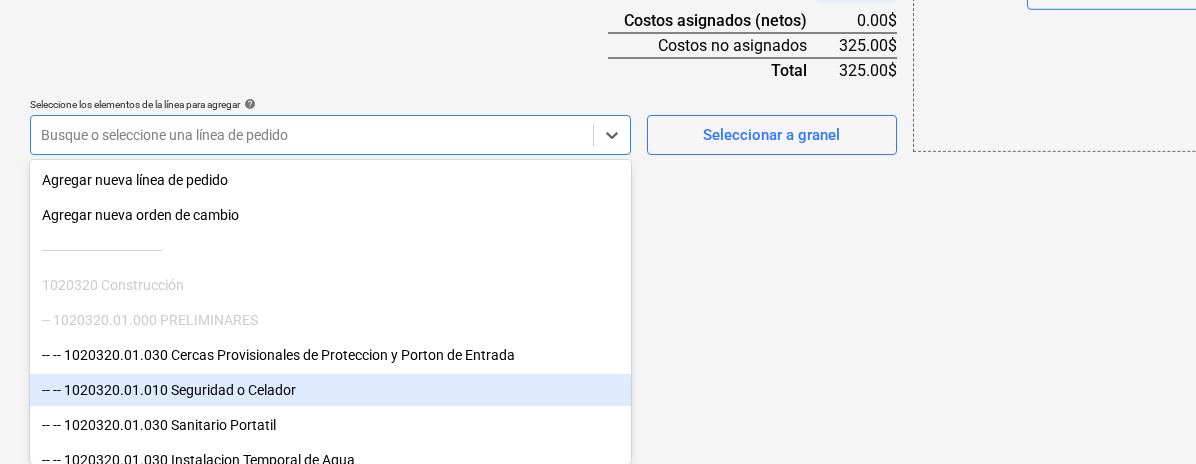 click on "-- --  1020320.01.010 Seguridad o Celador" at bounding box center (330, 390) 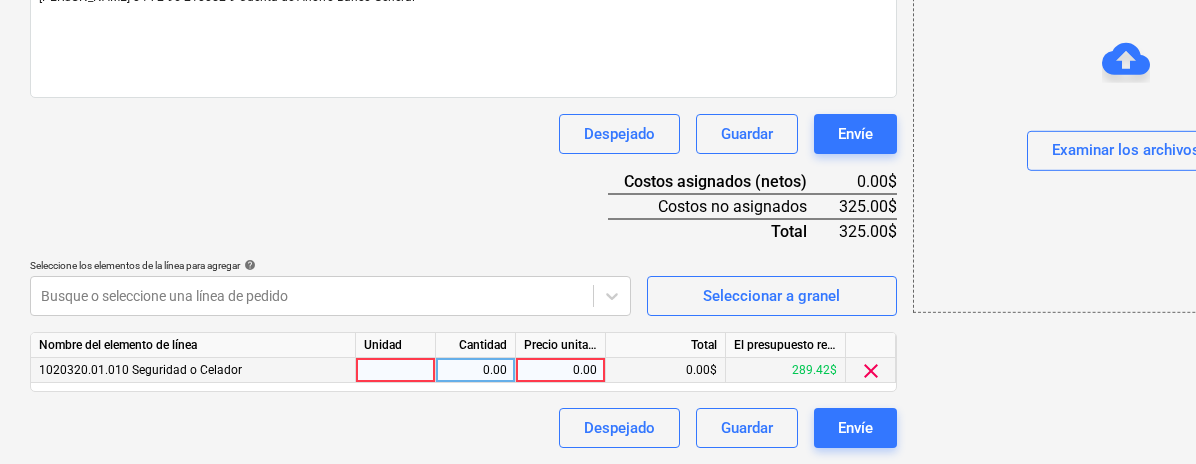 scroll, scrollTop: 566, scrollLeft: 0, axis: vertical 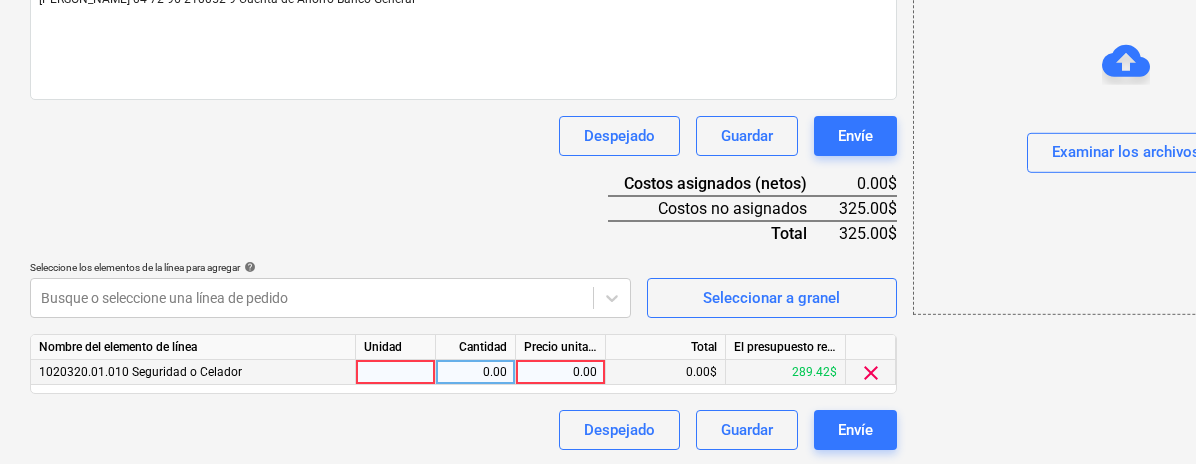 click on "Nombre del documento help Pago de Planilla segunda quincena de [PERSON_NAME] número de factura  (opcional) help Fecha de la factura help Press the down arrow key to interact with the calendar and
select a date. Press the question mark key to get the keyboard shortcuts for changing dates. Fecha de vencimiento help Press the down arrow key to interact with the calendar and
select a date. Press the question mark key to get the keyboard shortcuts for changing dates. Importe total de la factura (coste neto, opcional) 325 Comentario para el contador (opcional) help [PERSON_NAME] 04-72-96-210052-9 Cuenta de Ahorro Banco General  Despejado Guardar Envíe Costos asignados (netos) 0.00$ Costos no asignados 325.00$ Total 325.00$ Seleccione los elementos de la línea para agregar help Busque o seleccione una línea de pedido Seleccionar a granel Nombre del elemento de línea Unidad Cantidad Precio unitario Total El presupuesto revisado que queda 1020320.01.010 Seguridad o Celador 0.00 0.00 0.00$ 289.42$ clear" at bounding box center (463, 97) 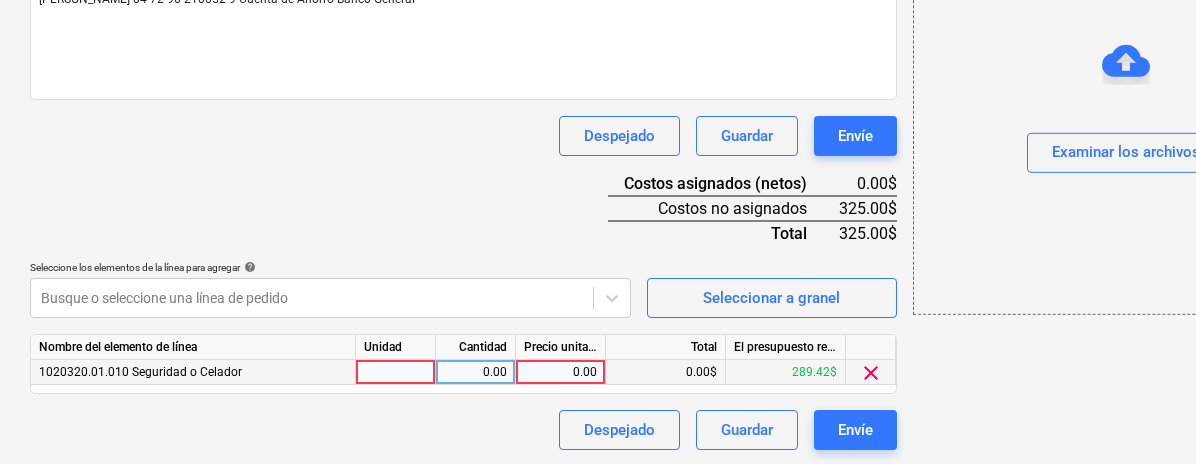 click on "0.00" at bounding box center (560, 372) 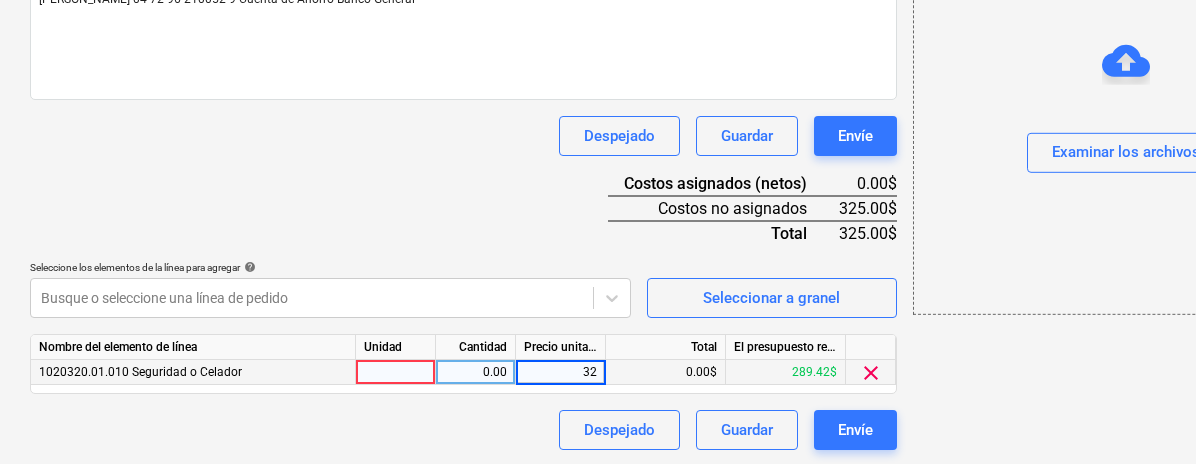 type on "325" 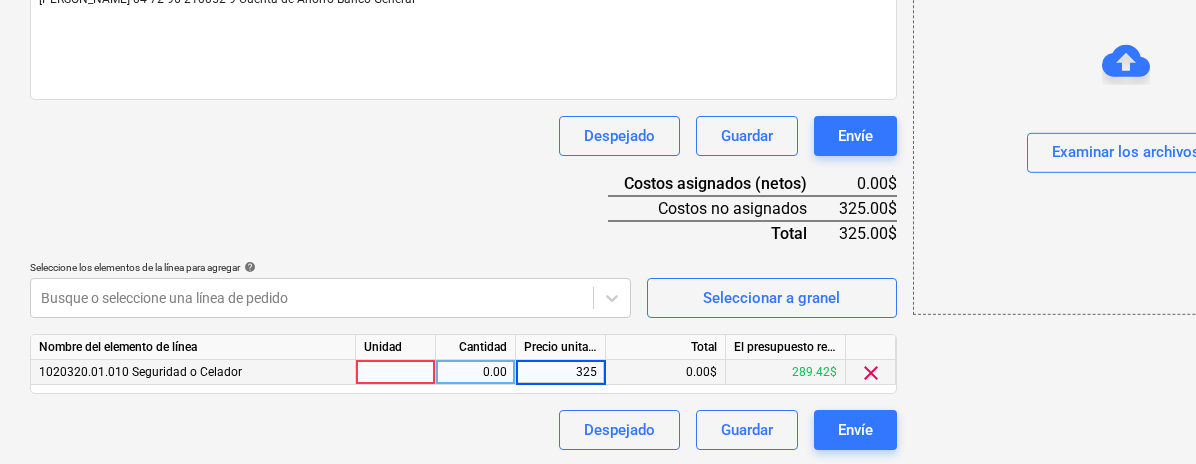 click on "Despejado Guardar Envíe" at bounding box center (463, 430) 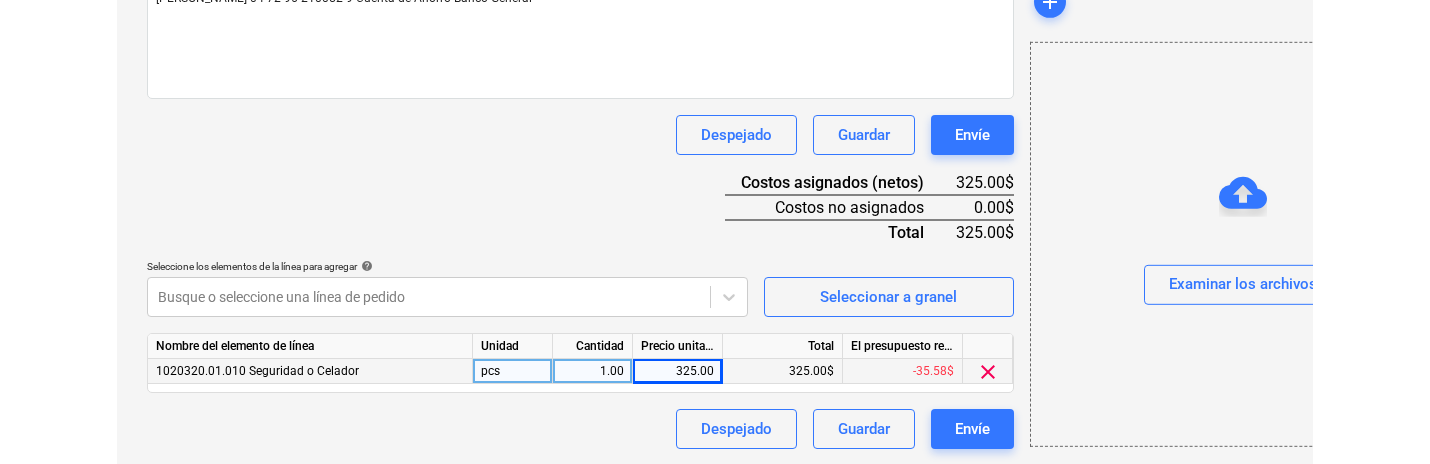 scroll, scrollTop: 566, scrollLeft: 0, axis: vertical 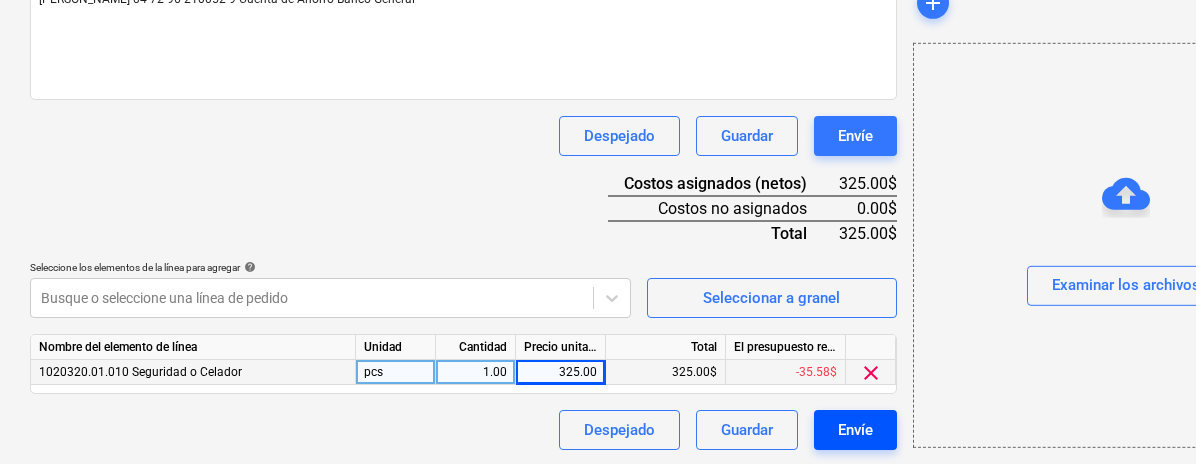 click on "Envíe" at bounding box center (855, 430) 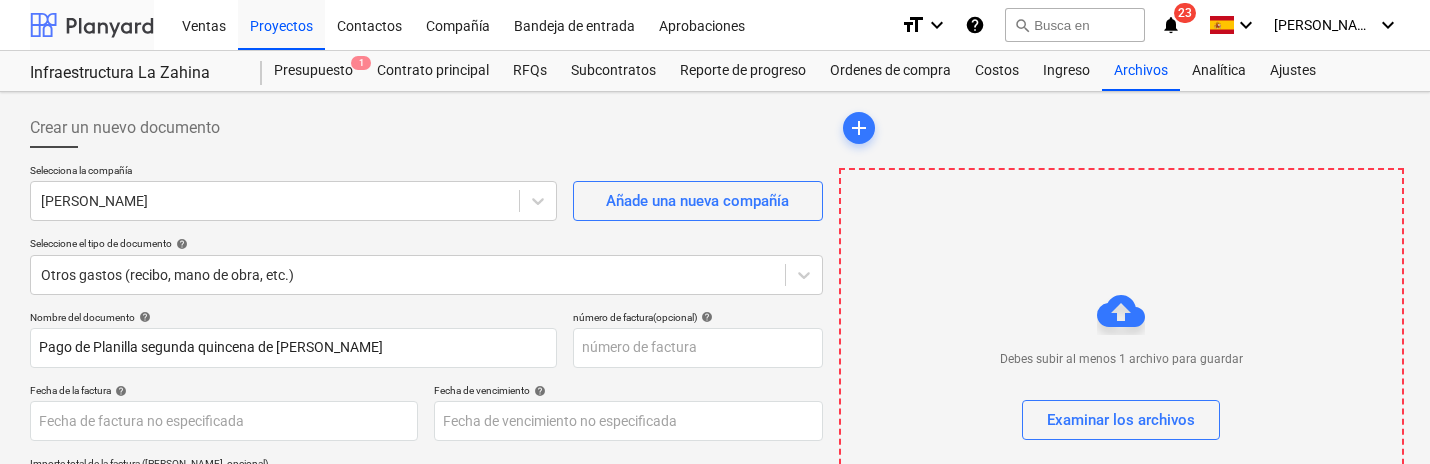 scroll, scrollTop: 0, scrollLeft: 0, axis: both 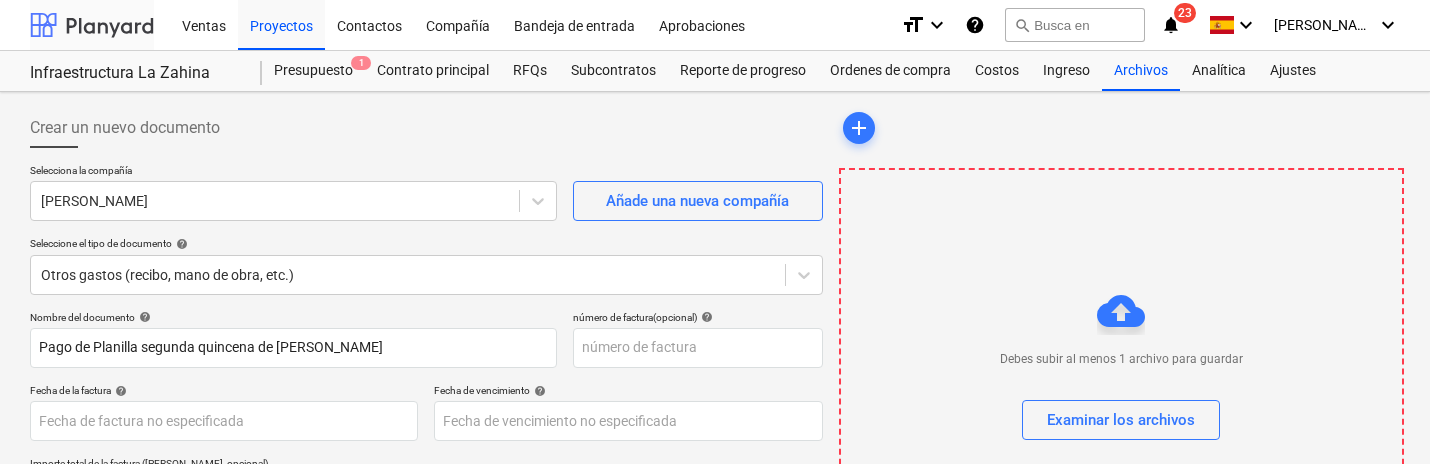 click at bounding box center (92, 25) 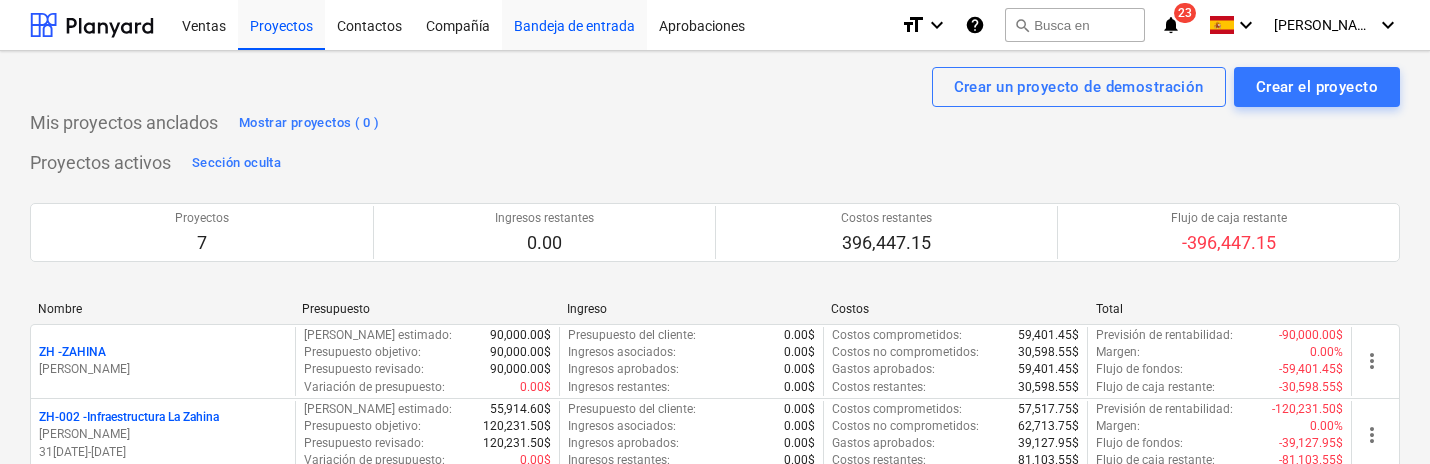 scroll, scrollTop: 0, scrollLeft: 0, axis: both 